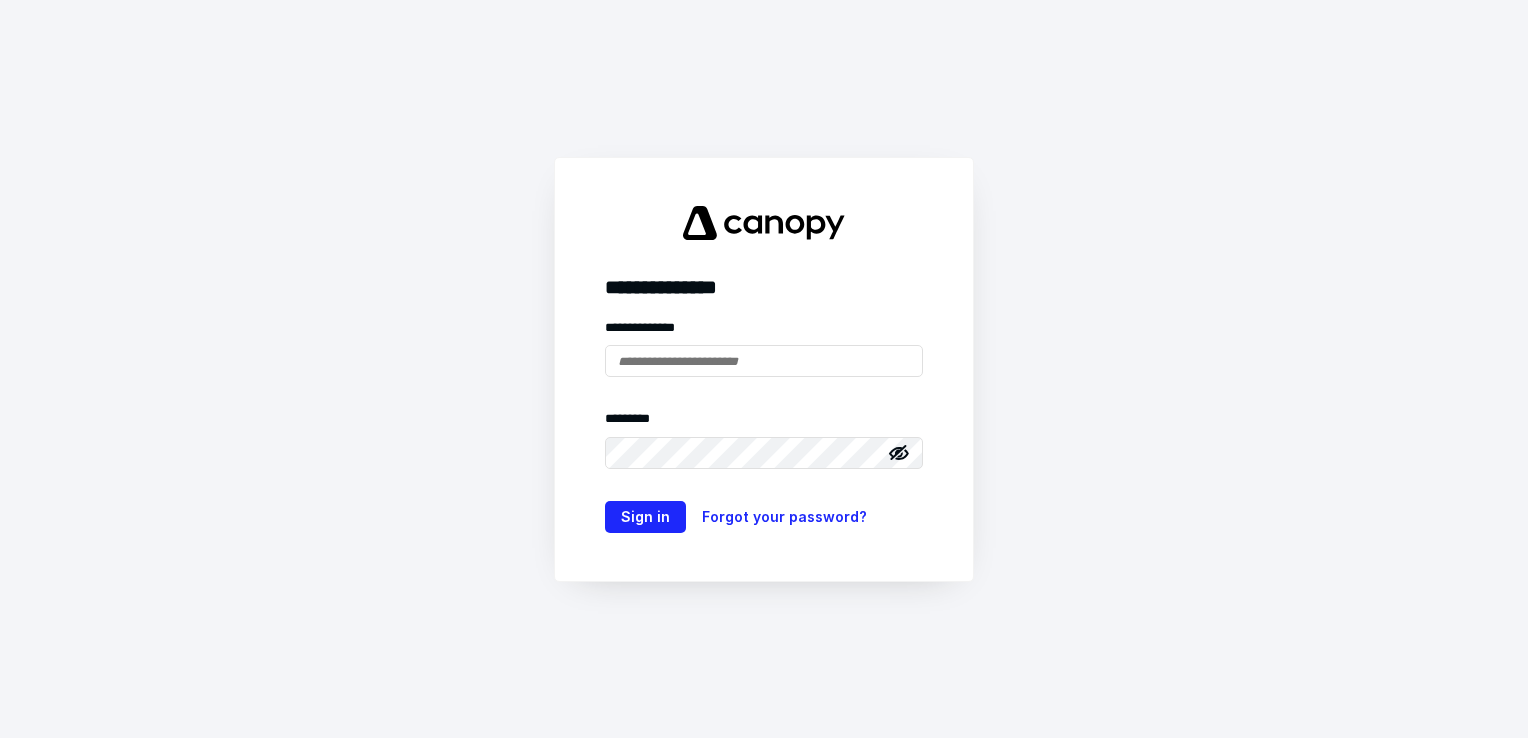 scroll, scrollTop: 0, scrollLeft: 0, axis: both 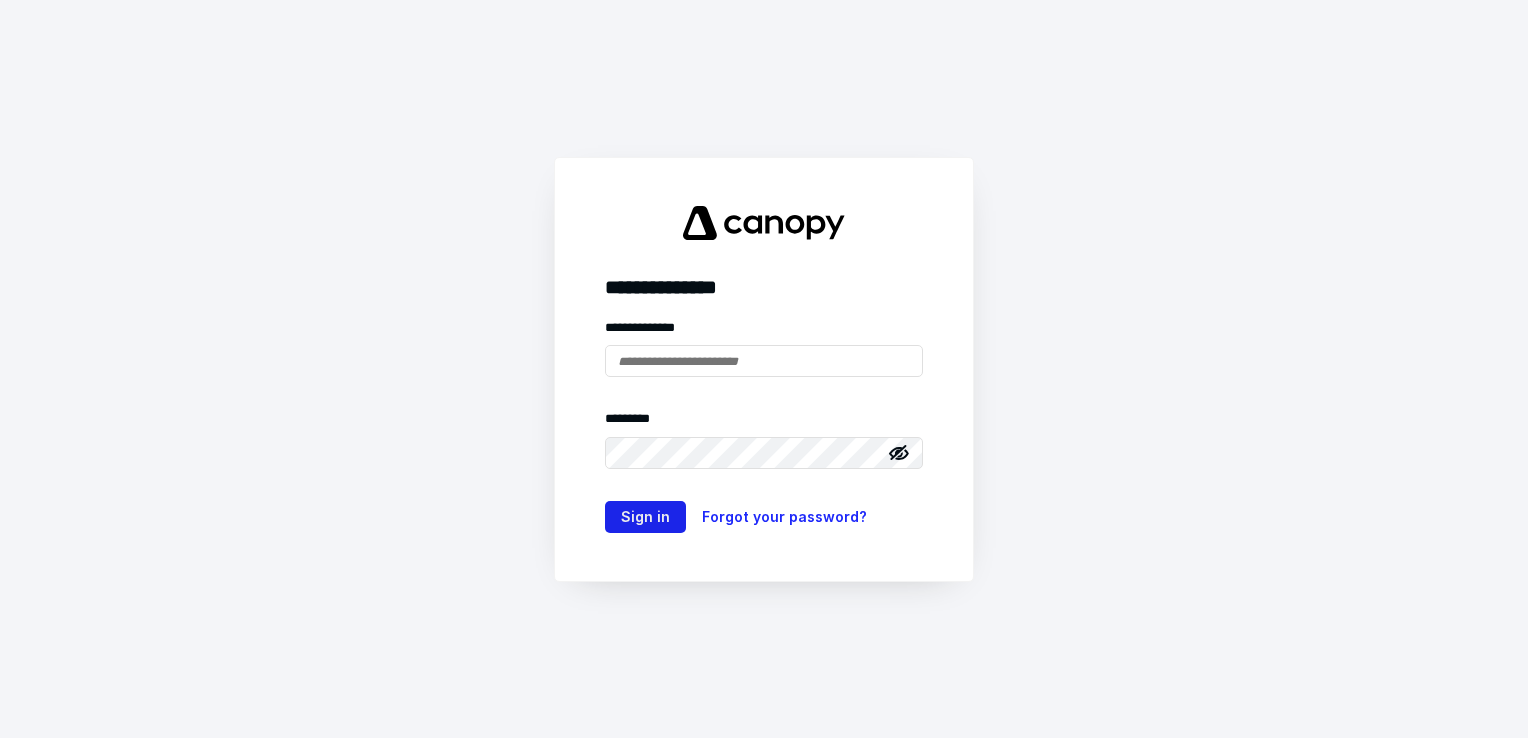 type on "**********" 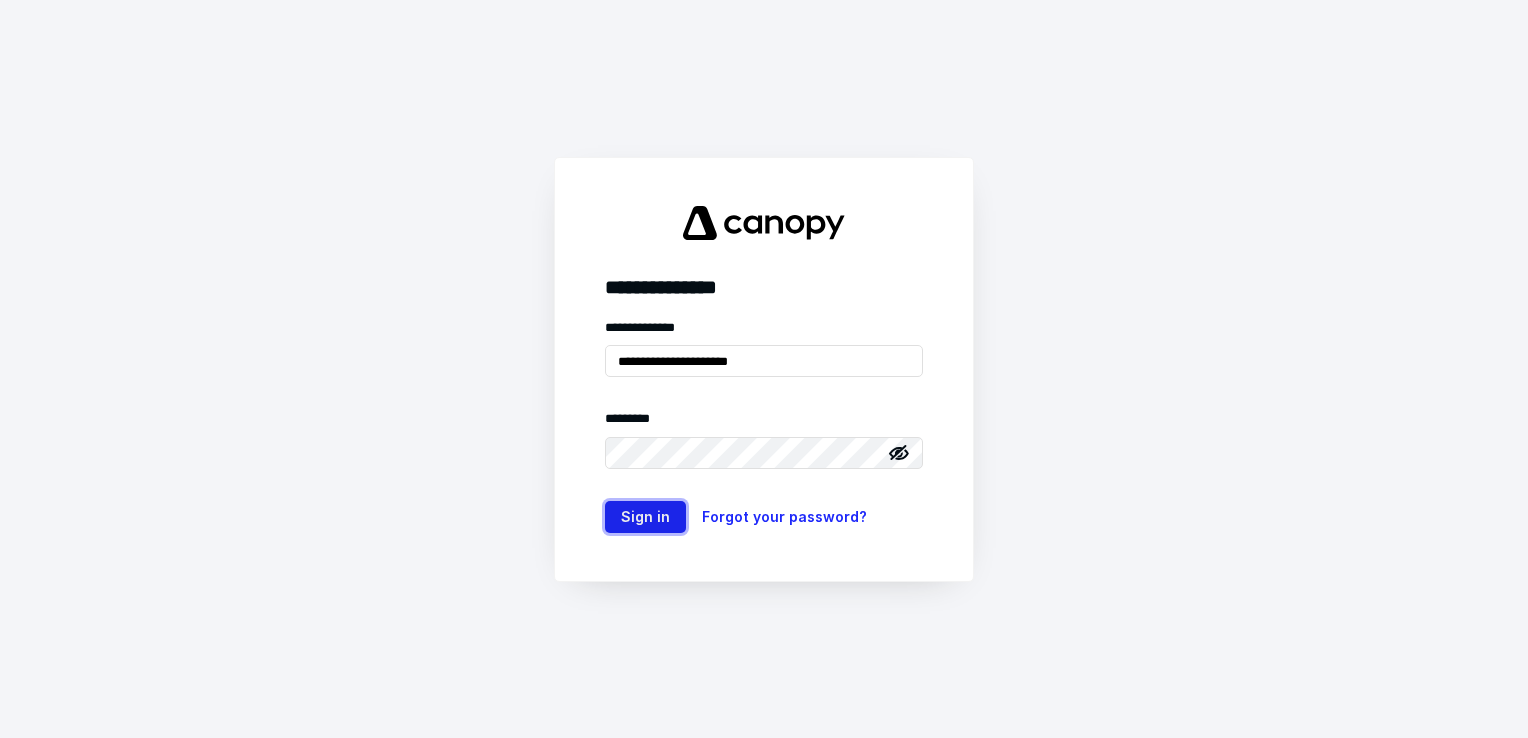 click on "Sign in" at bounding box center [645, 517] 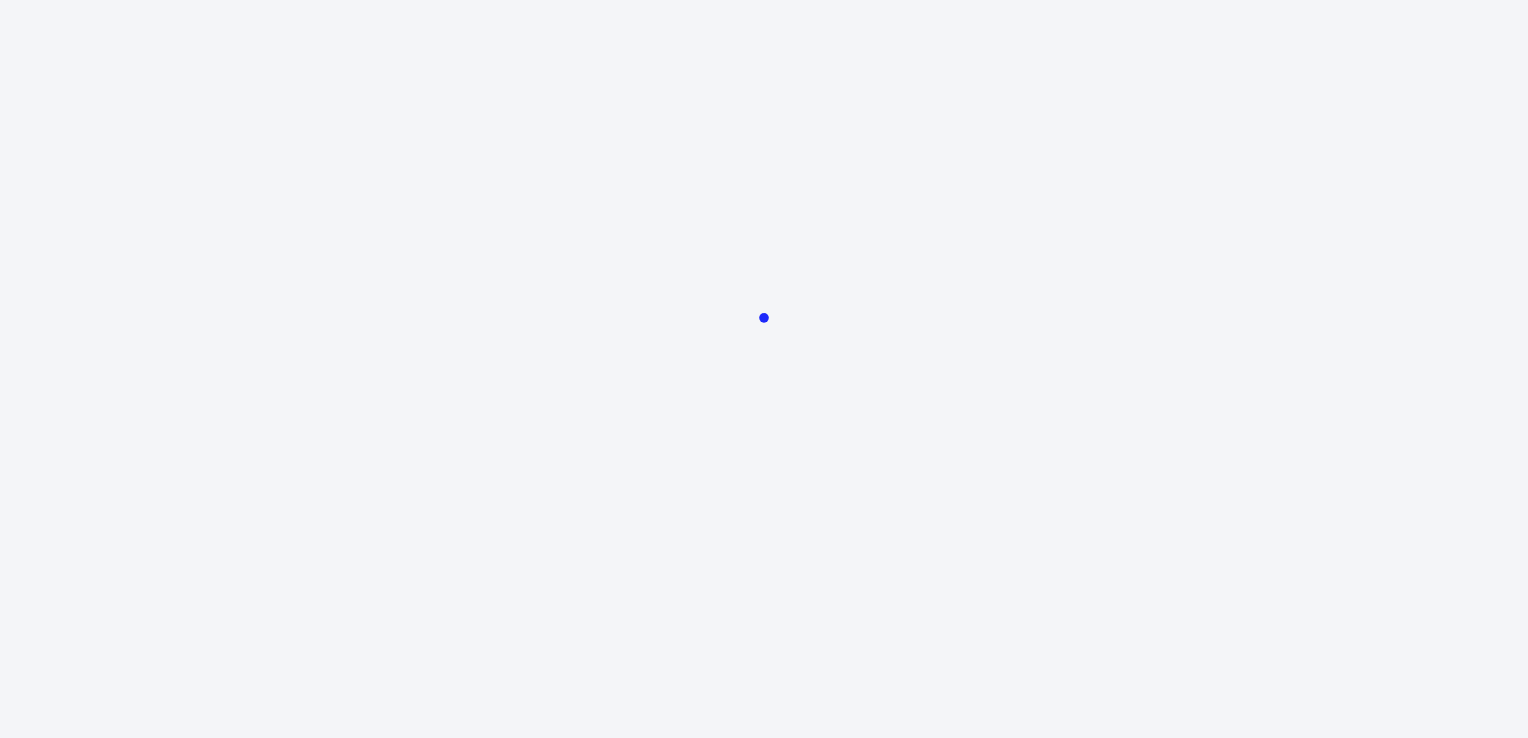 scroll, scrollTop: 0, scrollLeft: 0, axis: both 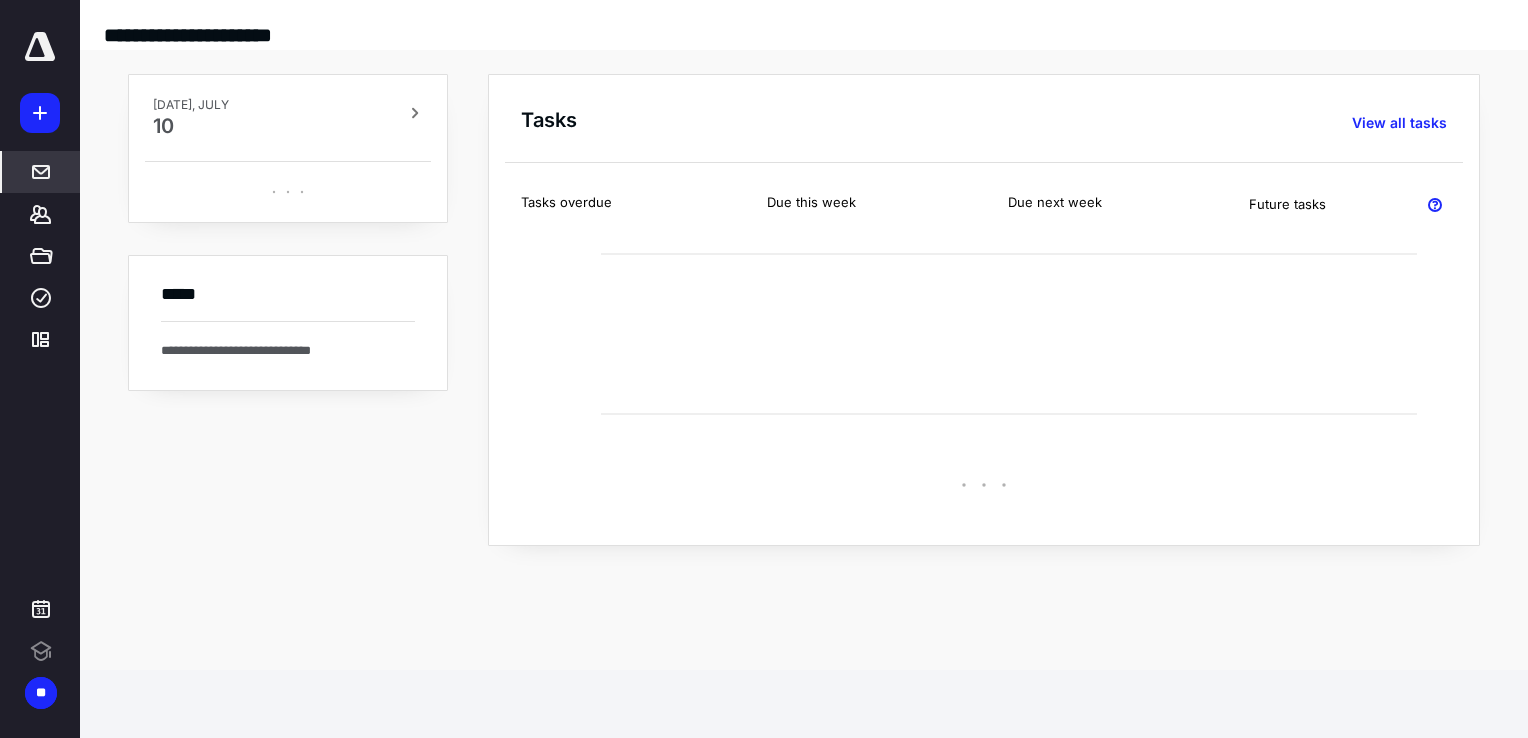 click 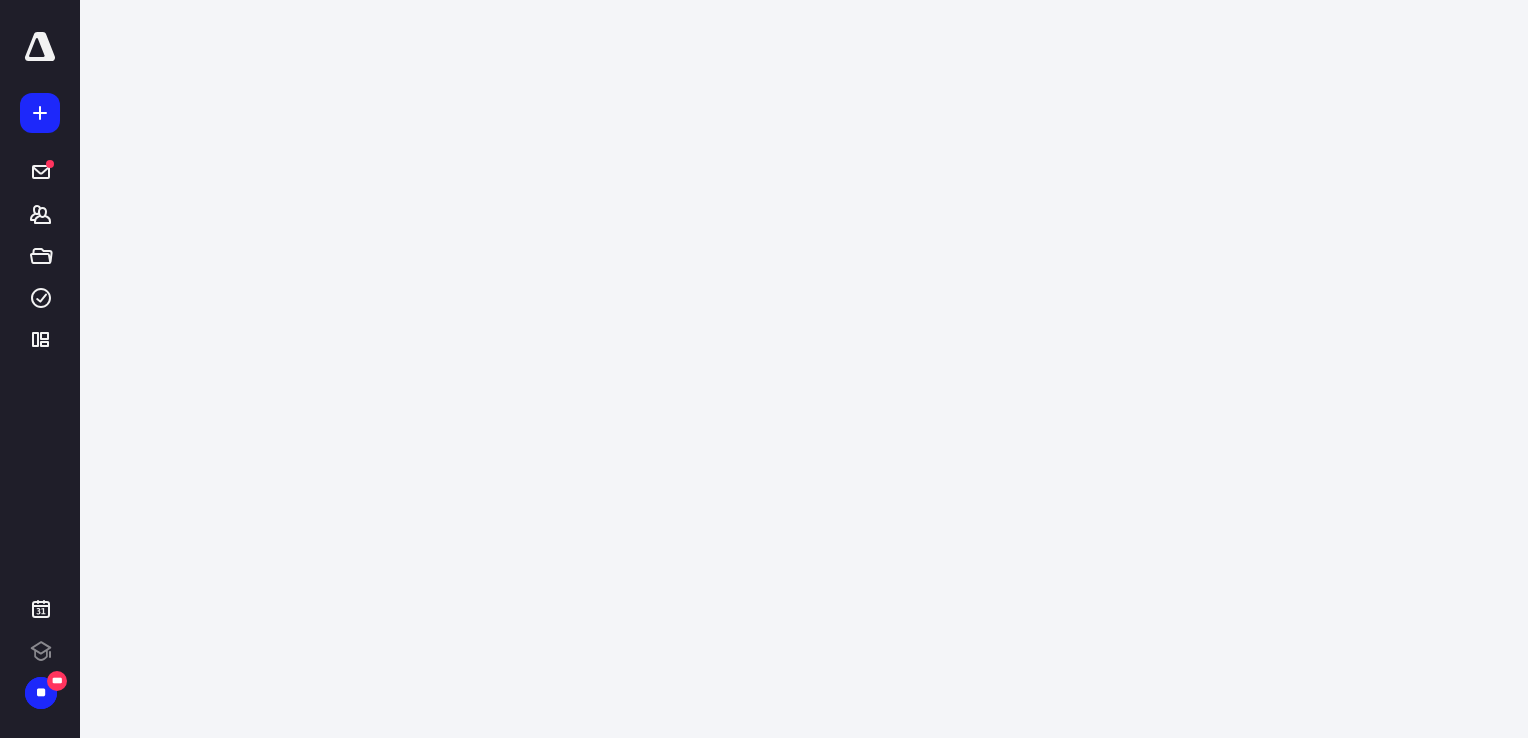 scroll, scrollTop: 0, scrollLeft: 0, axis: both 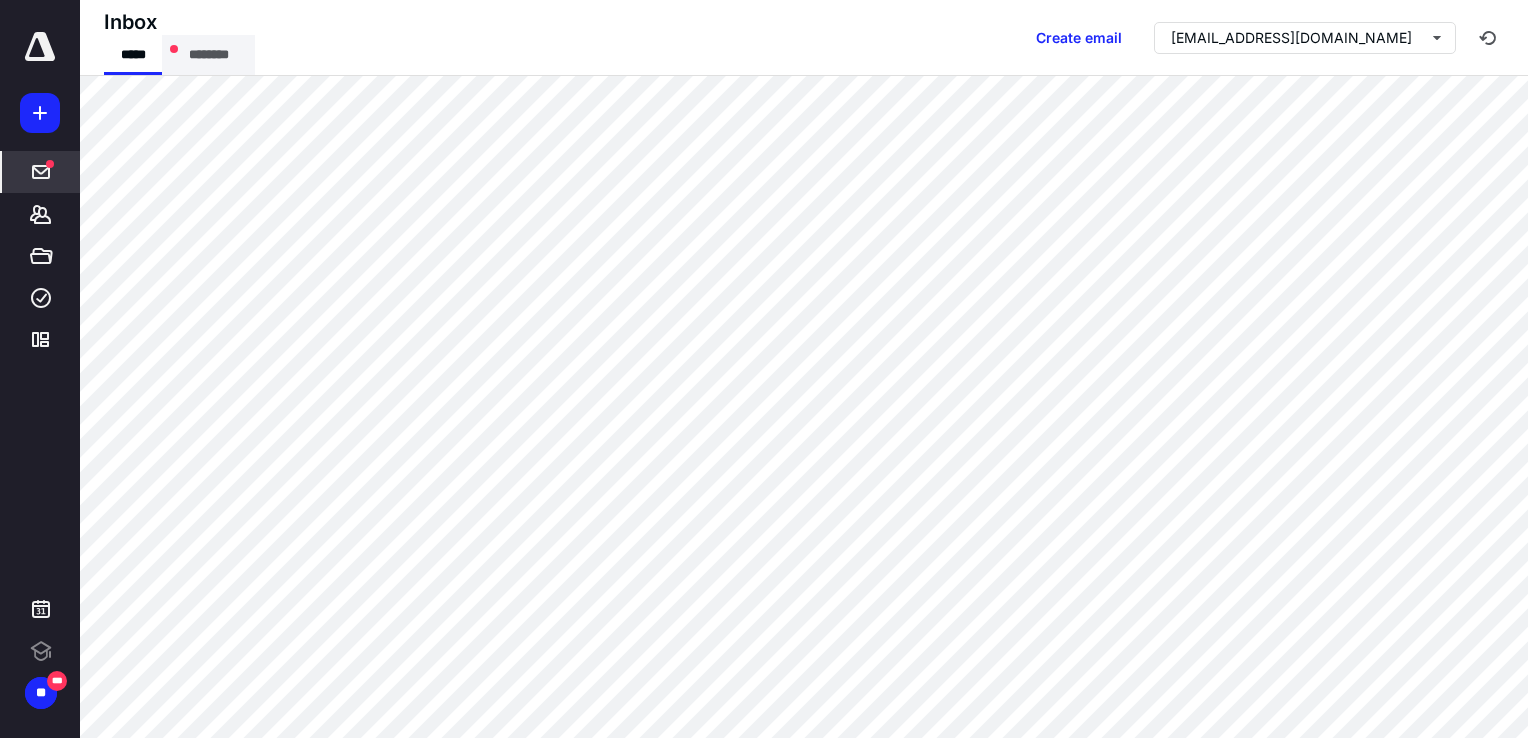 click on "********" at bounding box center [208, 55] 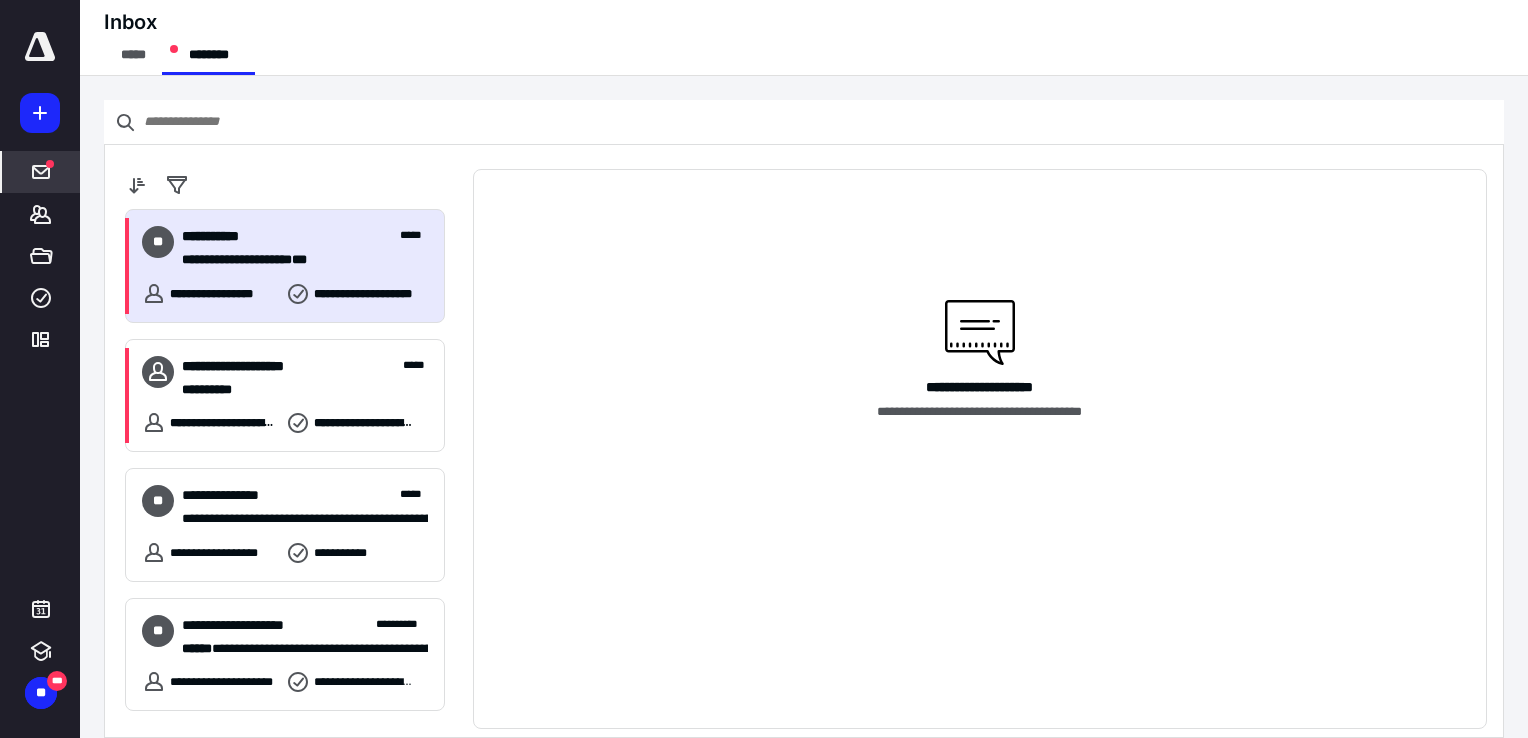 click on "**********" at bounding box center [297, 260] 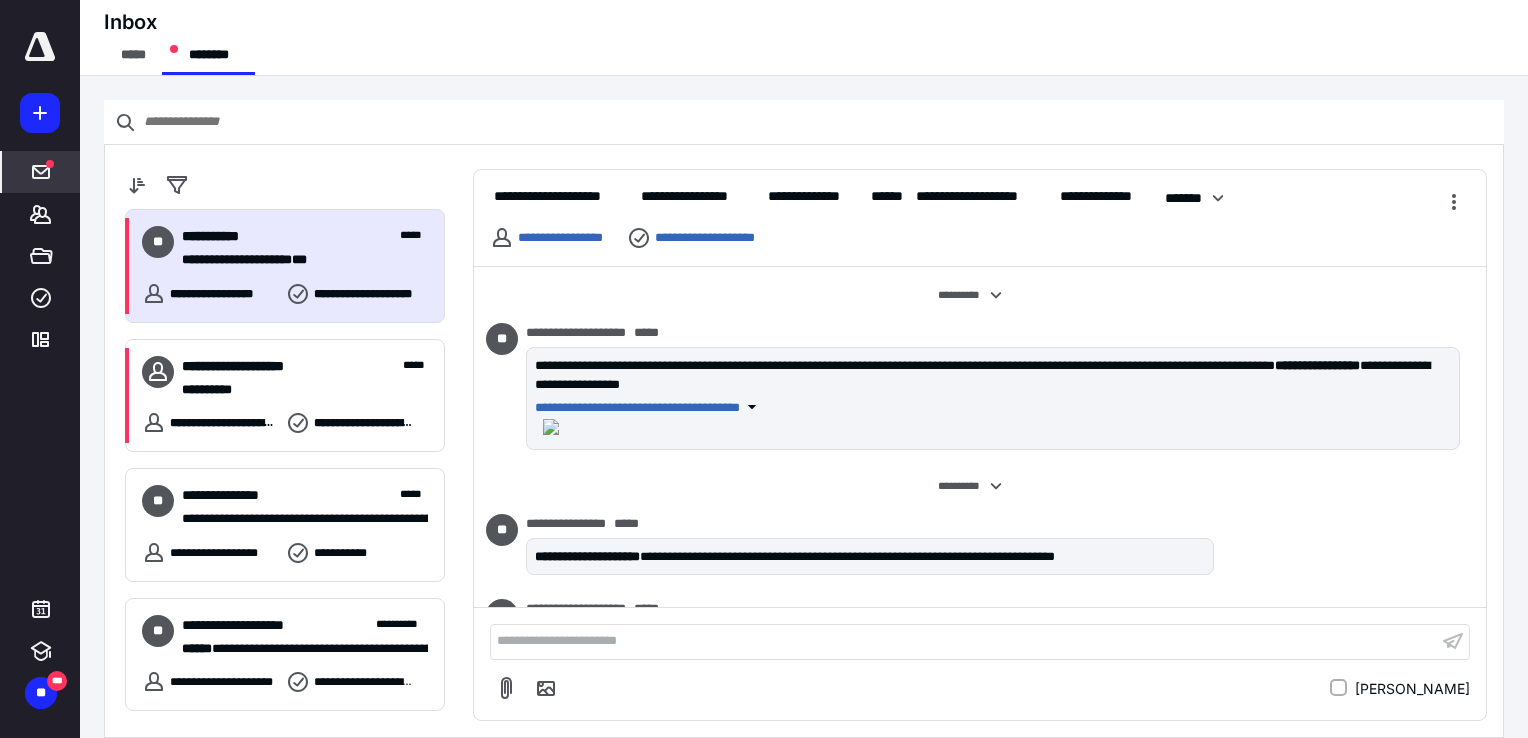 scroll, scrollTop: 2697, scrollLeft: 0, axis: vertical 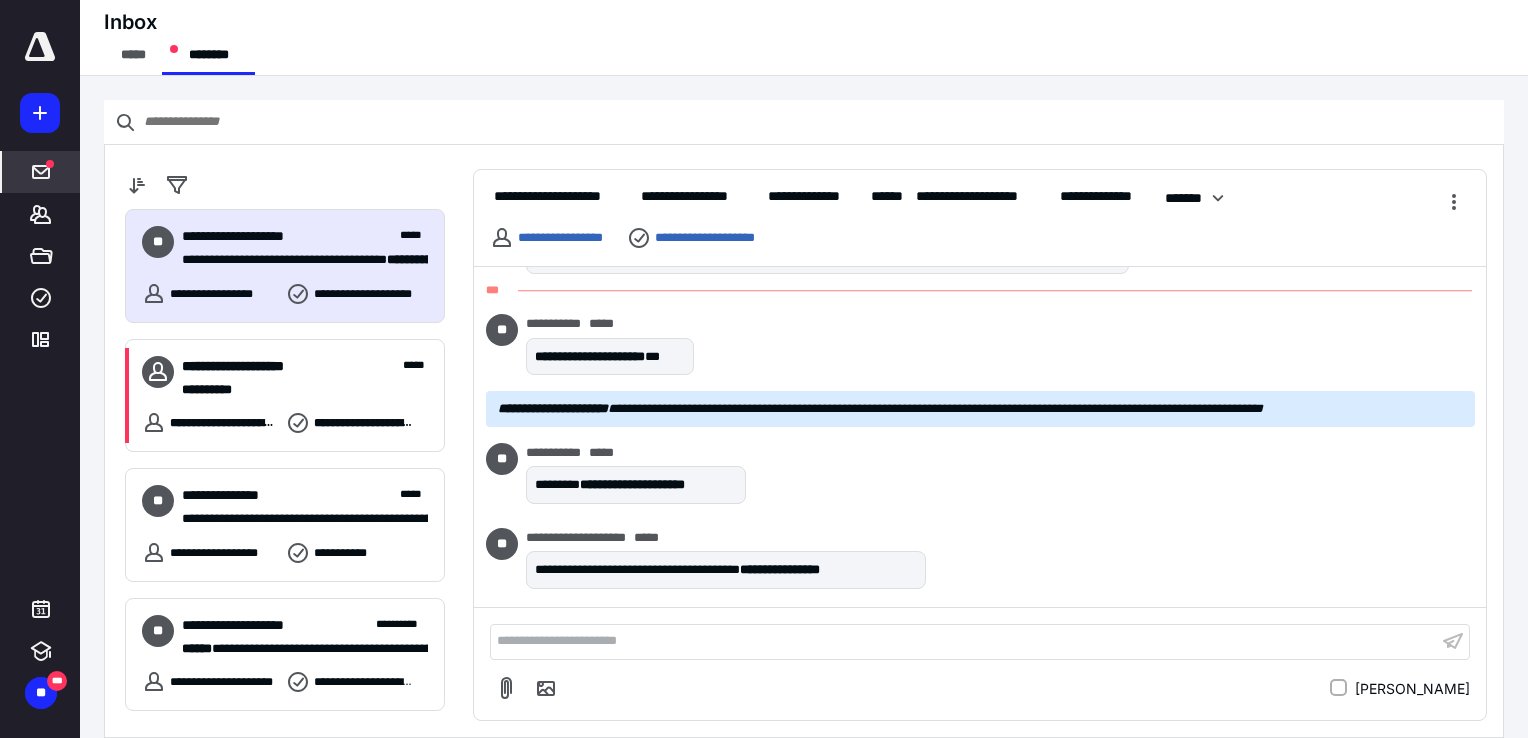 click on "**********" at bounding box center [964, 641] 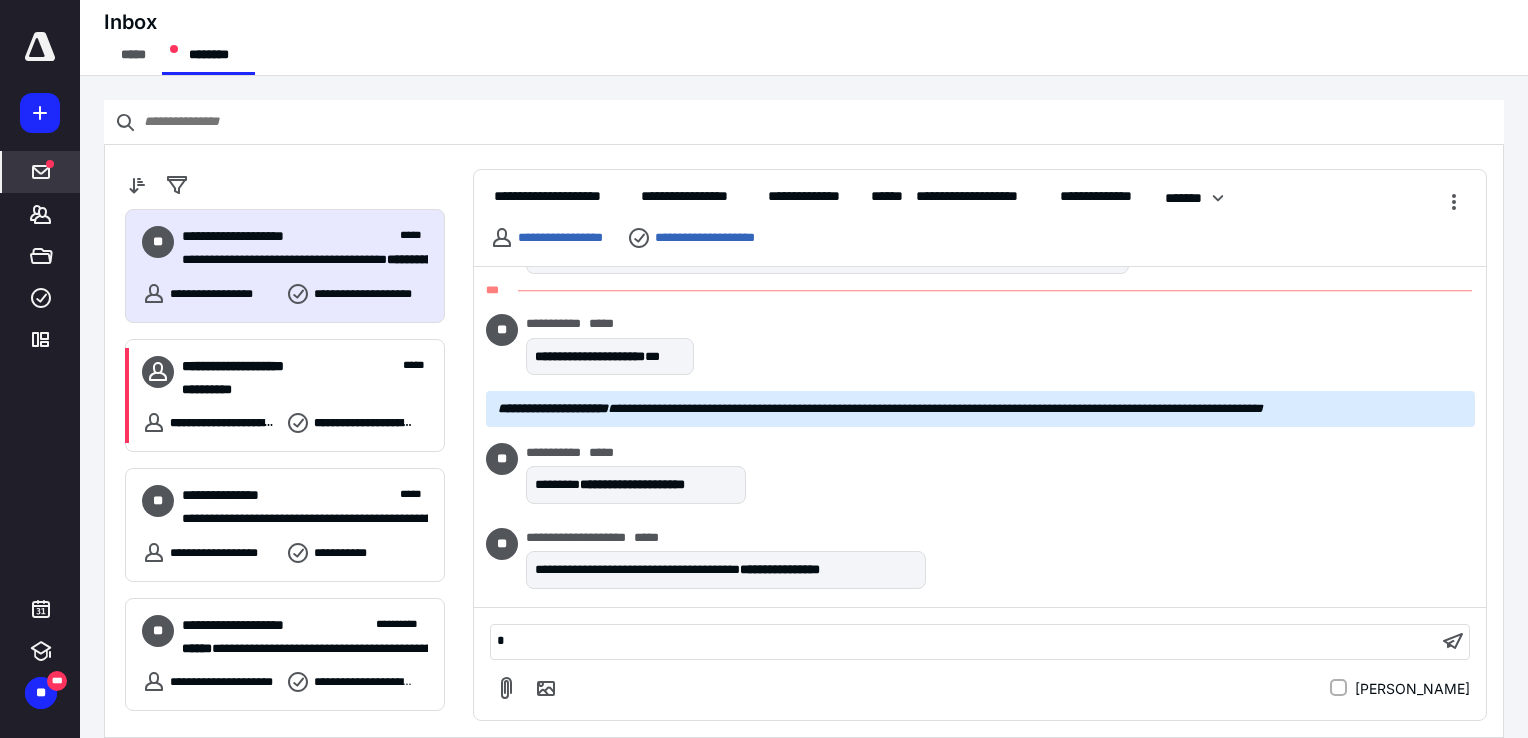 type 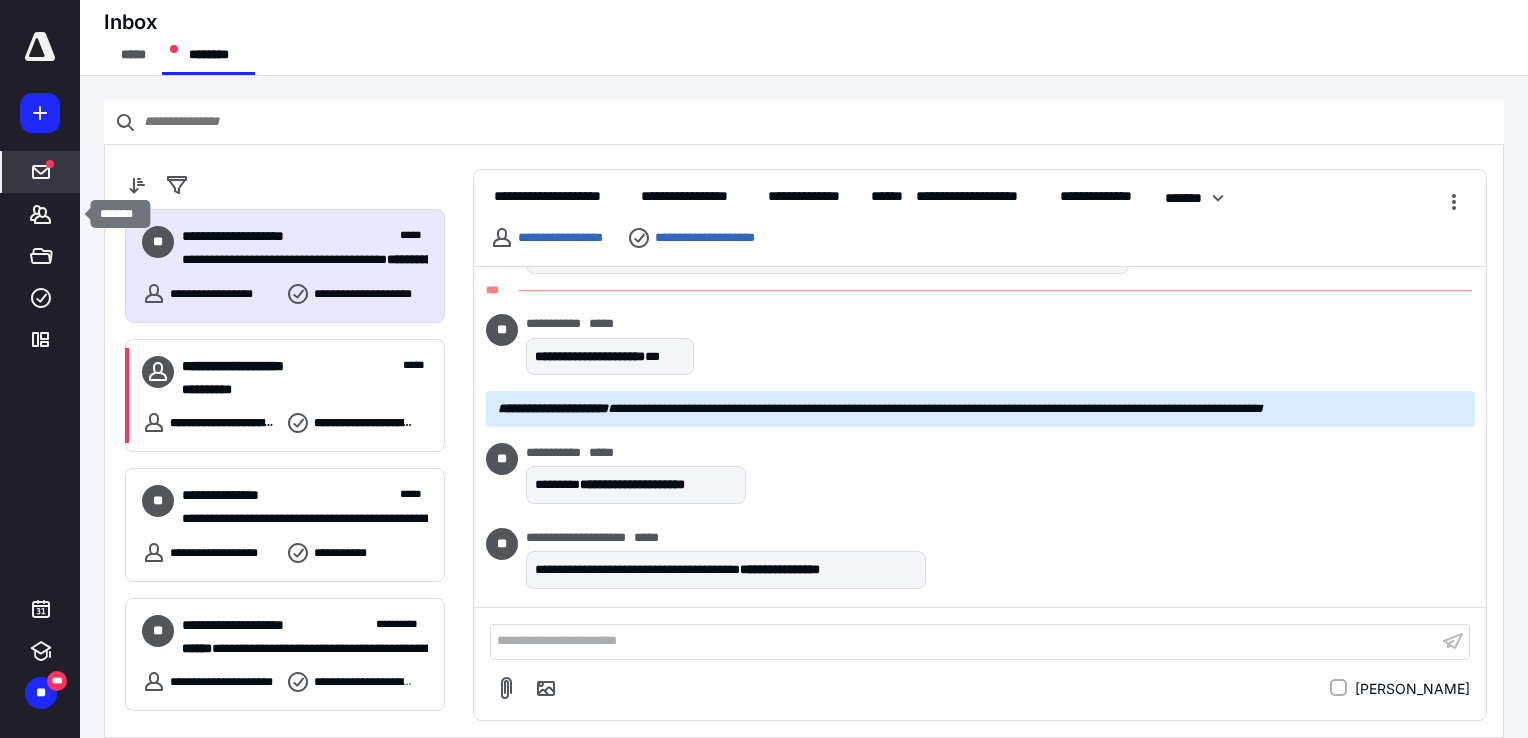 click at bounding box center [41, 172] 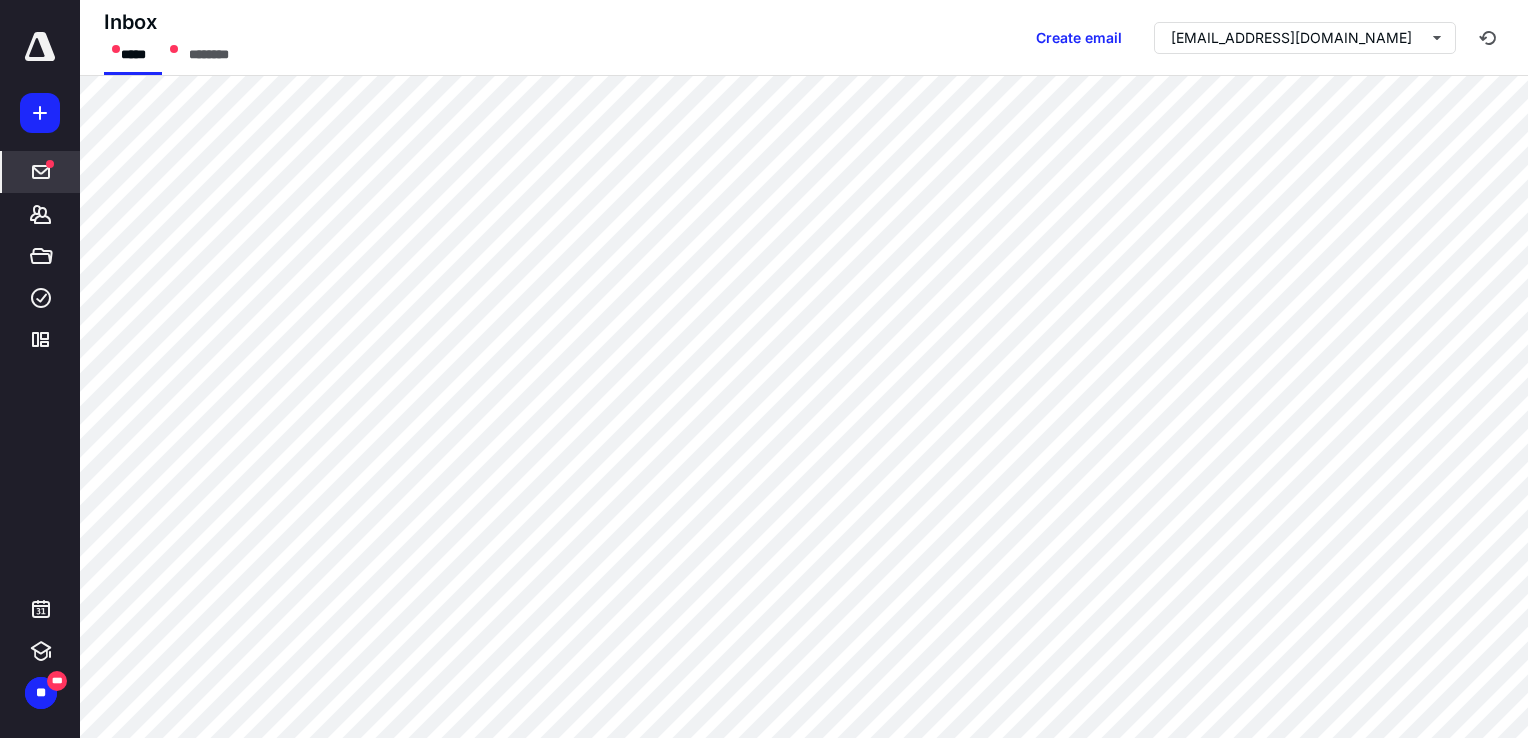 click 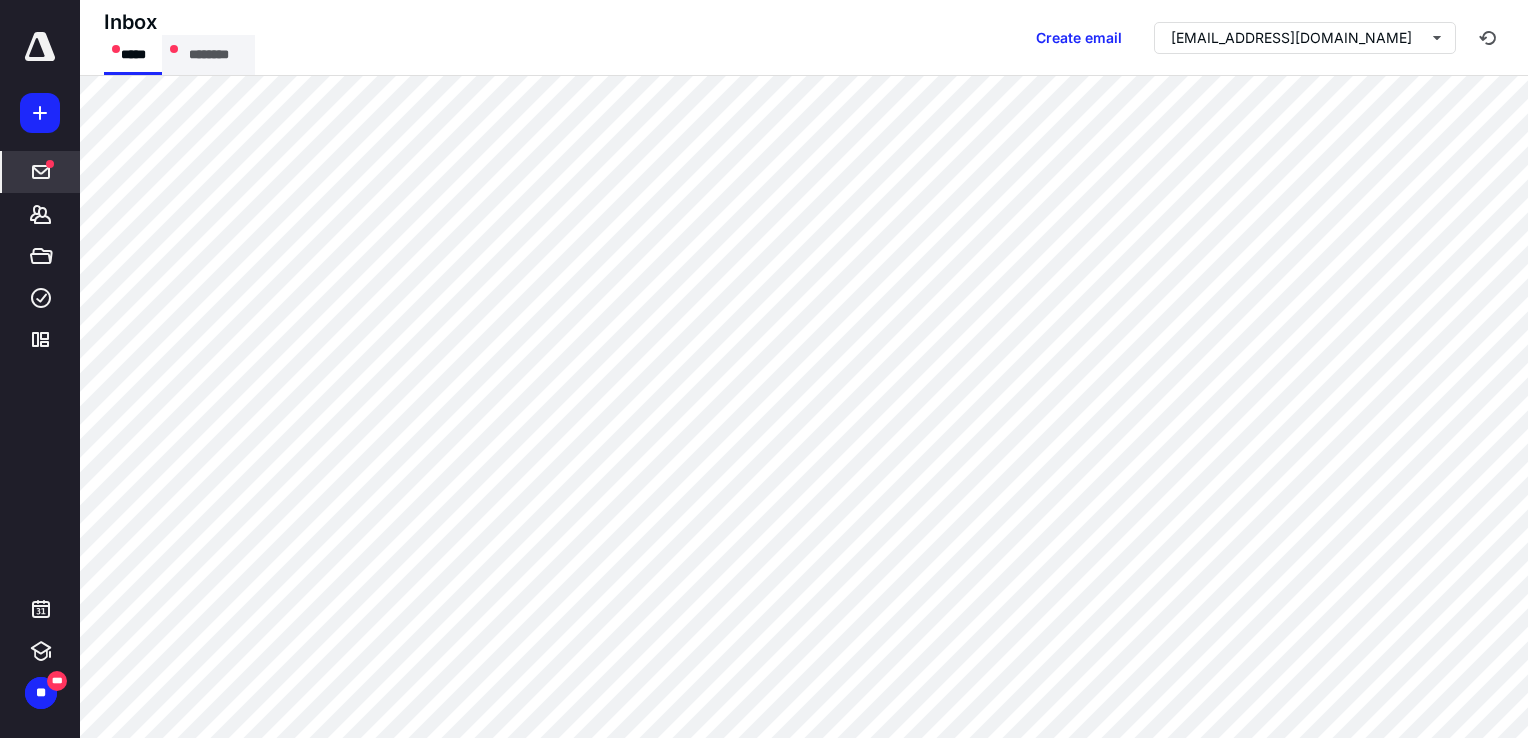click on "********" at bounding box center [208, 55] 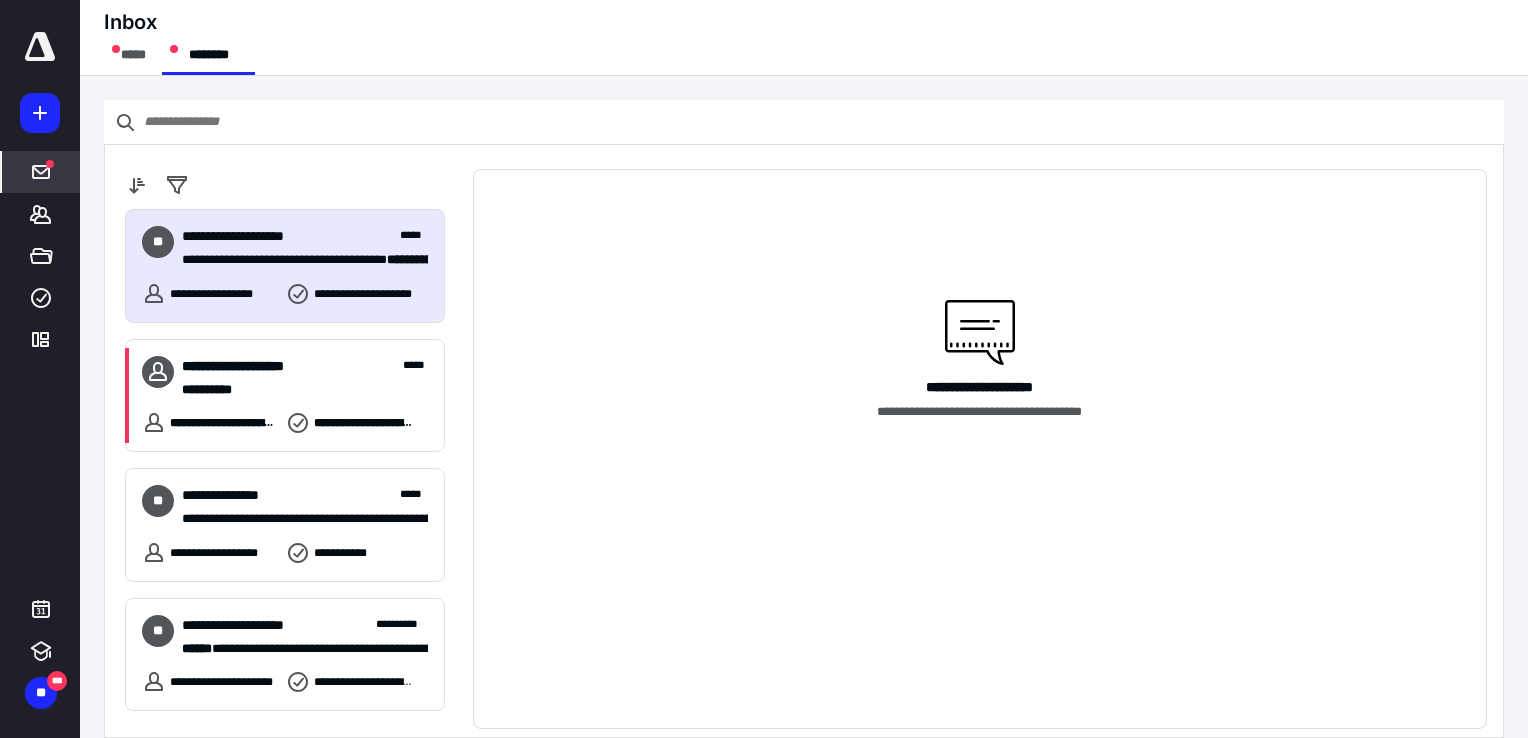 click on "**********" at bounding box center [251, 236] 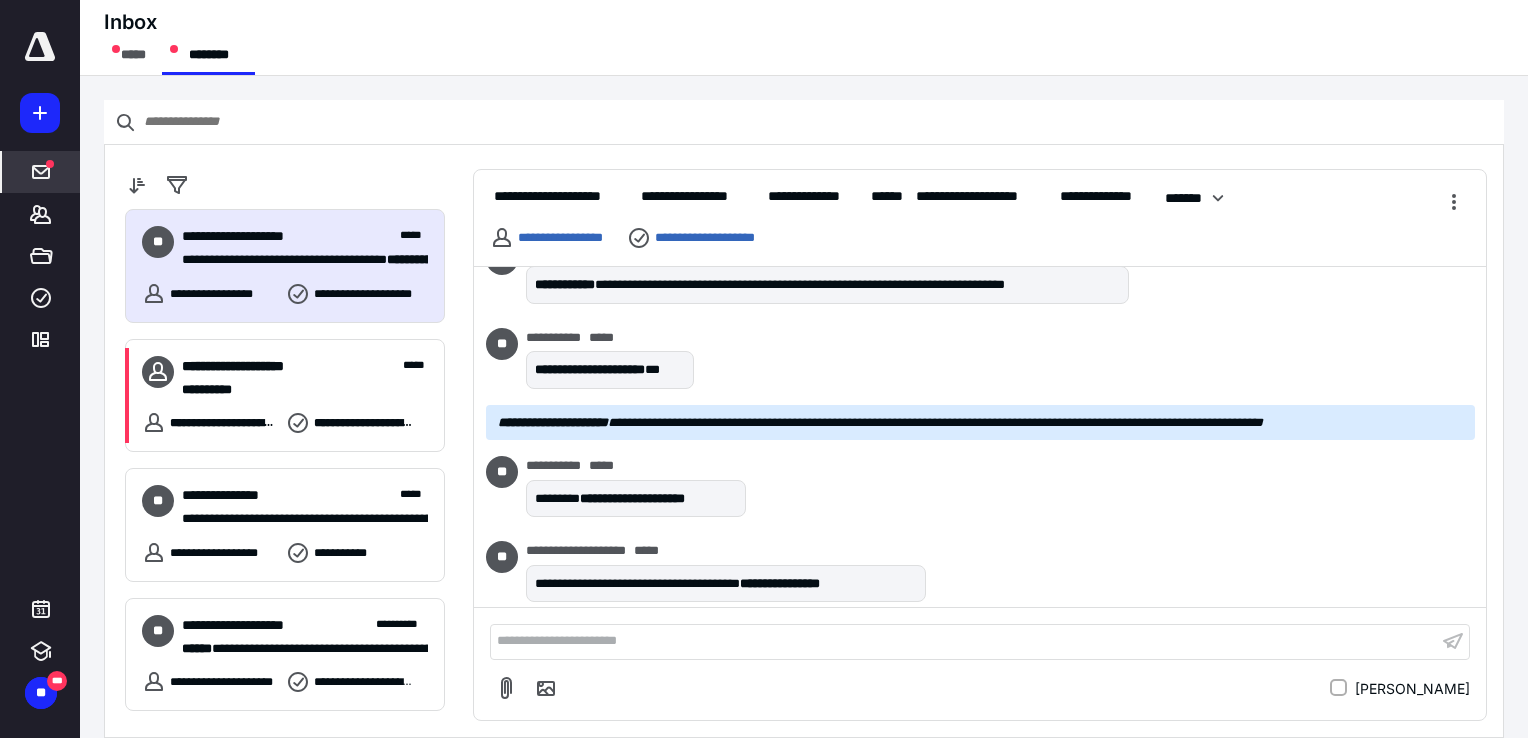 scroll, scrollTop: 2680, scrollLeft: 0, axis: vertical 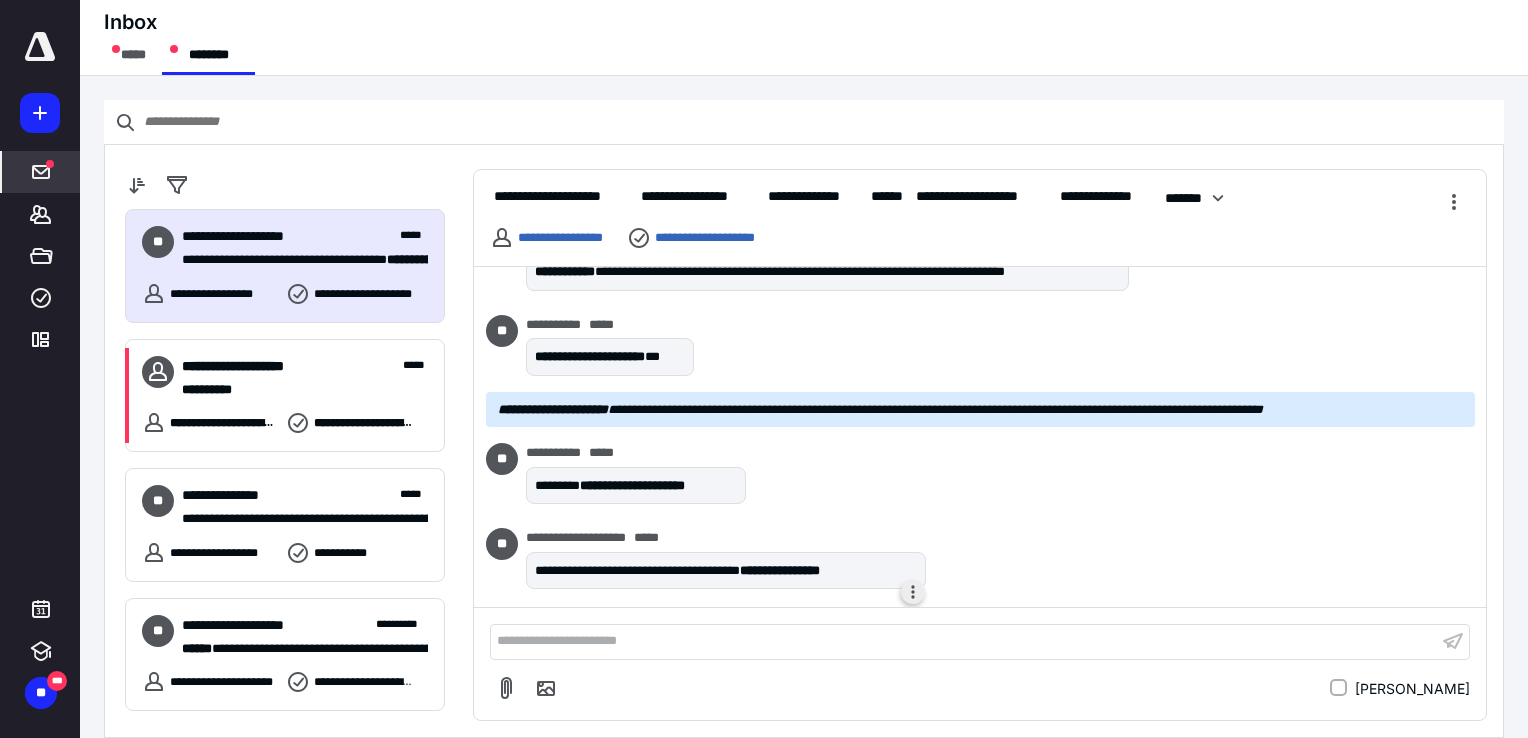 click at bounding box center [913, 592] 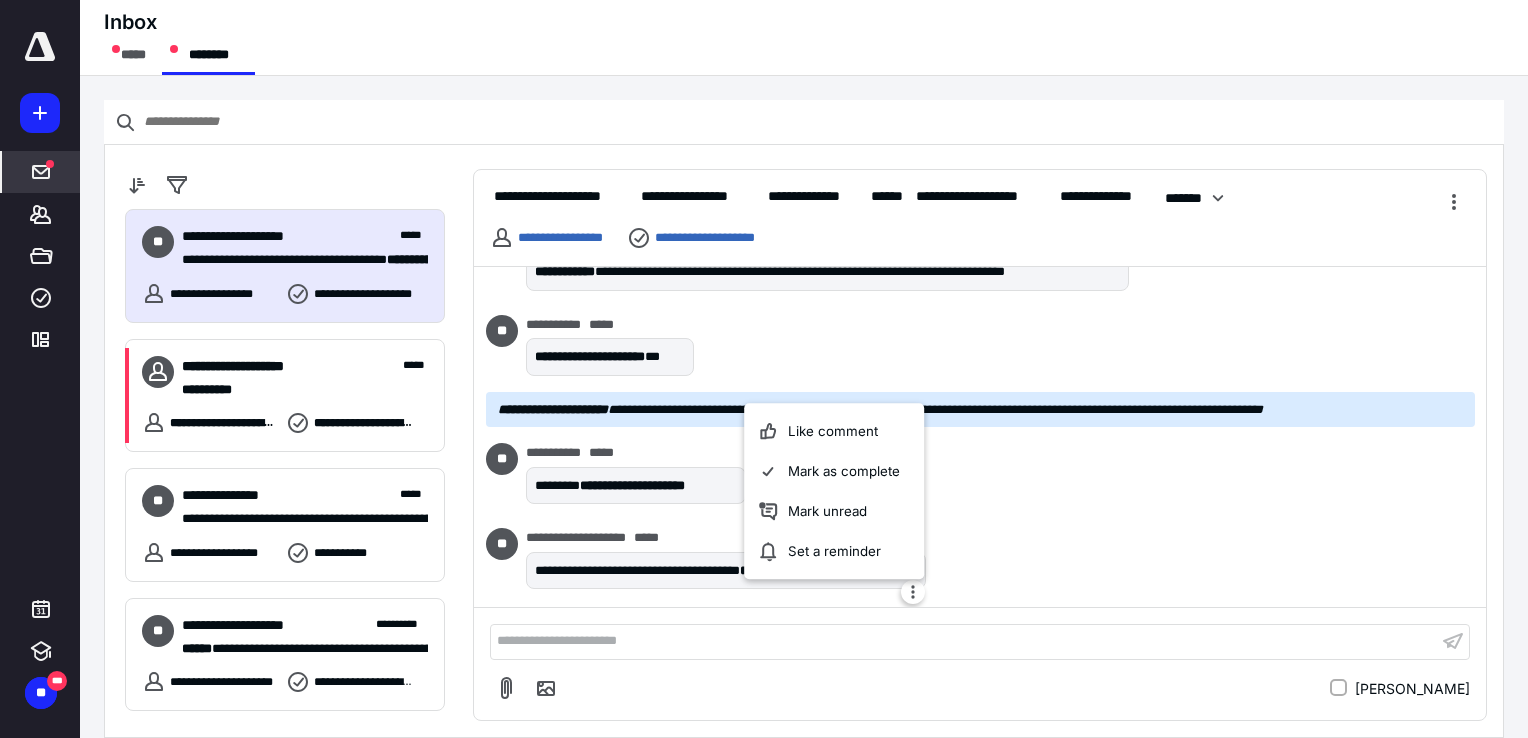 drag, startPoint x: 600, startPoint y: 618, endPoint x: 591, endPoint y: 631, distance: 15.811388 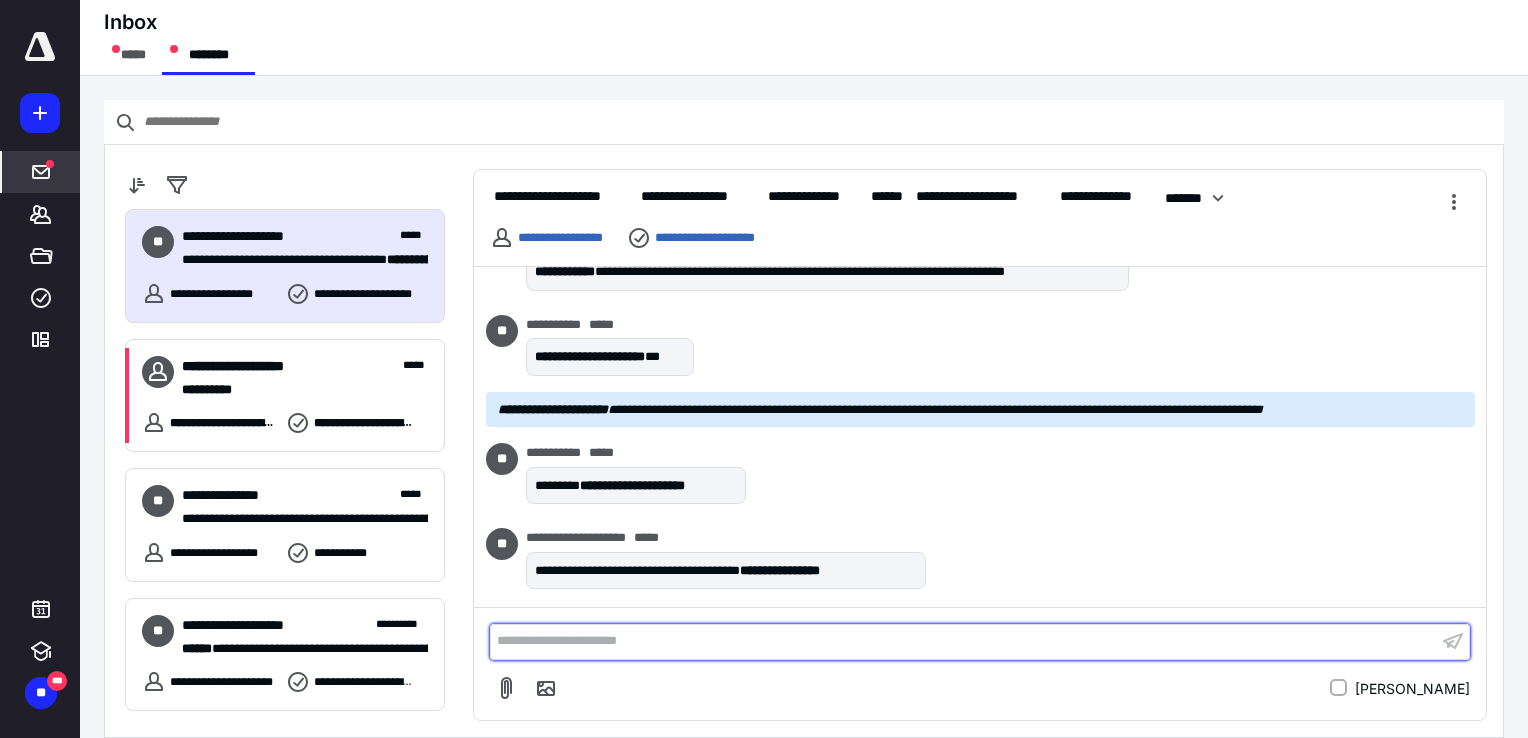 click on "**********" at bounding box center (964, 641) 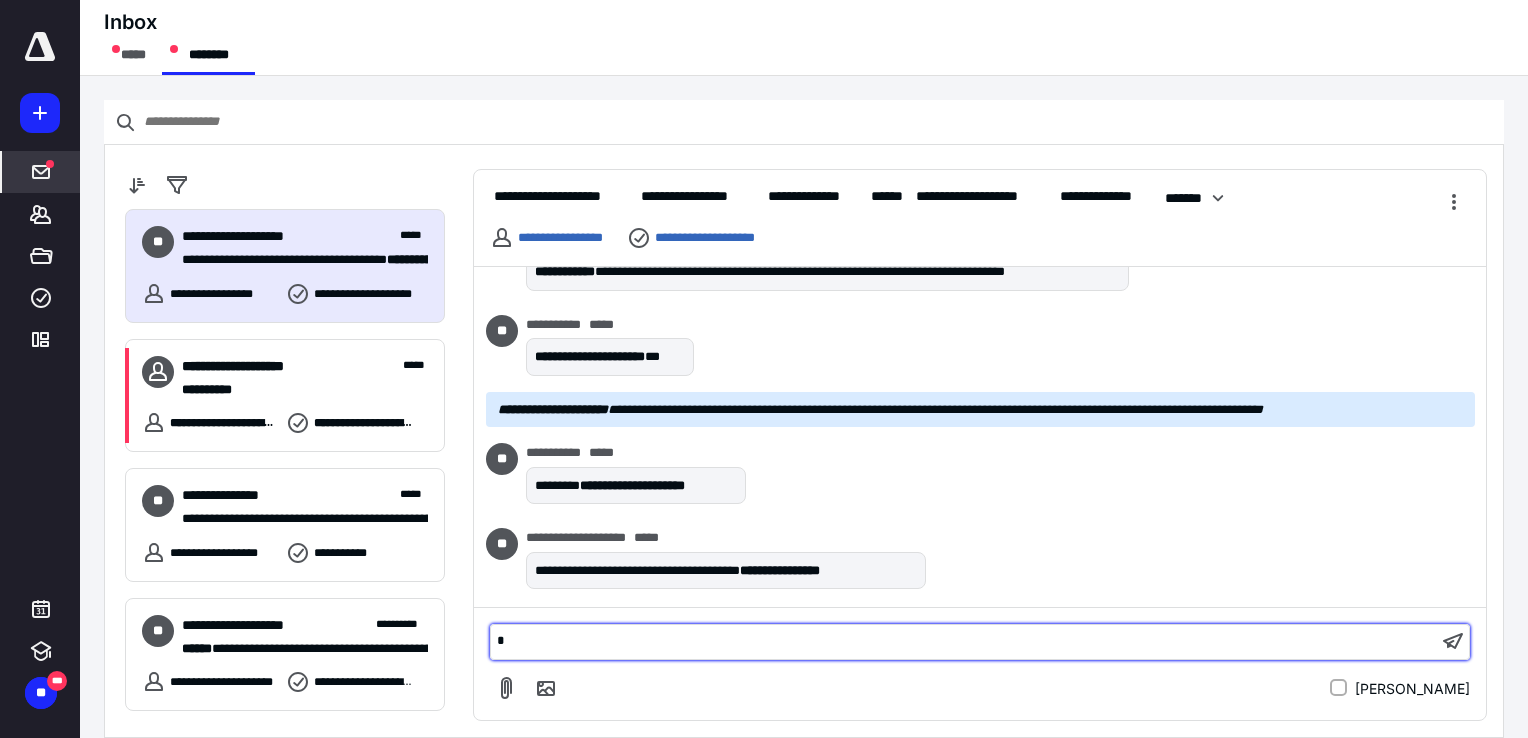 type 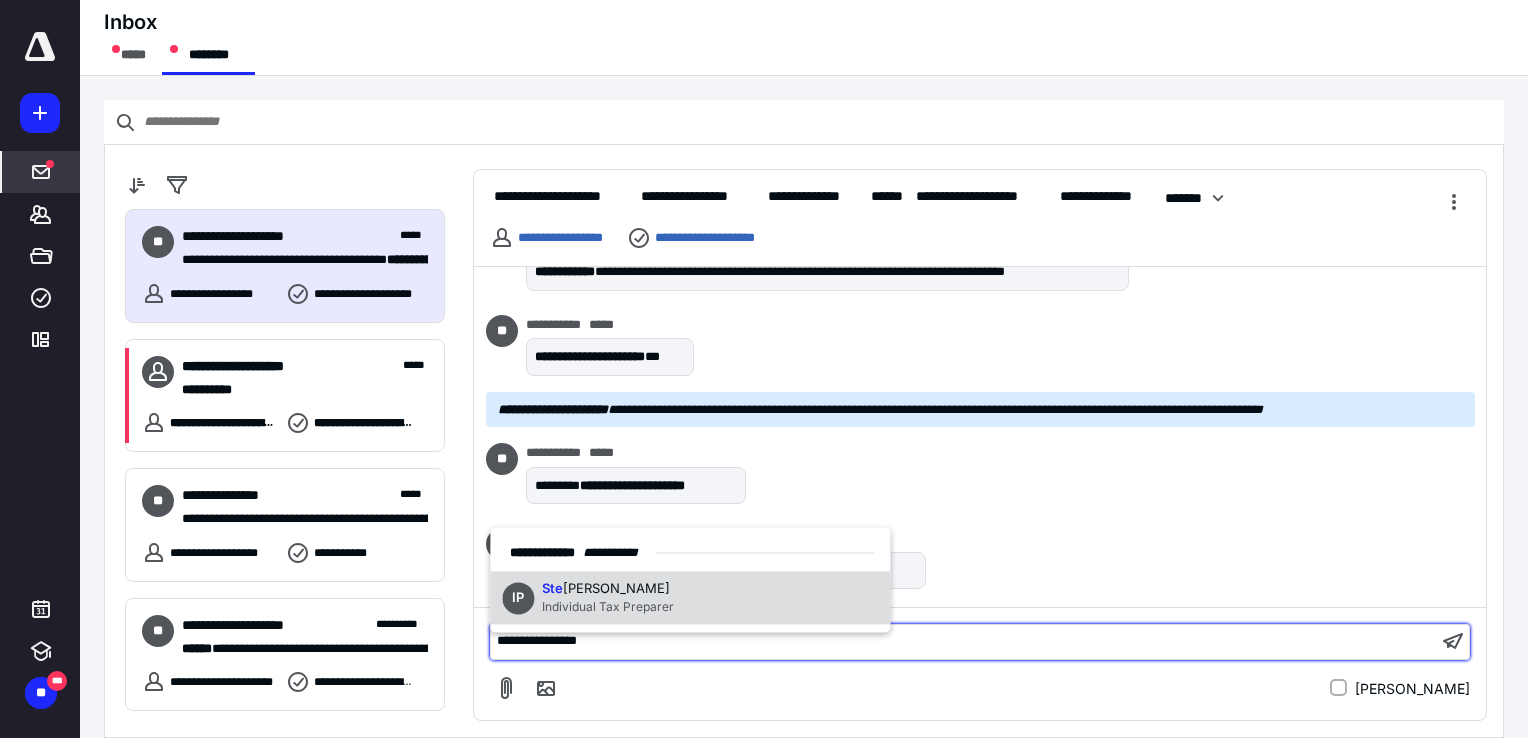 click on "Individual Tax Preparer" at bounding box center [608, 607] 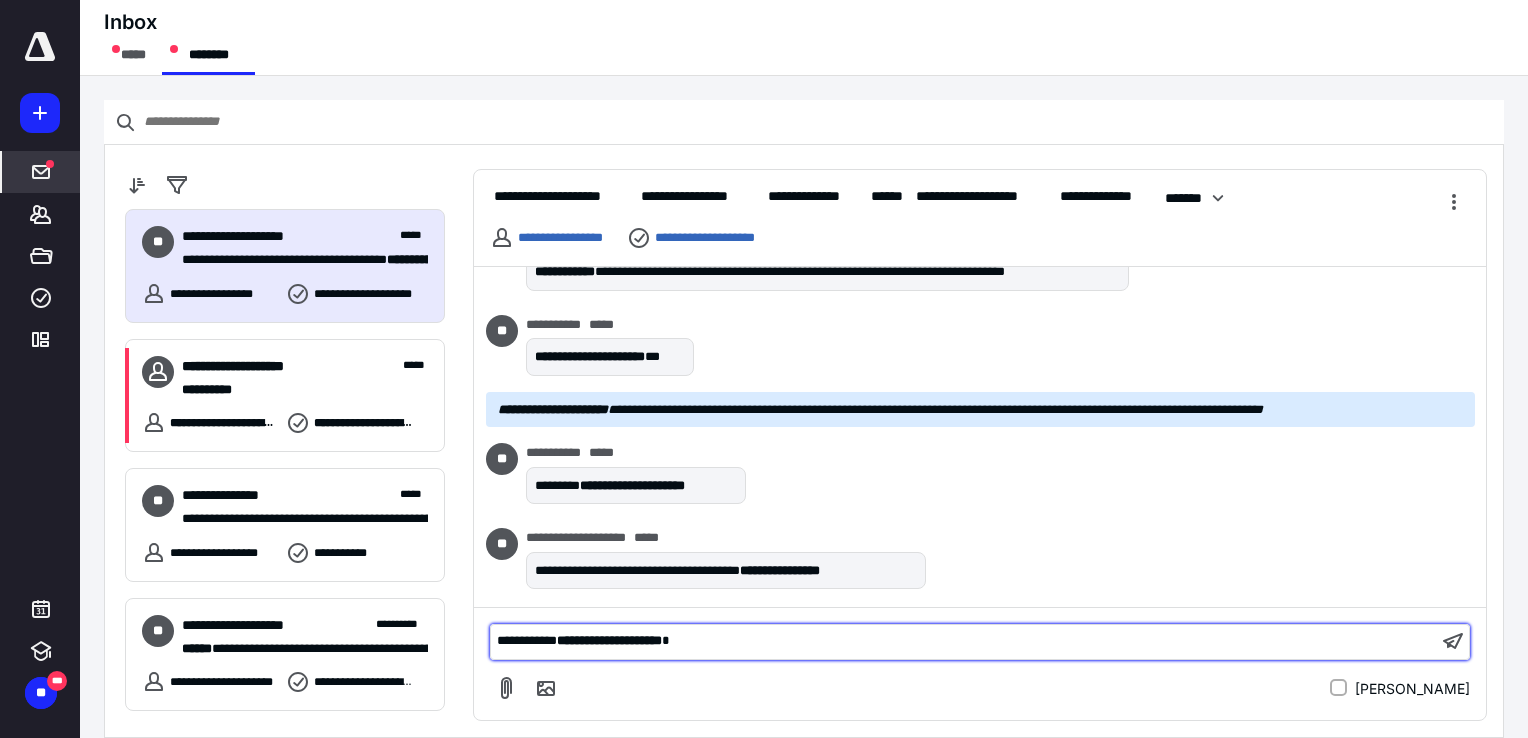 scroll, scrollTop: 2765, scrollLeft: 0, axis: vertical 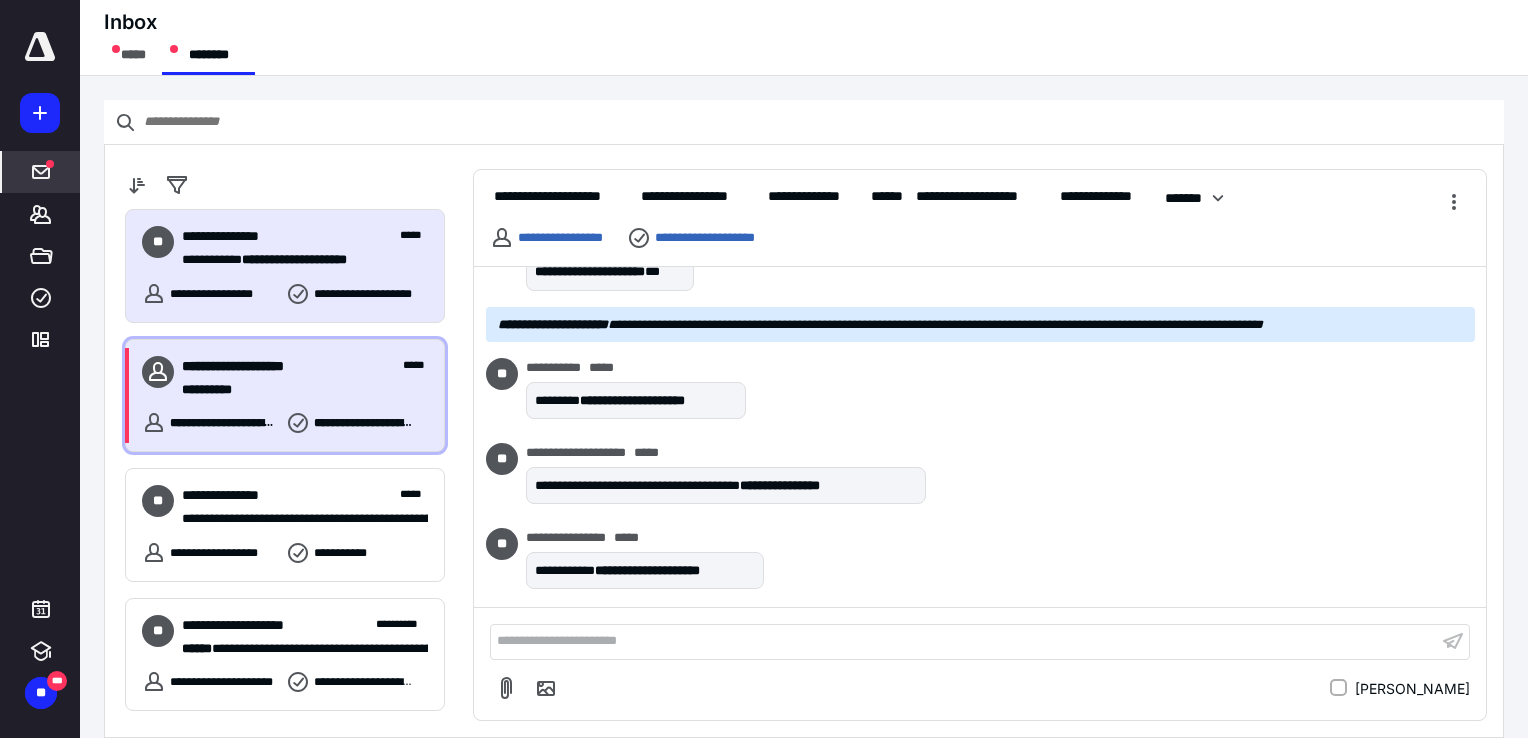 click on "**********" at bounding box center [305, 378] 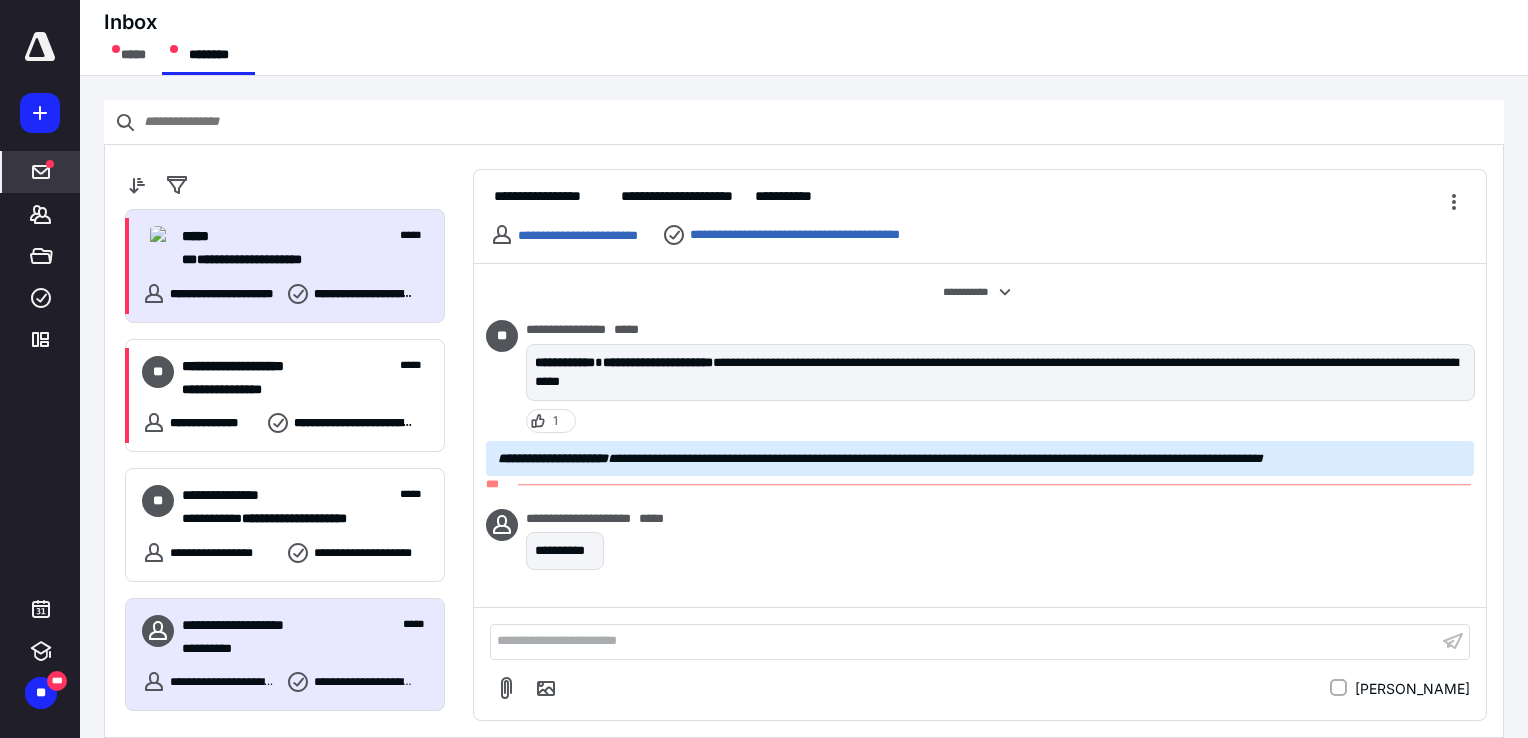 click on "**********" at bounding box center [249, 259] 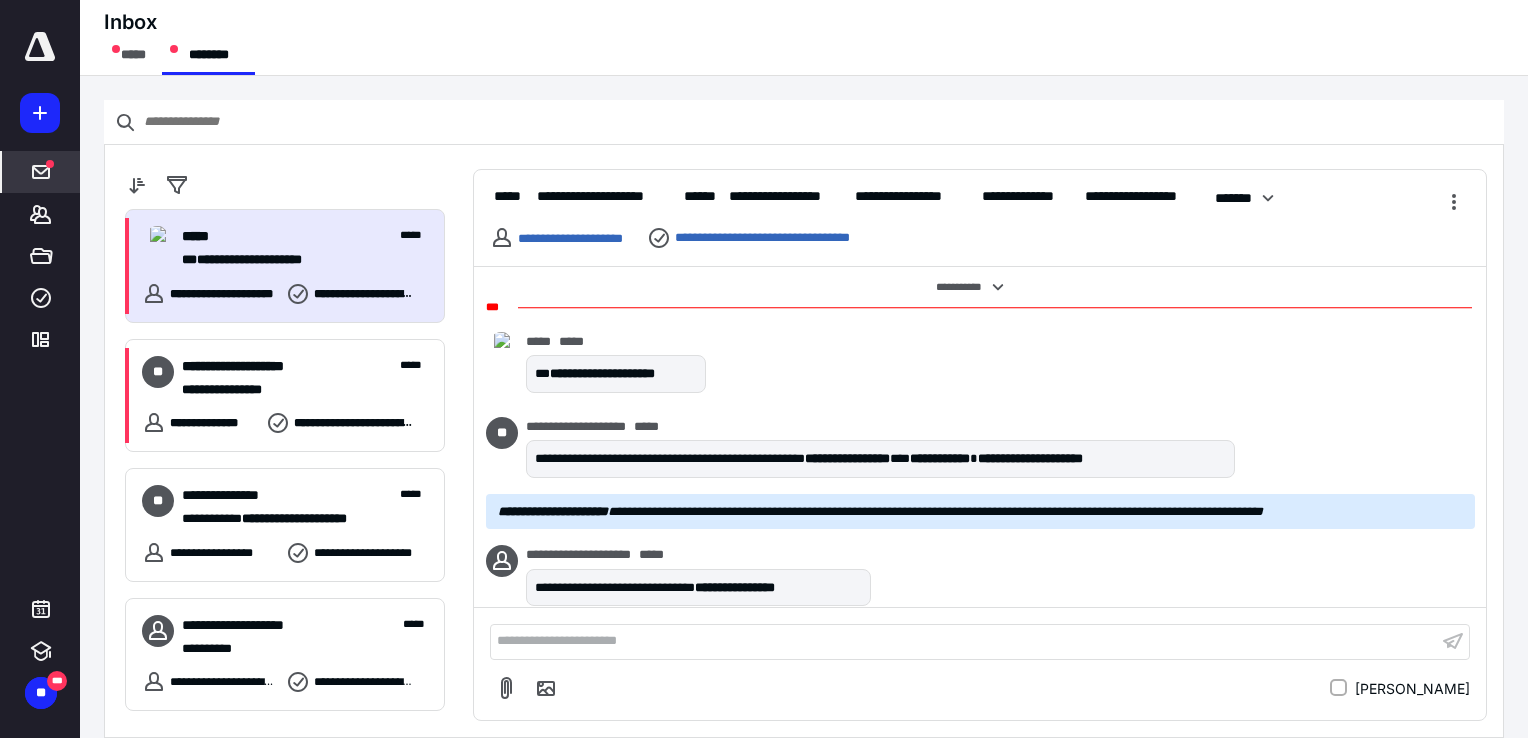 scroll, scrollTop: 3740, scrollLeft: 0, axis: vertical 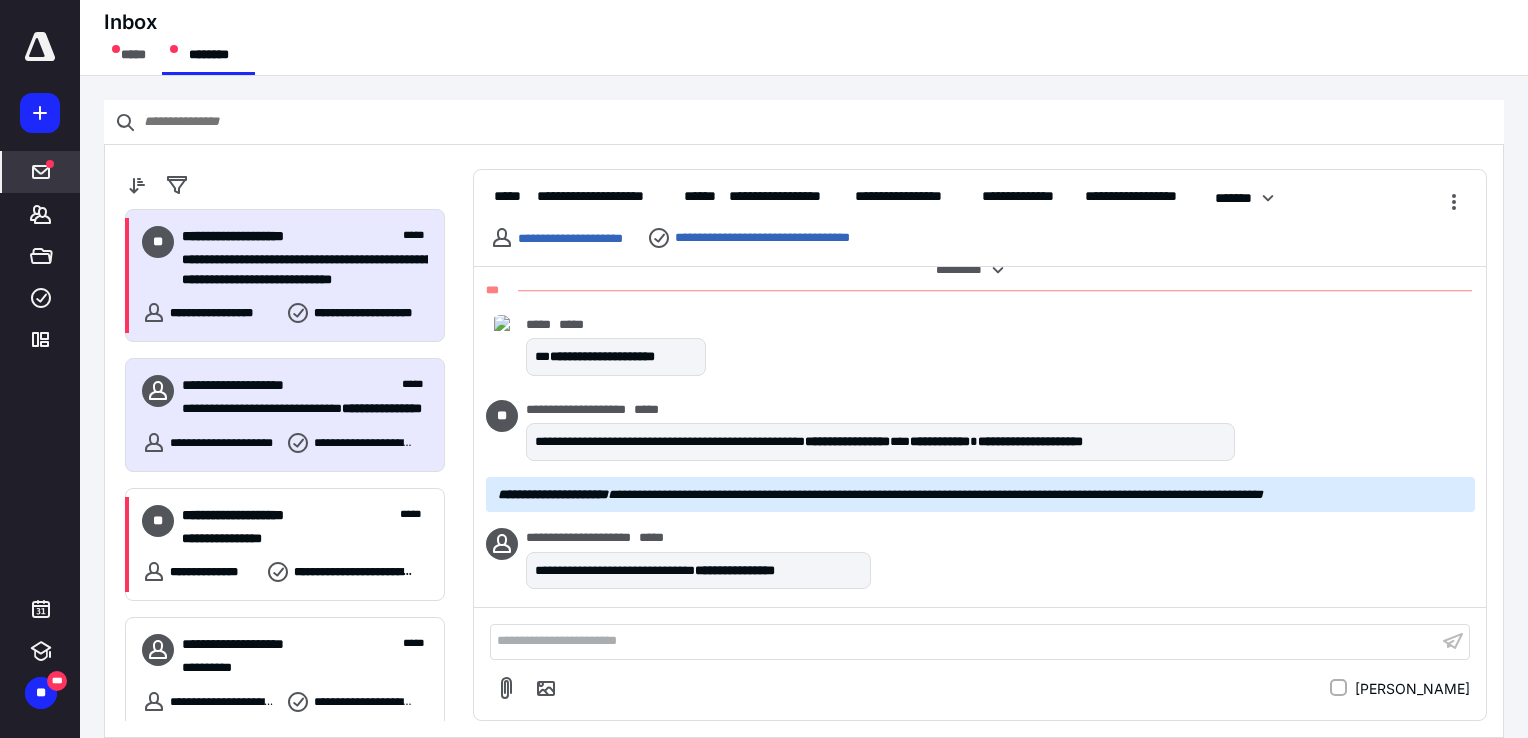 click on "**********" at bounding box center [297, 280] 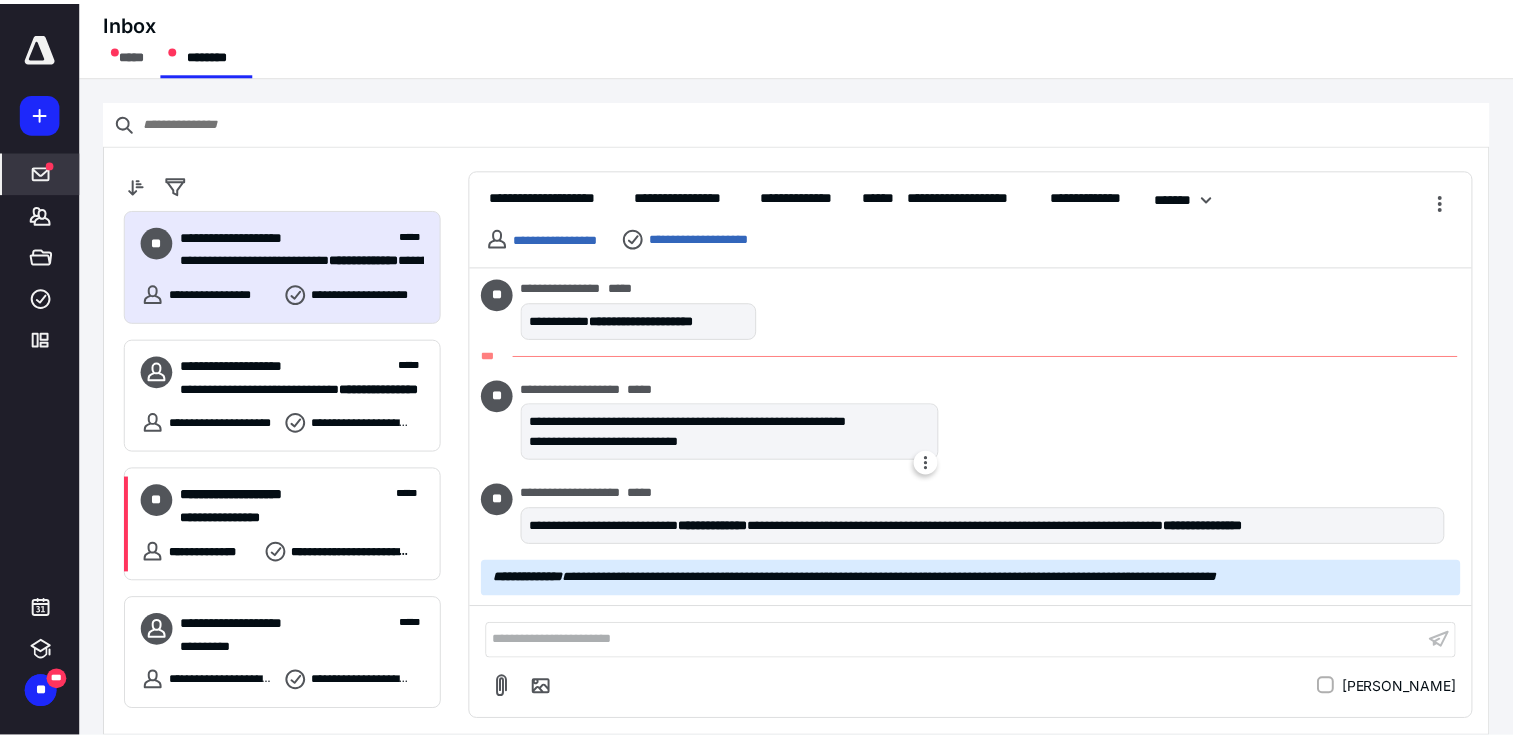 scroll, scrollTop: 3014, scrollLeft: 0, axis: vertical 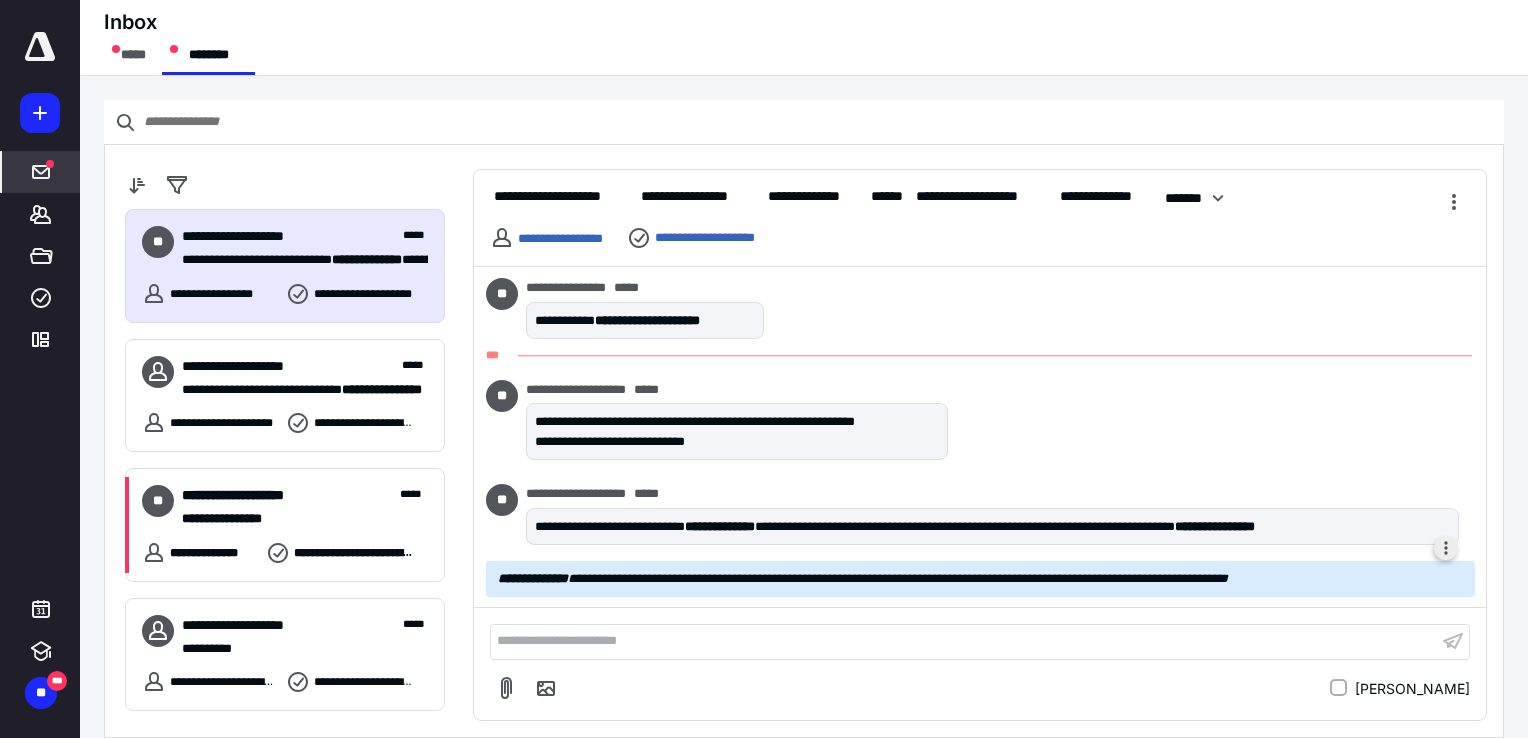 click at bounding box center [1446, 548] 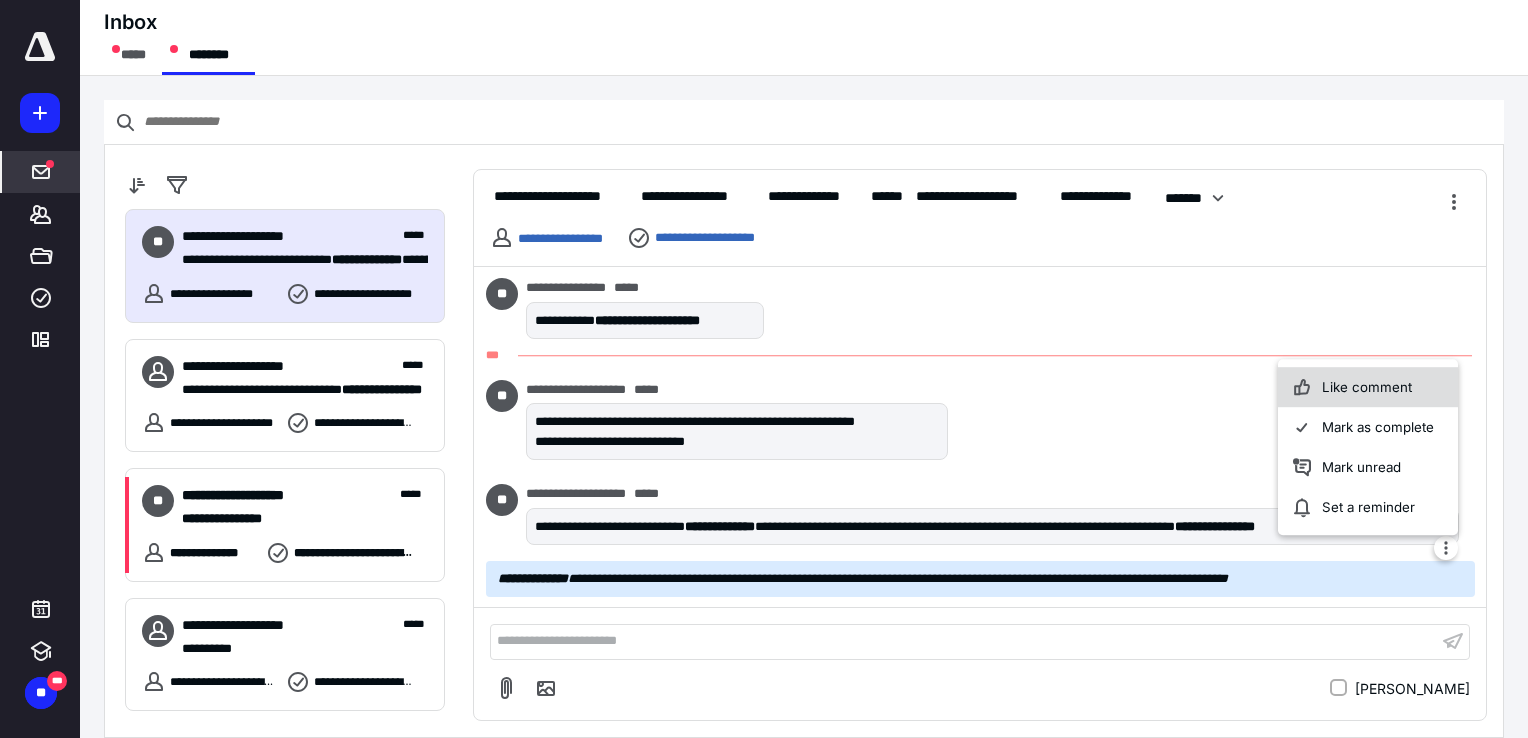 click on "Like comment" at bounding box center (1368, 387) 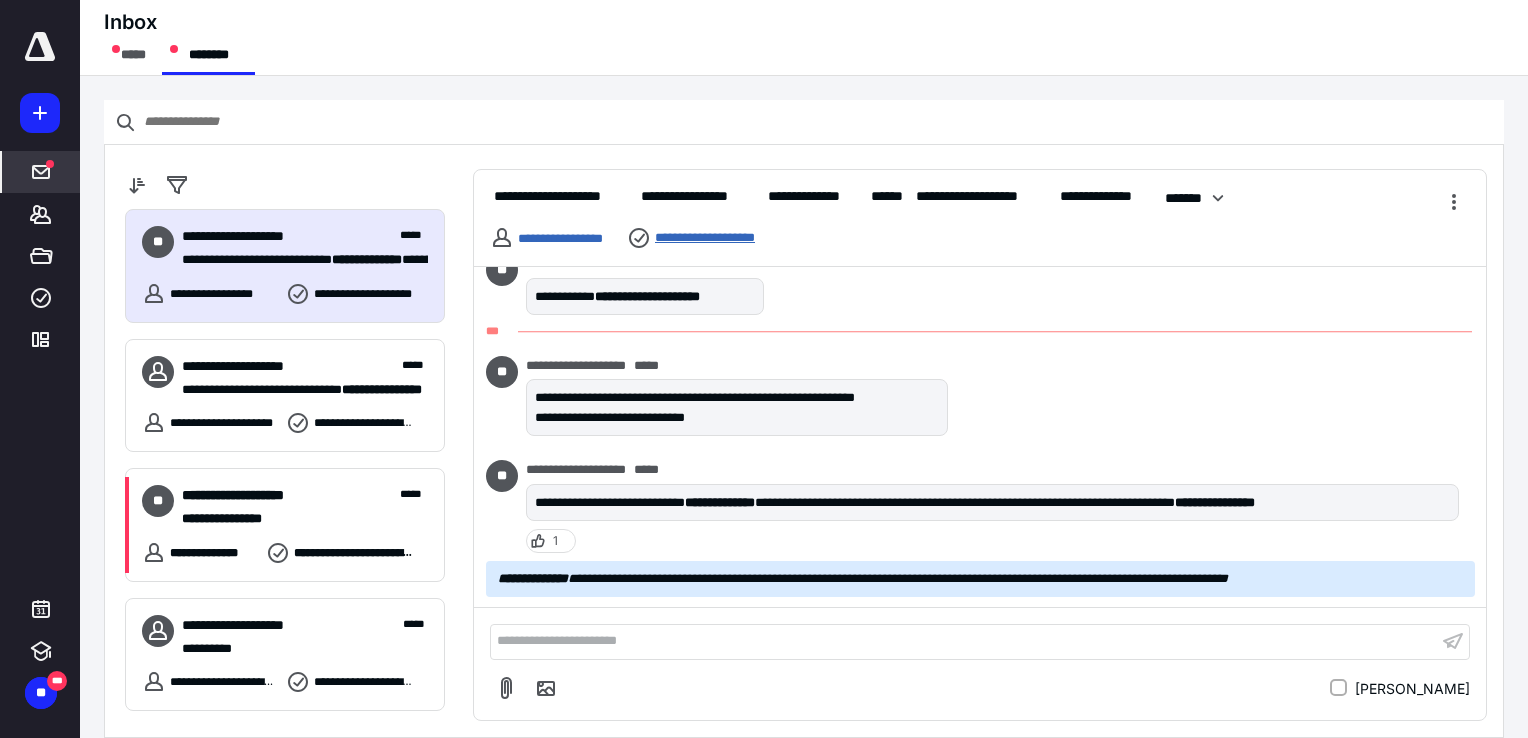 click on "**********" at bounding box center [718, 238] 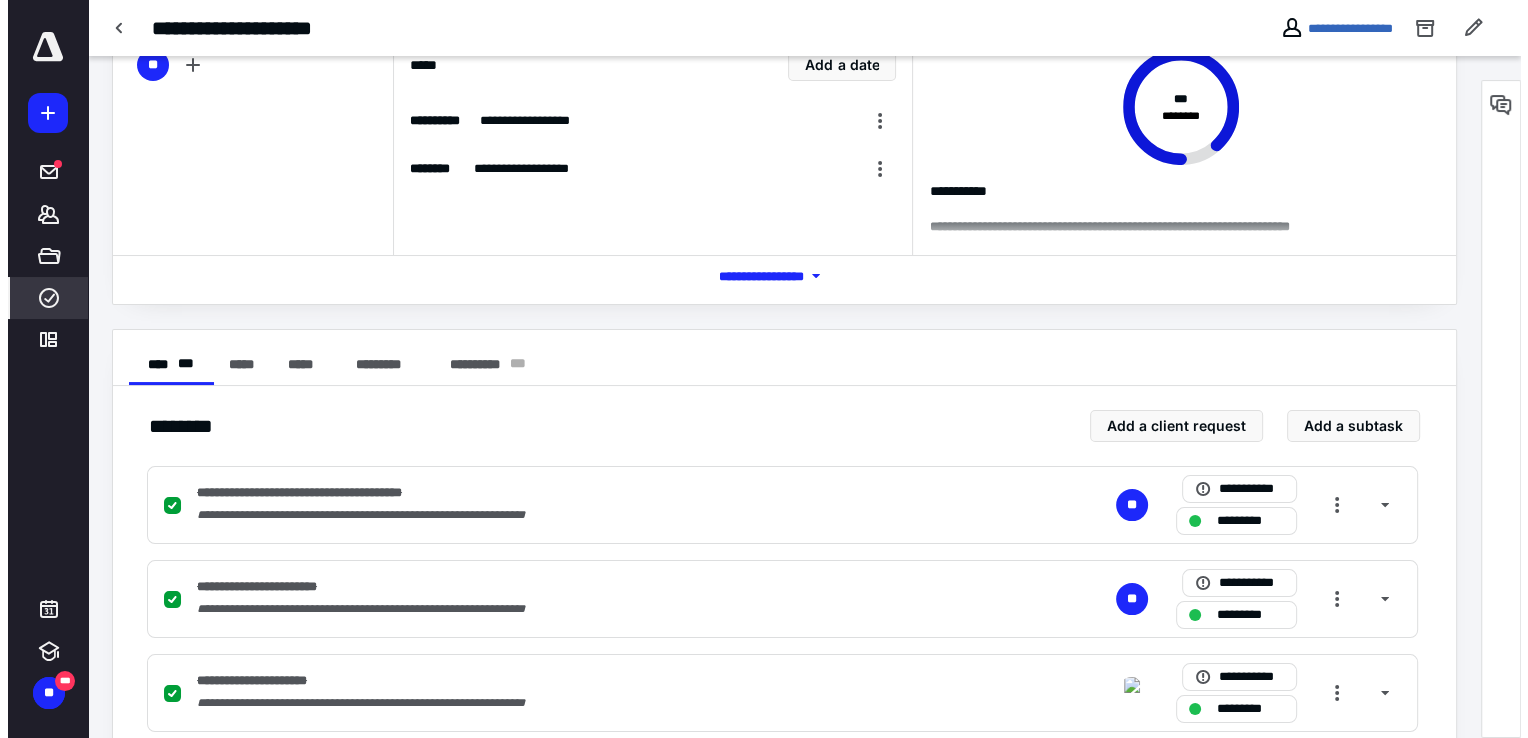 scroll, scrollTop: 0, scrollLeft: 0, axis: both 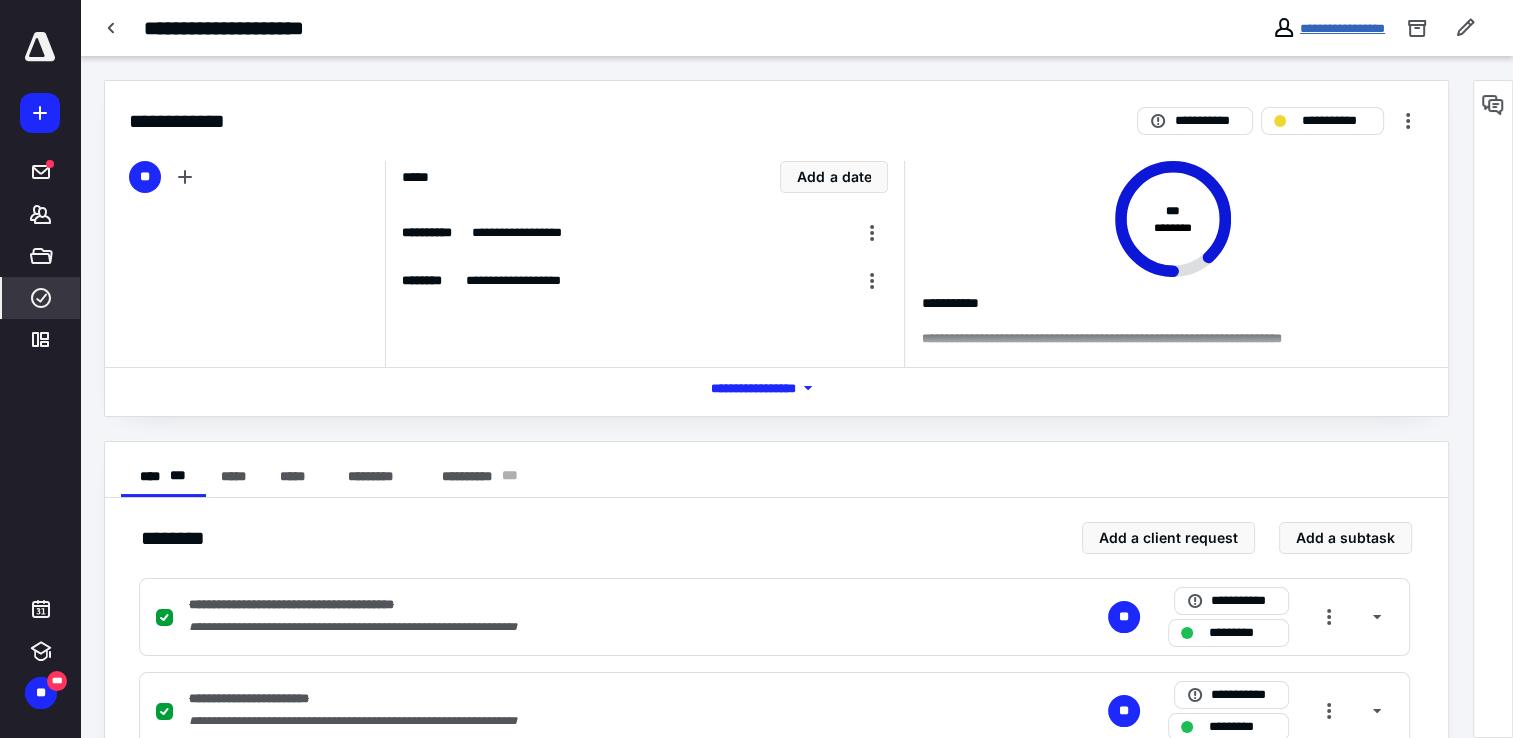 click on "**********" at bounding box center [1342, 28] 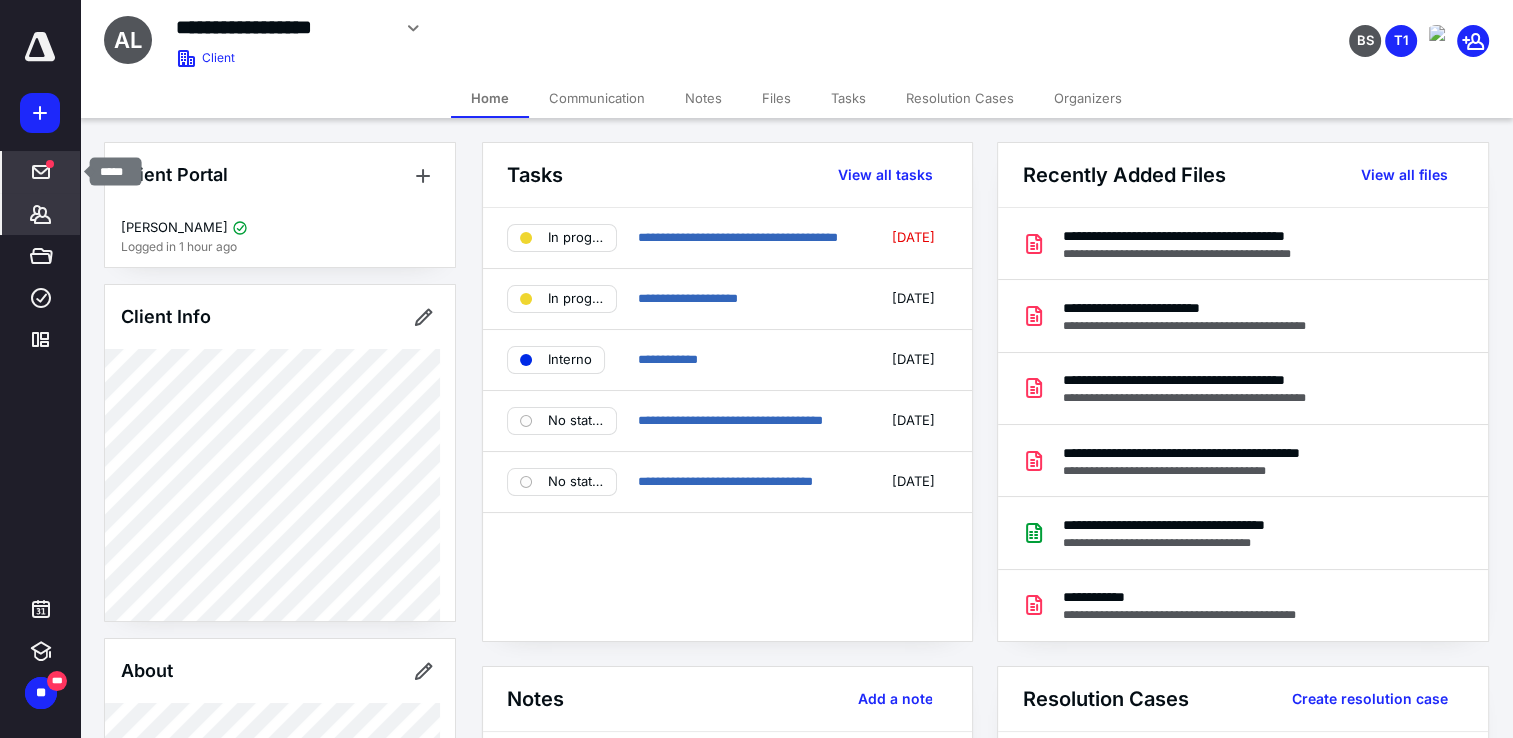 click 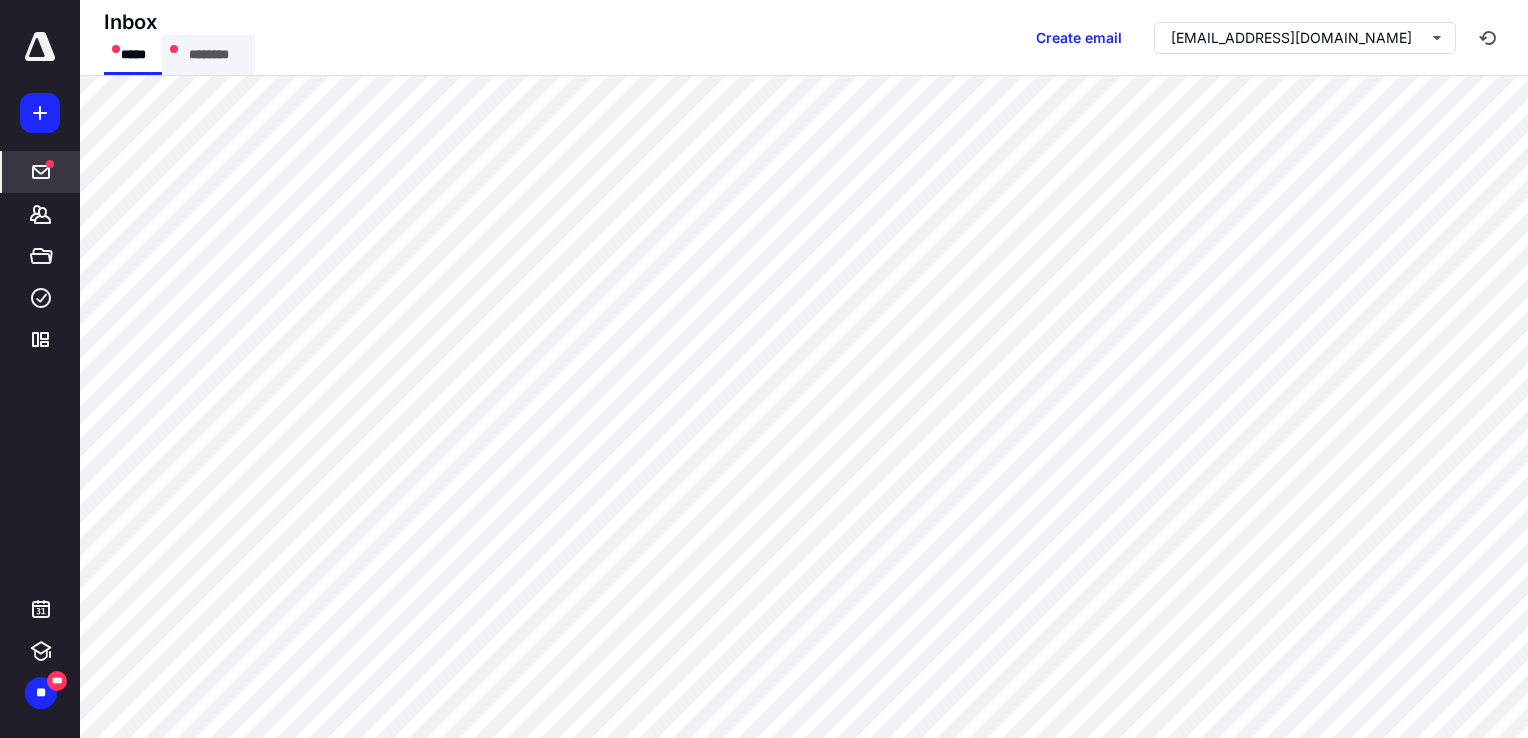 click on "********" at bounding box center [208, 55] 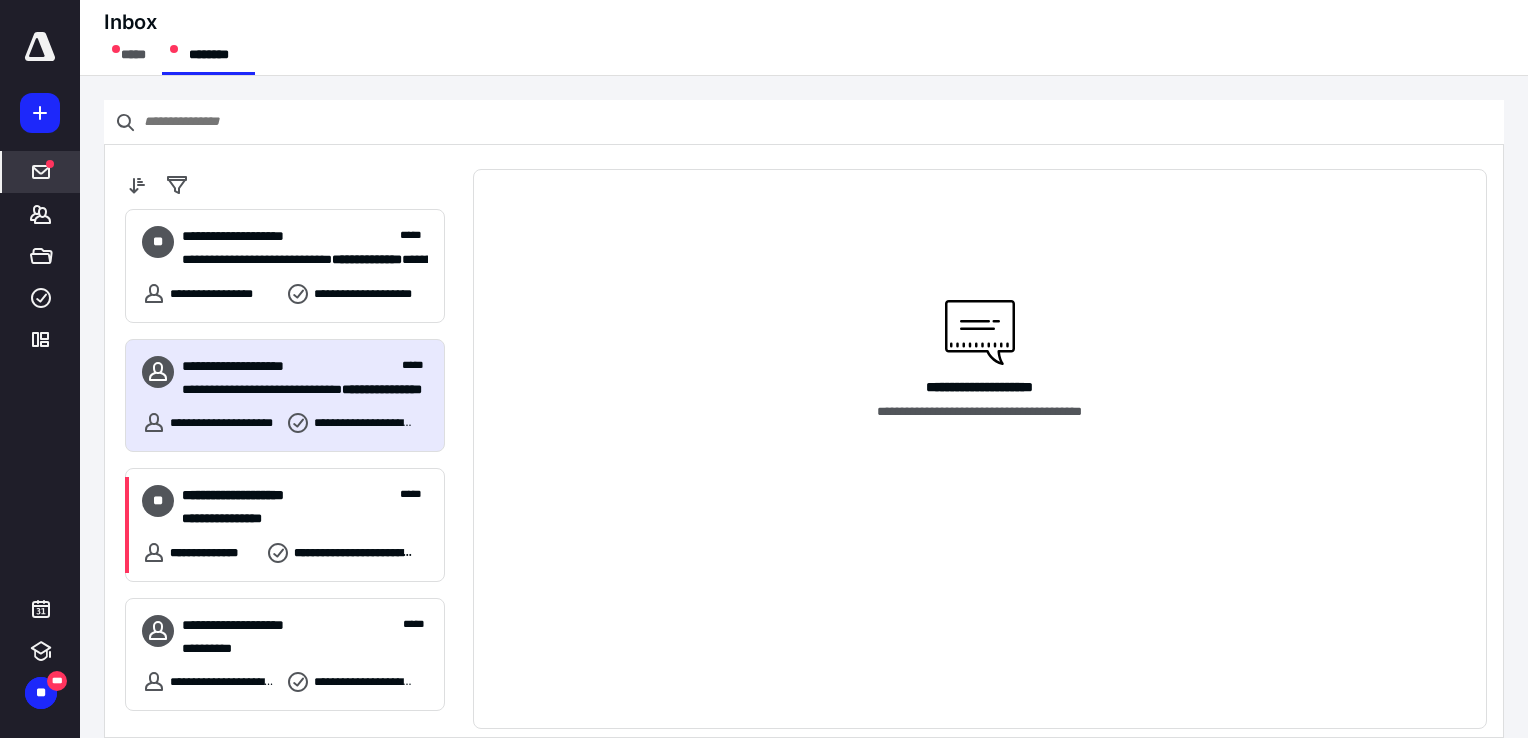 click on "**********" at bounding box center (297, 390) 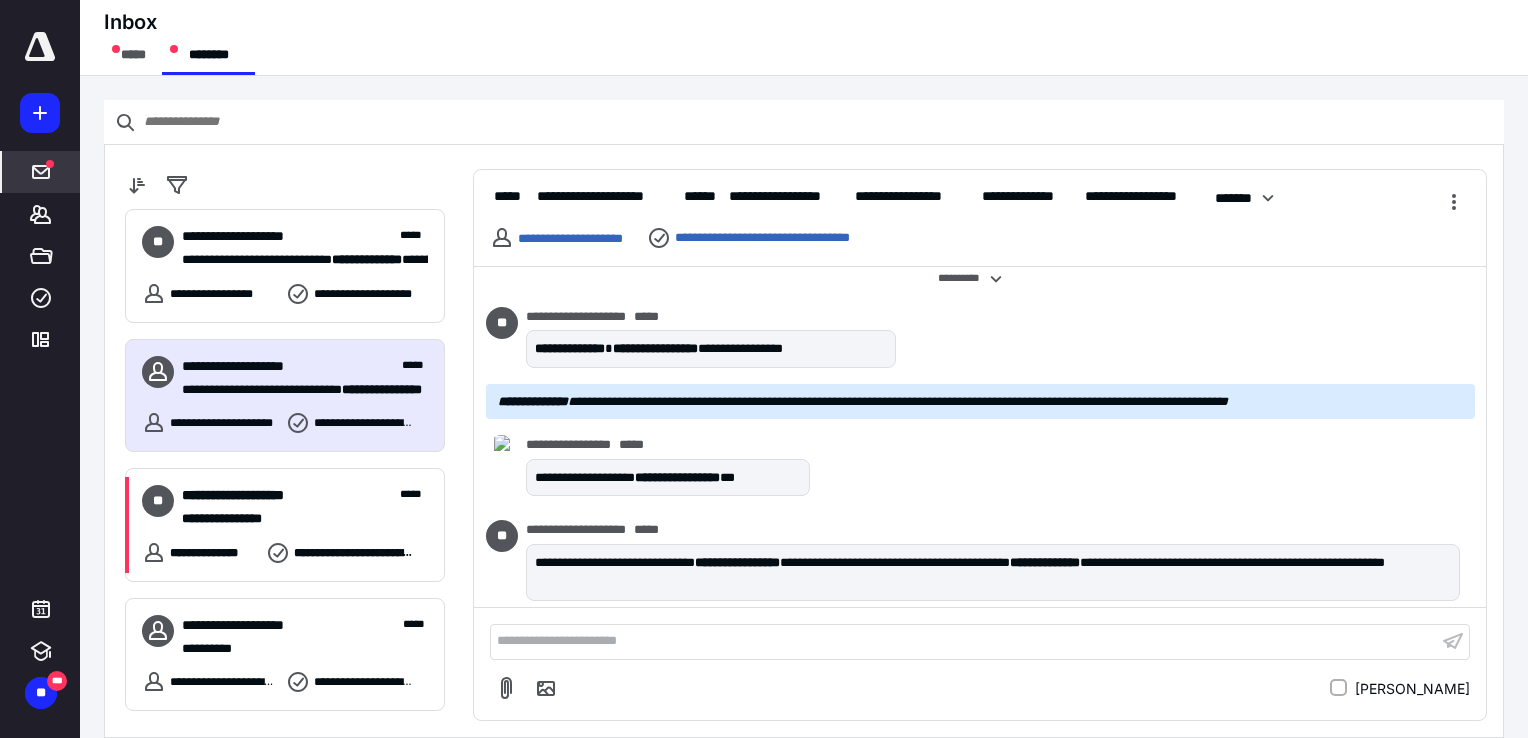 scroll, scrollTop: 2823, scrollLeft: 0, axis: vertical 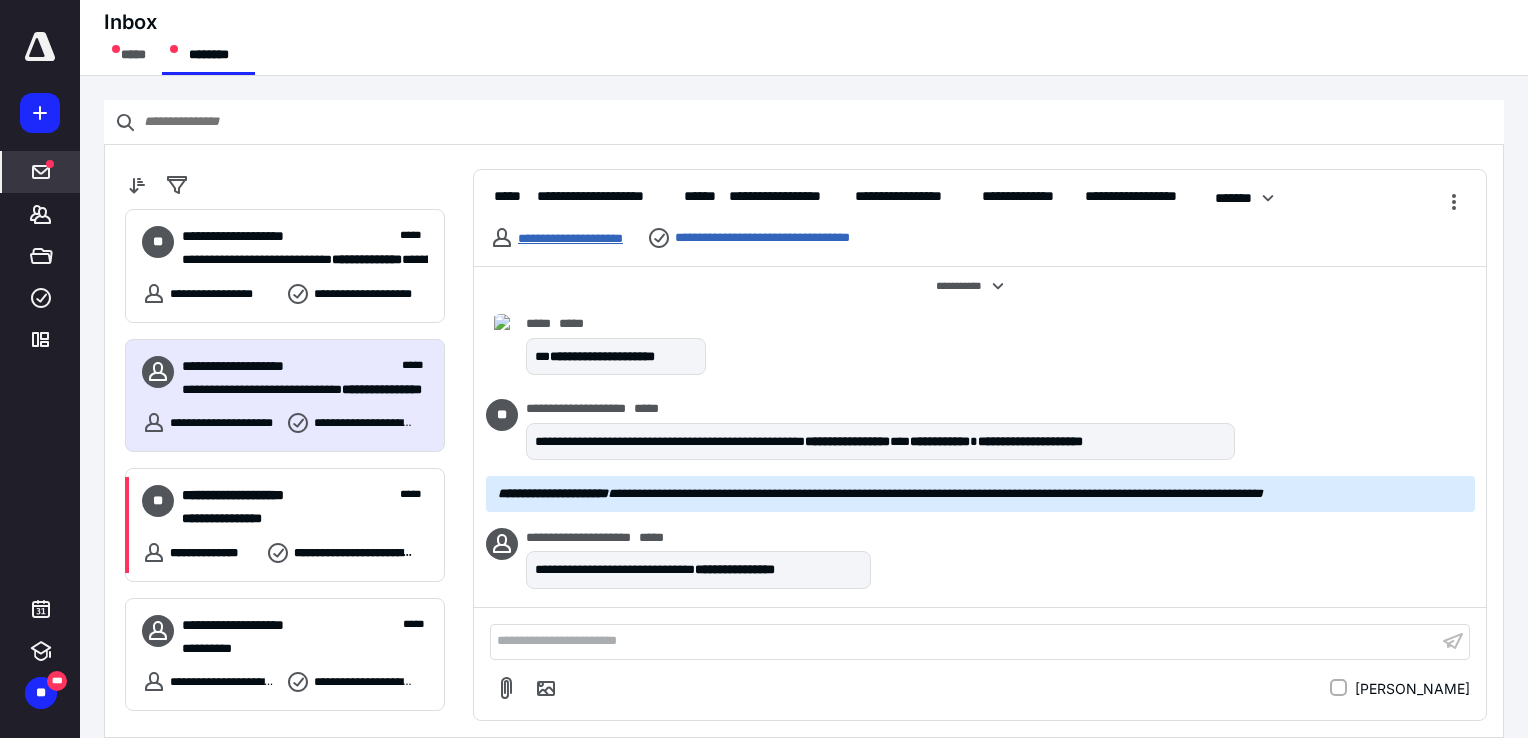 click on "**********" at bounding box center (570, 238) 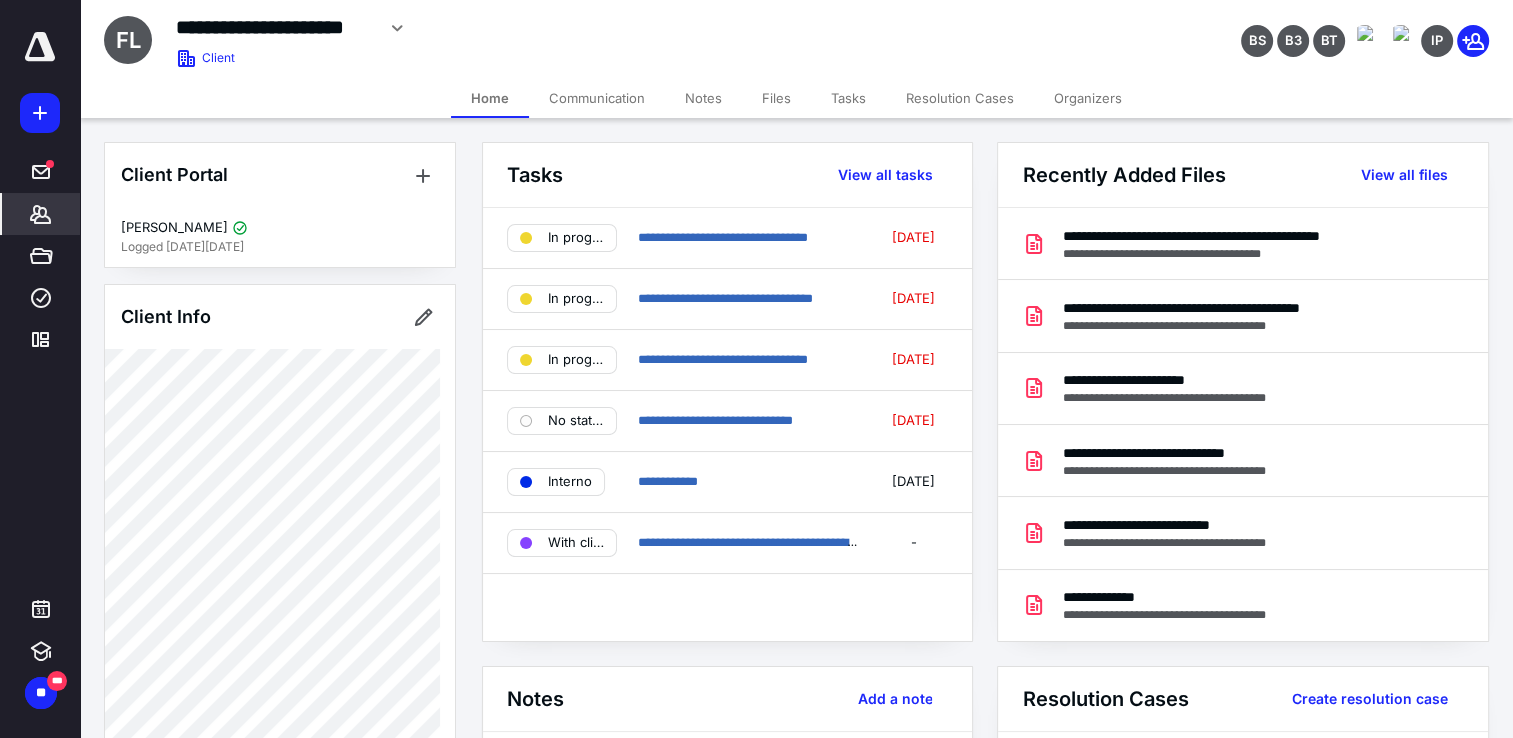 click on "Files" at bounding box center [776, 98] 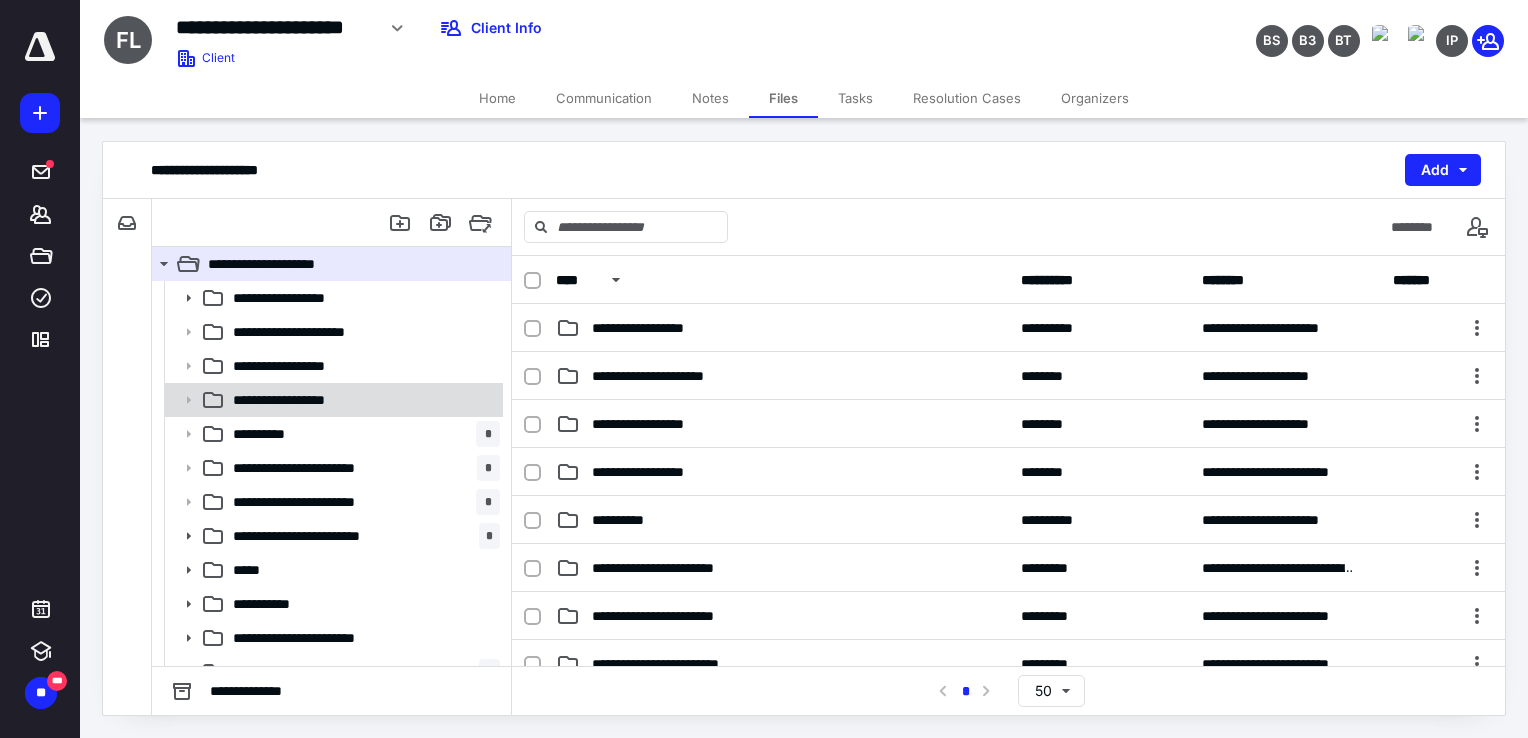 scroll, scrollTop: 21, scrollLeft: 0, axis: vertical 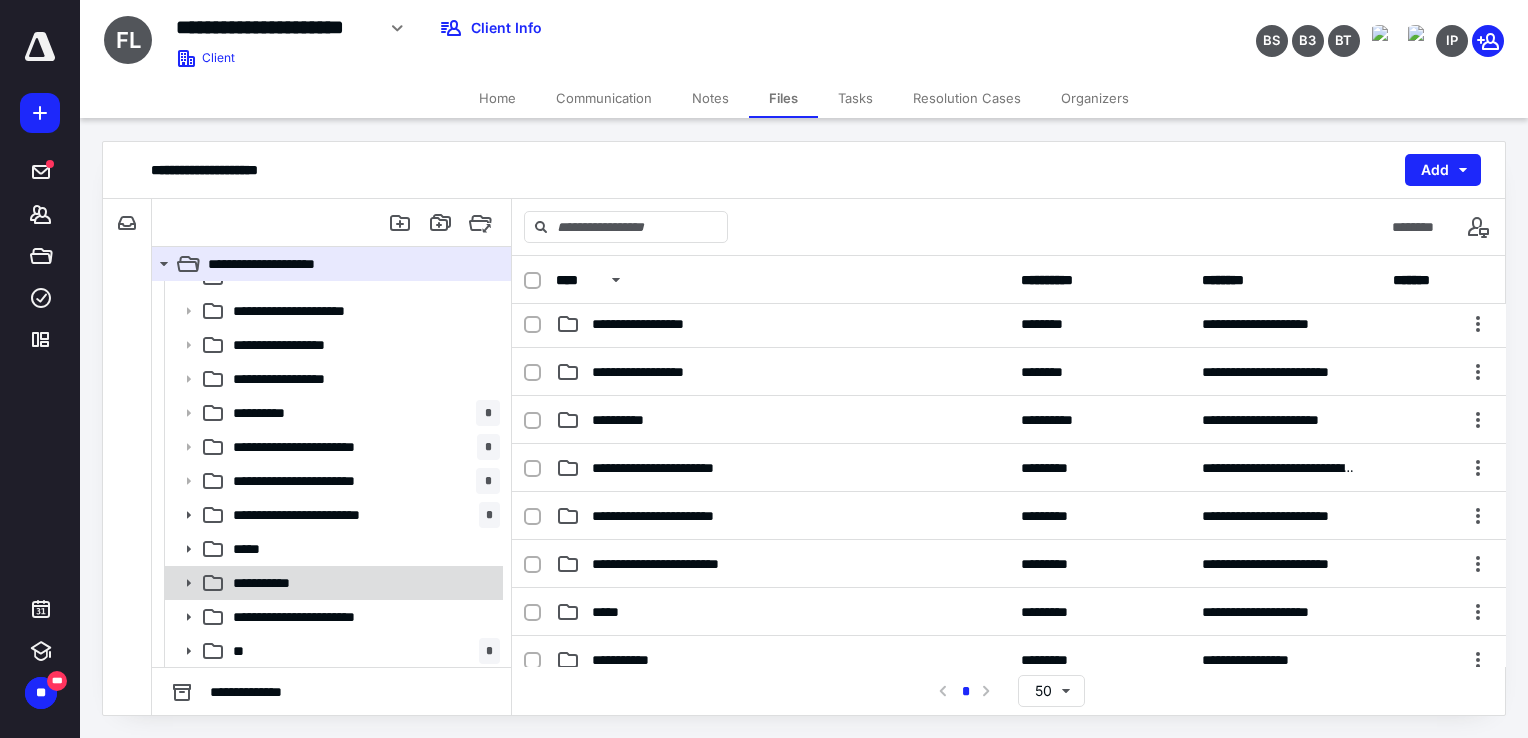 click on "**********" at bounding box center [362, 583] 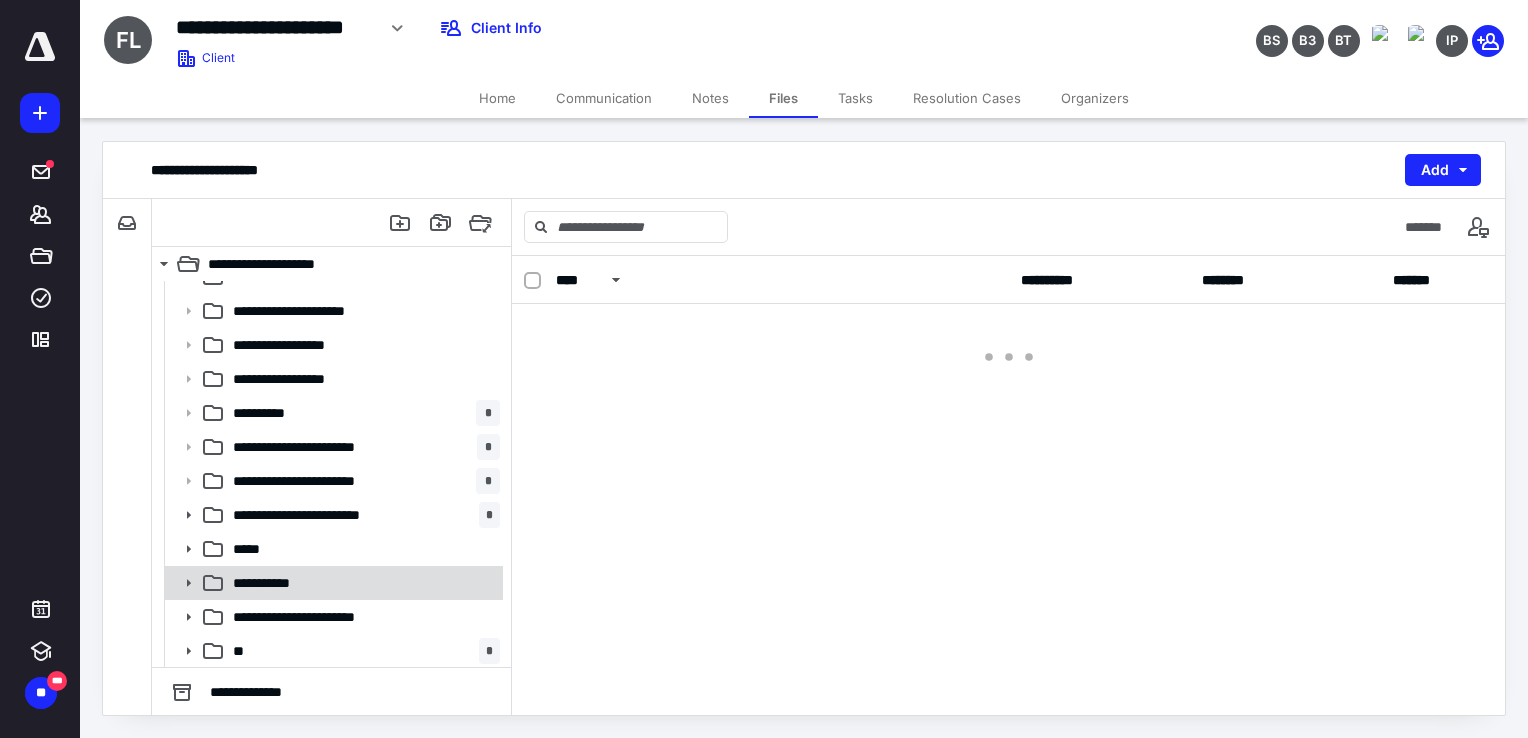 click on "**********" at bounding box center (362, 583) 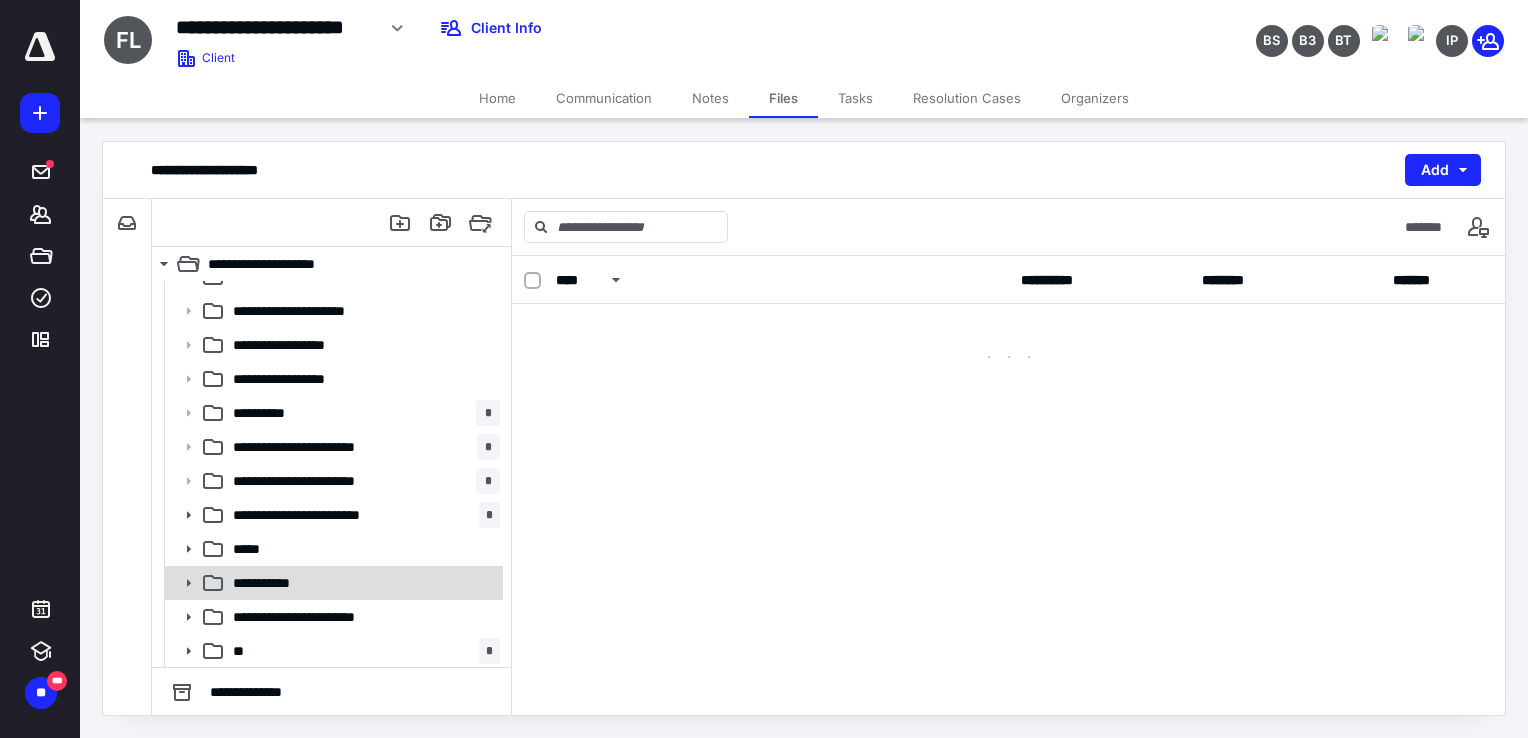 scroll, scrollTop: 0, scrollLeft: 0, axis: both 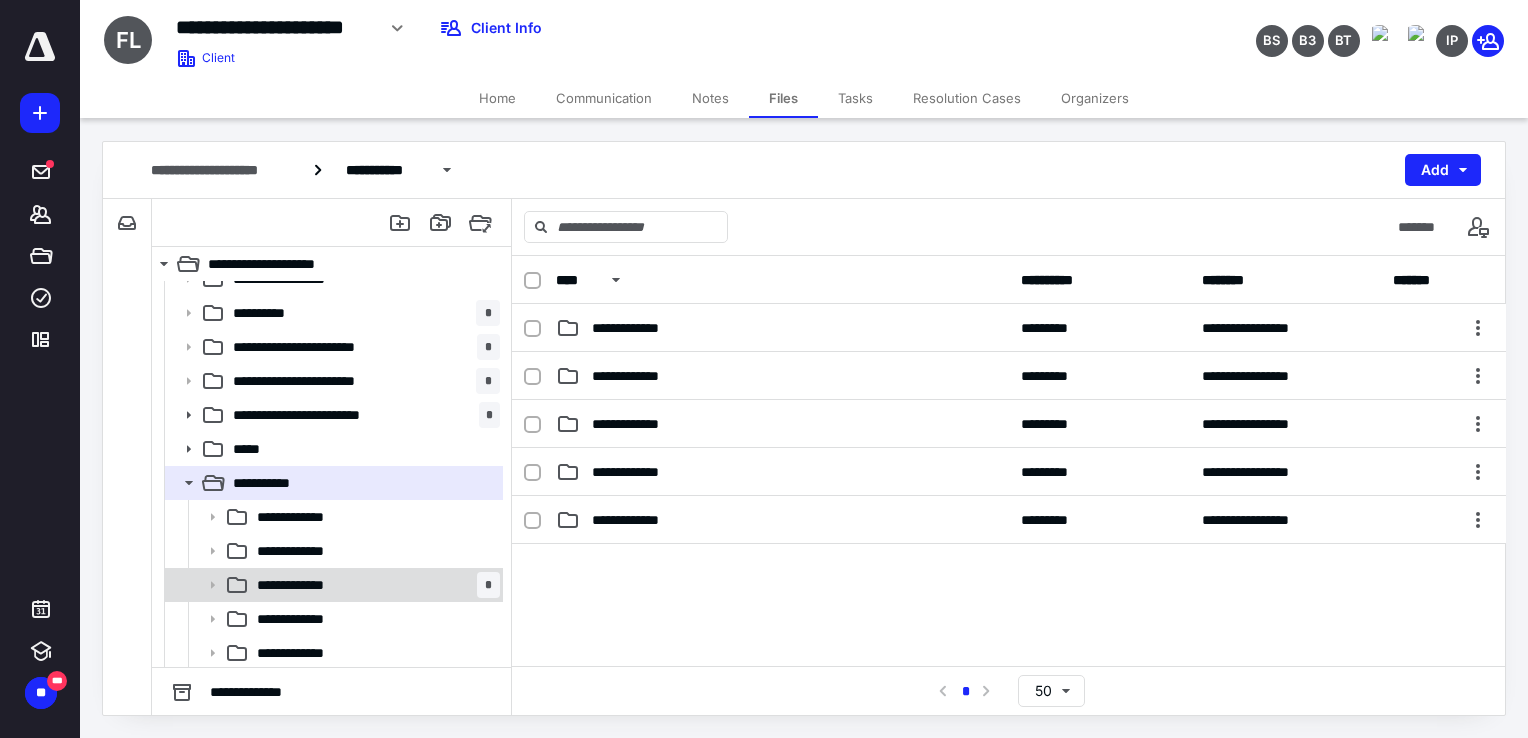 click on "**********" at bounding box center [374, 585] 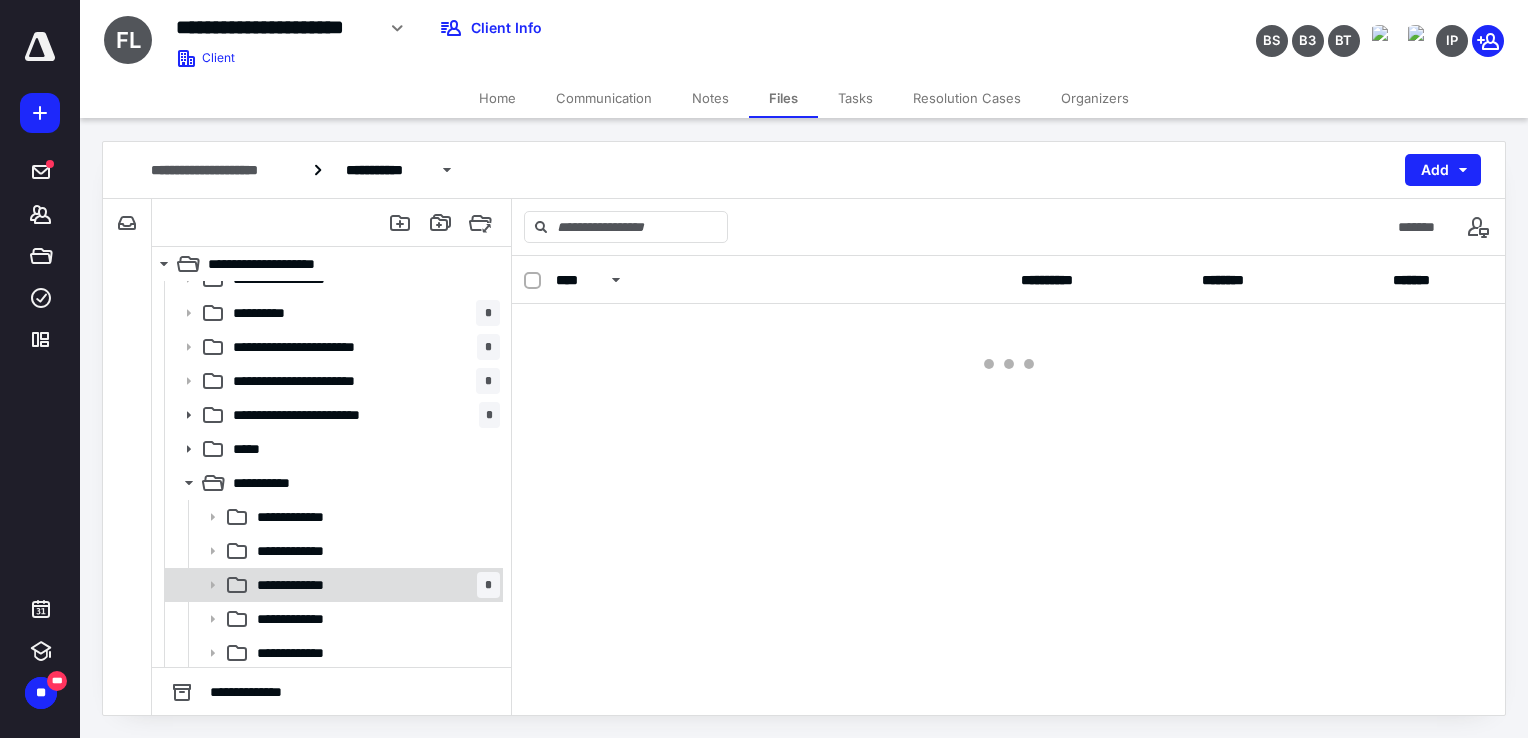 click on "**********" at bounding box center [374, 585] 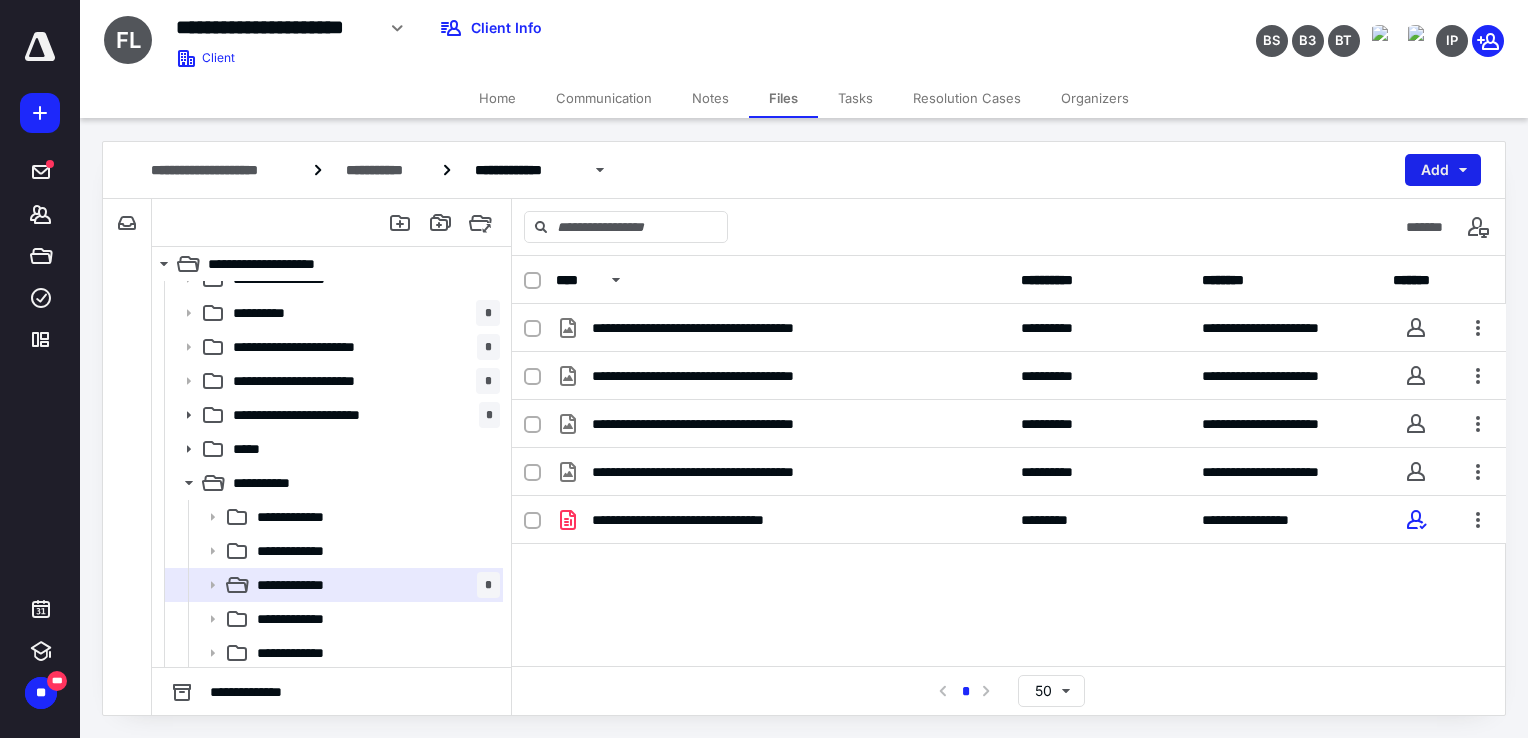 click on "Add" at bounding box center [1443, 170] 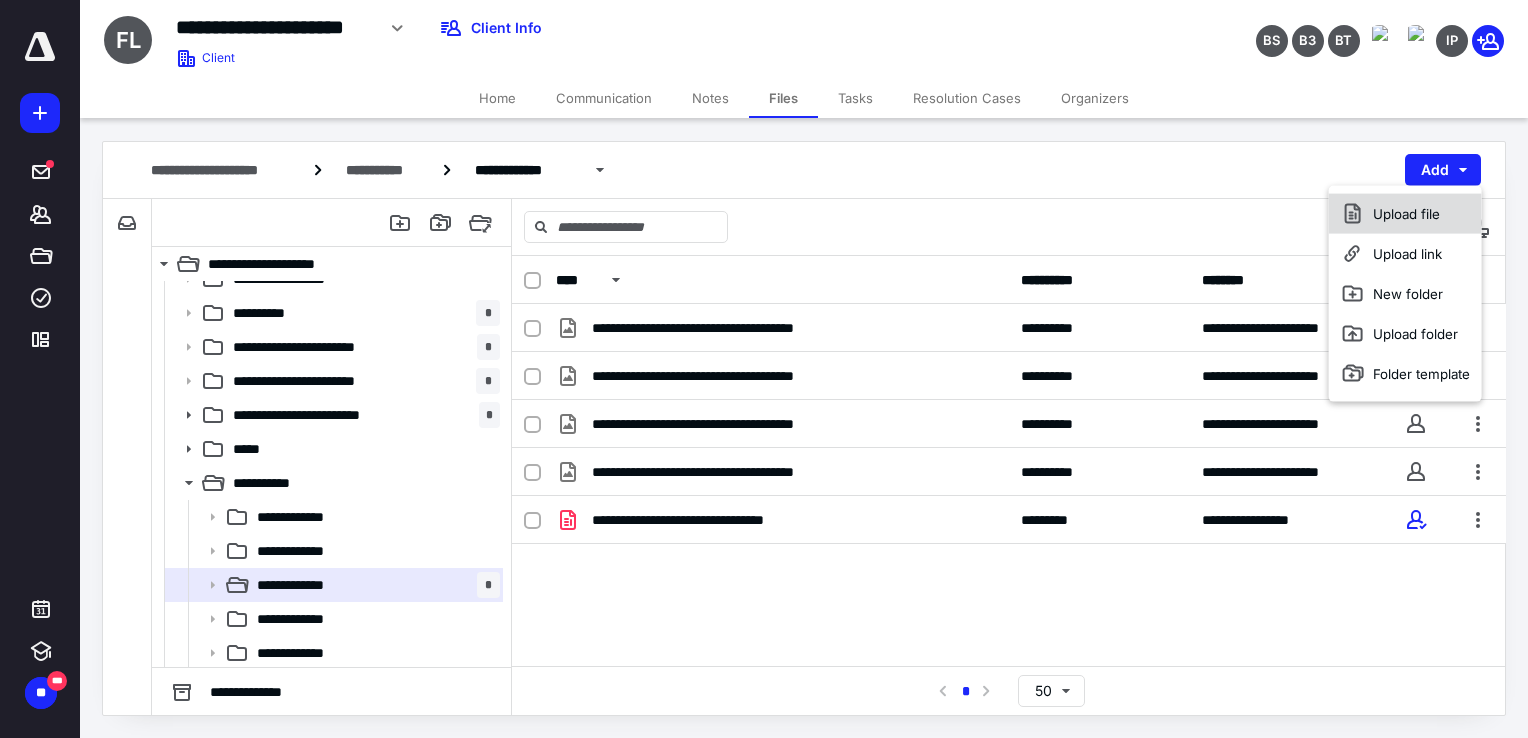 click 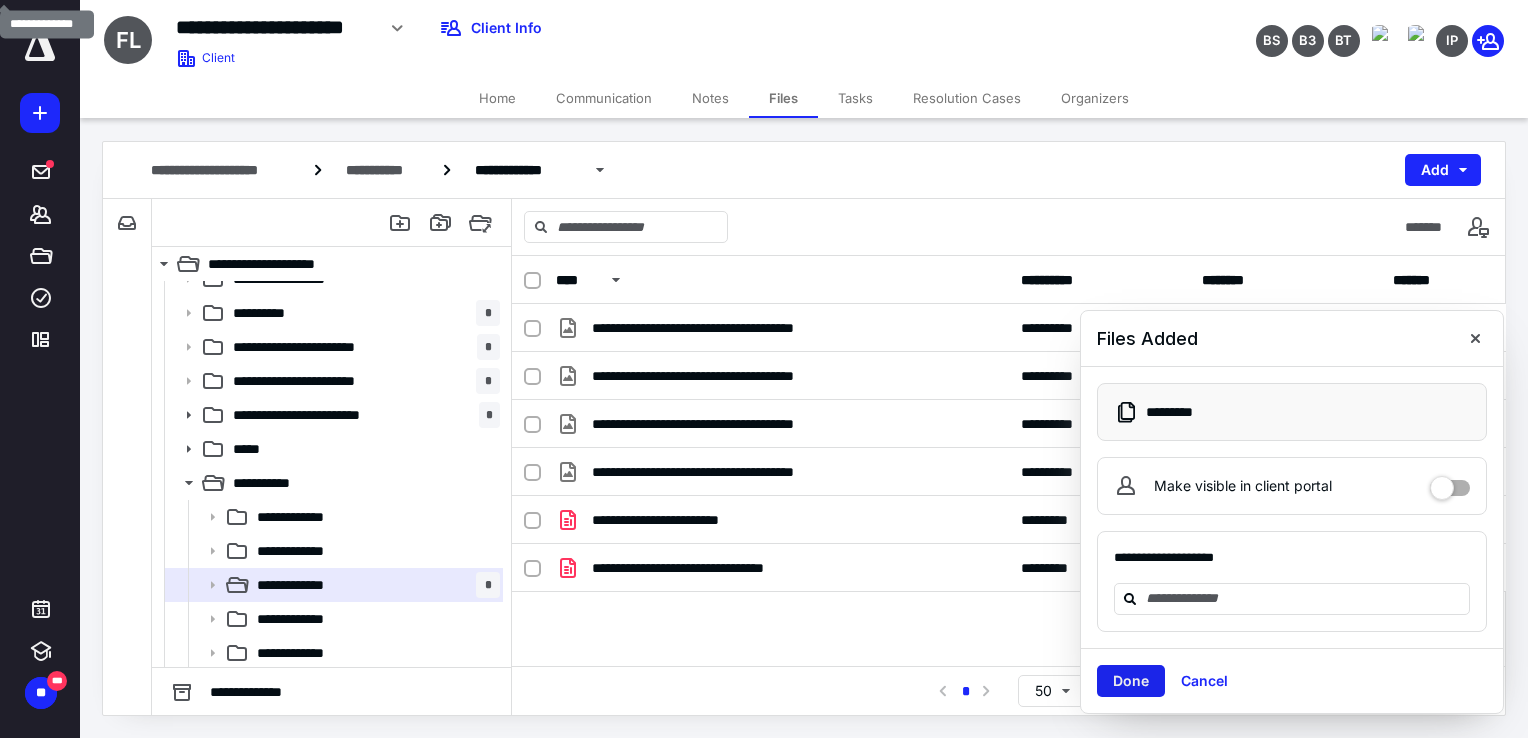 click on "Done" at bounding box center (1131, 681) 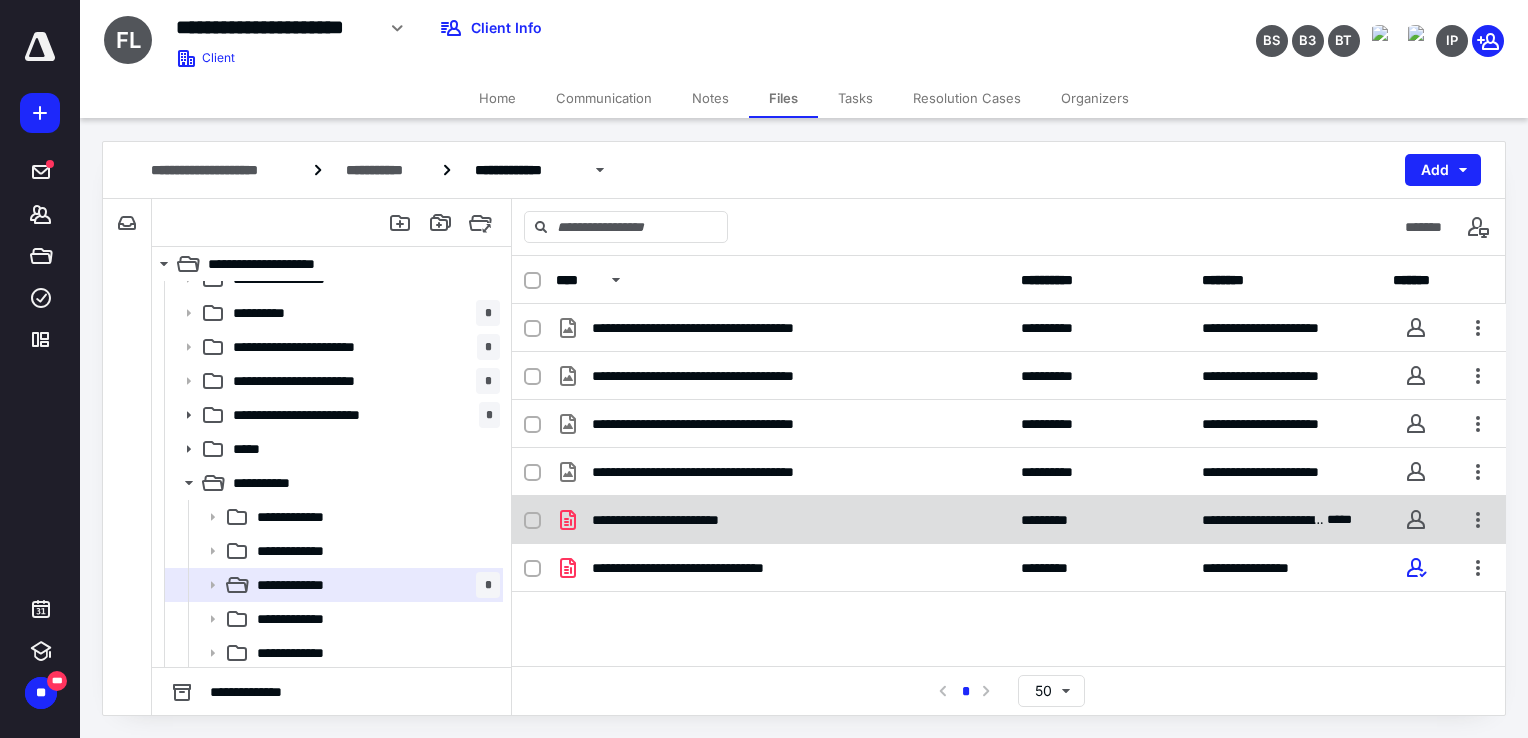 click on "**********" at bounding box center (782, 520) 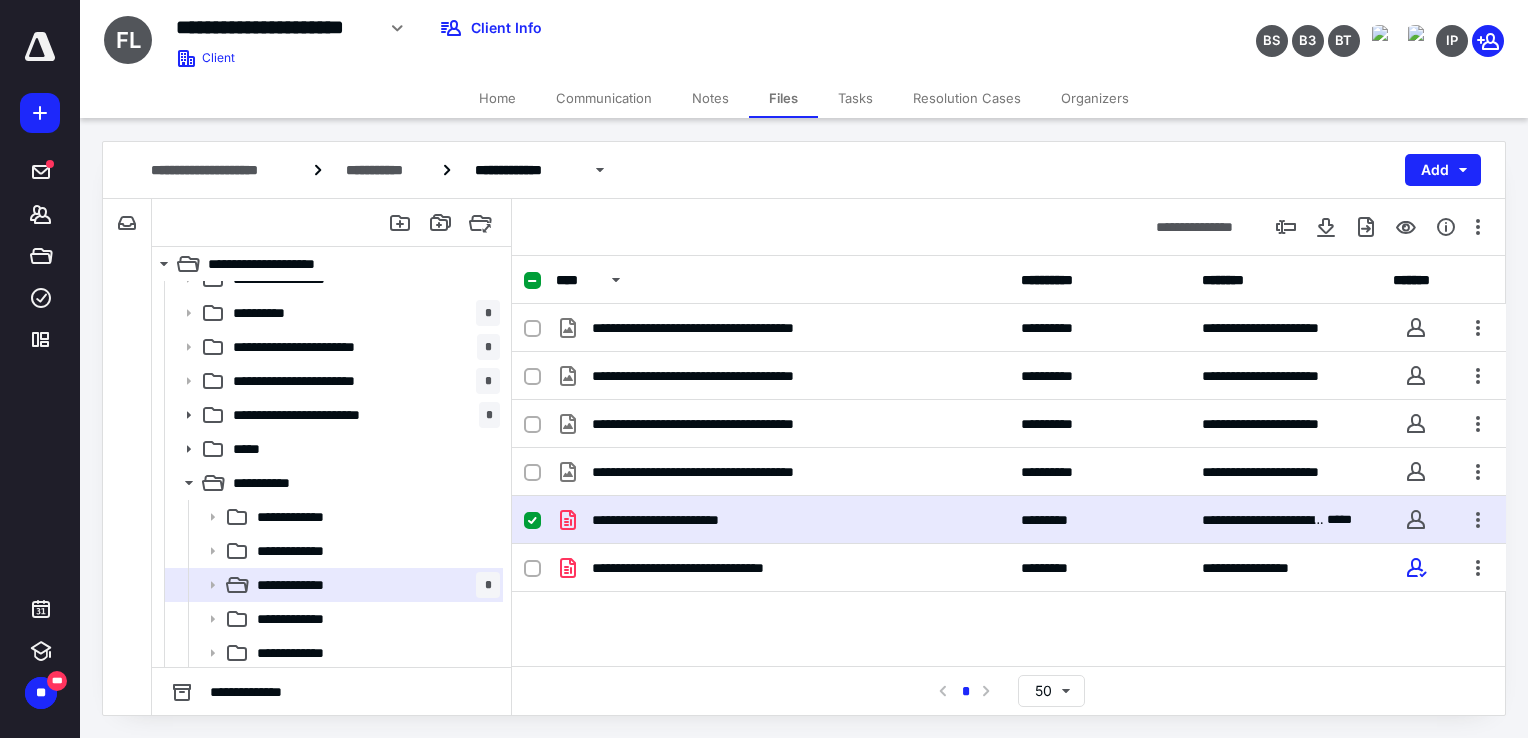 click on "Home" at bounding box center [497, 98] 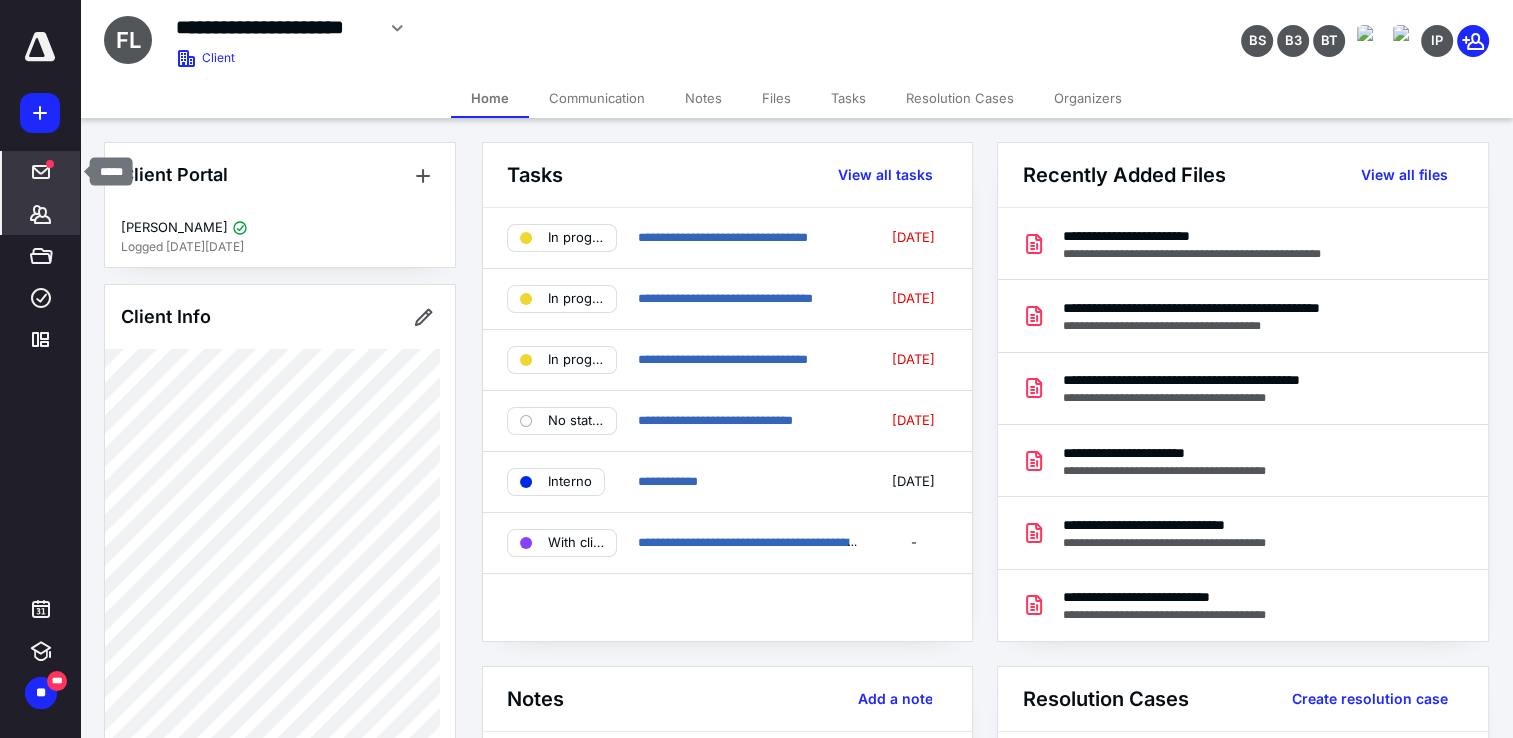 click 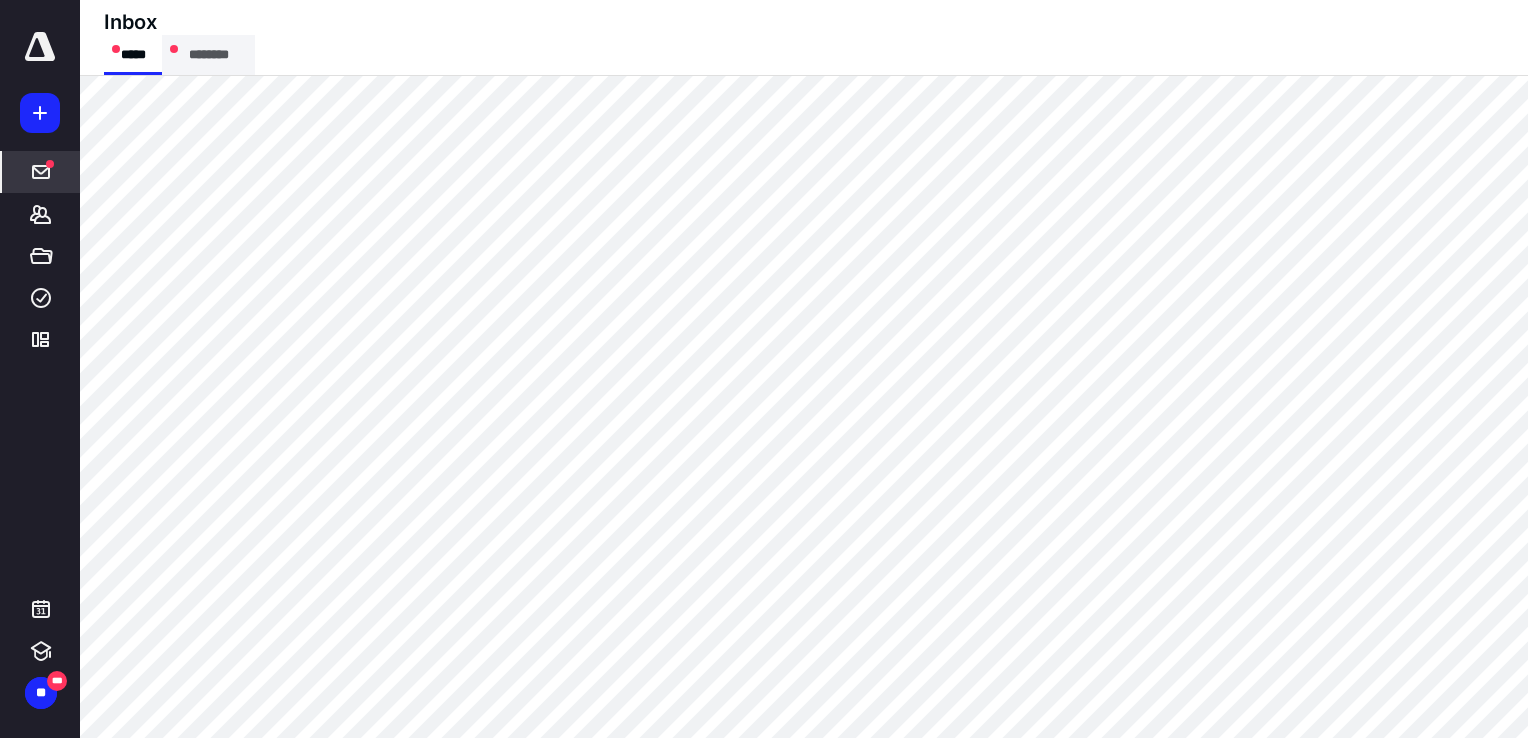 click on "********" at bounding box center (208, 55) 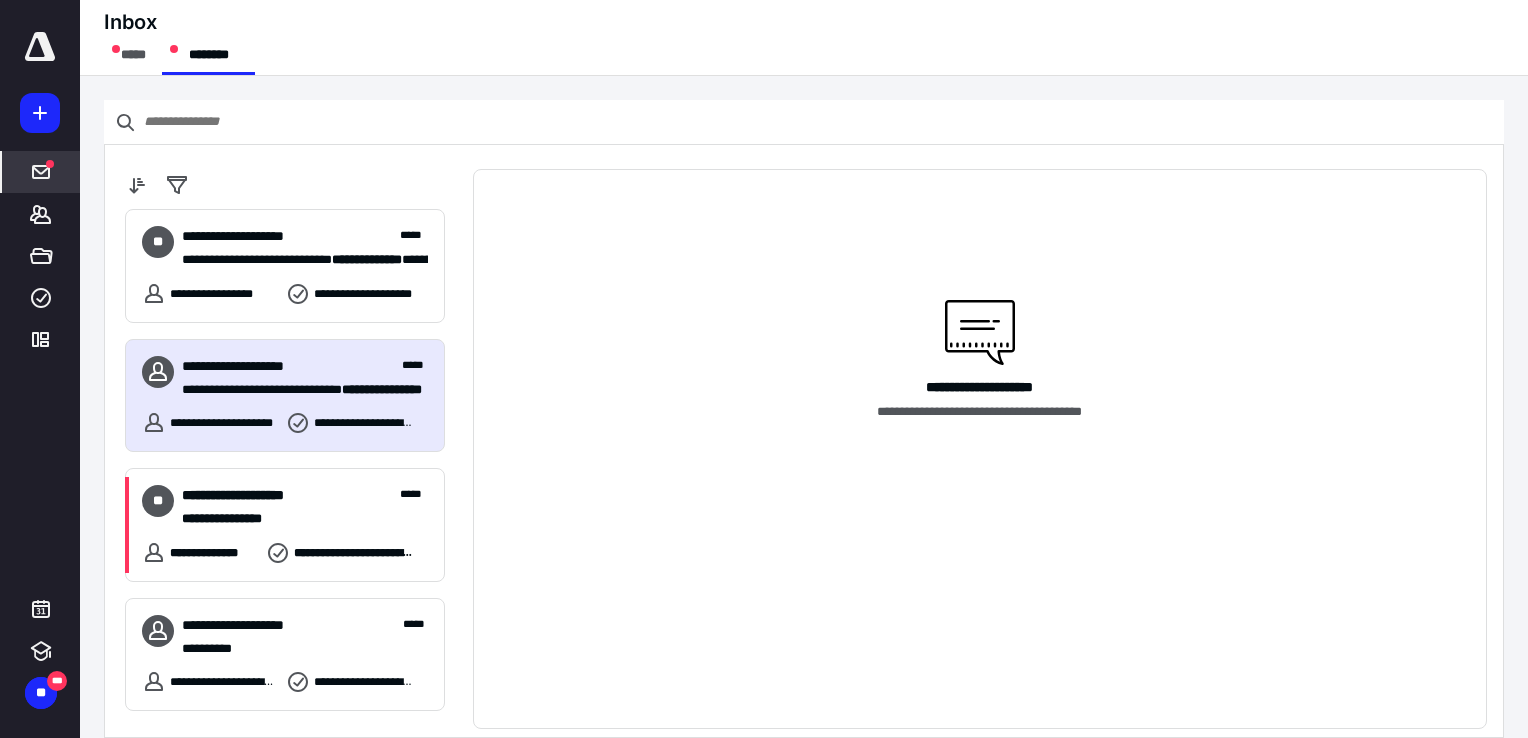 click on "**********" at bounding box center [297, 390] 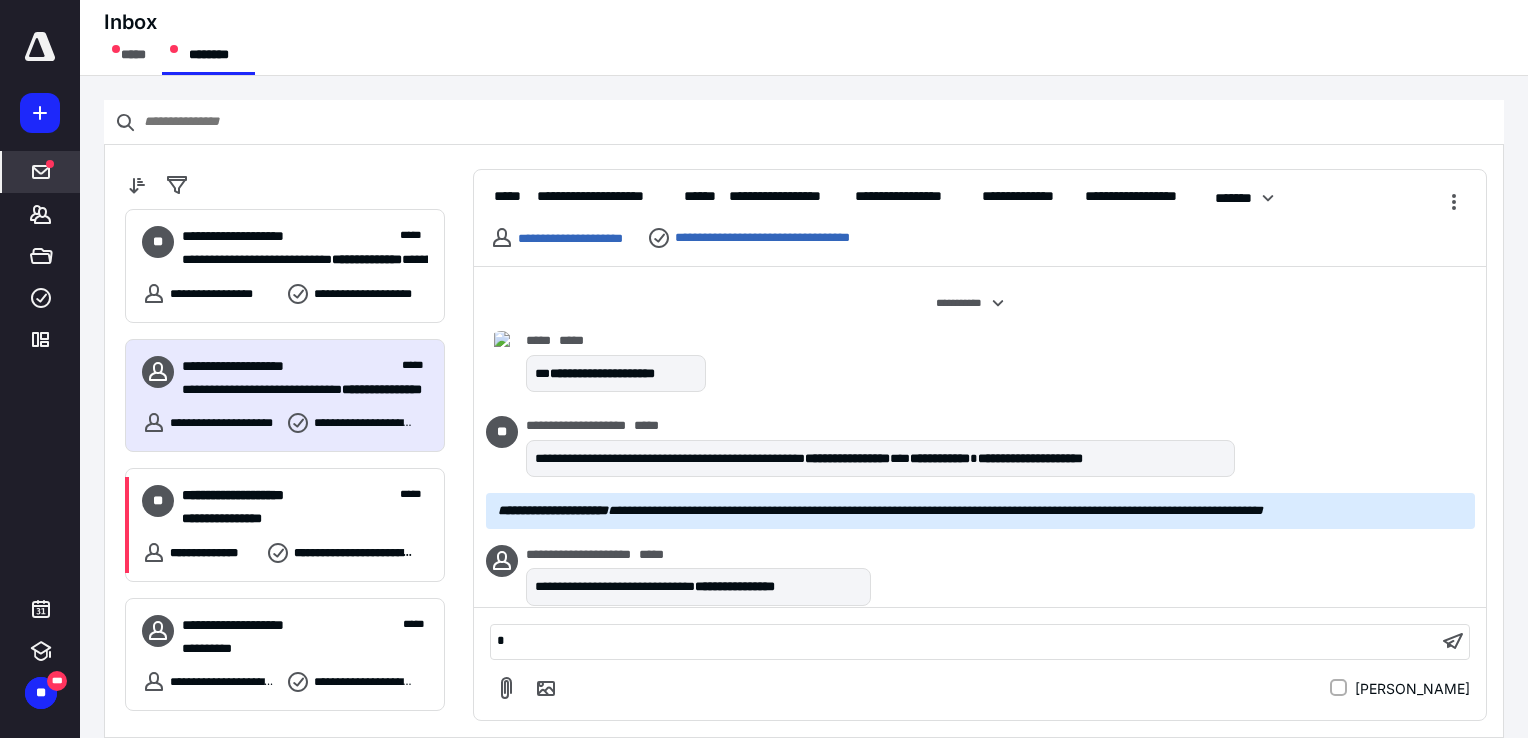 type 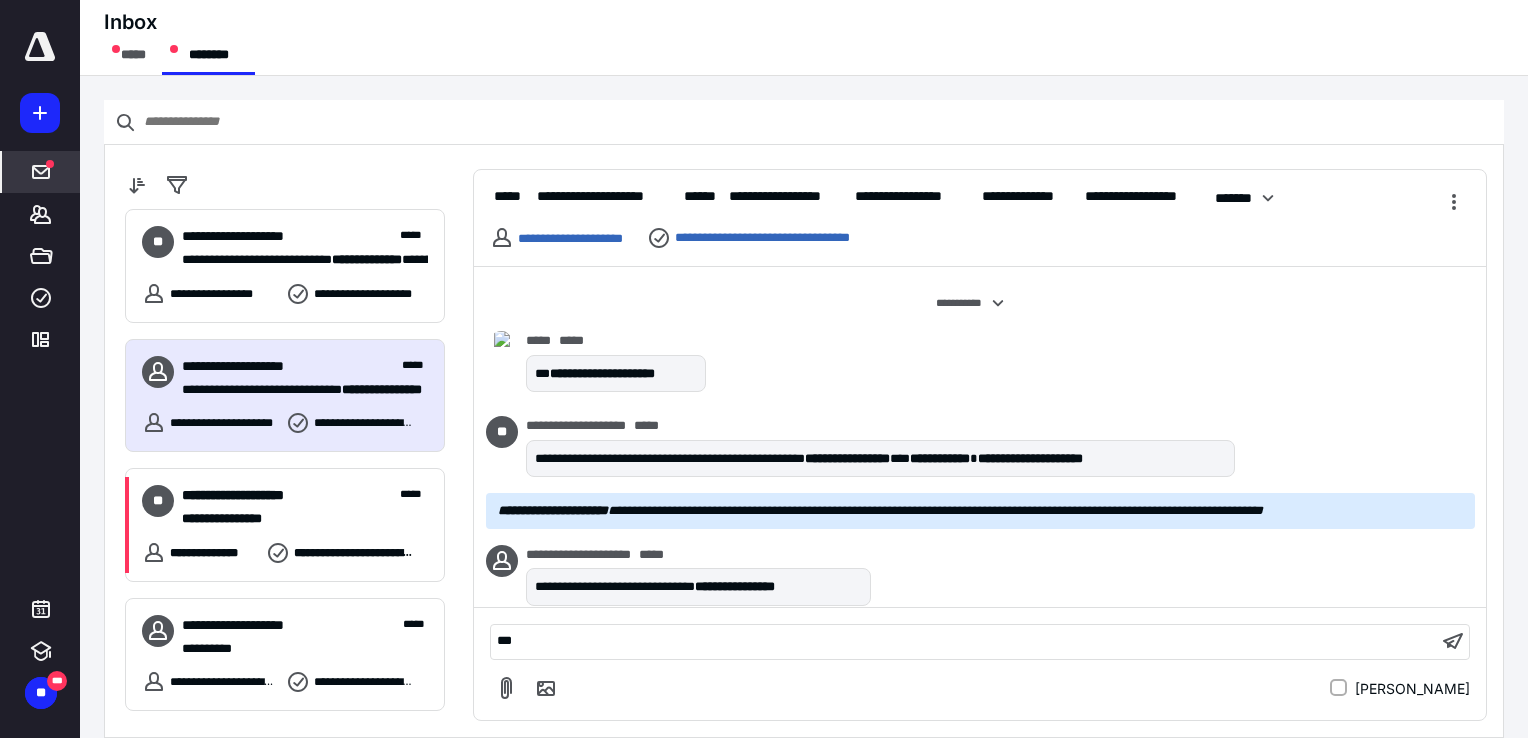 scroll, scrollTop: 3723, scrollLeft: 0, axis: vertical 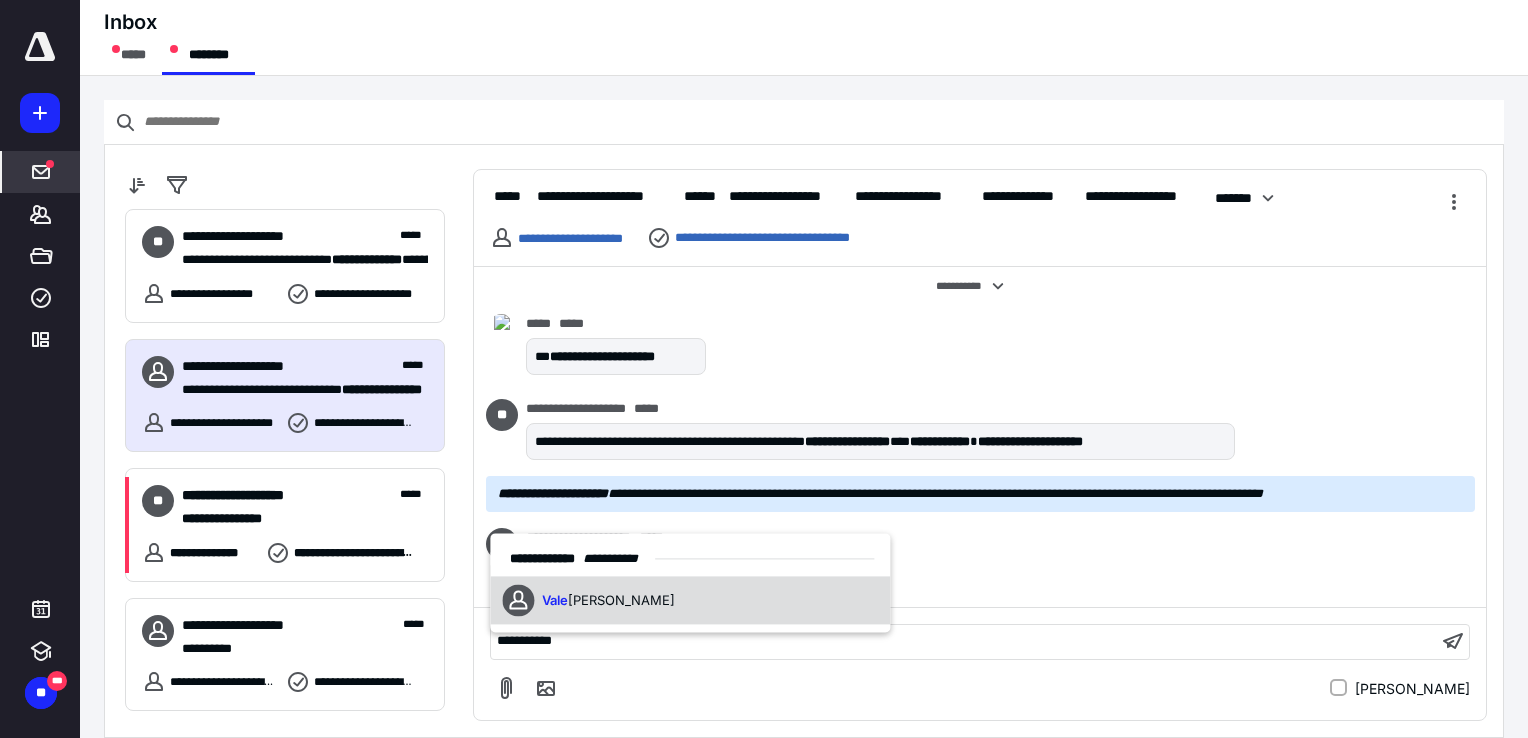 click on "Vale [PERSON_NAME]" at bounding box center (588, 601) 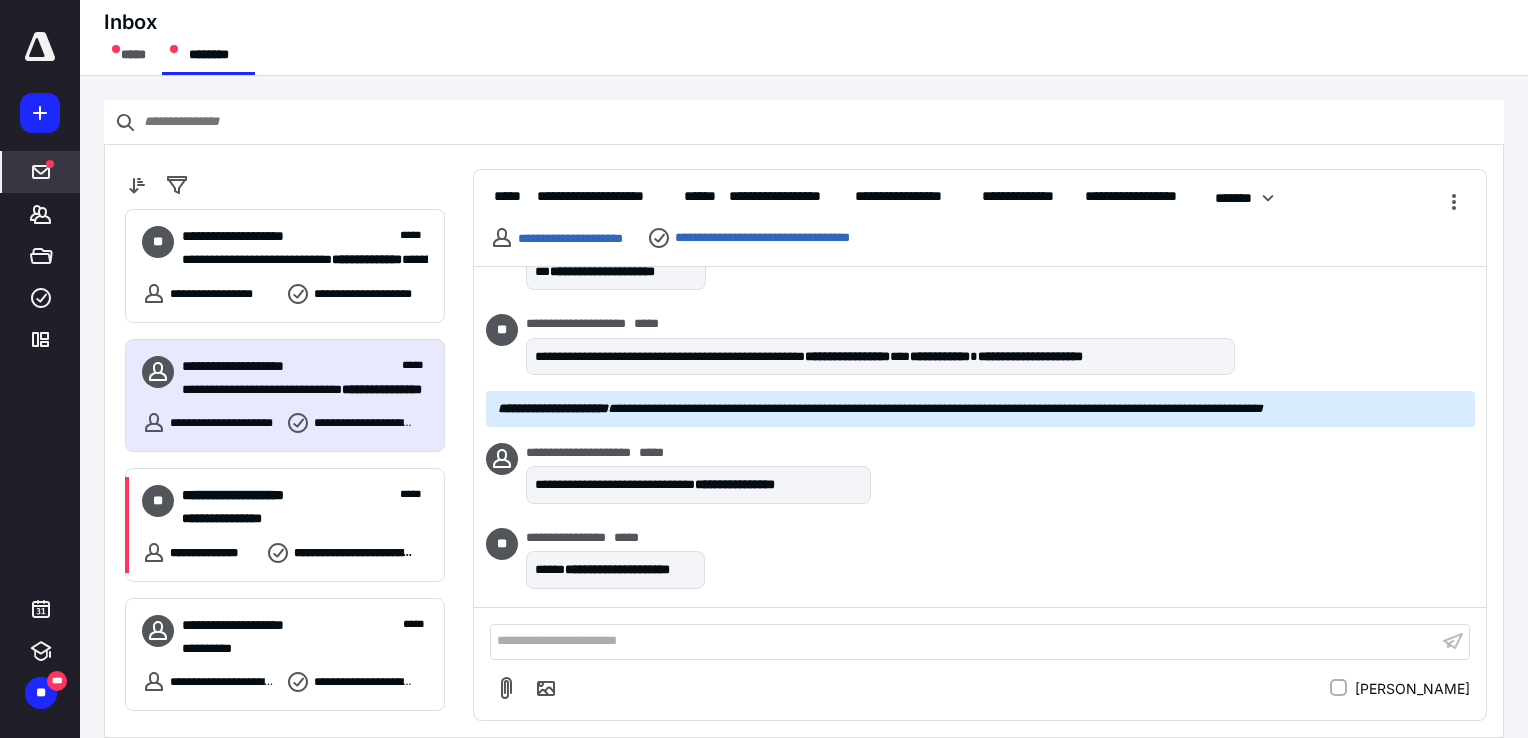 scroll, scrollTop: 3808, scrollLeft: 0, axis: vertical 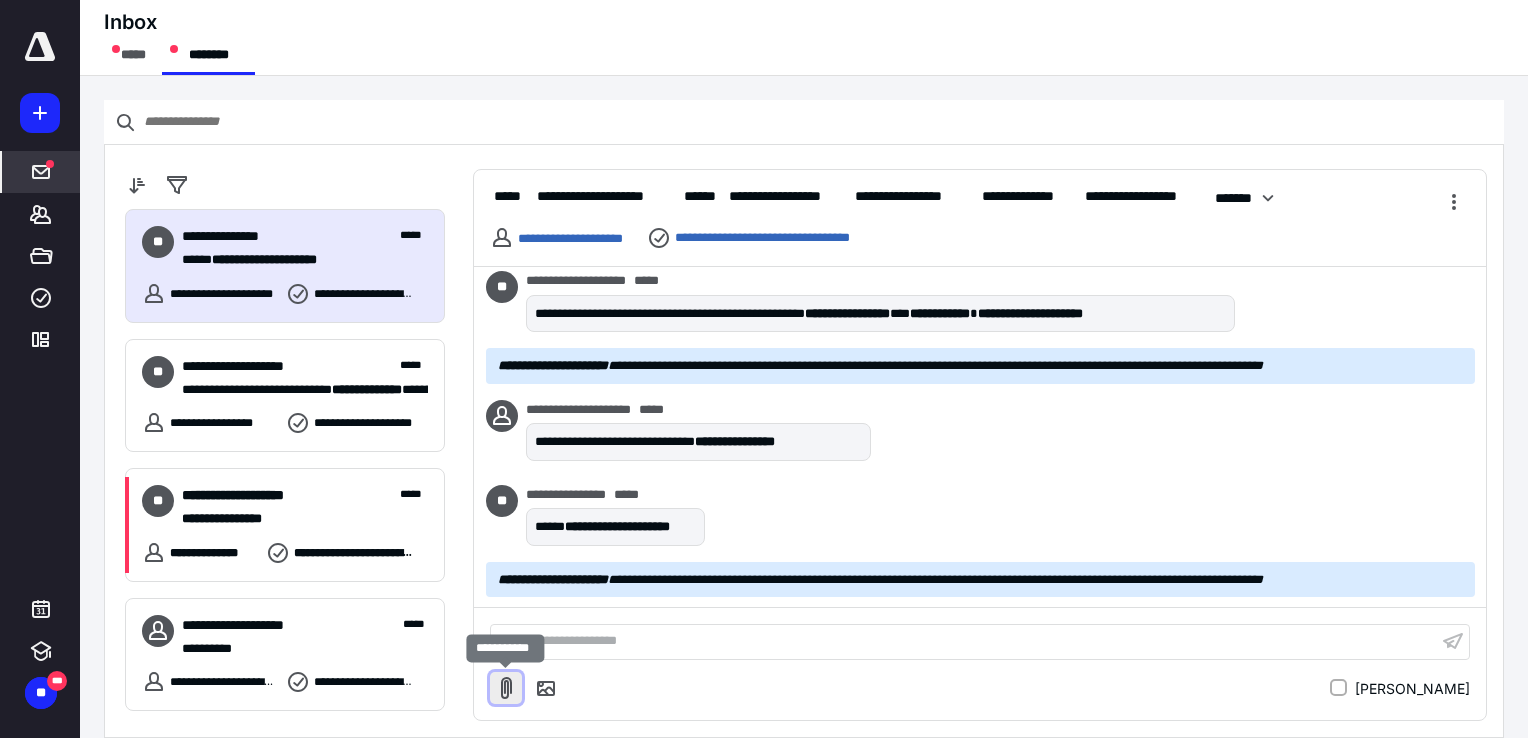 click at bounding box center (506, 688) 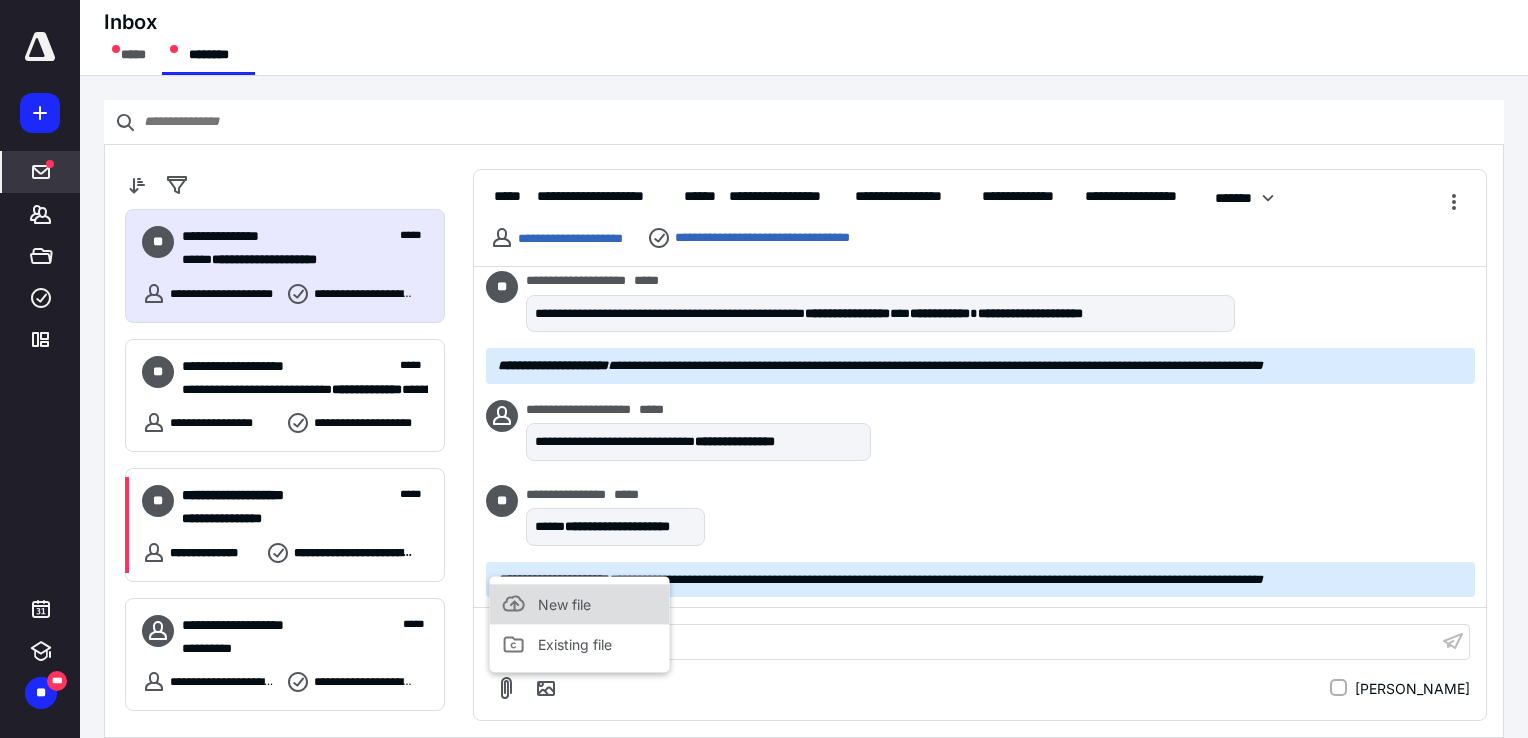 click on "New file" at bounding box center (580, 605) 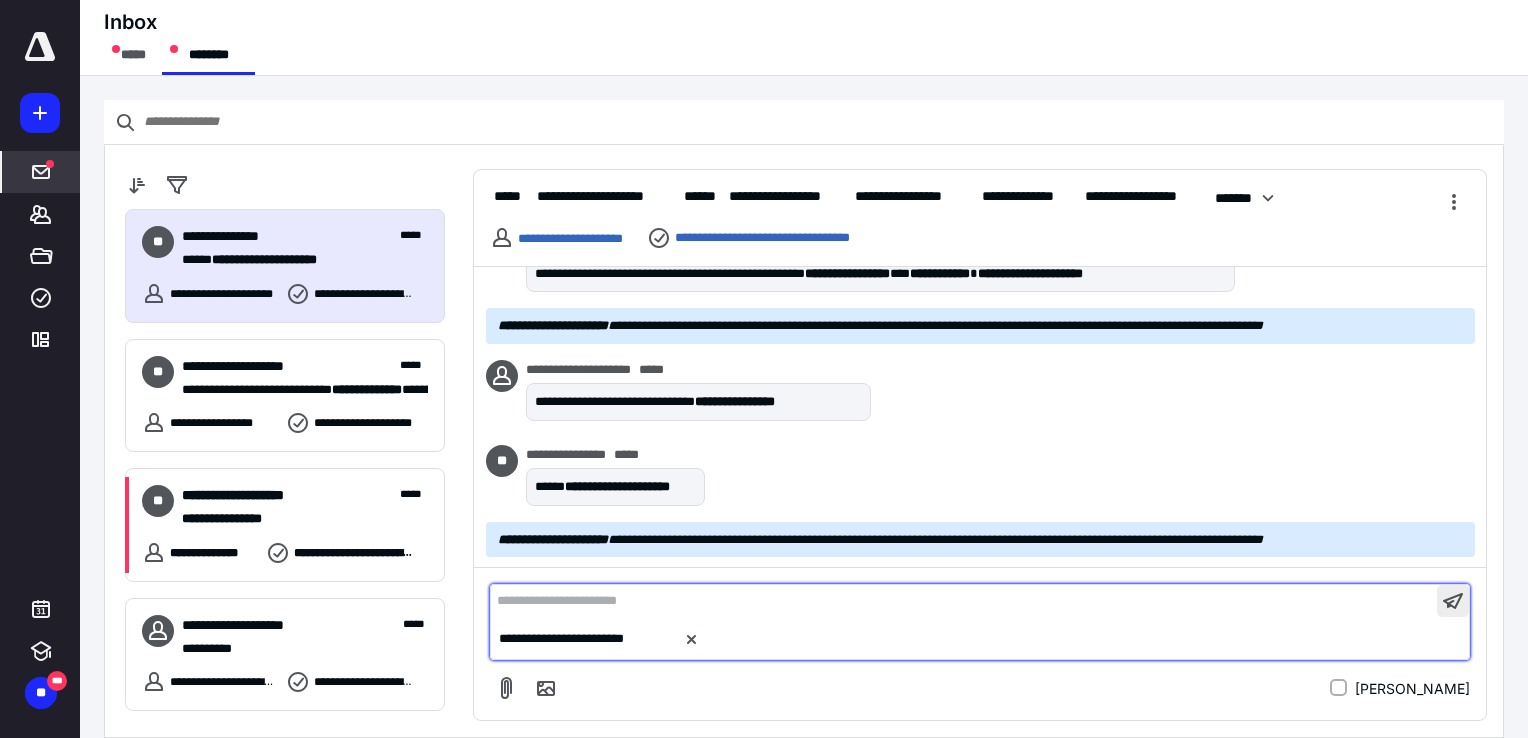 click at bounding box center (1453, 601) 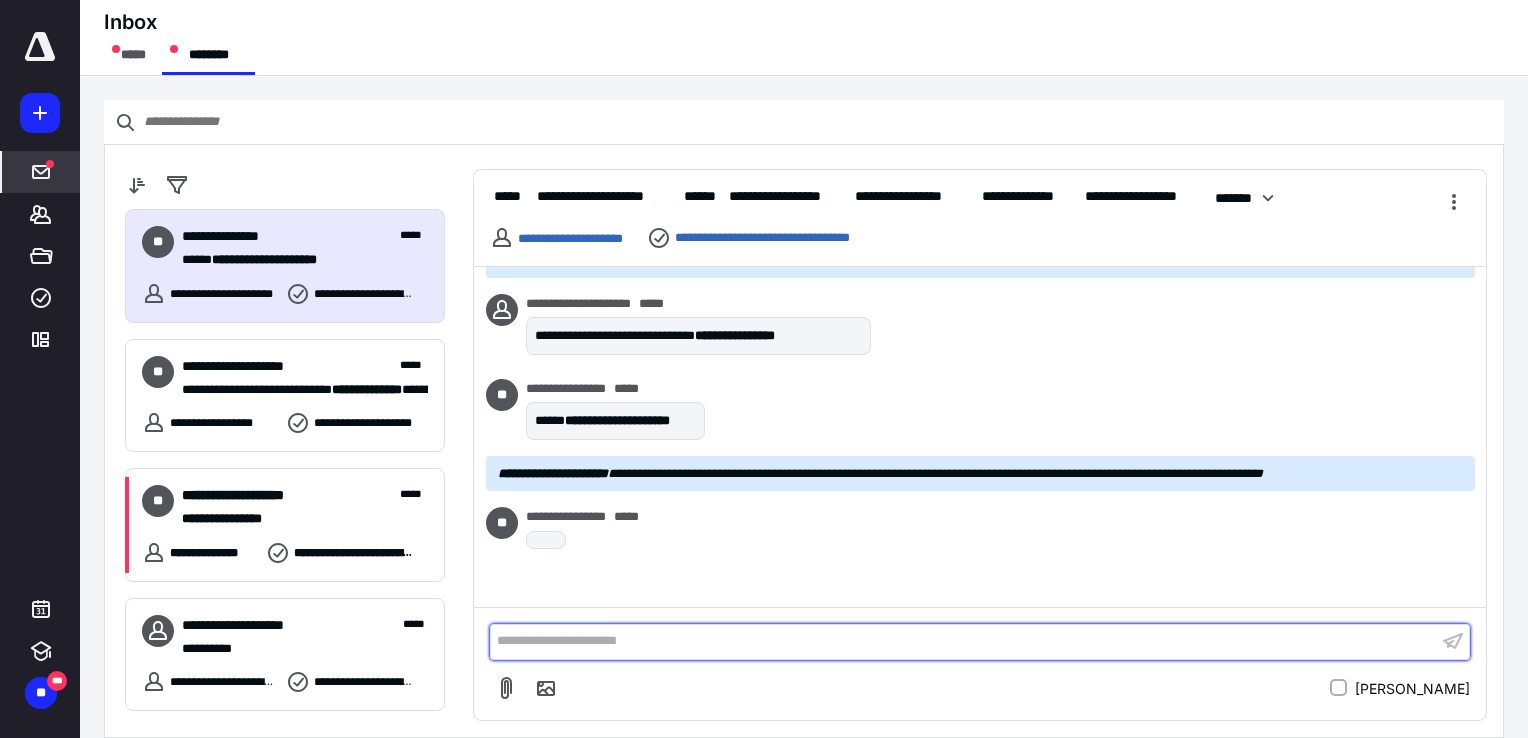 scroll, scrollTop: 3916, scrollLeft: 0, axis: vertical 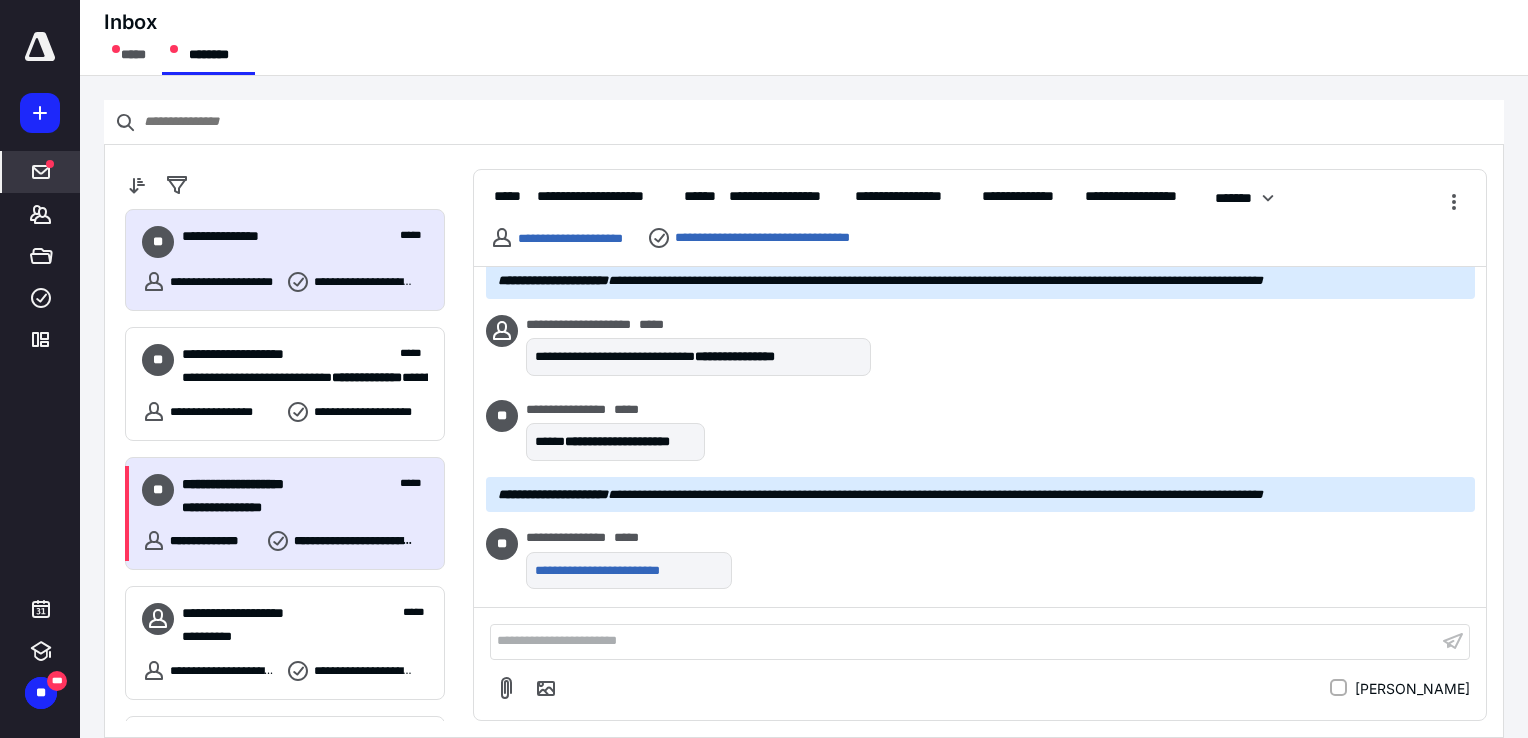 click on "**********" at bounding box center (285, 514) 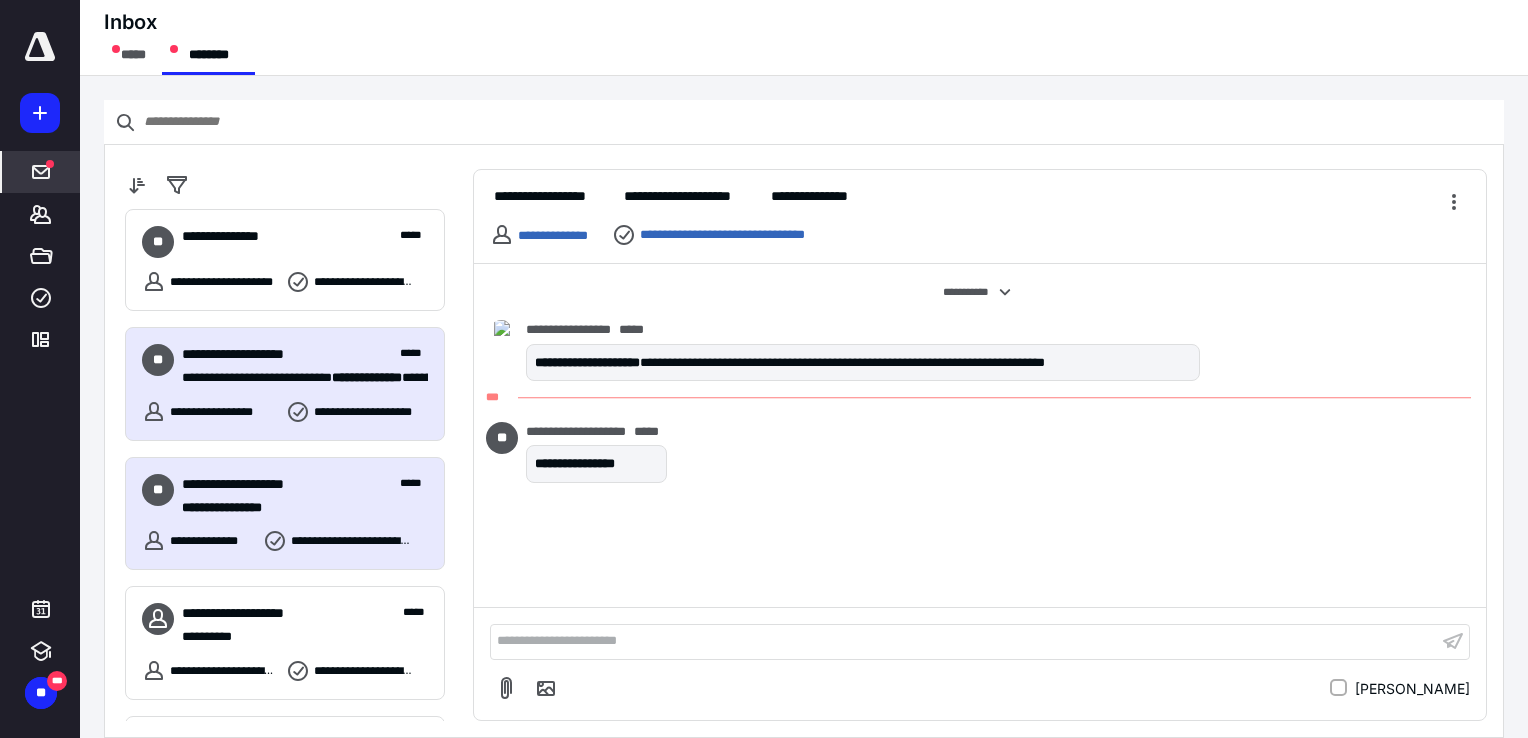 click on "**********" at bounding box center [251, 354] 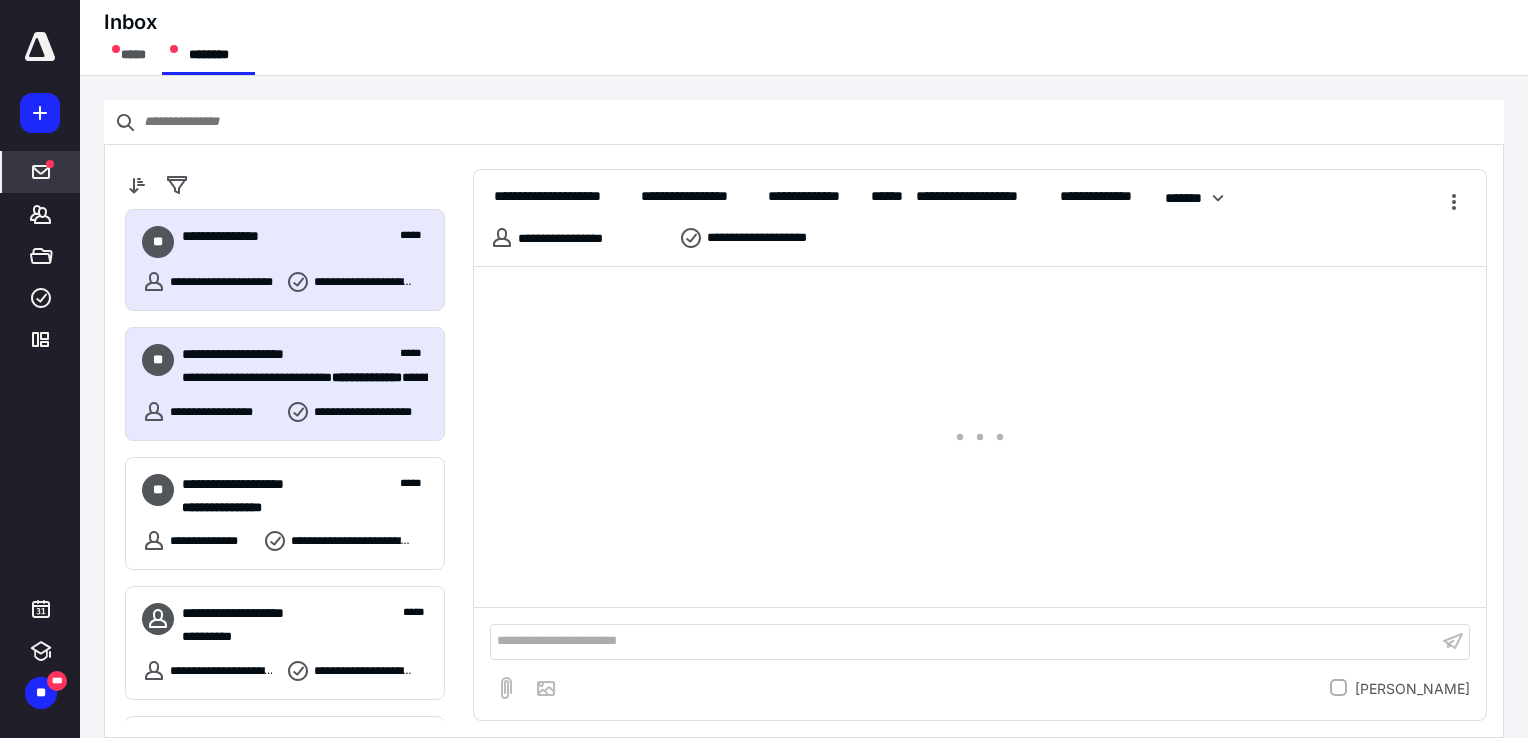 click on "**********" at bounding box center [305, 242] 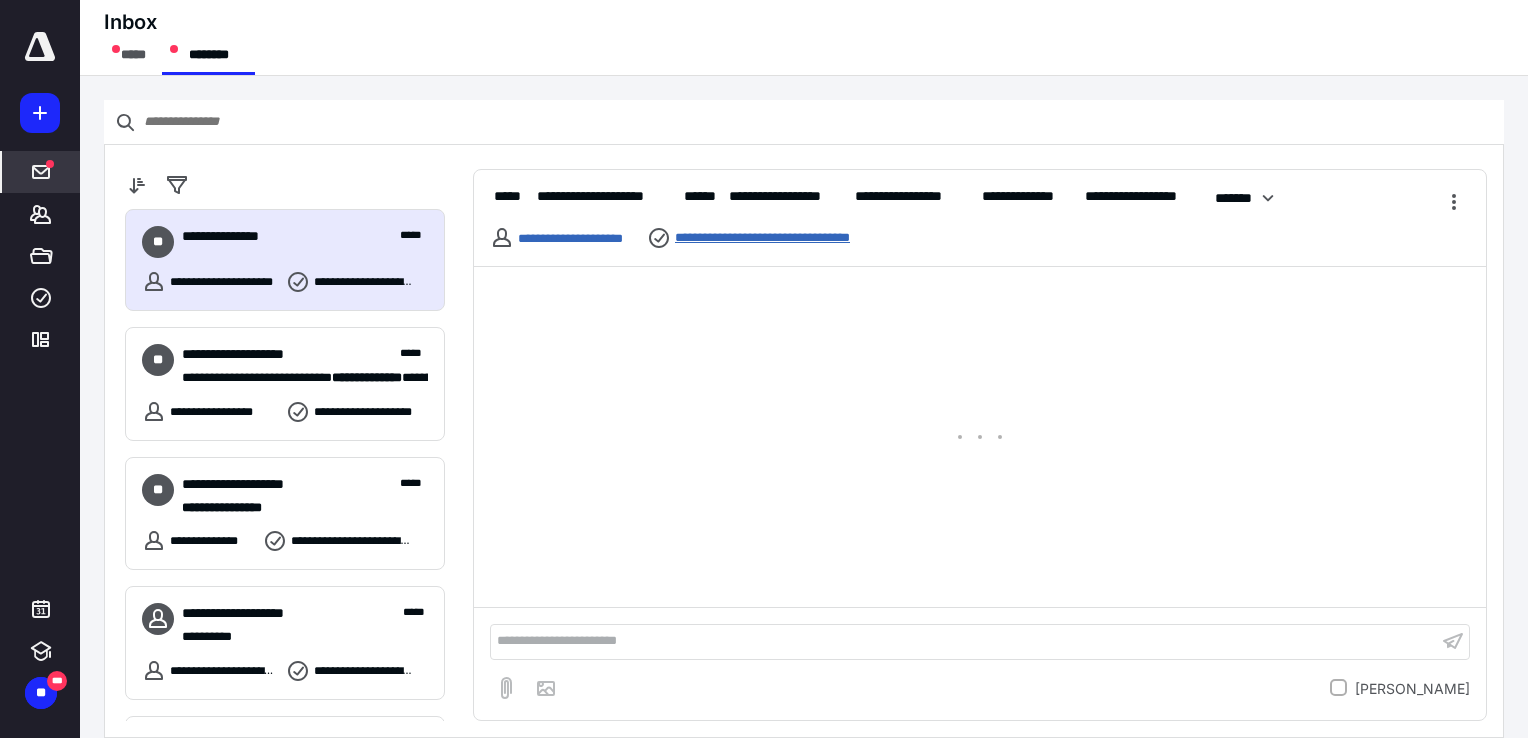 click on "**********" at bounding box center (785, 238) 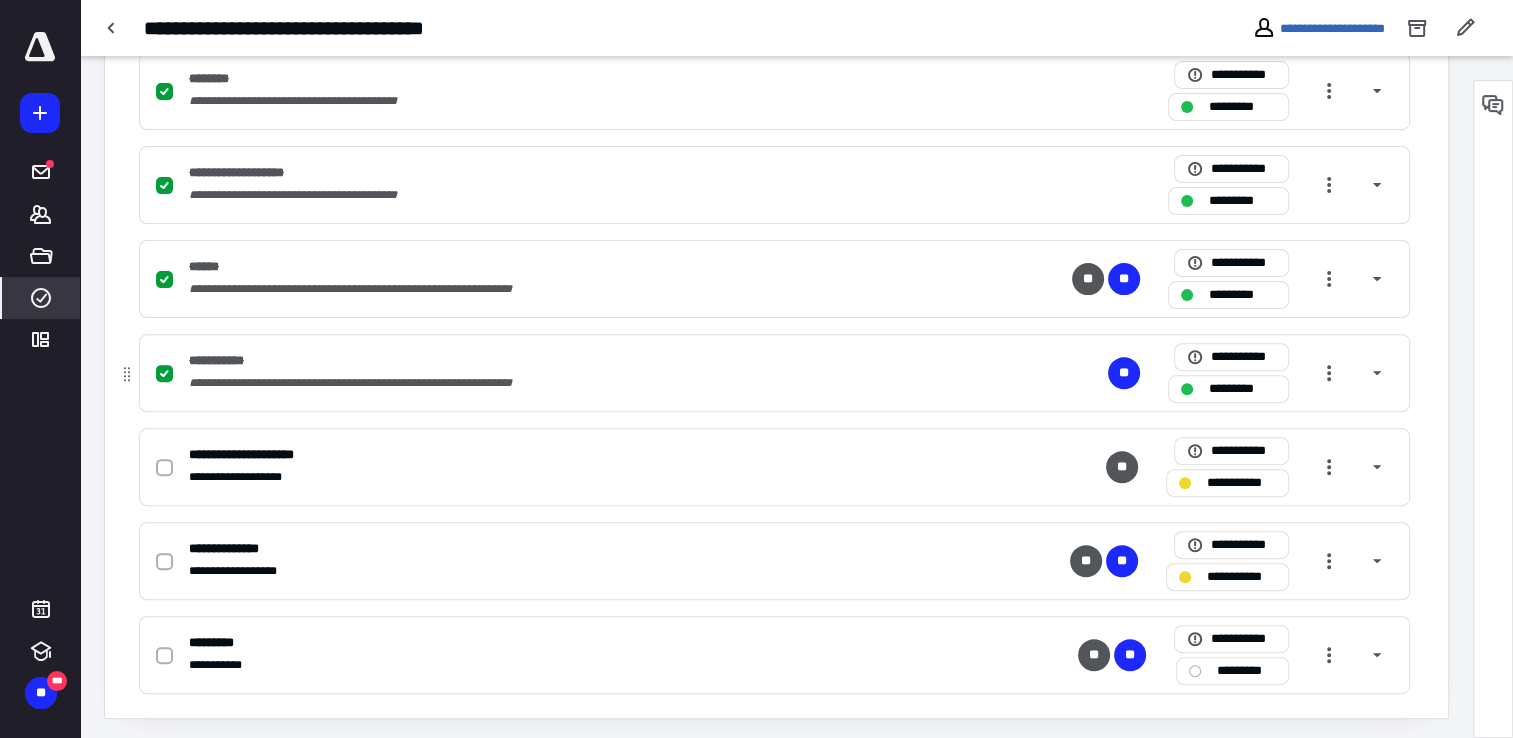scroll, scrollTop: 624, scrollLeft: 0, axis: vertical 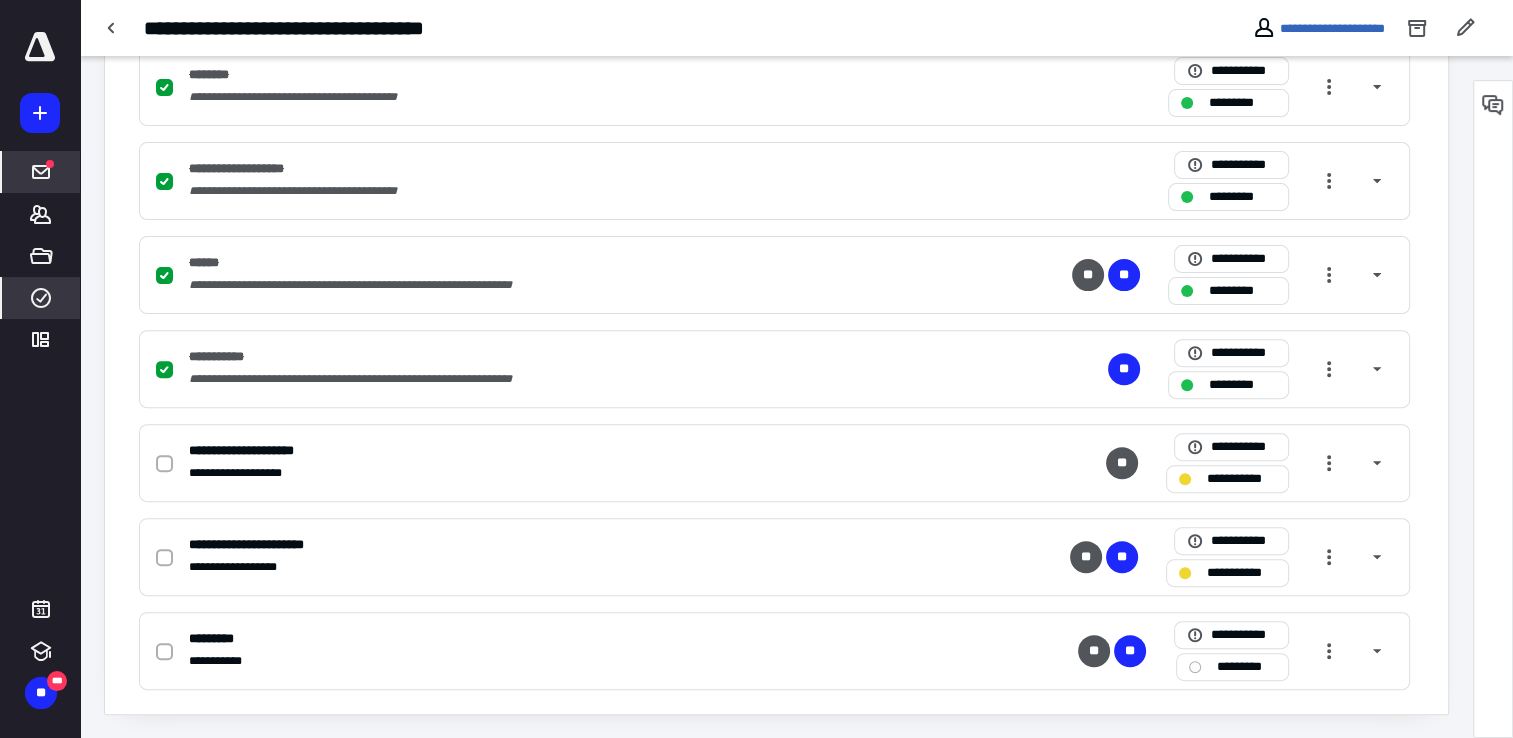 click at bounding box center (41, 172) 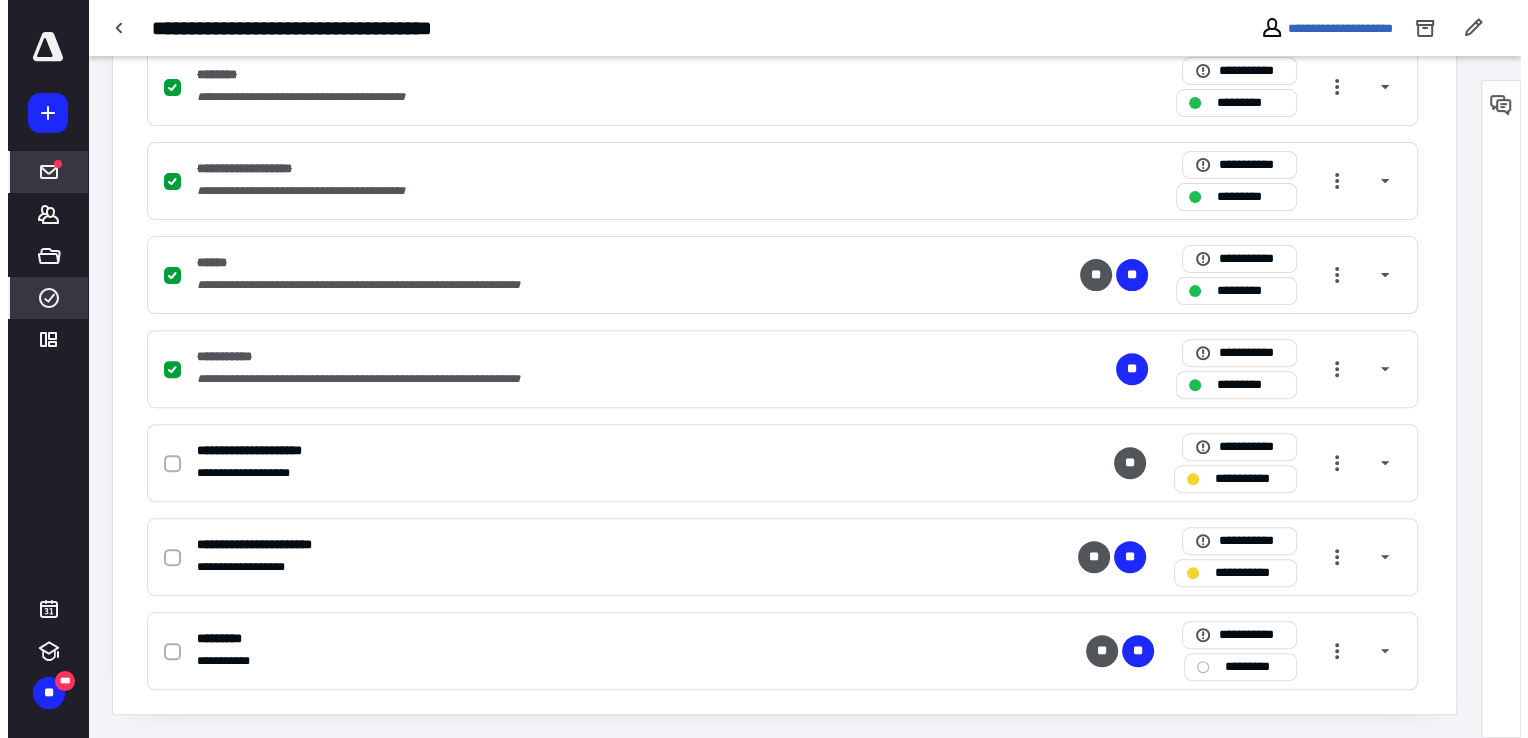 scroll, scrollTop: 0, scrollLeft: 0, axis: both 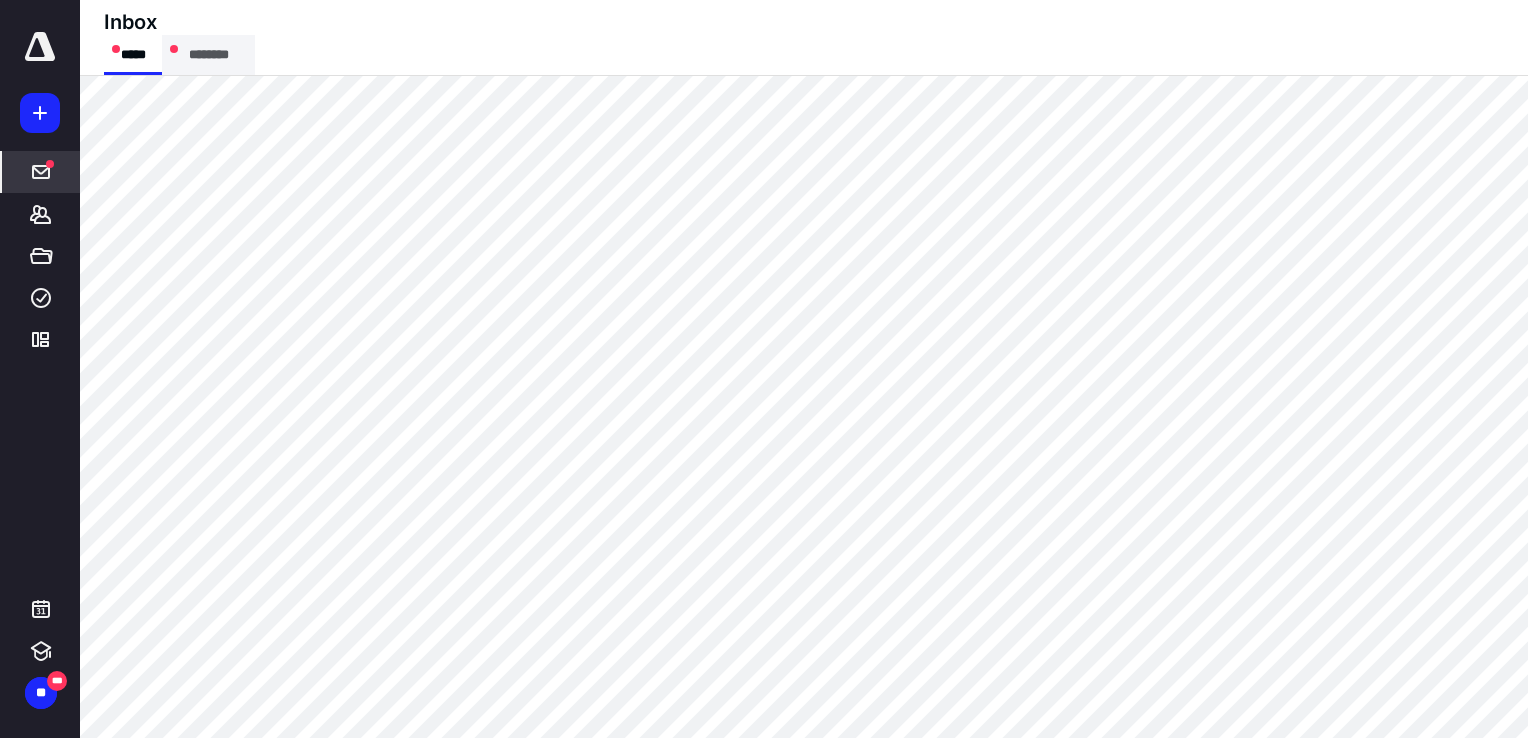click on "Inbox ***** ********" at bounding box center (179, 42) 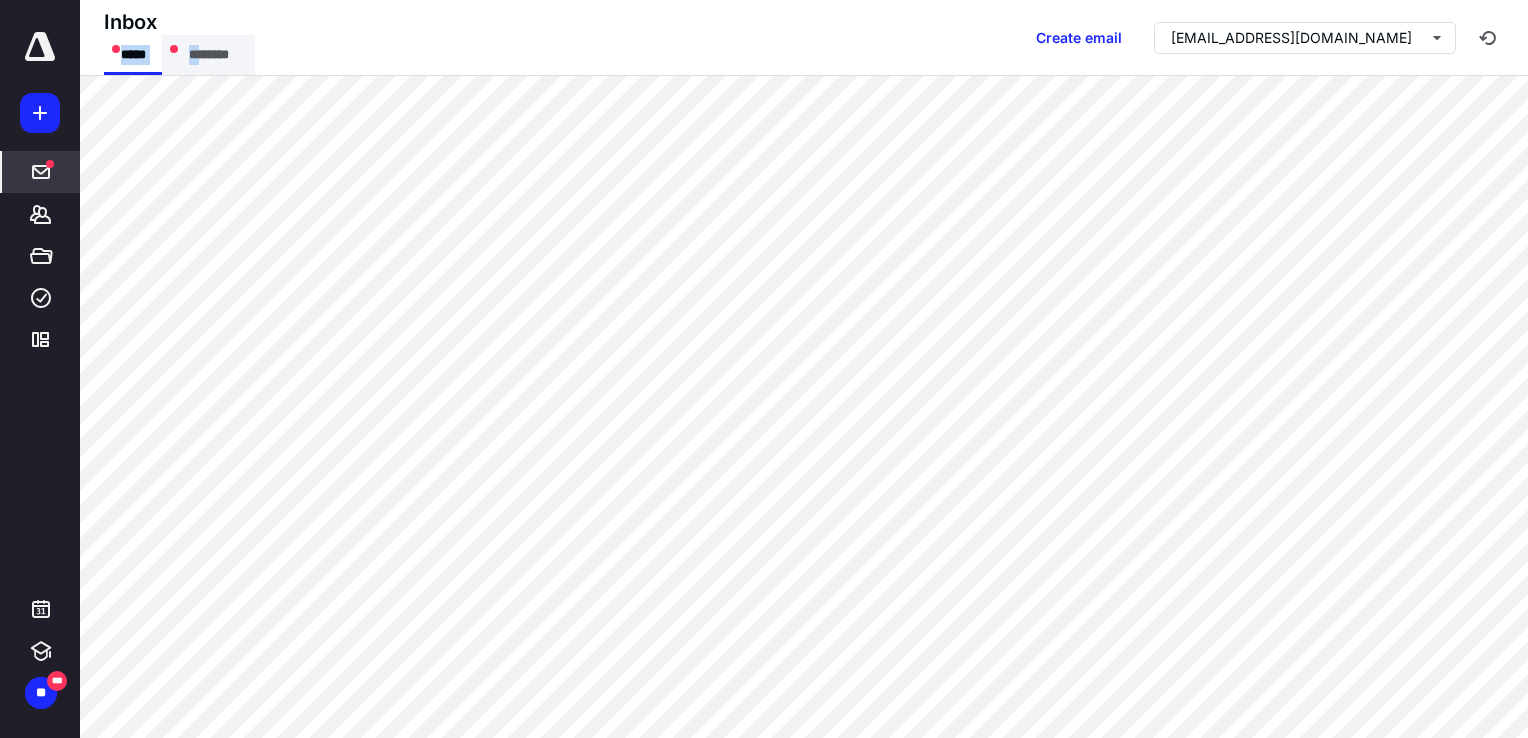click on "********" at bounding box center [208, 55] 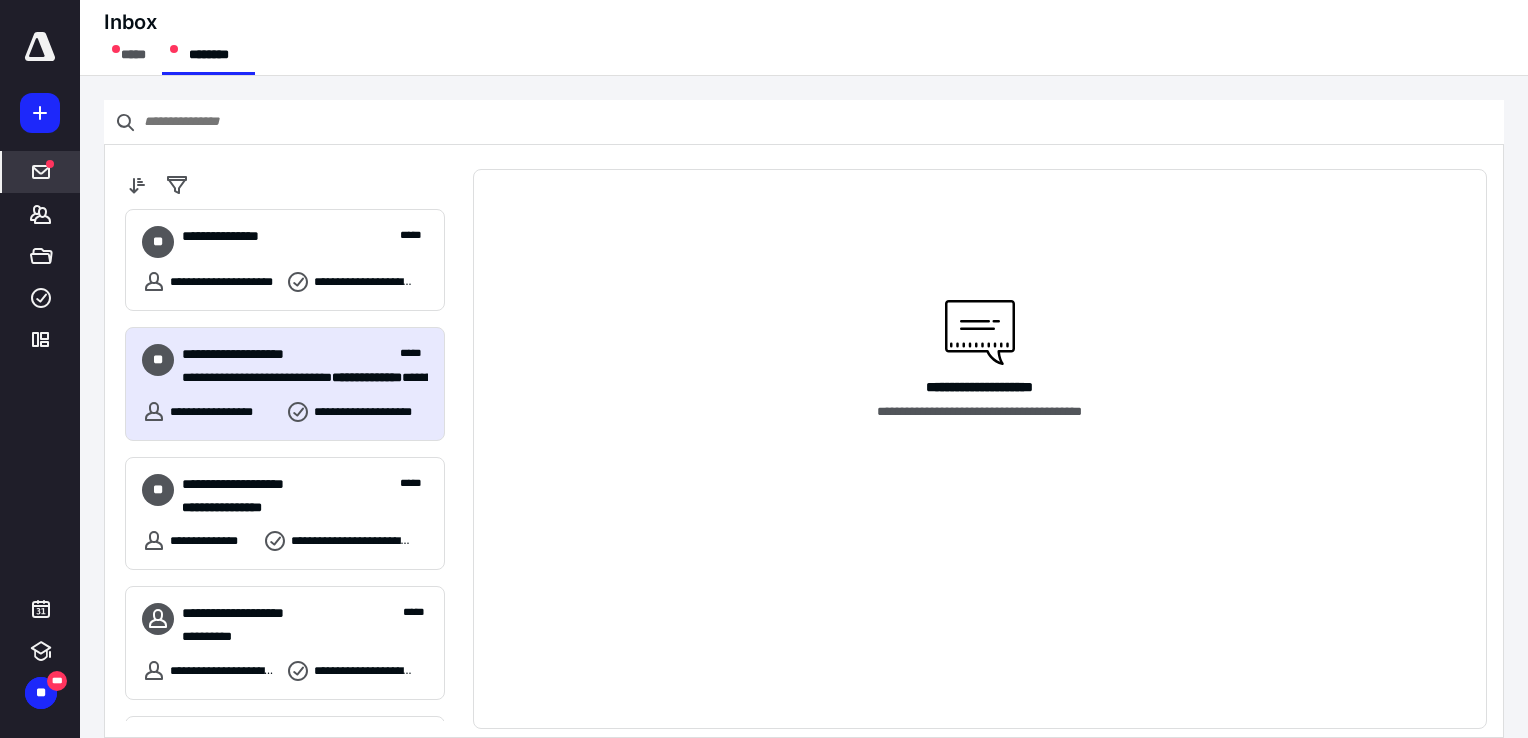 click on "**********" at bounding box center [297, 378] 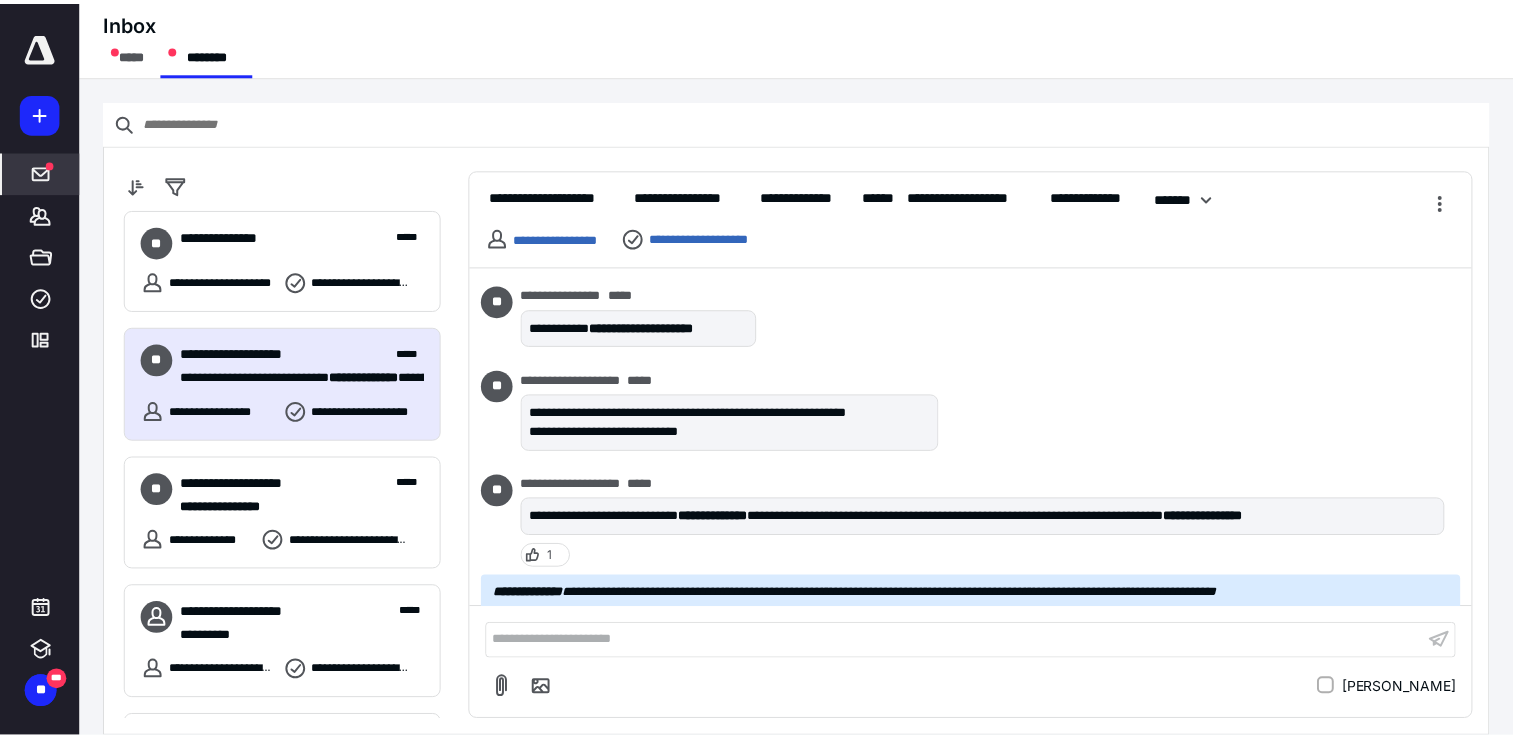 scroll, scrollTop: 3021, scrollLeft: 0, axis: vertical 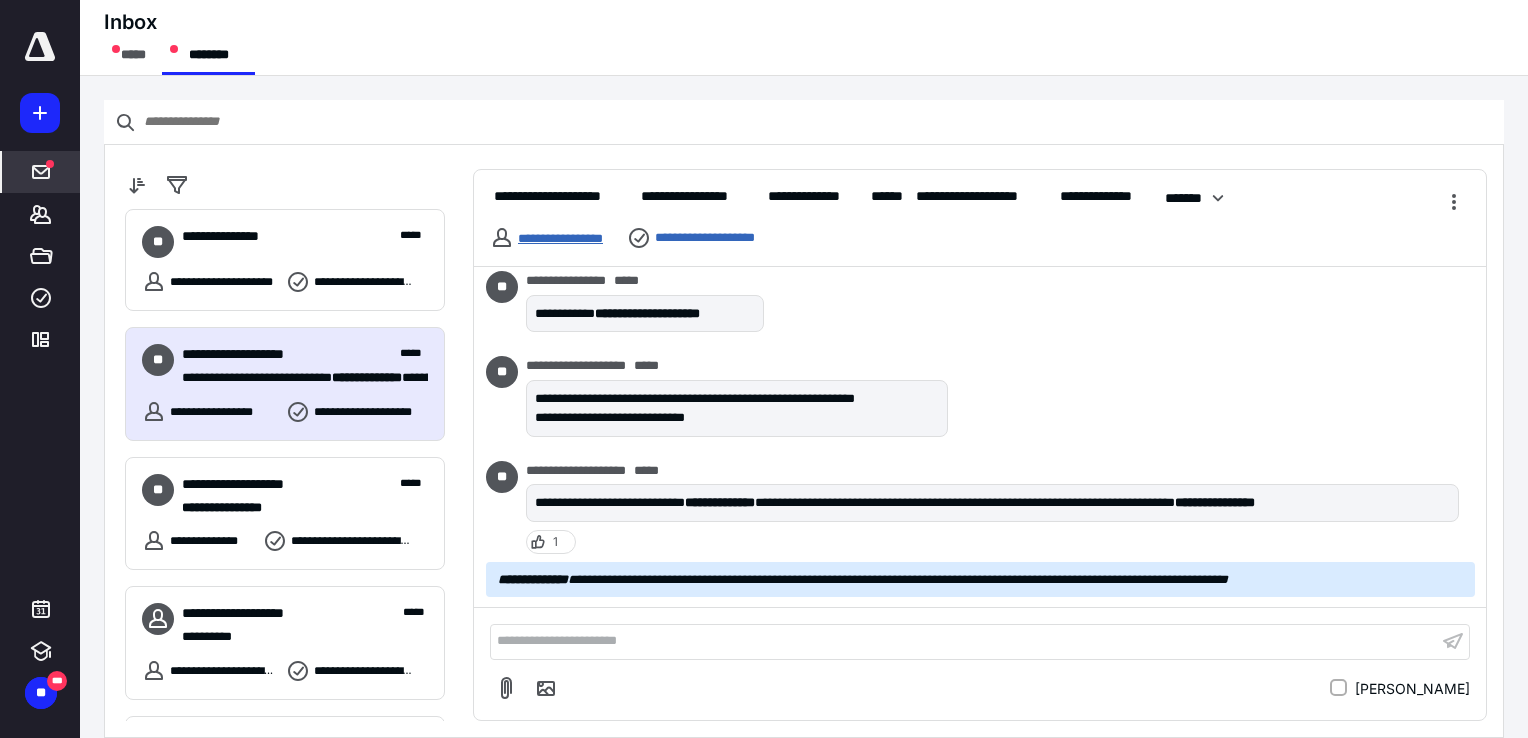 click on "**********" at bounding box center [560, 238] 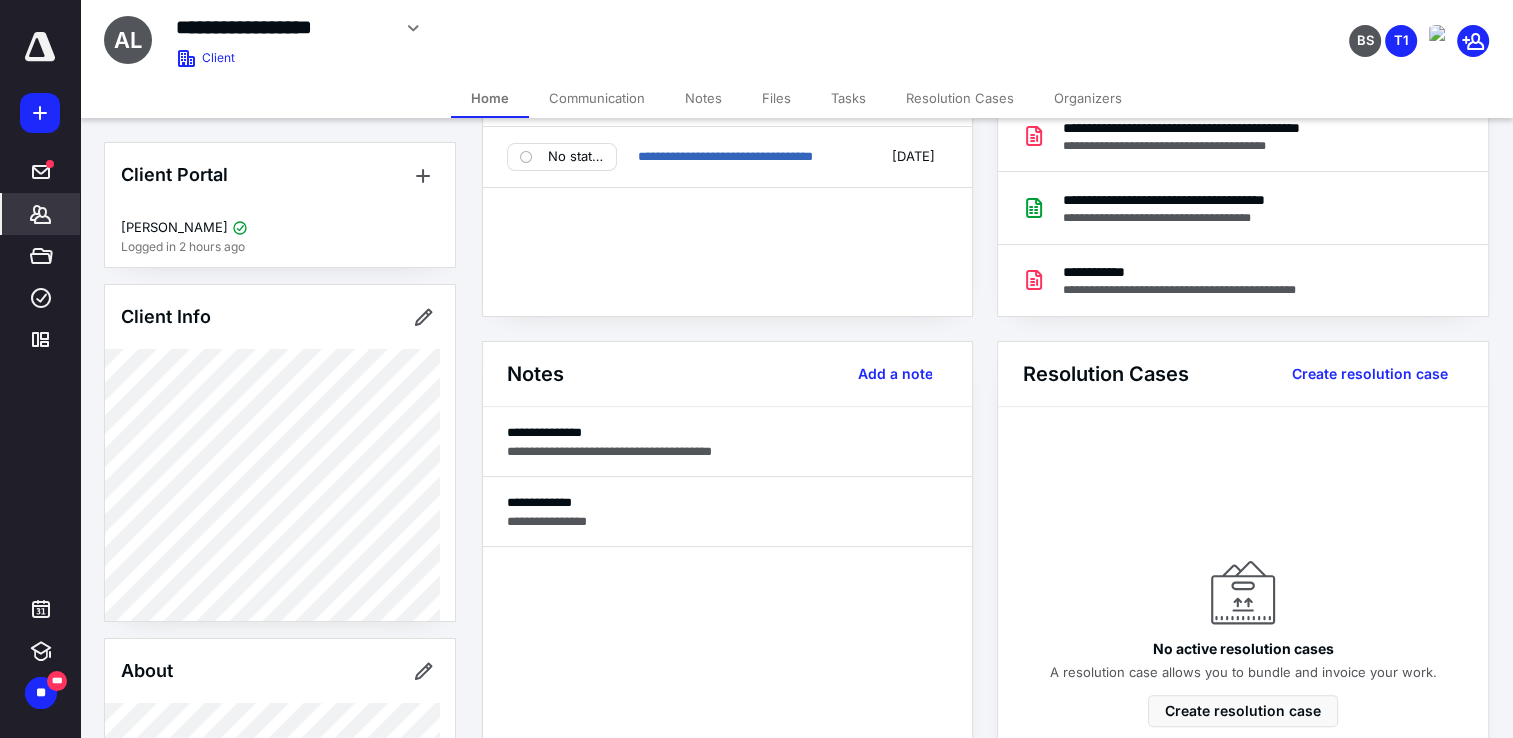 scroll, scrollTop: 200, scrollLeft: 0, axis: vertical 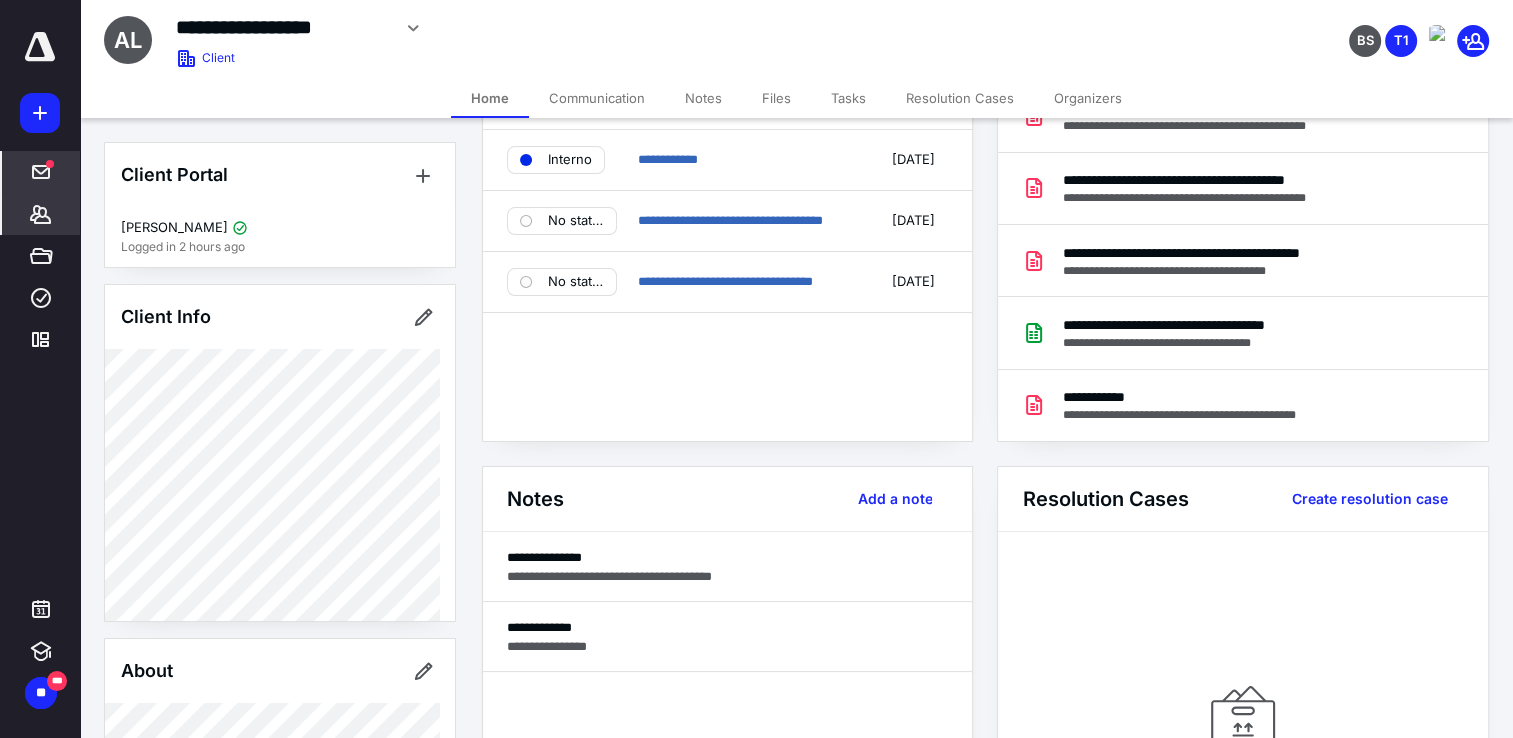 click on "*****" at bounding box center (41, 172) 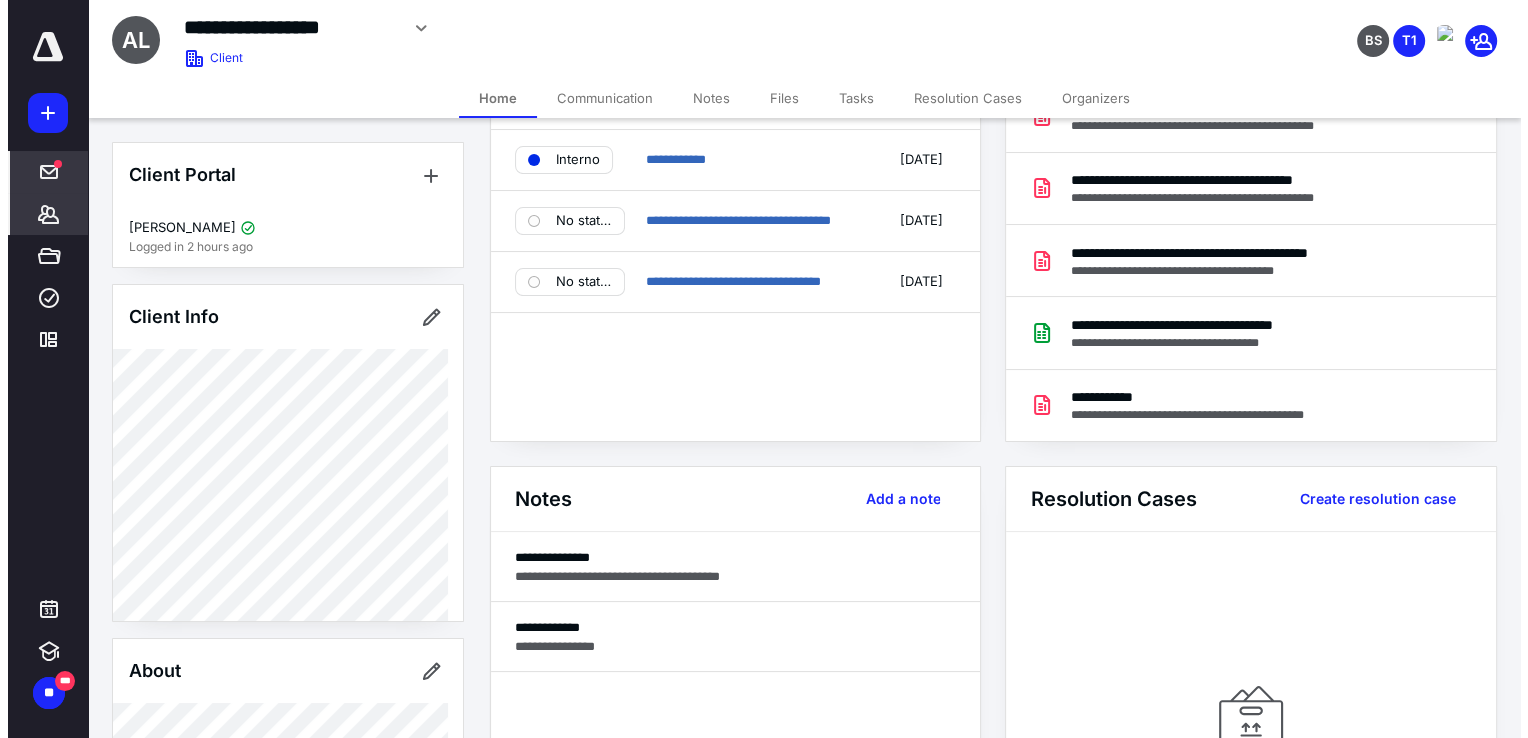 scroll, scrollTop: 0, scrollLeft: 0, axis: both 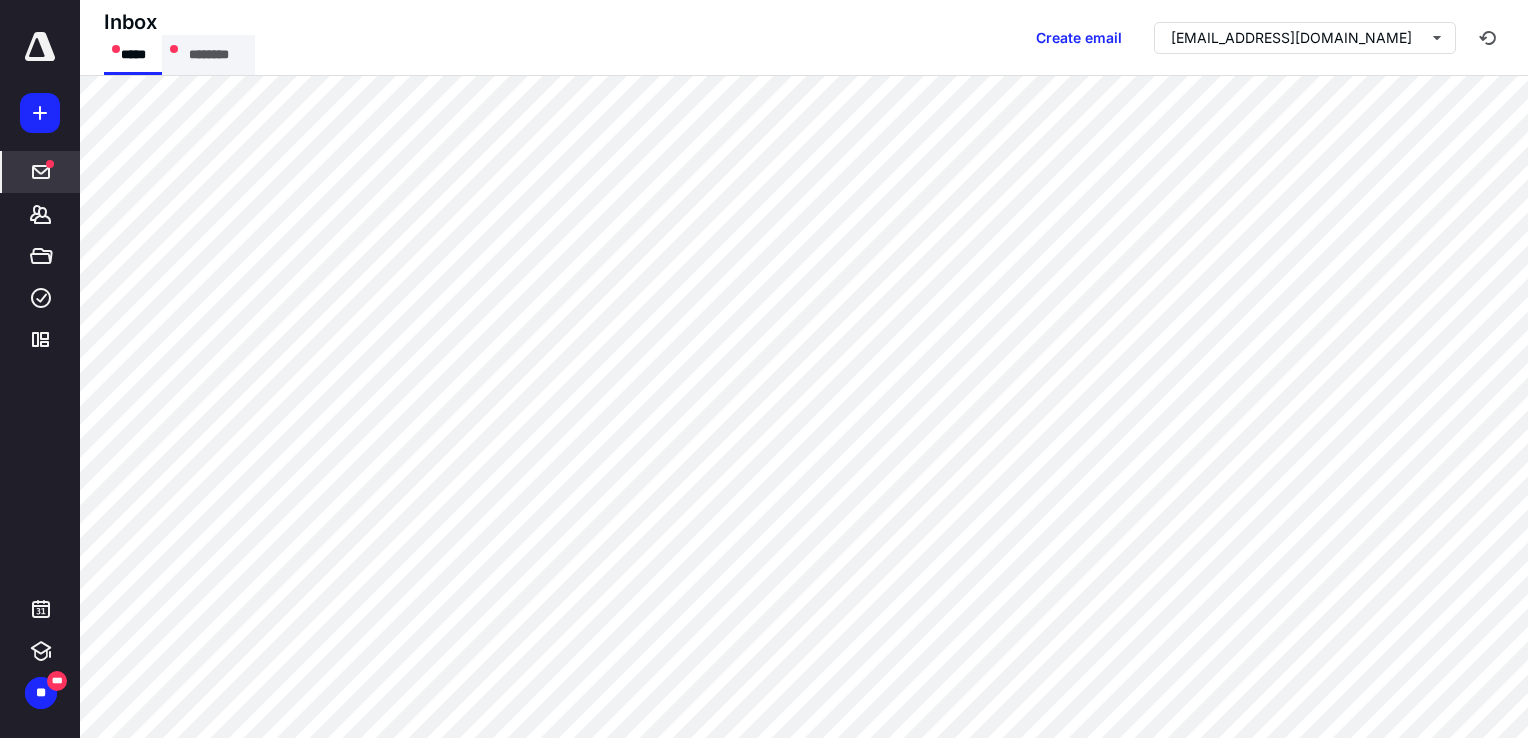 click on "********" at bounding box center [208, 55] 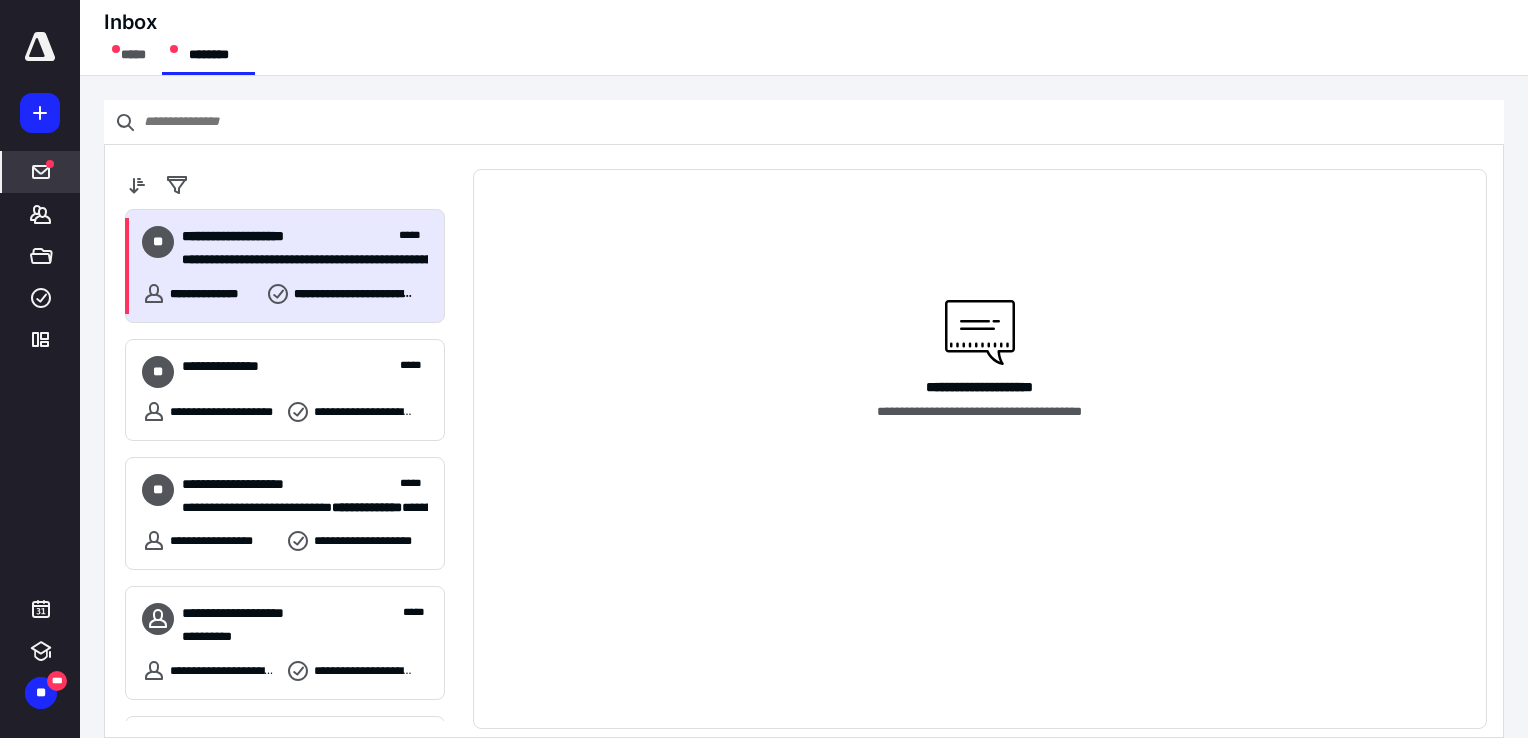 click on "**********" at bounding box center [297, 260] 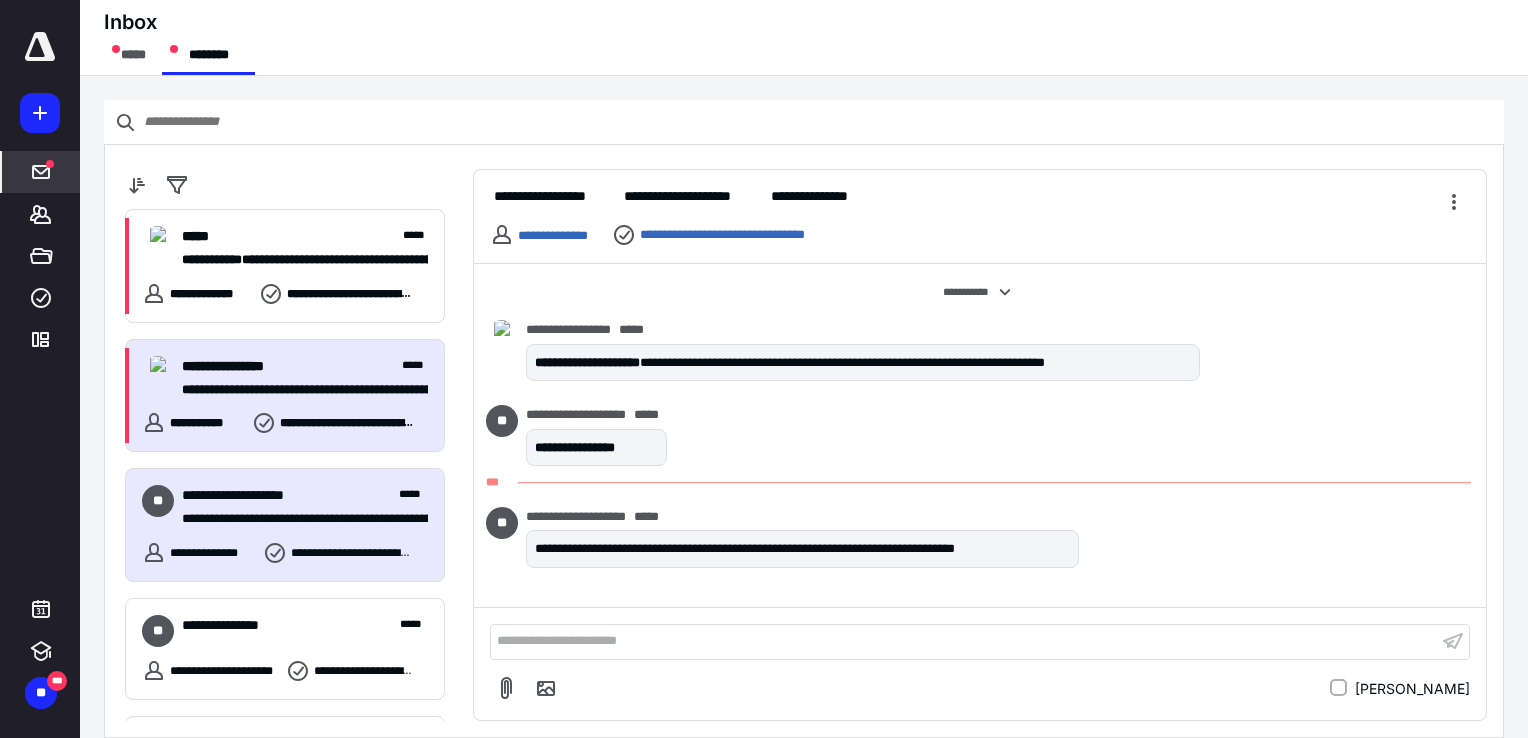 click on "**********" at bounding box center [297, 390] 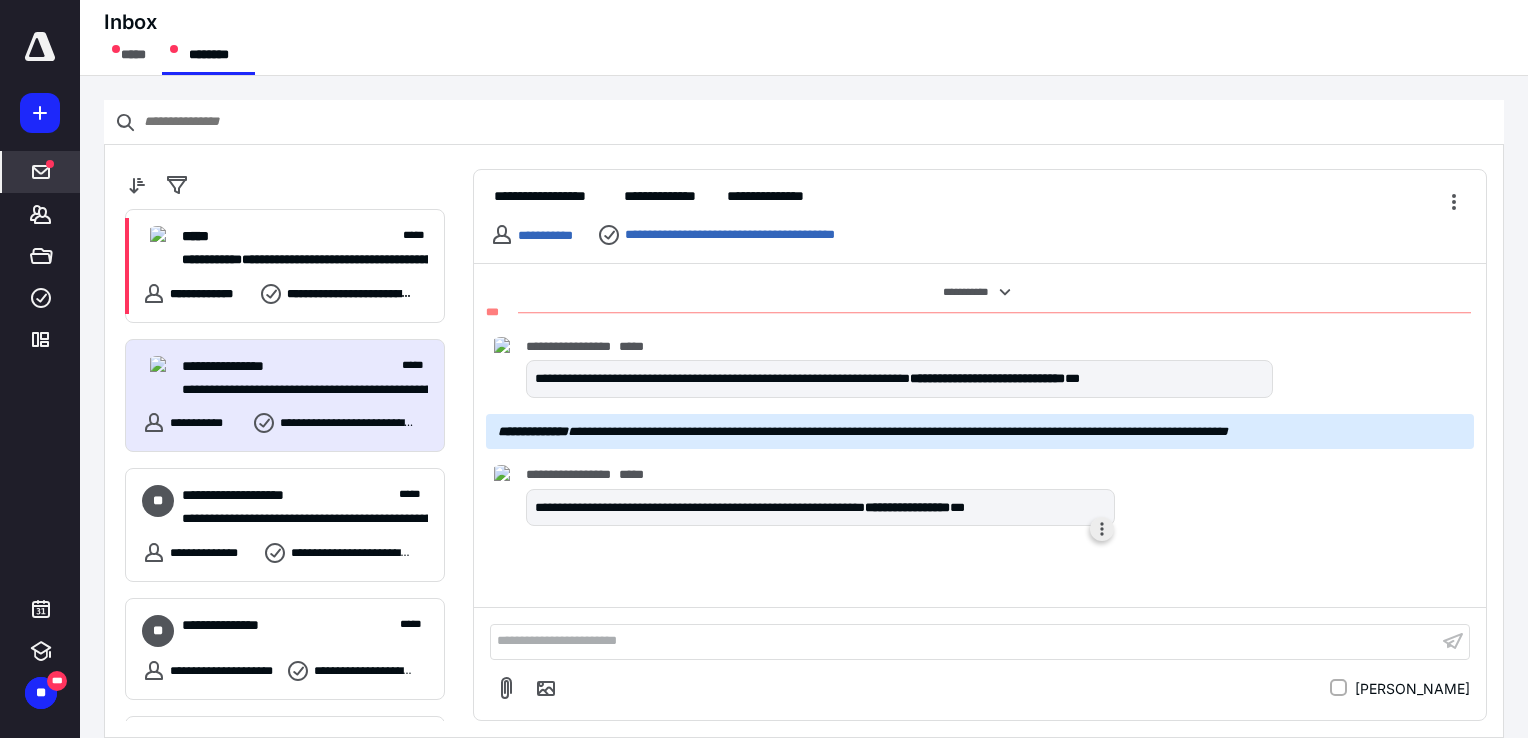 click at bounding box center (1102, 529) 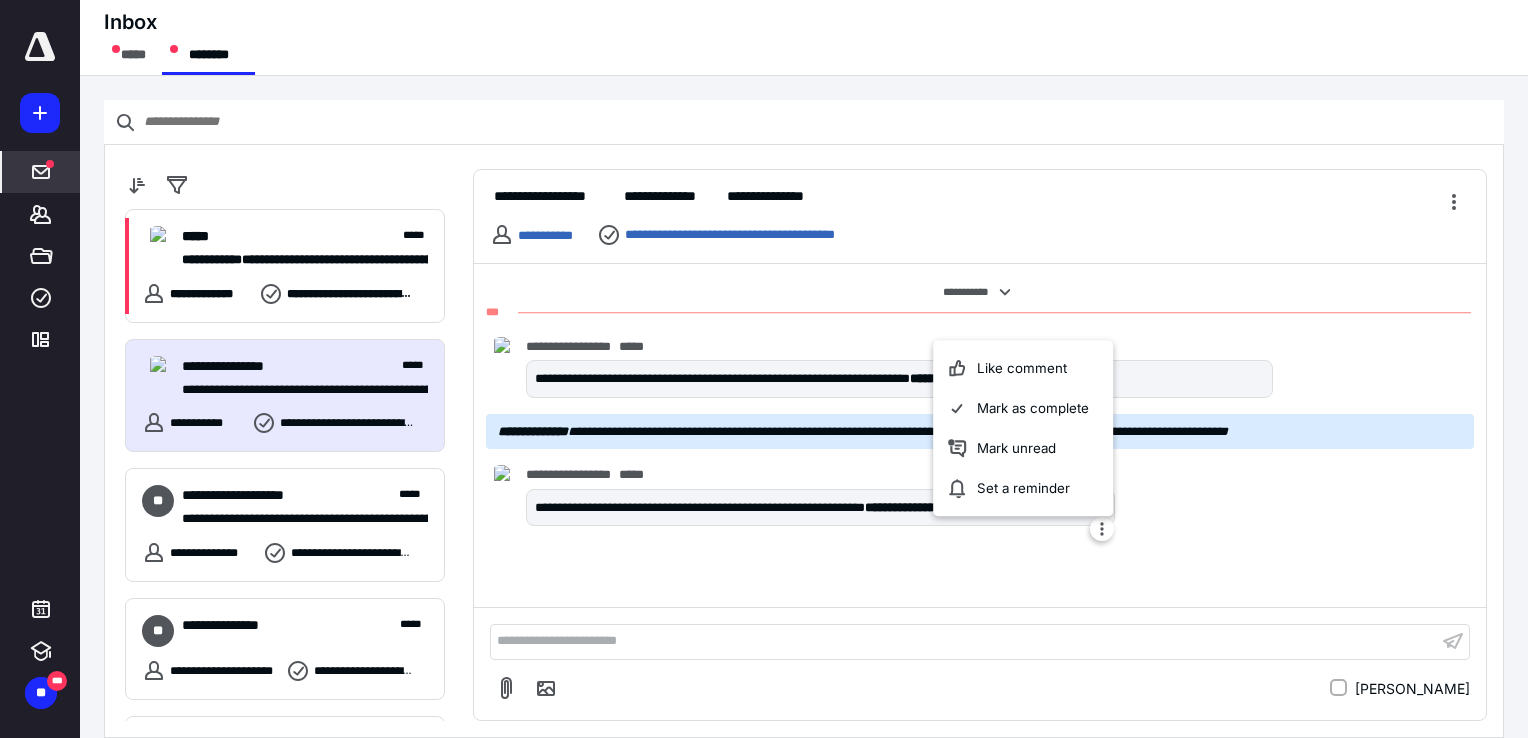 click on "**********" at bounding box center [980, 435] 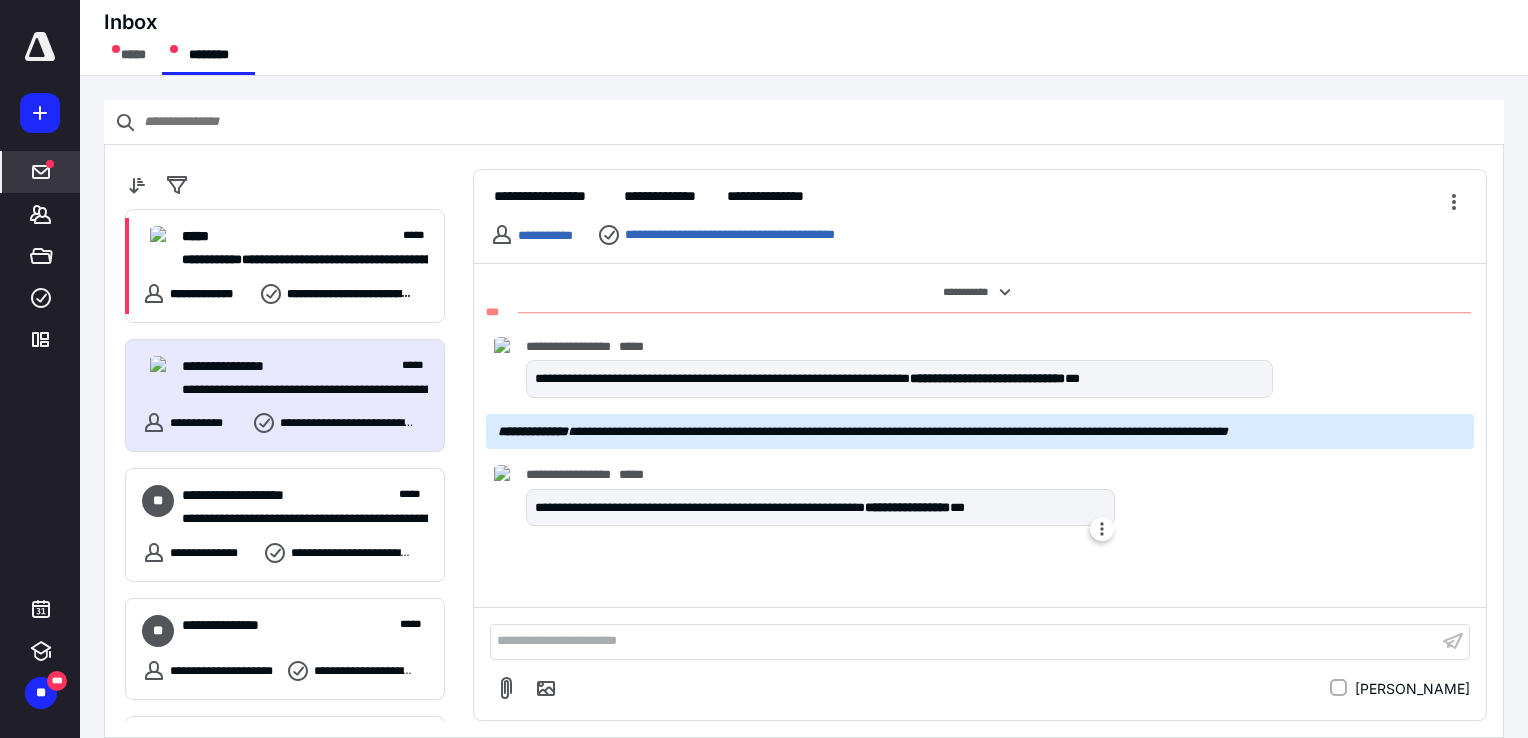 click at bounding box center (1102, 529) 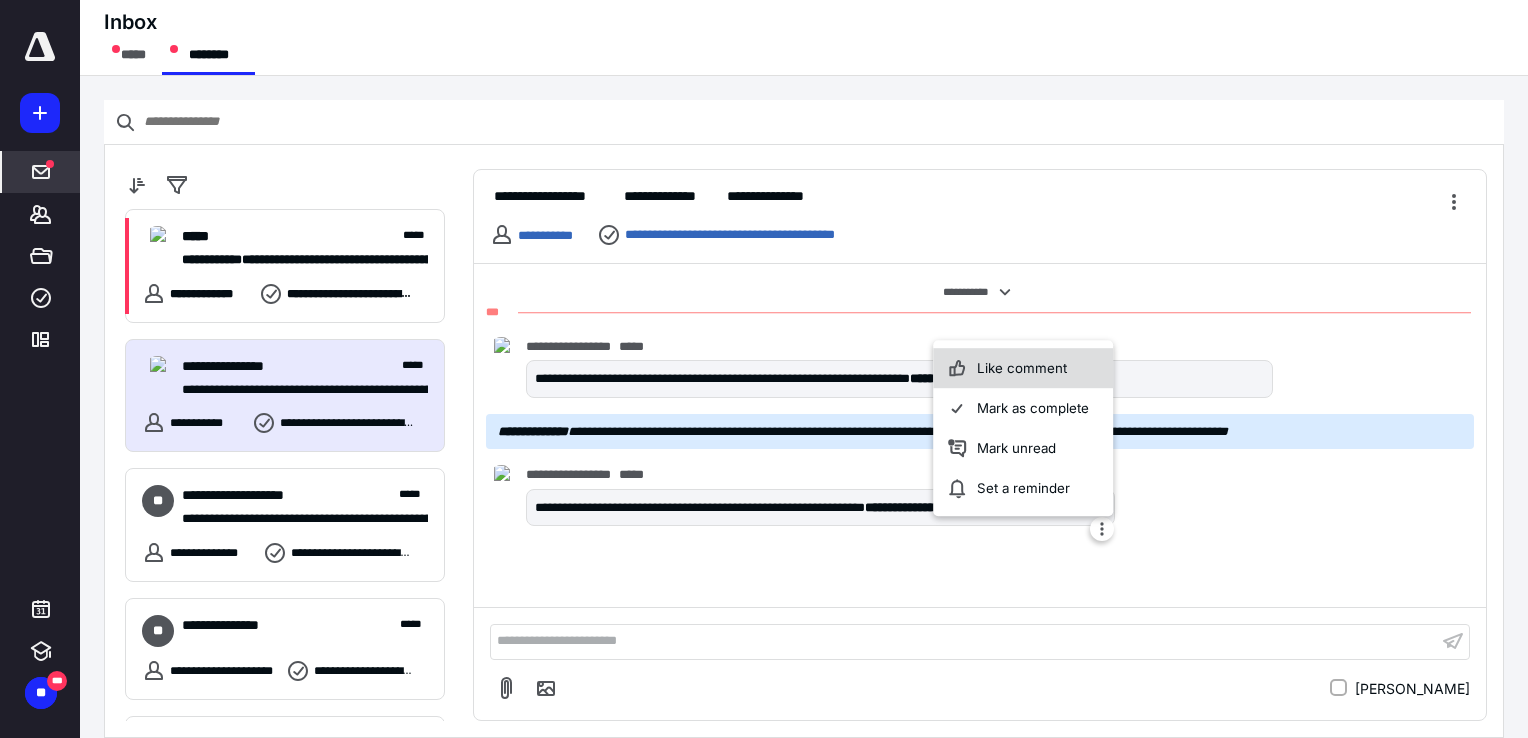 click on "Like comment" at bounding box center (1023, 368) 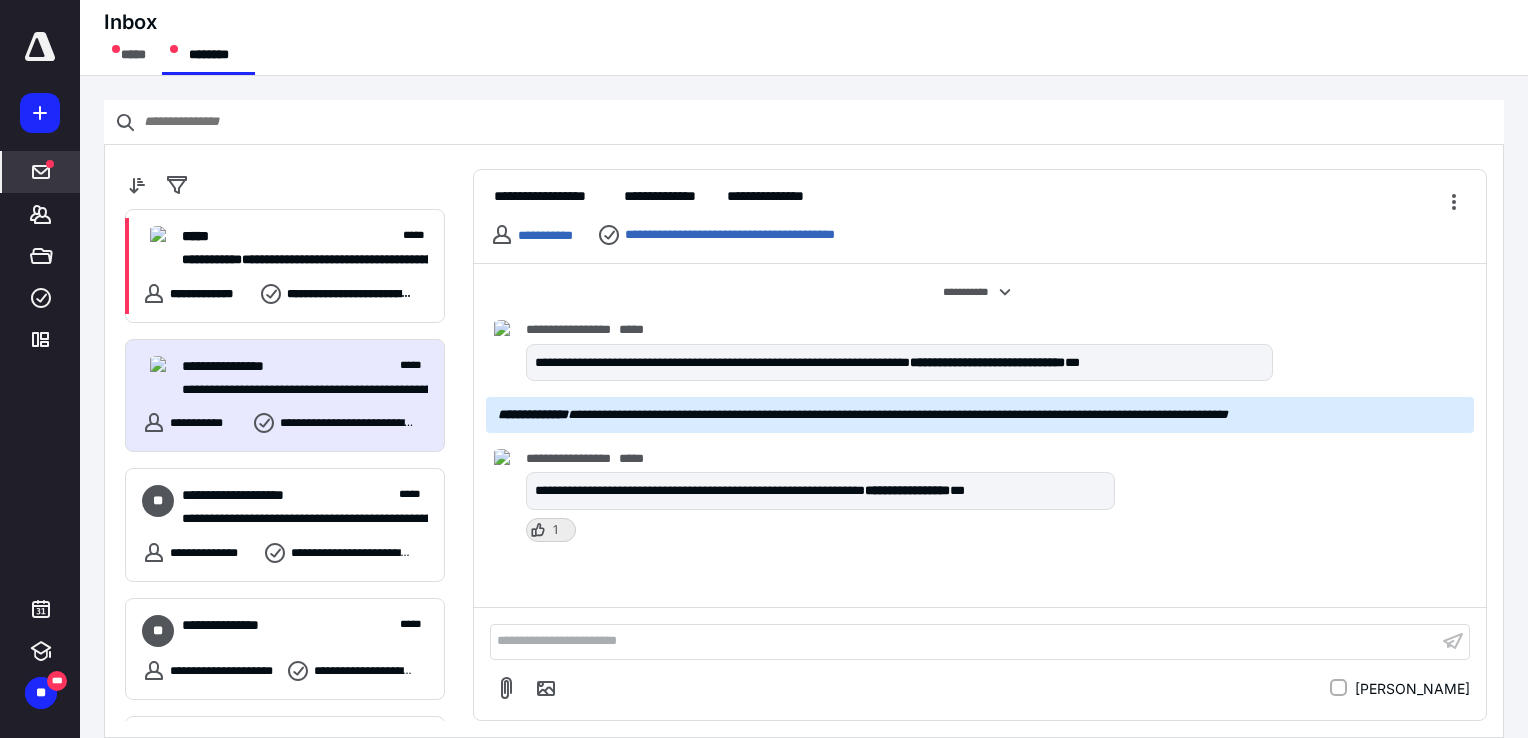 click on "1" at bounding box center (551, 530) 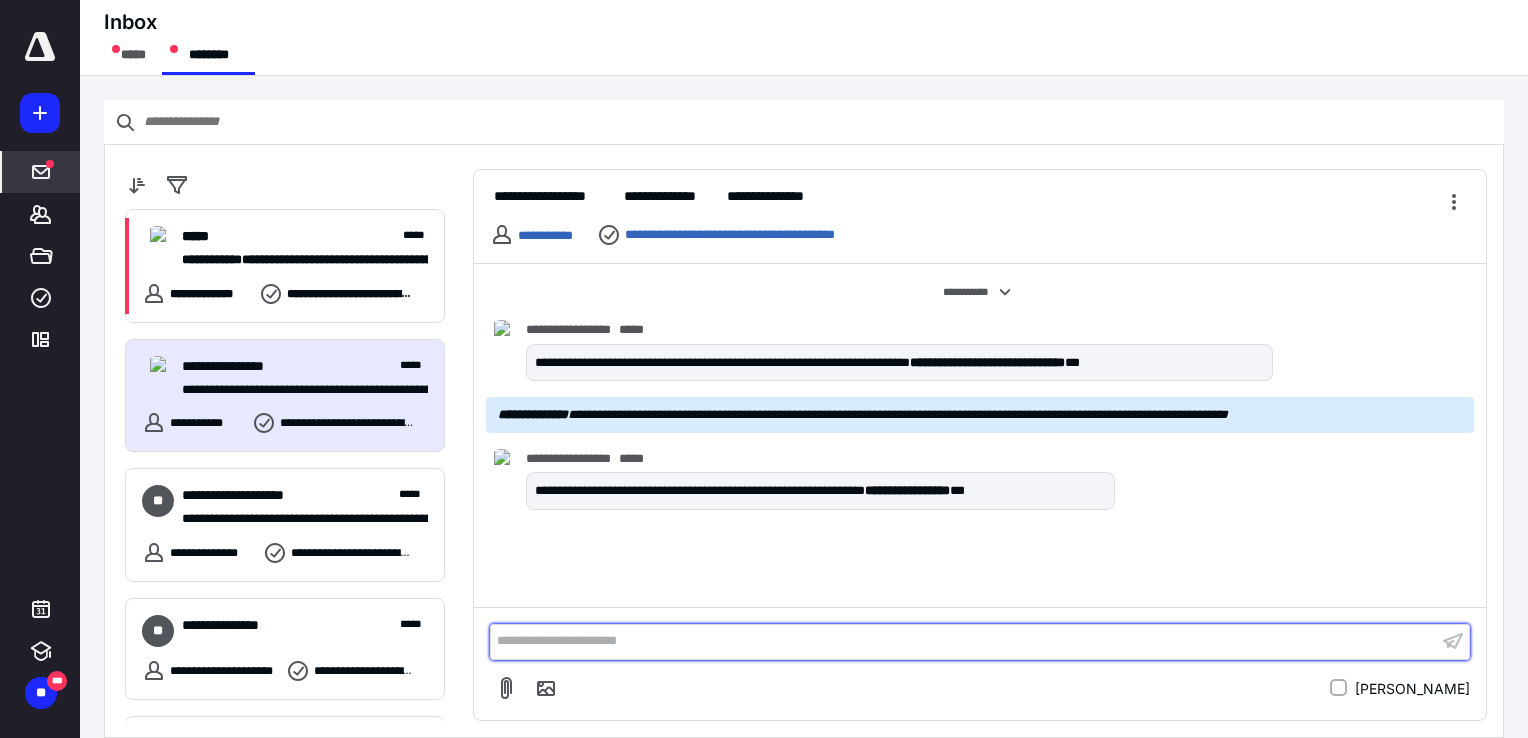 click on "**********" at bounding box center (964, 641) 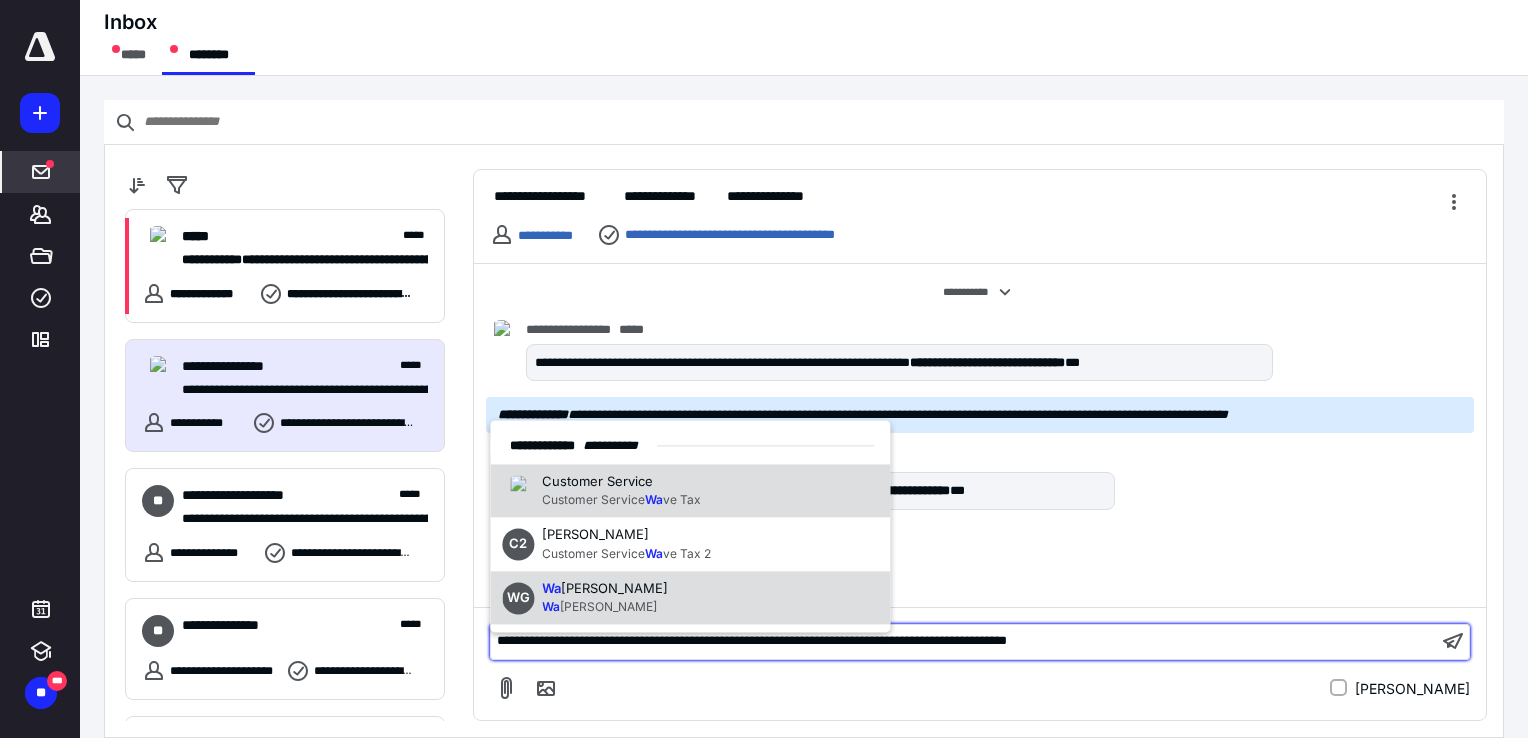 click on "WG Wa [PERSON_NAME] Wa [PERSON_NAME]" at bounding box center [690, 598] 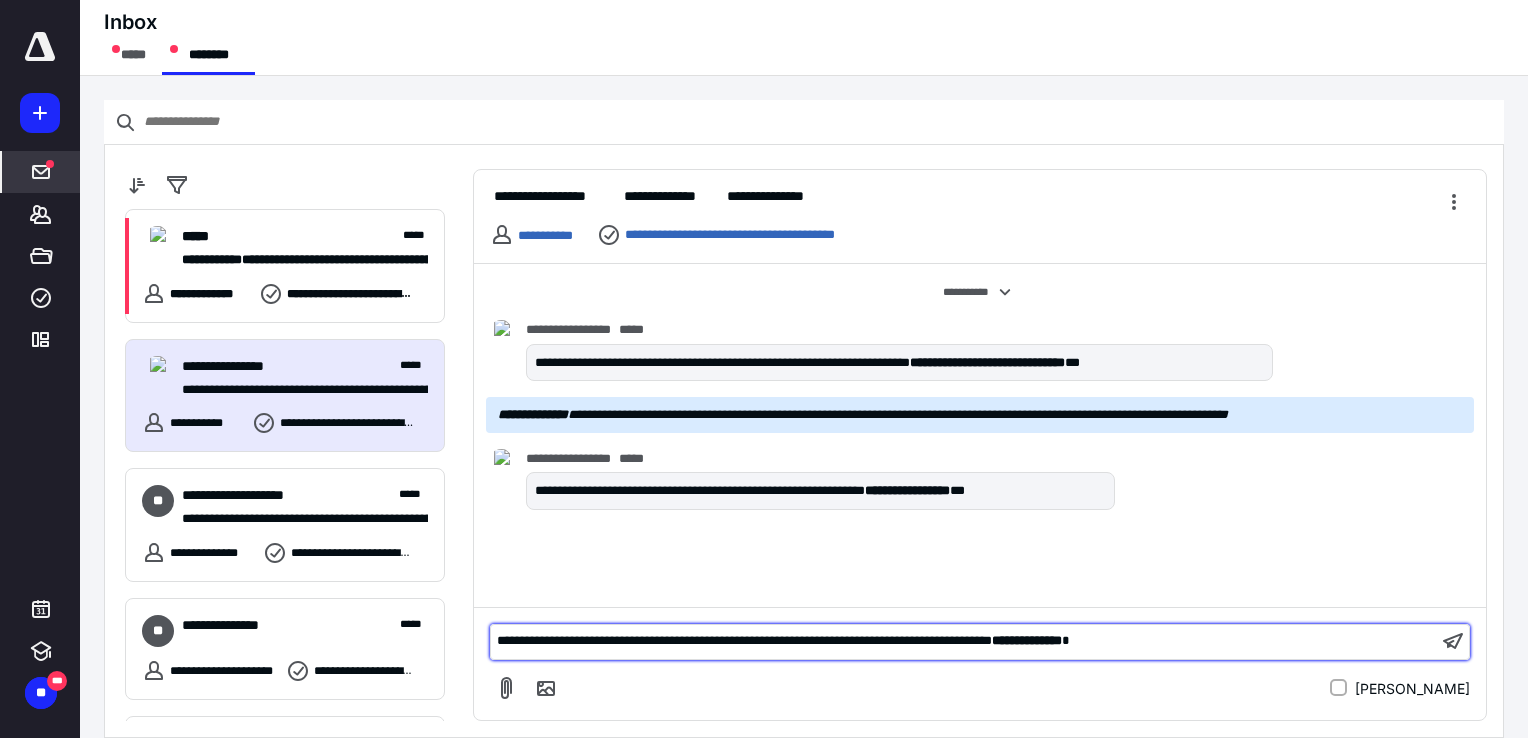 click on "**********" at bounding box center [964, 641] 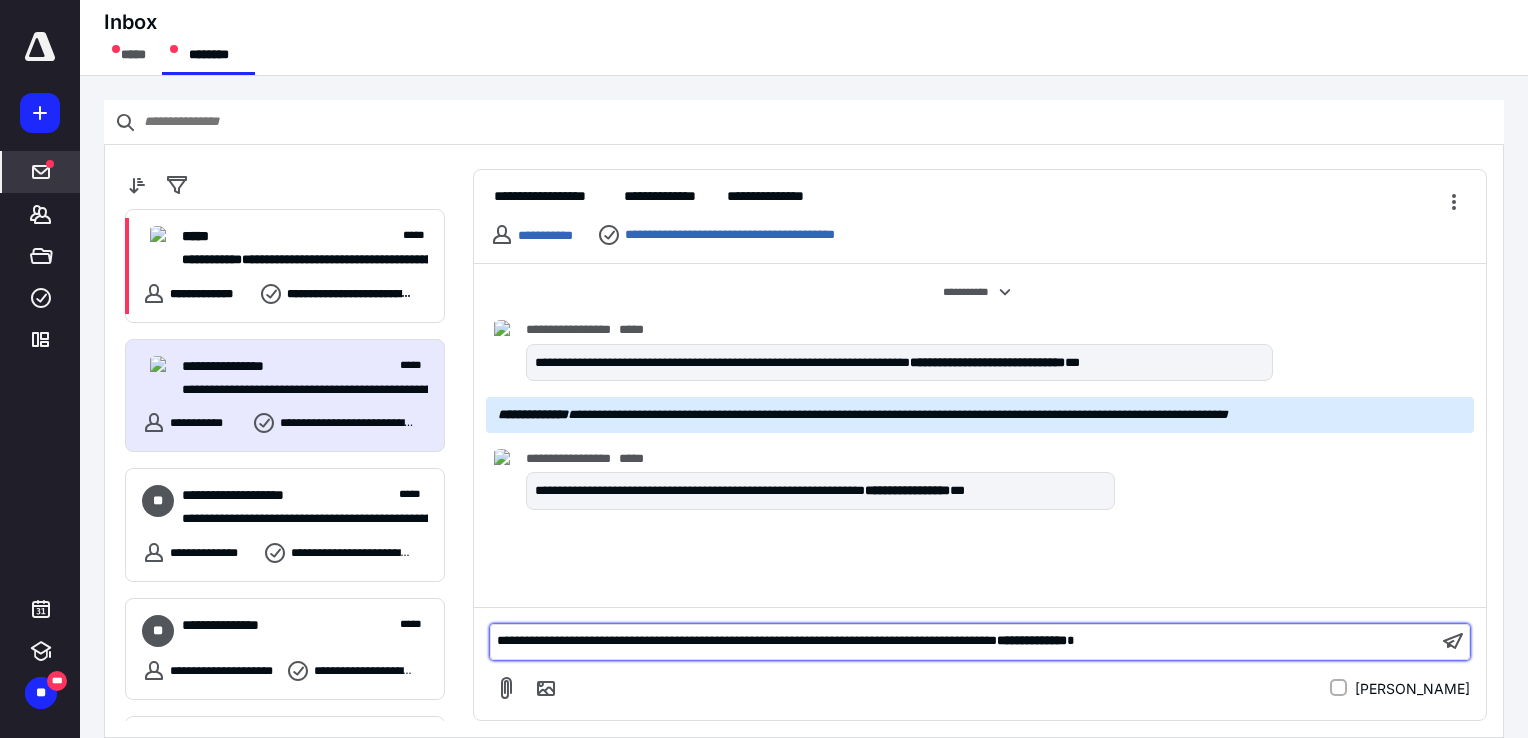 click on "**********" at bounding box center [964, 641] 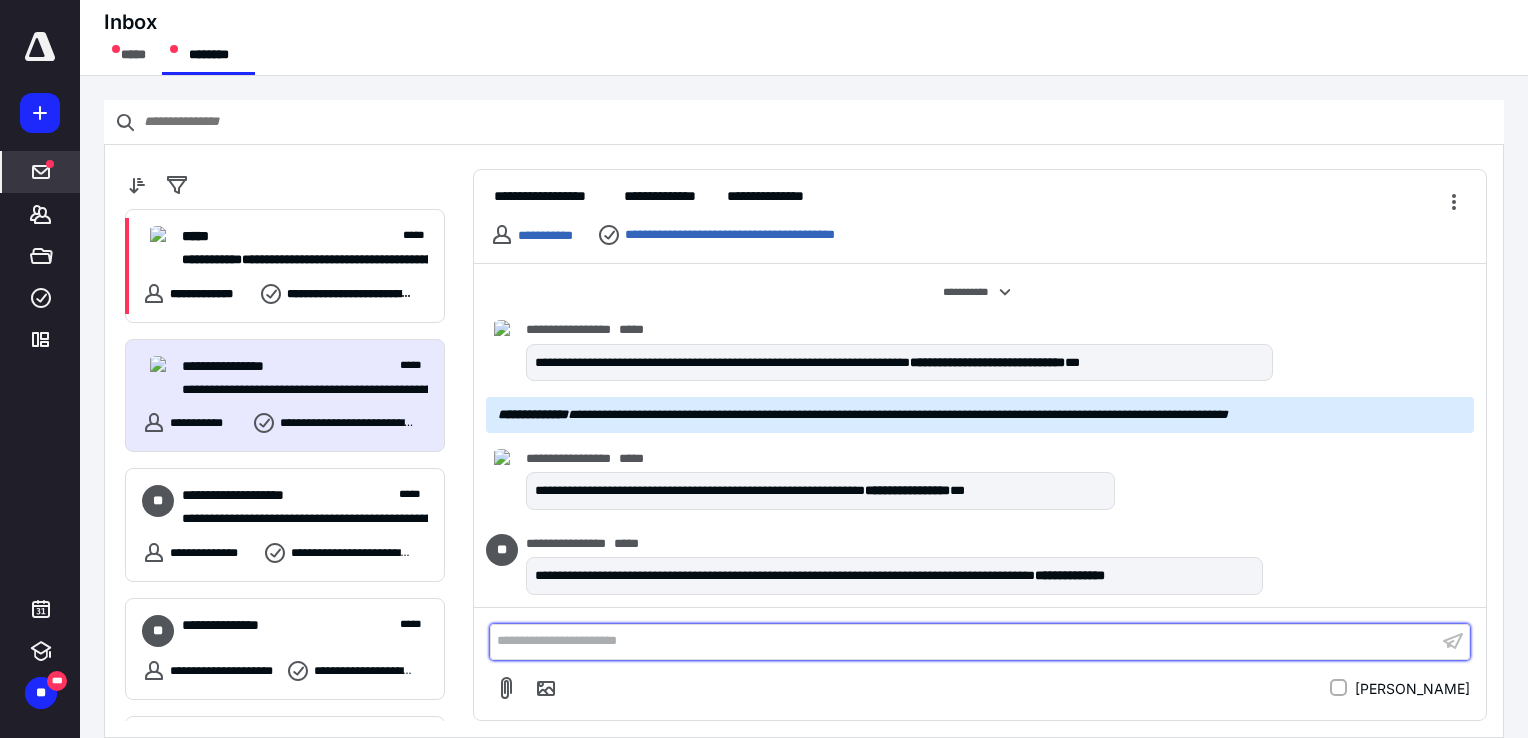 scroll, scrollTop: 4, scrollLeft: 0, axis: vertical 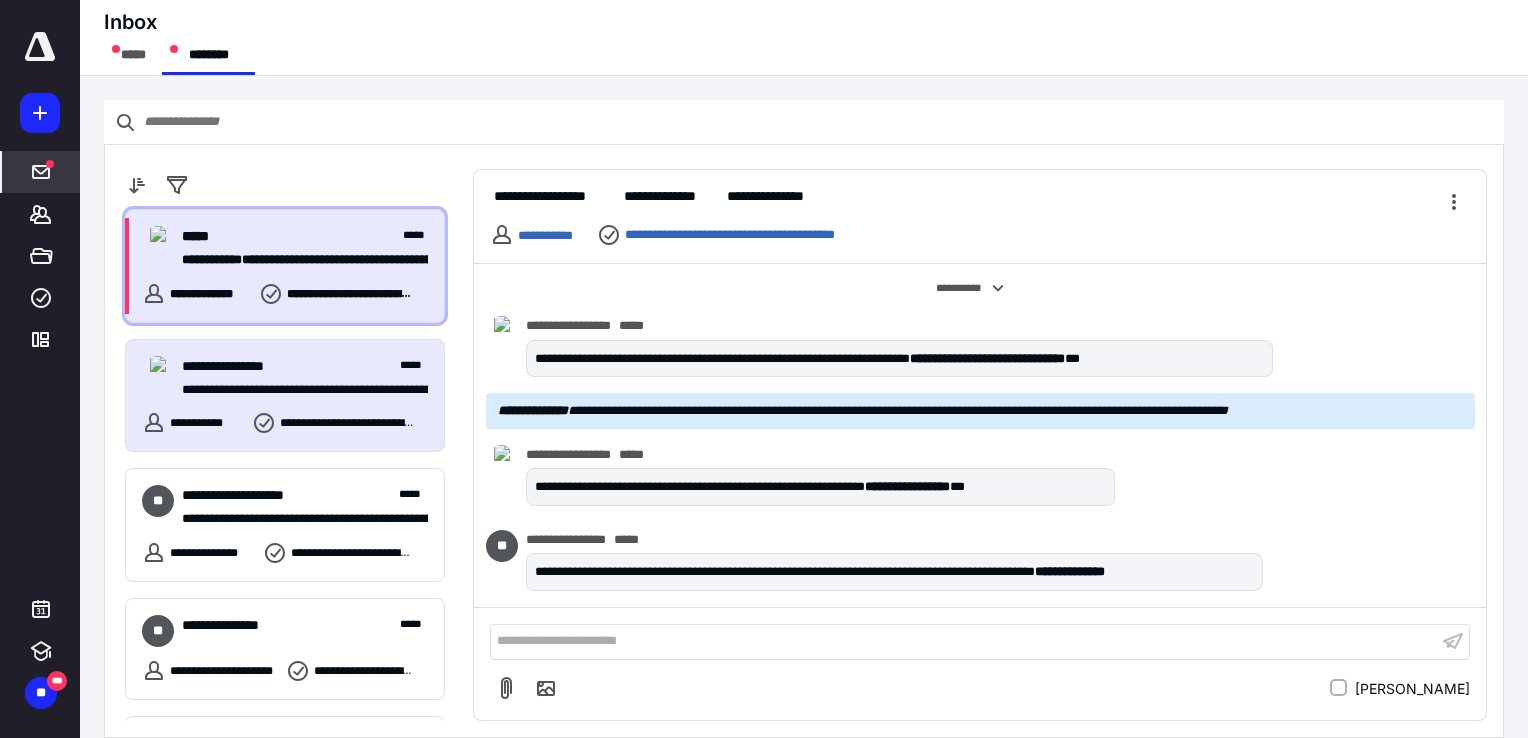 click on "**********" at bounding box center [297, 260] 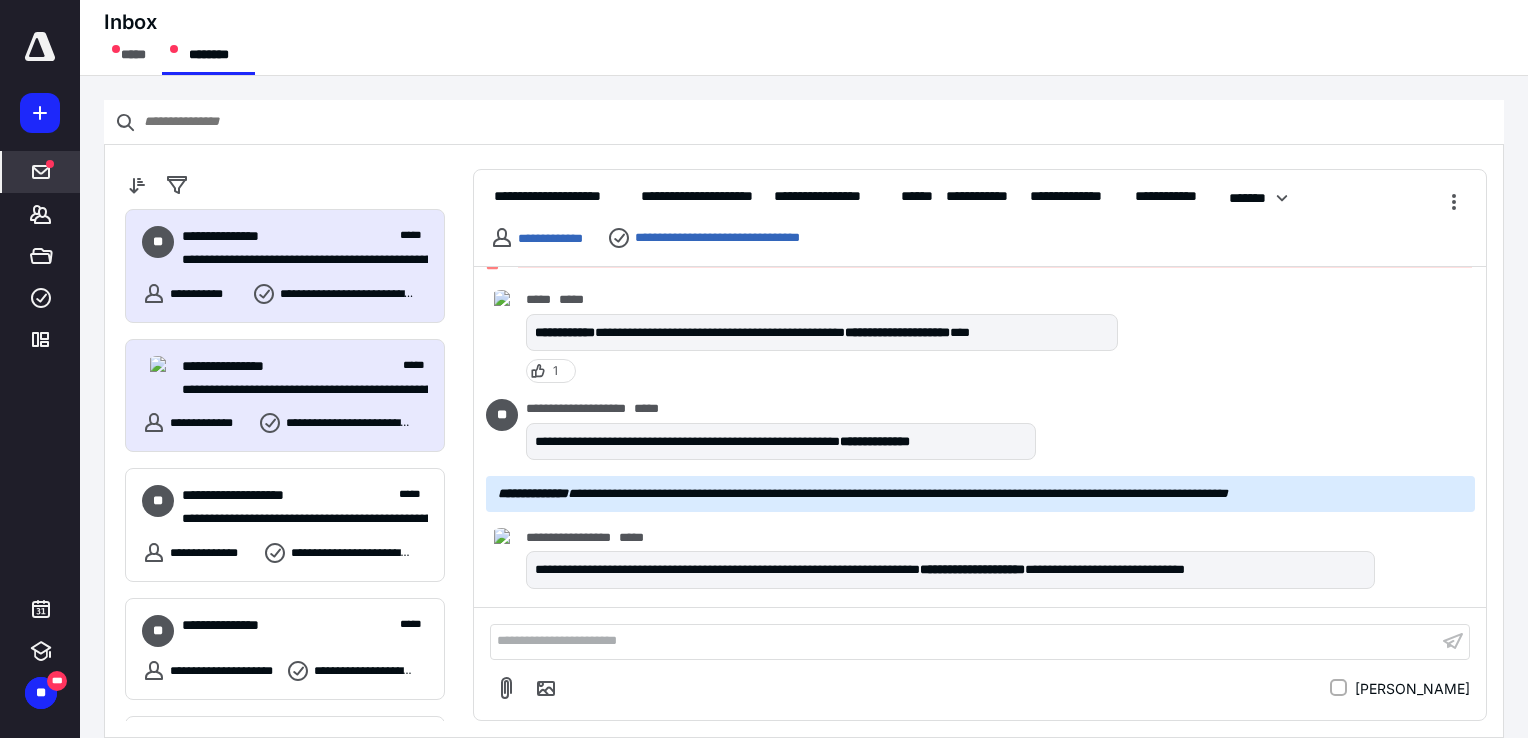 scroll, scrollTop: 3740, scrollLeft: 0, axis: vertical 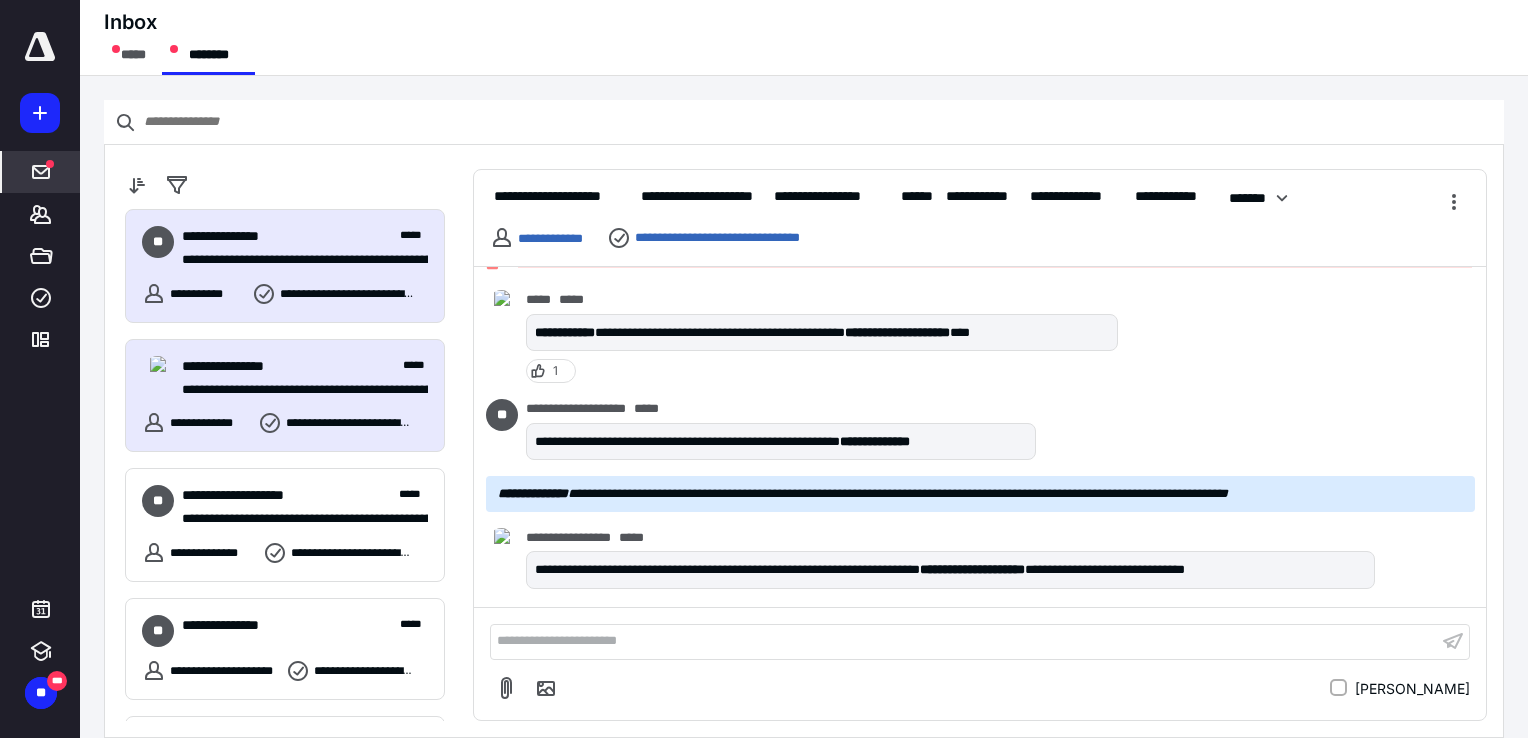 click on "**********" at bounding box center [297, 260] 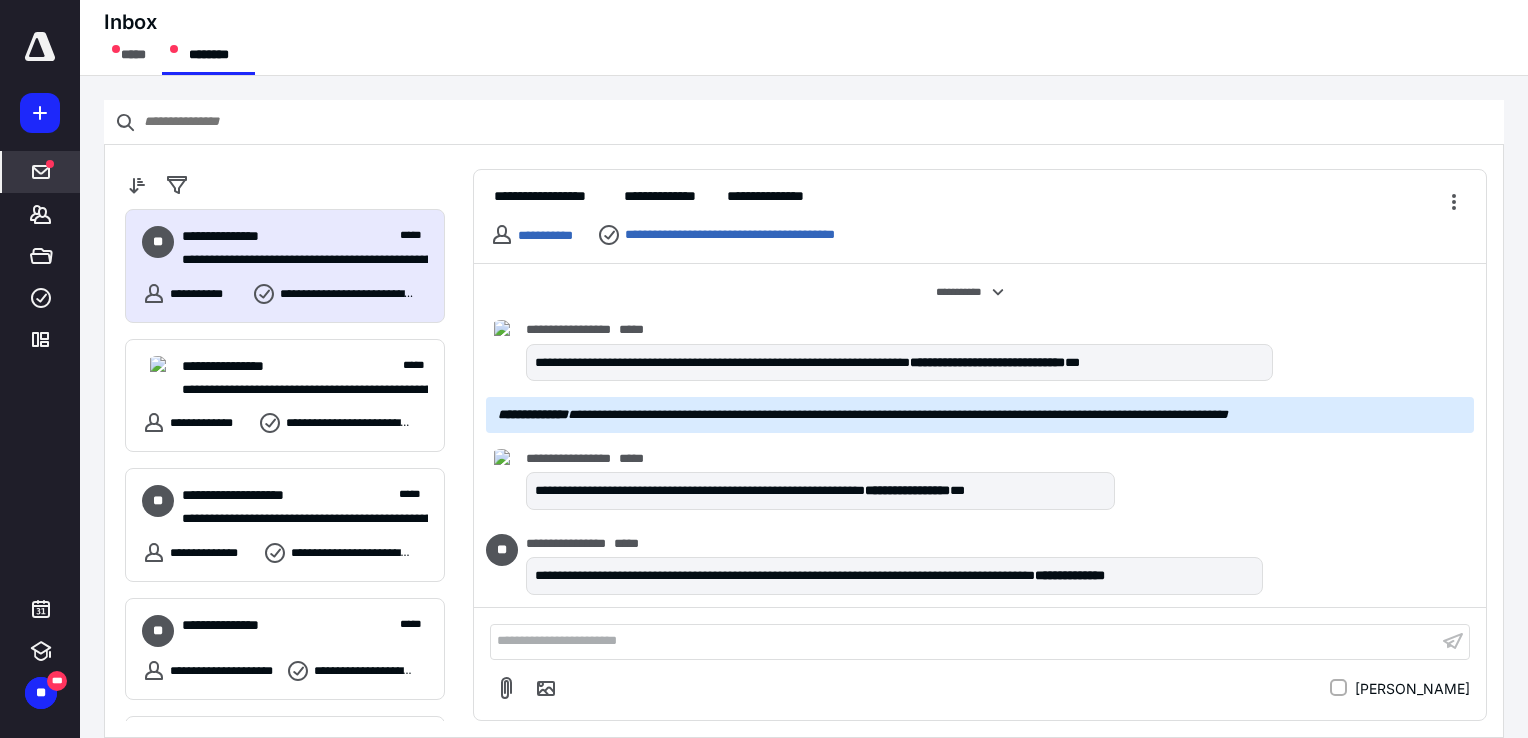 scroll, scrollTop: 48, scrollLeft: 0, axis: vertical 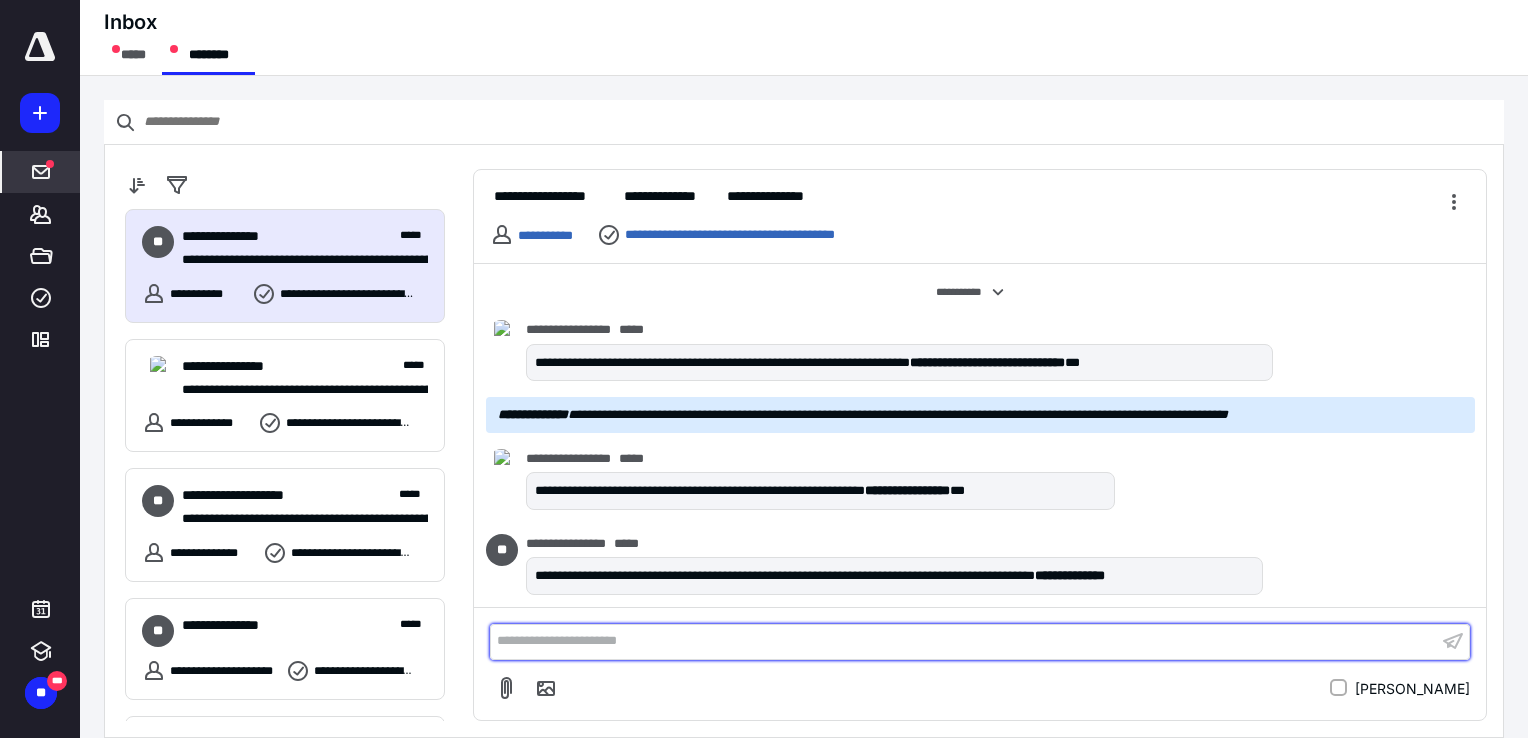 click on "**********" at bounding box center [964, 641] 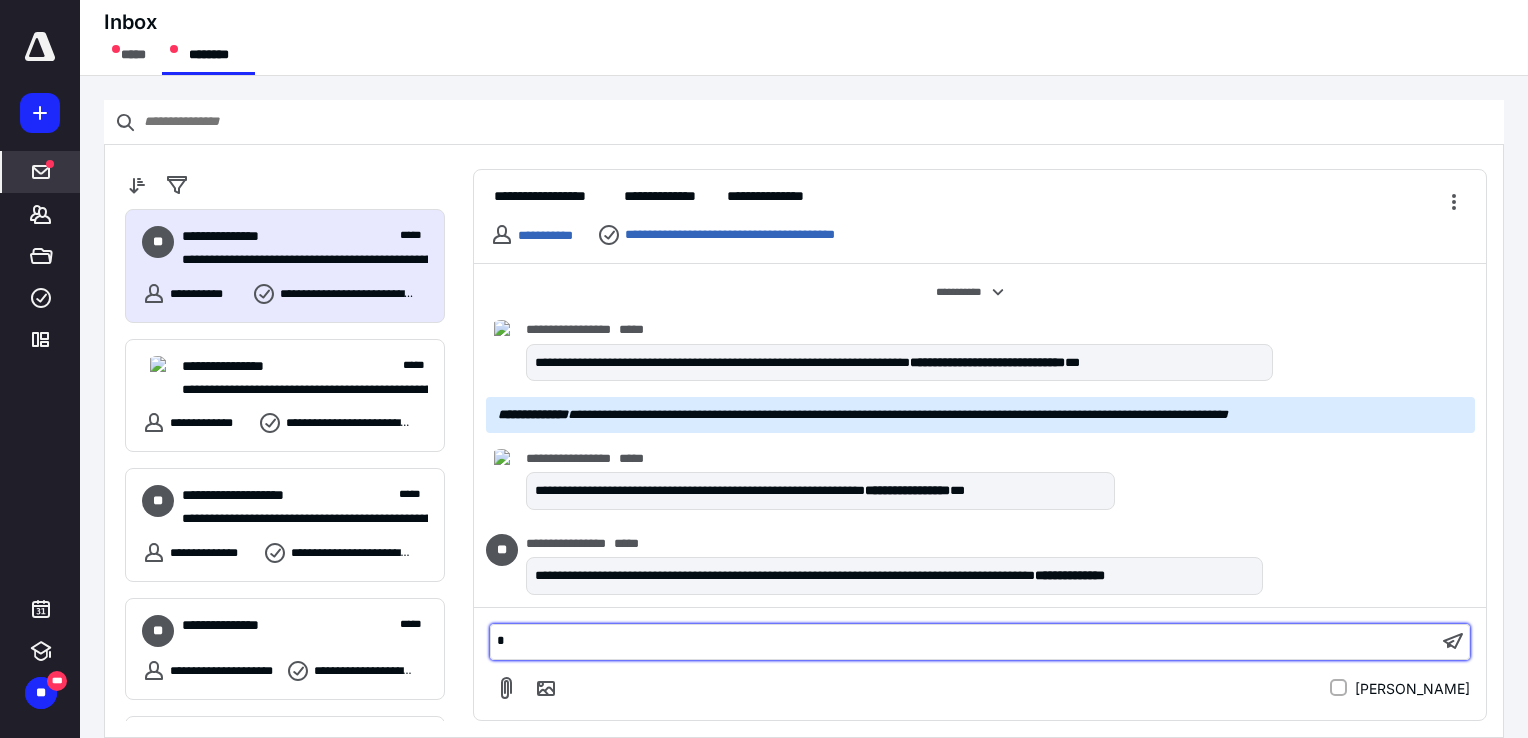 type 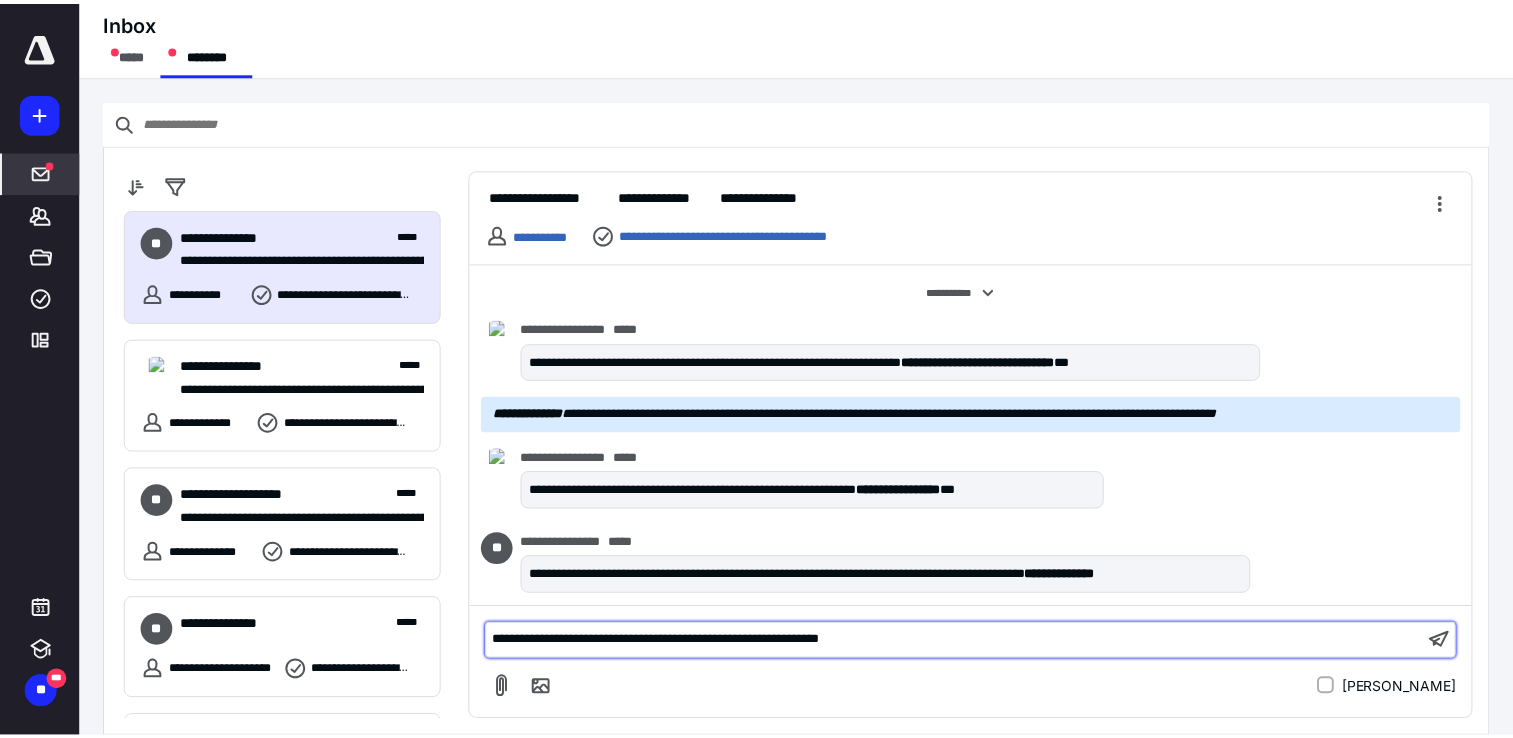 scroll, scrollTop: 132, scrollLeft: 0, axis: vertical 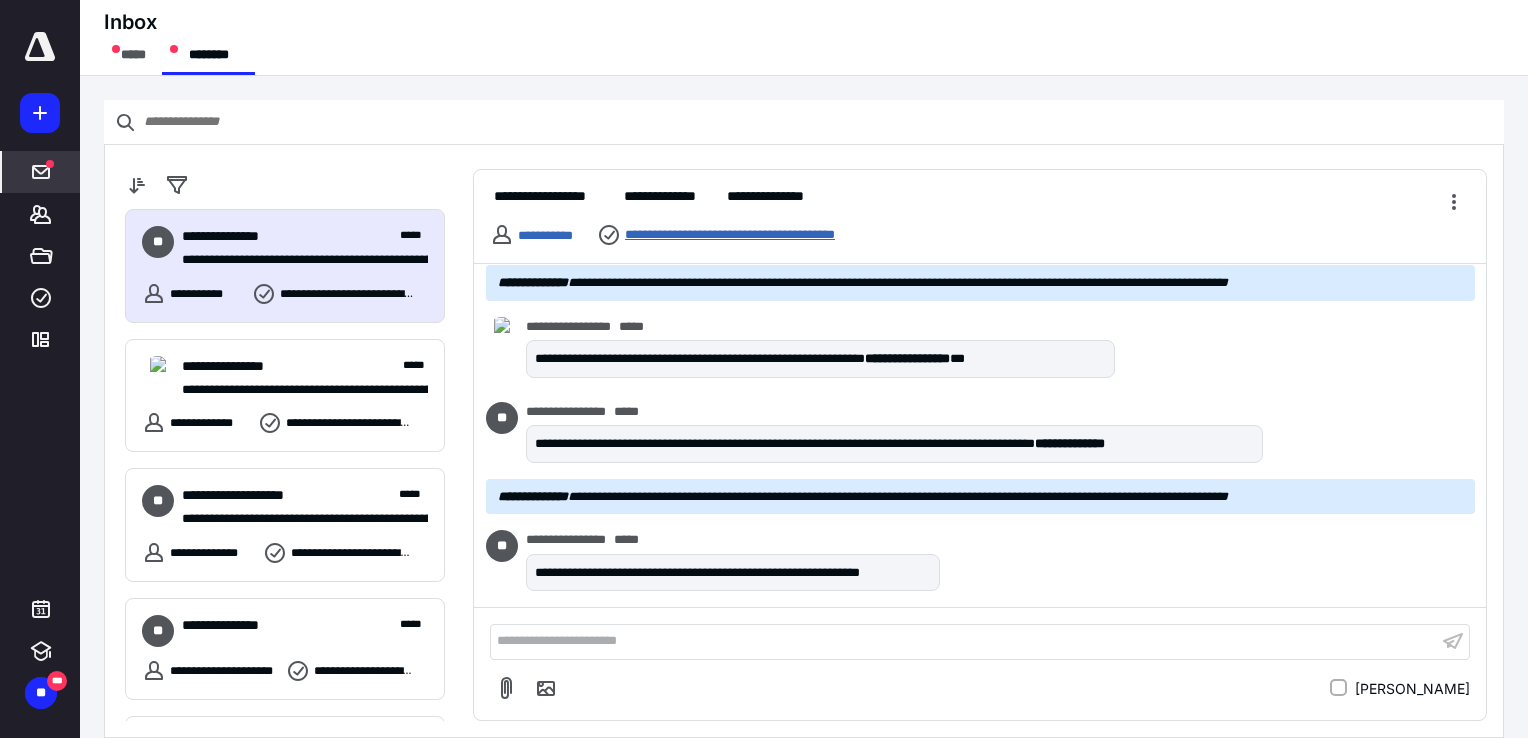 click on "**********" at bounding box center [755, 235] 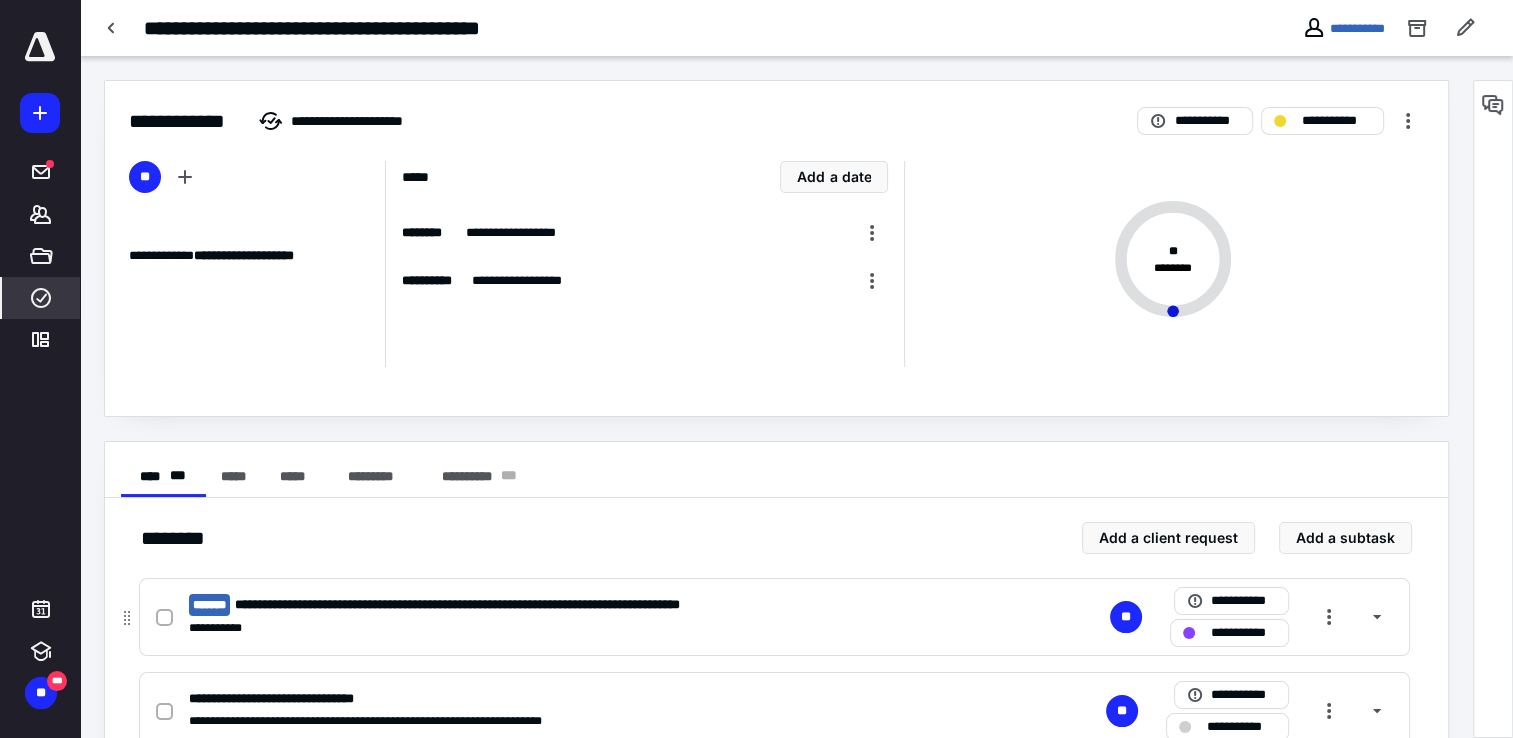 scroll, scrollTop: 100, scrollLeft: 0, axis: vertical 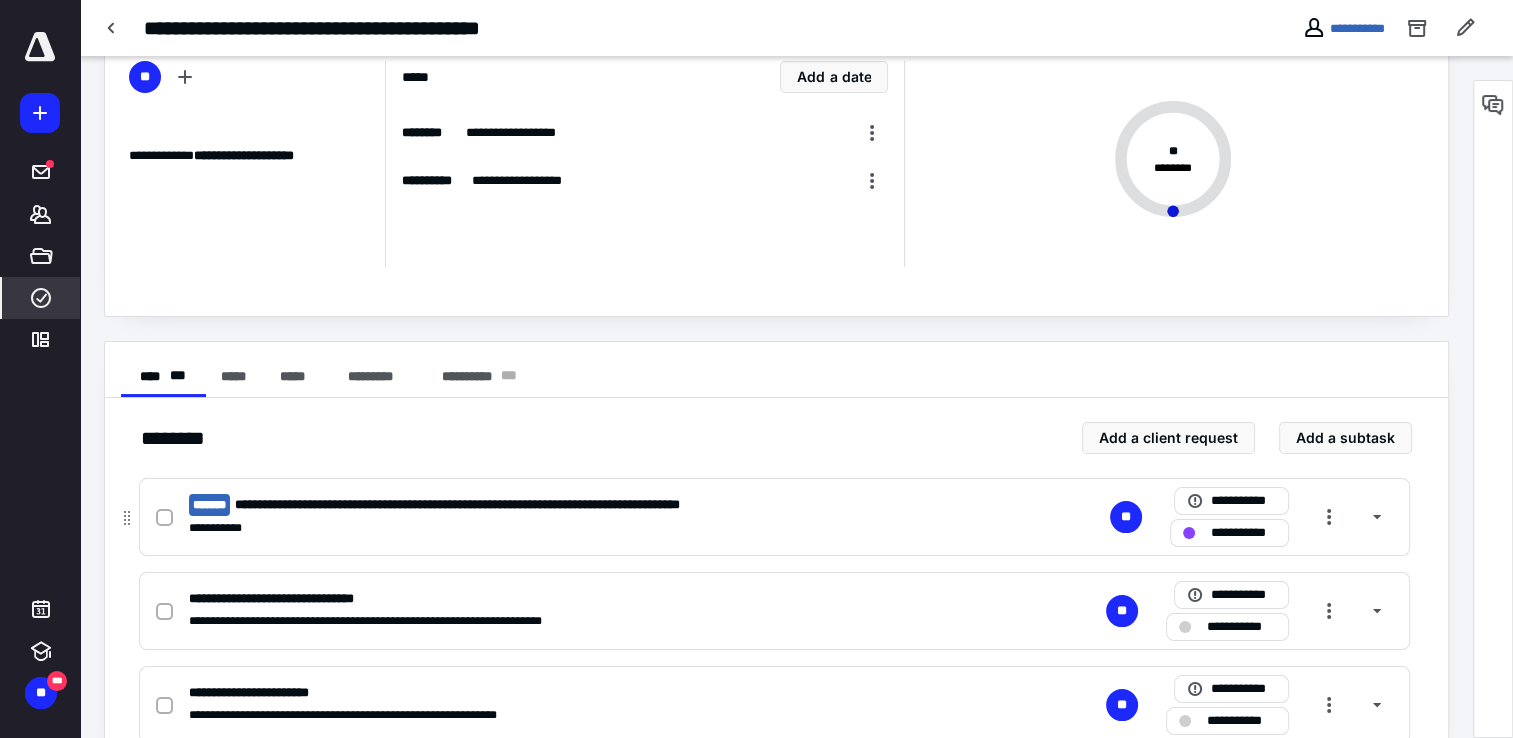 click 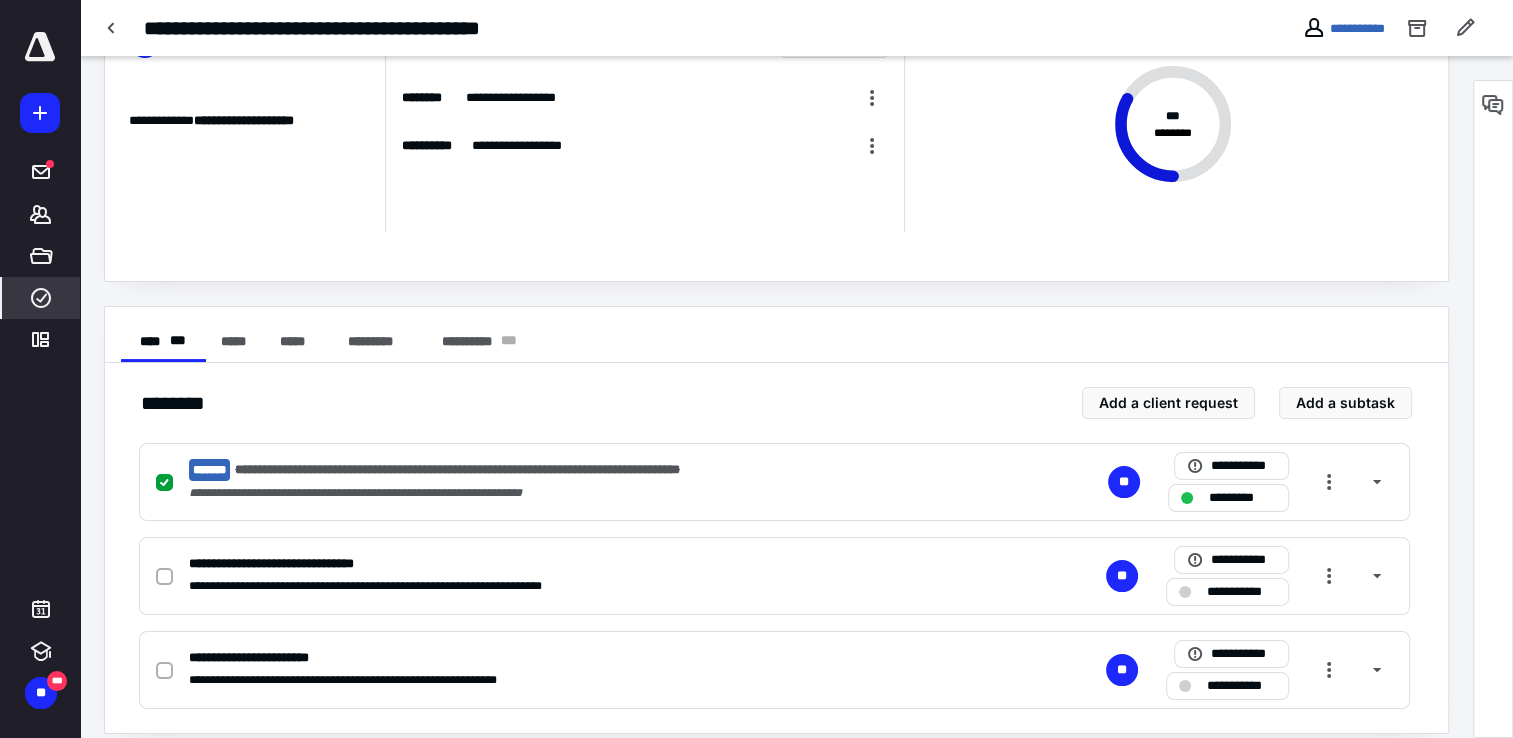 scroll, scrollTop: 154, scrollLeft: 0, axis: vertical 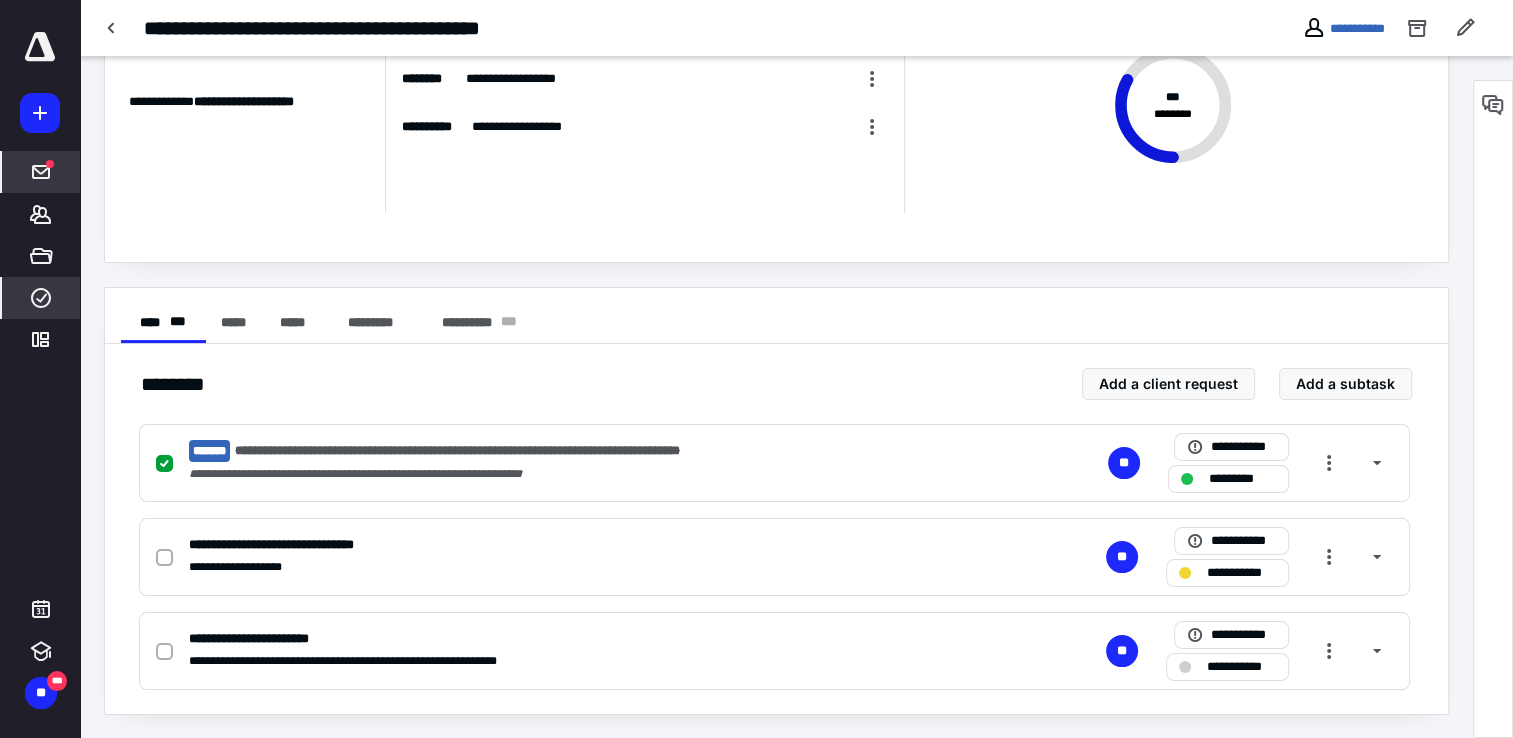 click at bounding box center [41, 172] 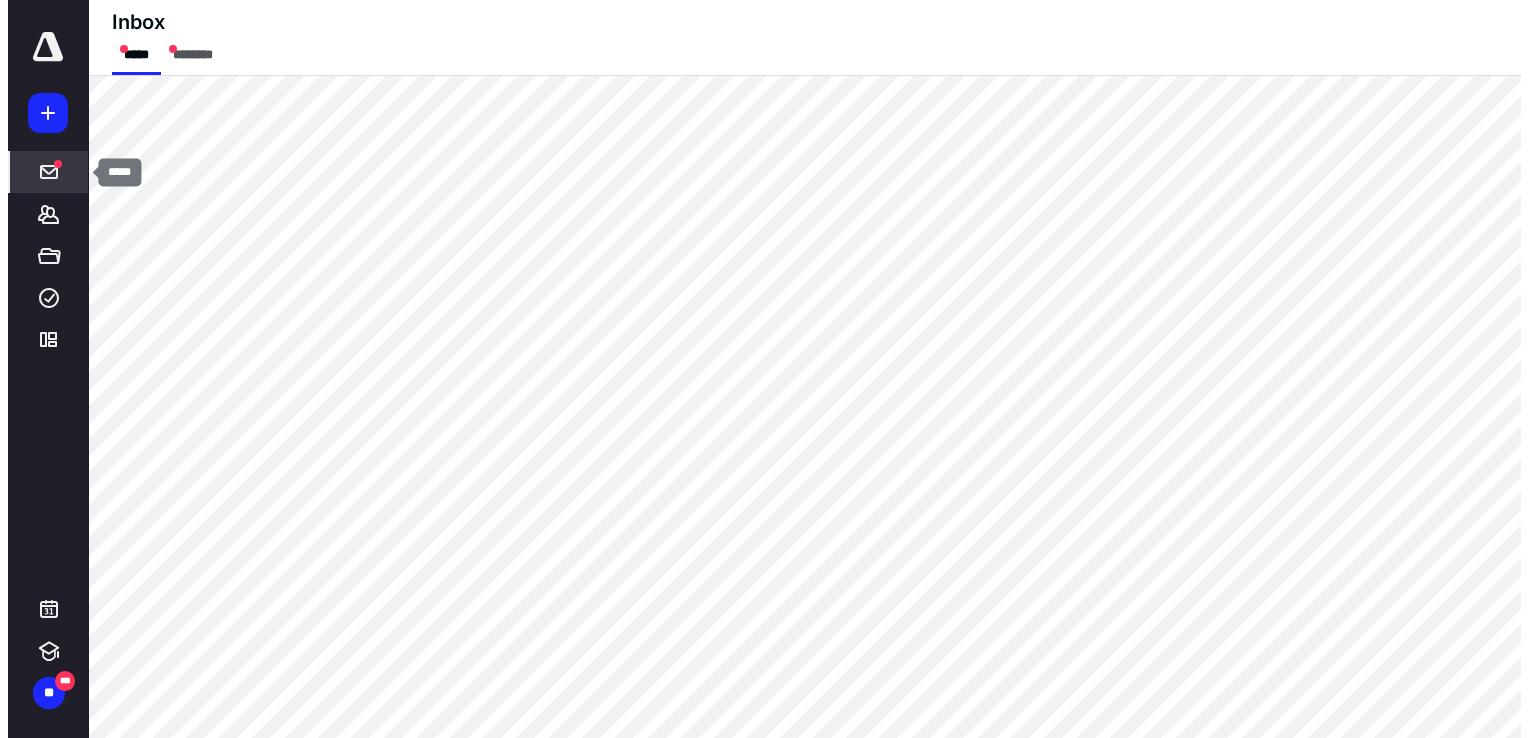 scroll, scrollTop: 0, scrollLeft: 0, axis: both 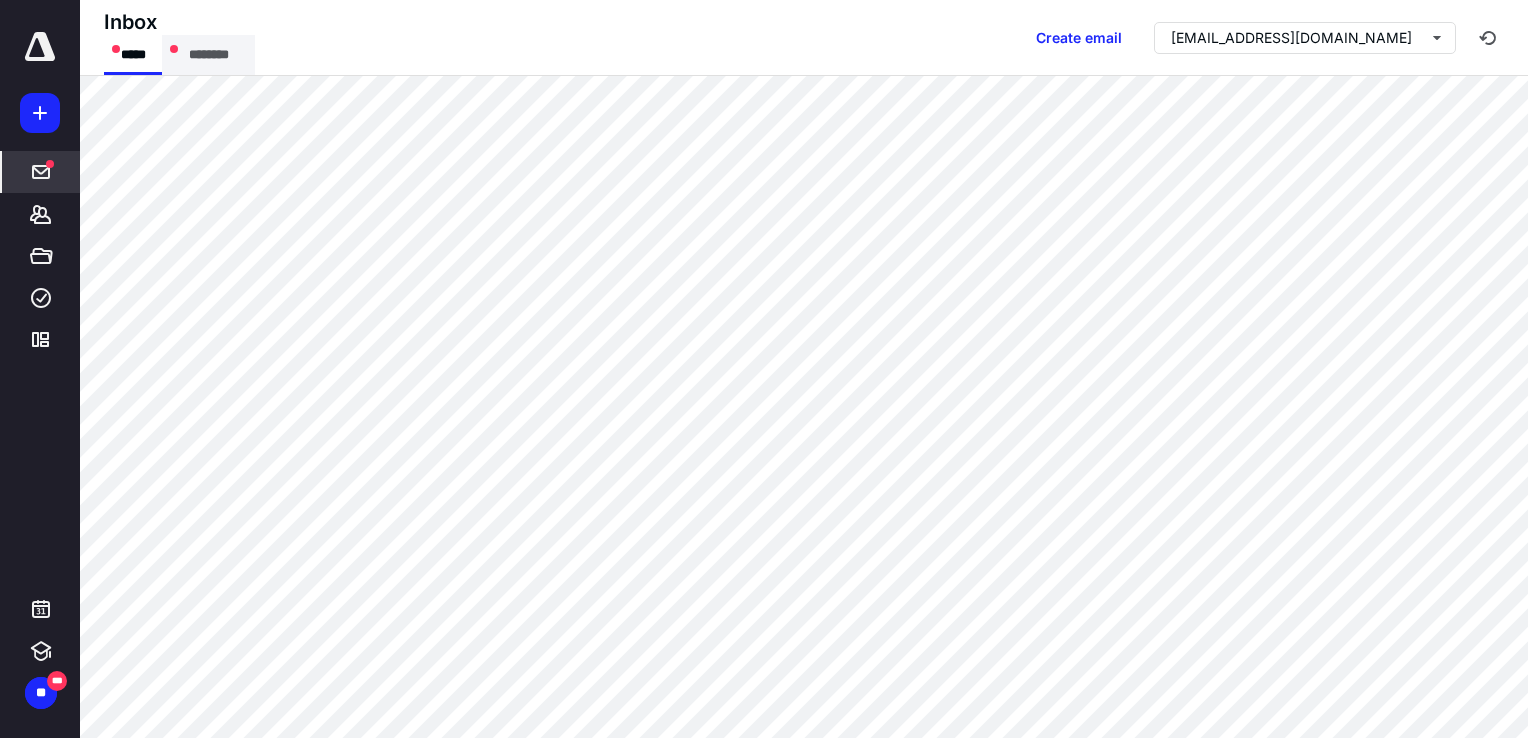 click on "********" at bounding box center (208, 55) 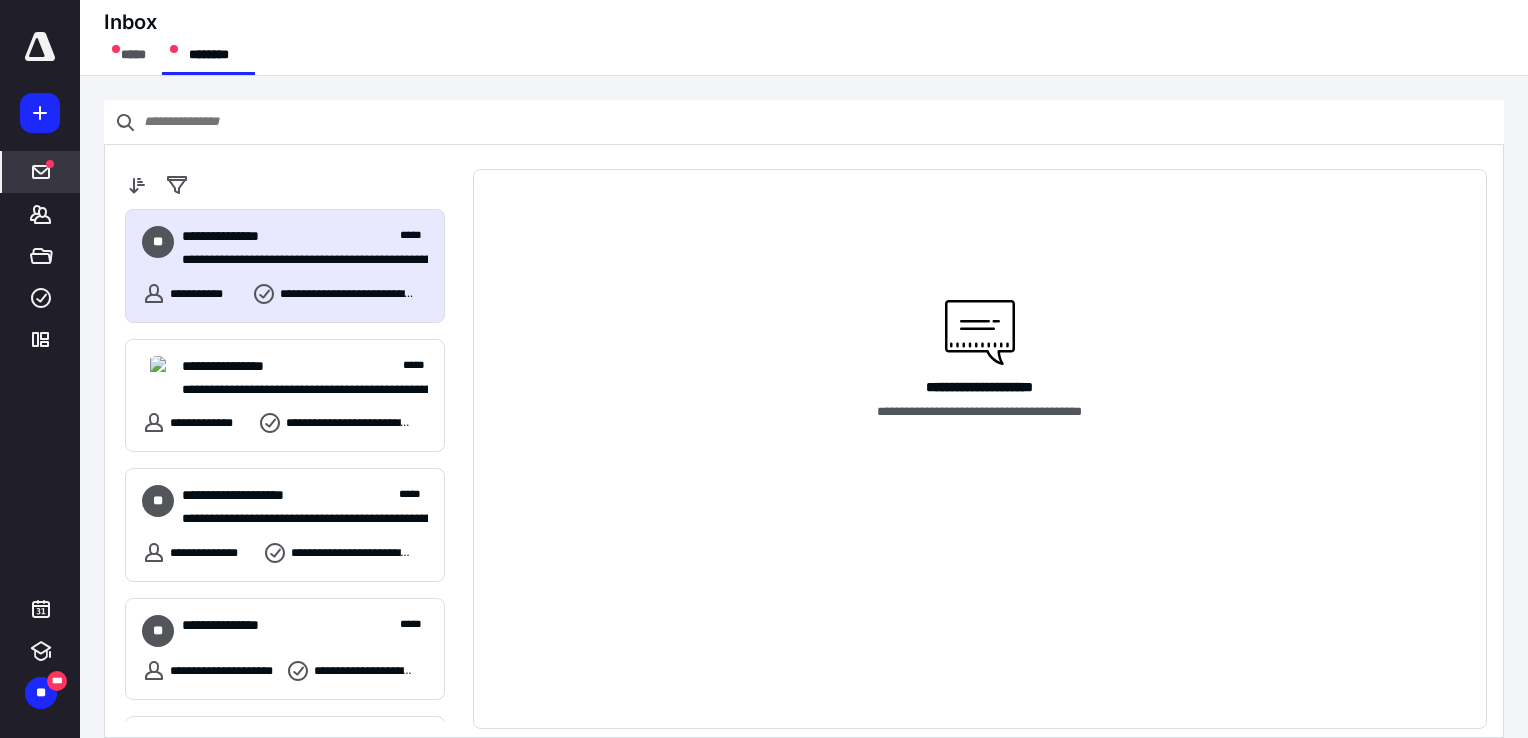 click on "**********" at bounding box center [239, 236] 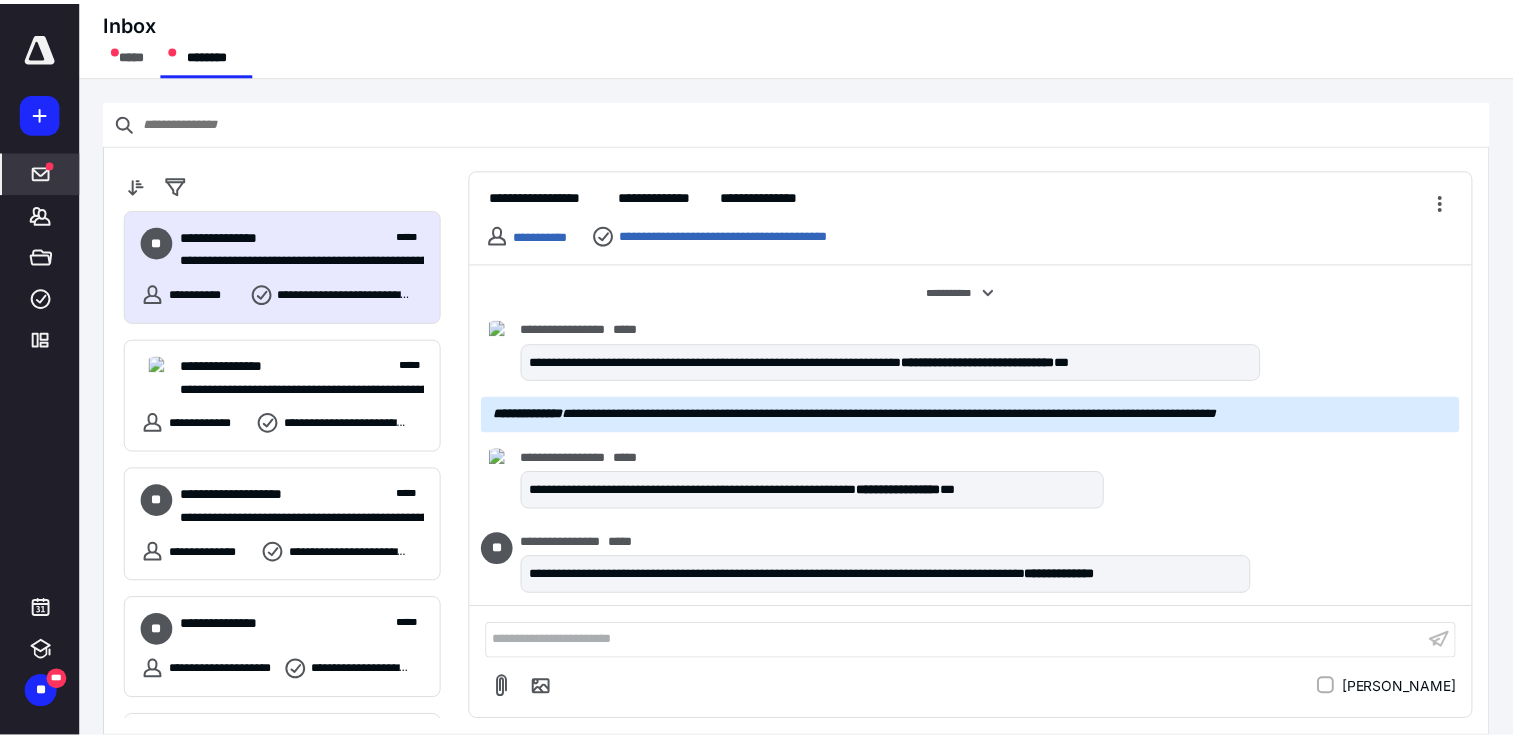 scroll, scrollTop: 132, scrollLeft: 0, axis: vertical 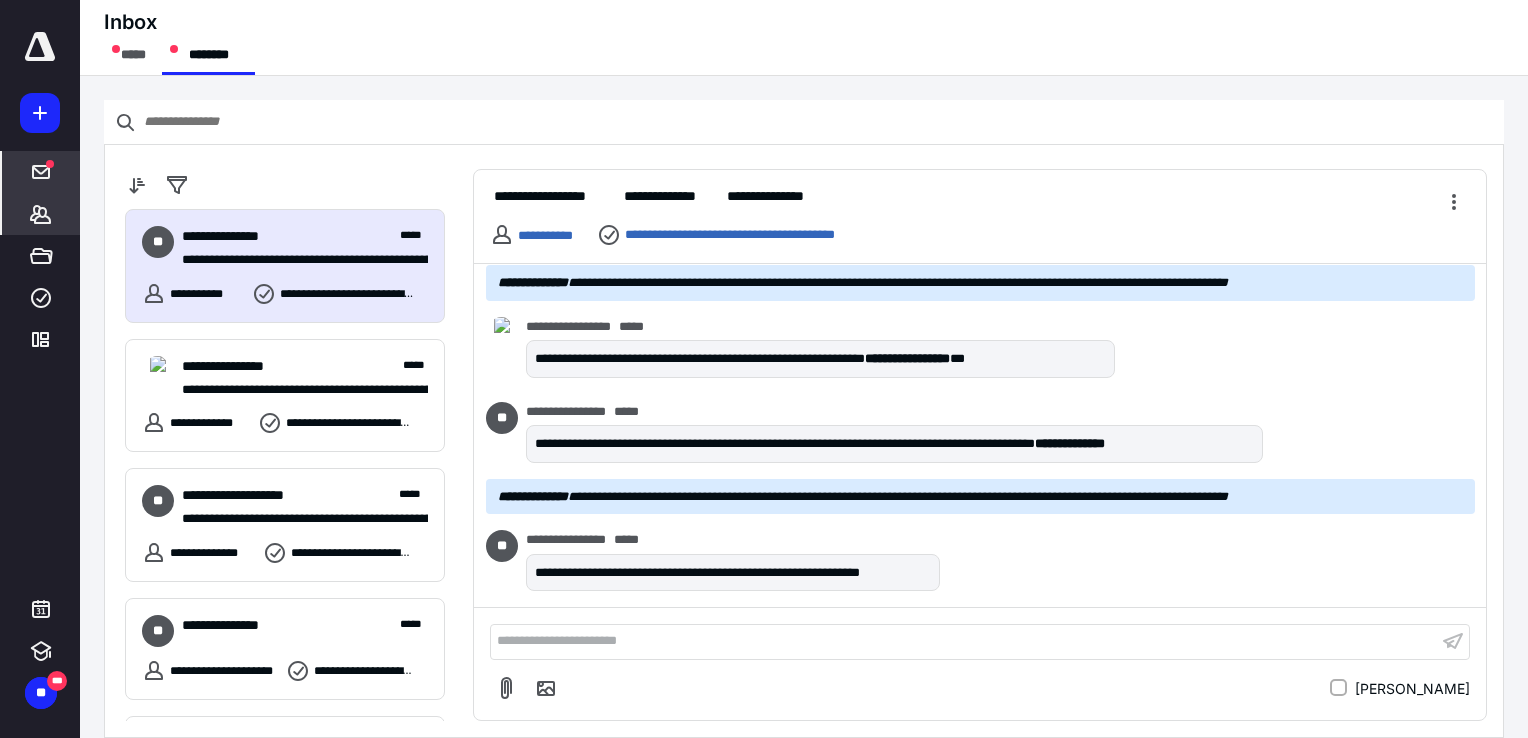 click on "*******" at bounding box center (41, 214) 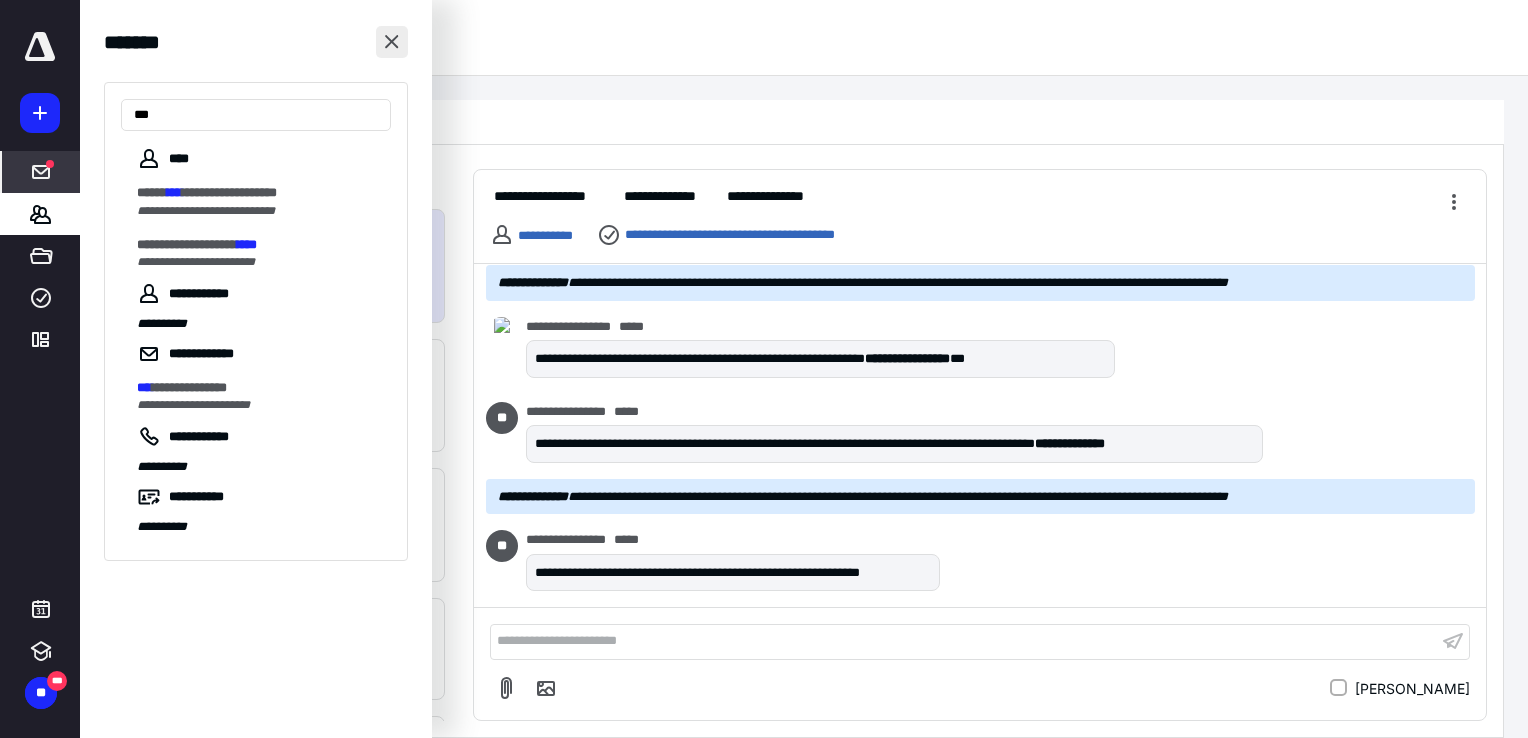 type on "***" 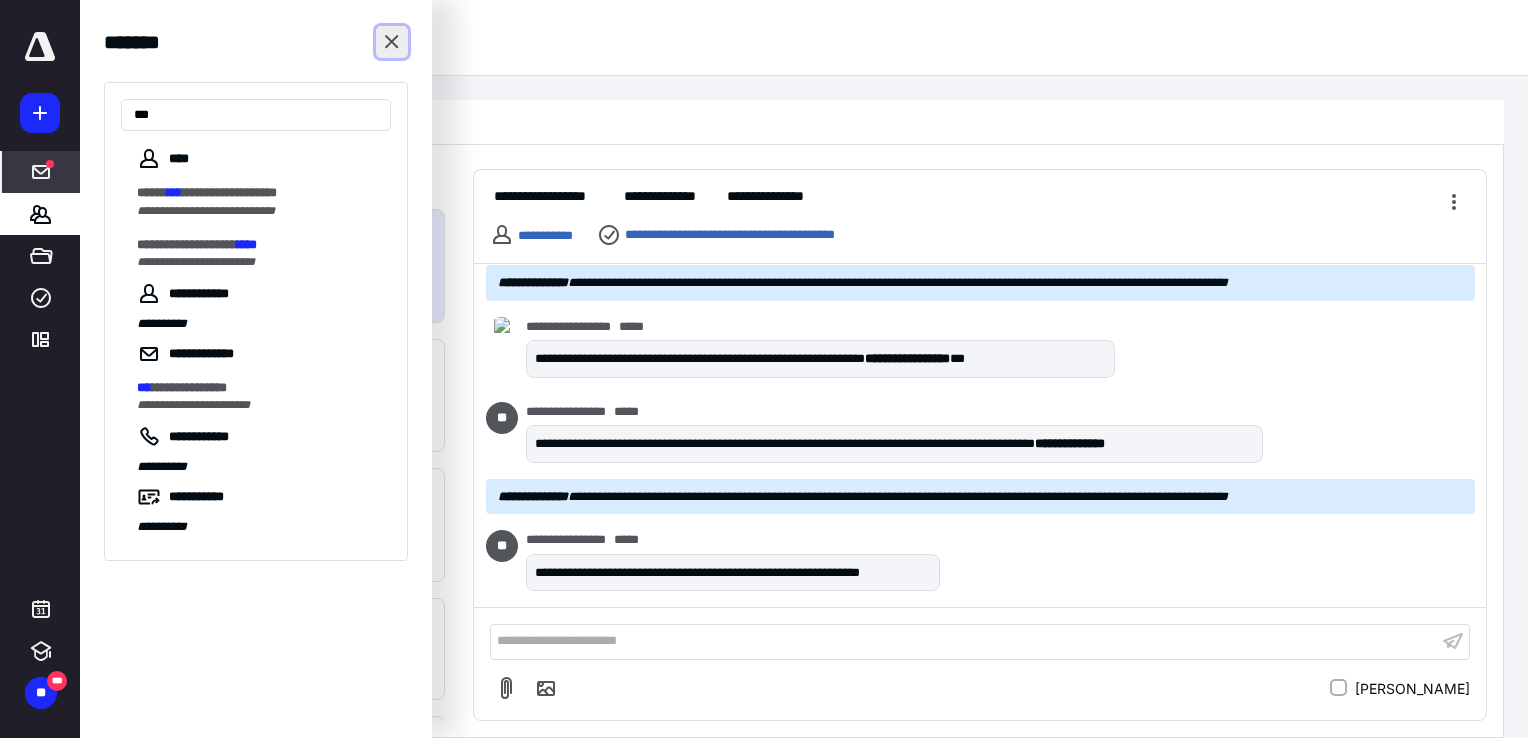 click at bounding box center (392, 42) 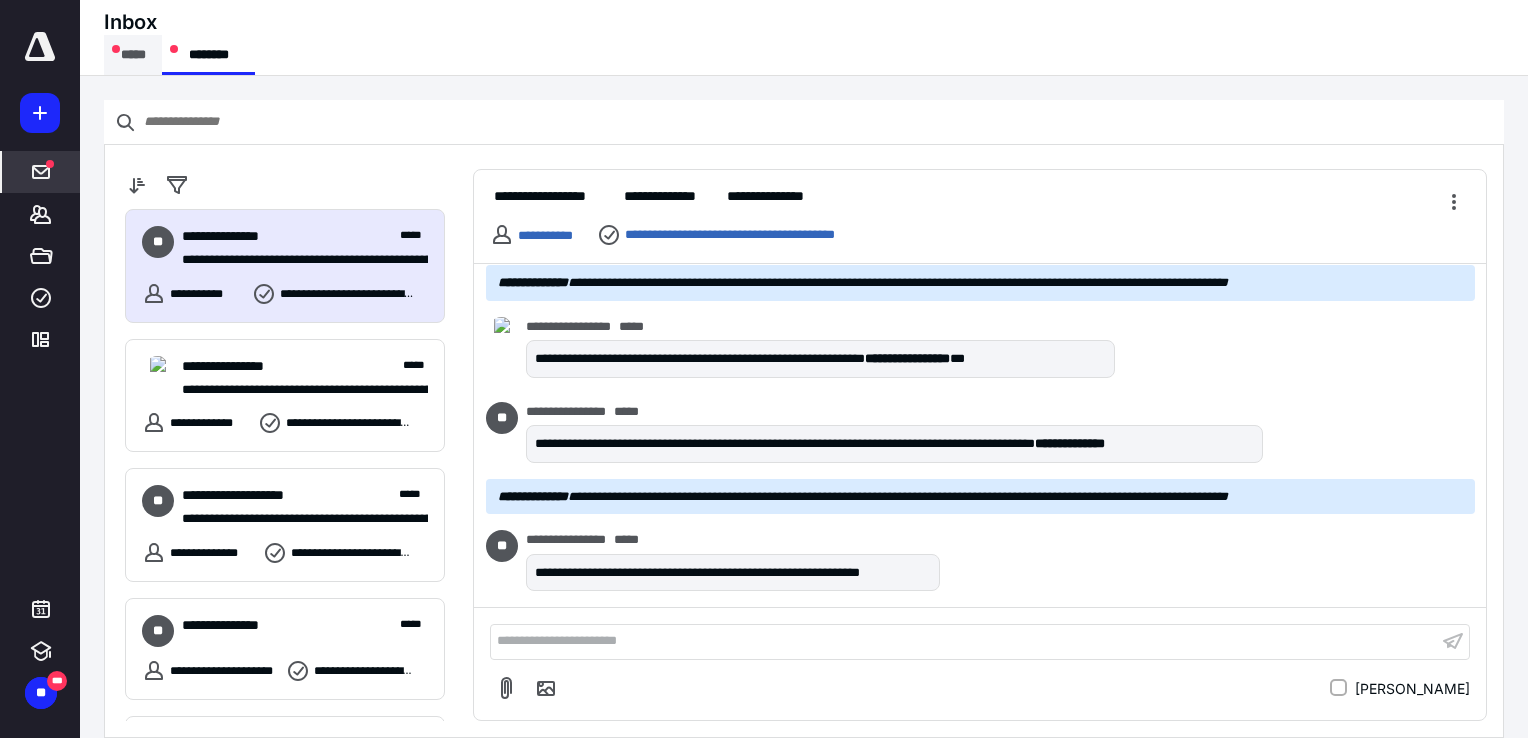 click on "*****" at bounding box center (133, 55) 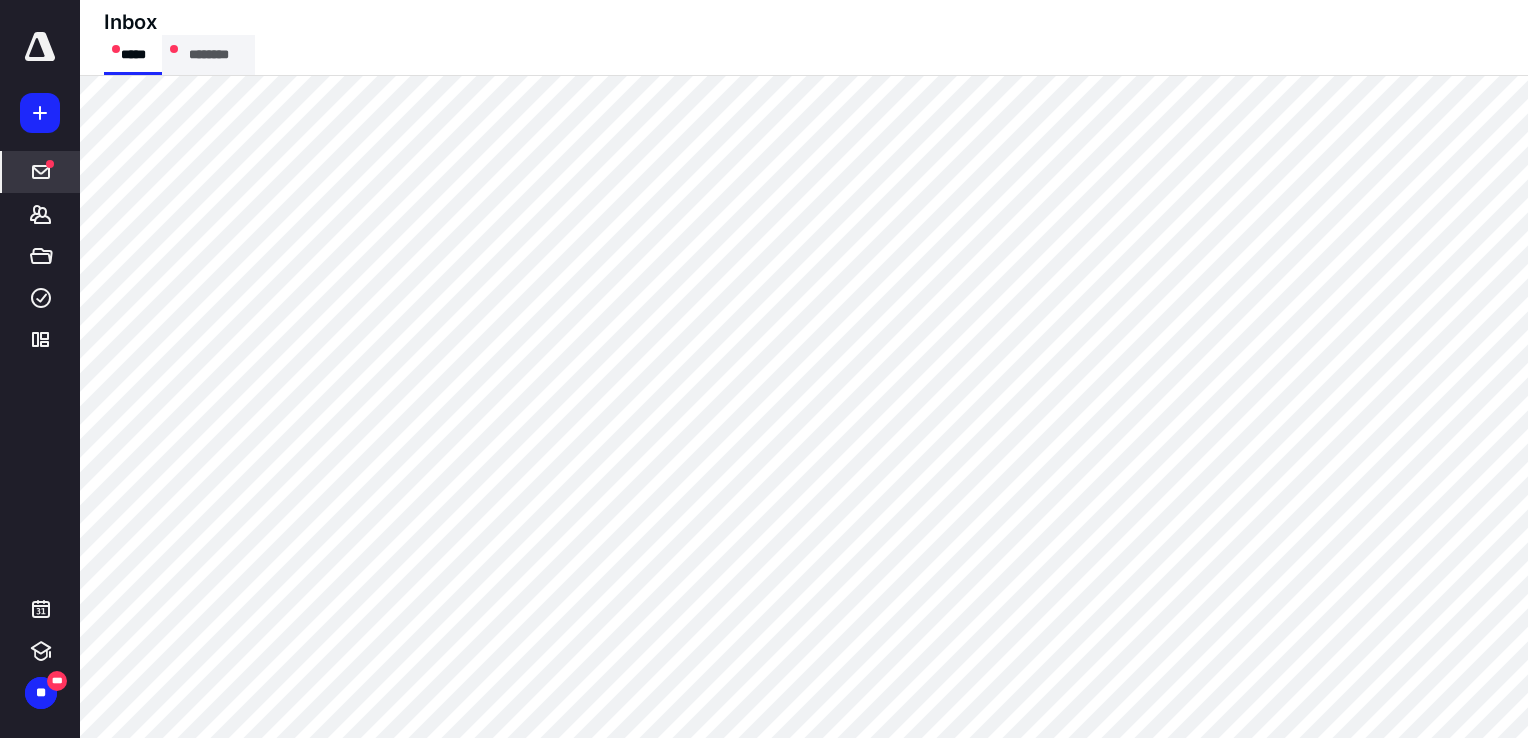 click on "********" at bounding box center [208, 55] 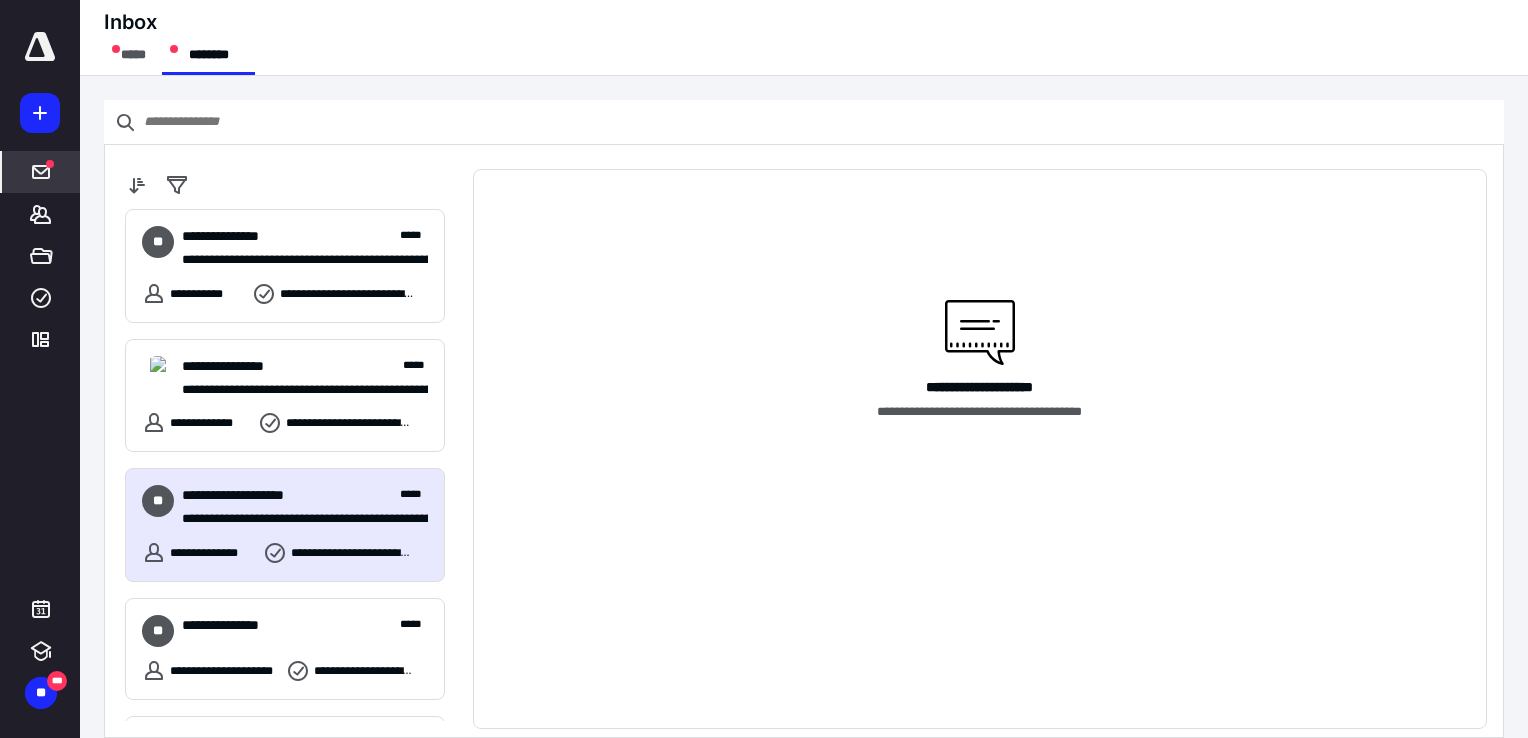 click on "**********" at bounding box center (251, 495) 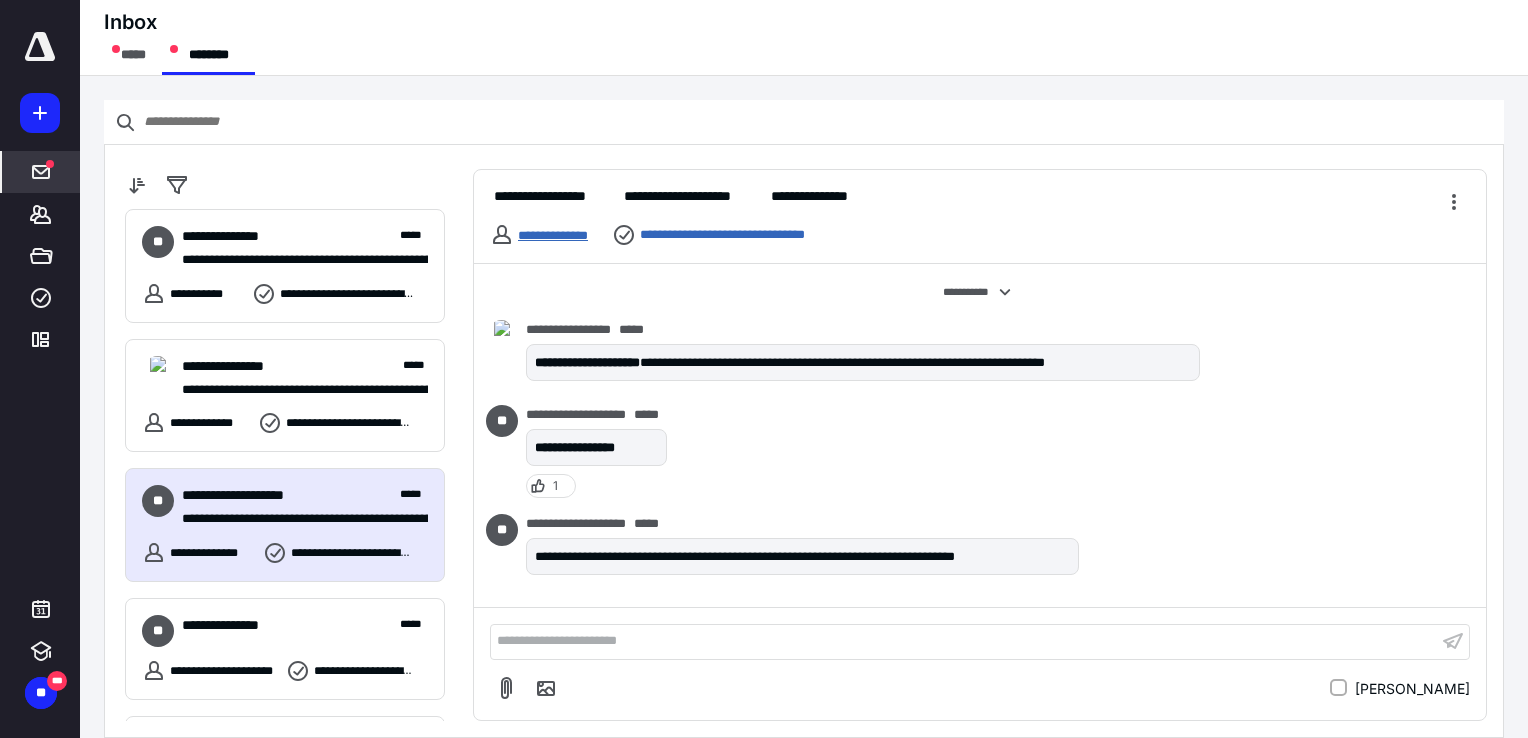 click on "**********" at bounding box center (553, 235) 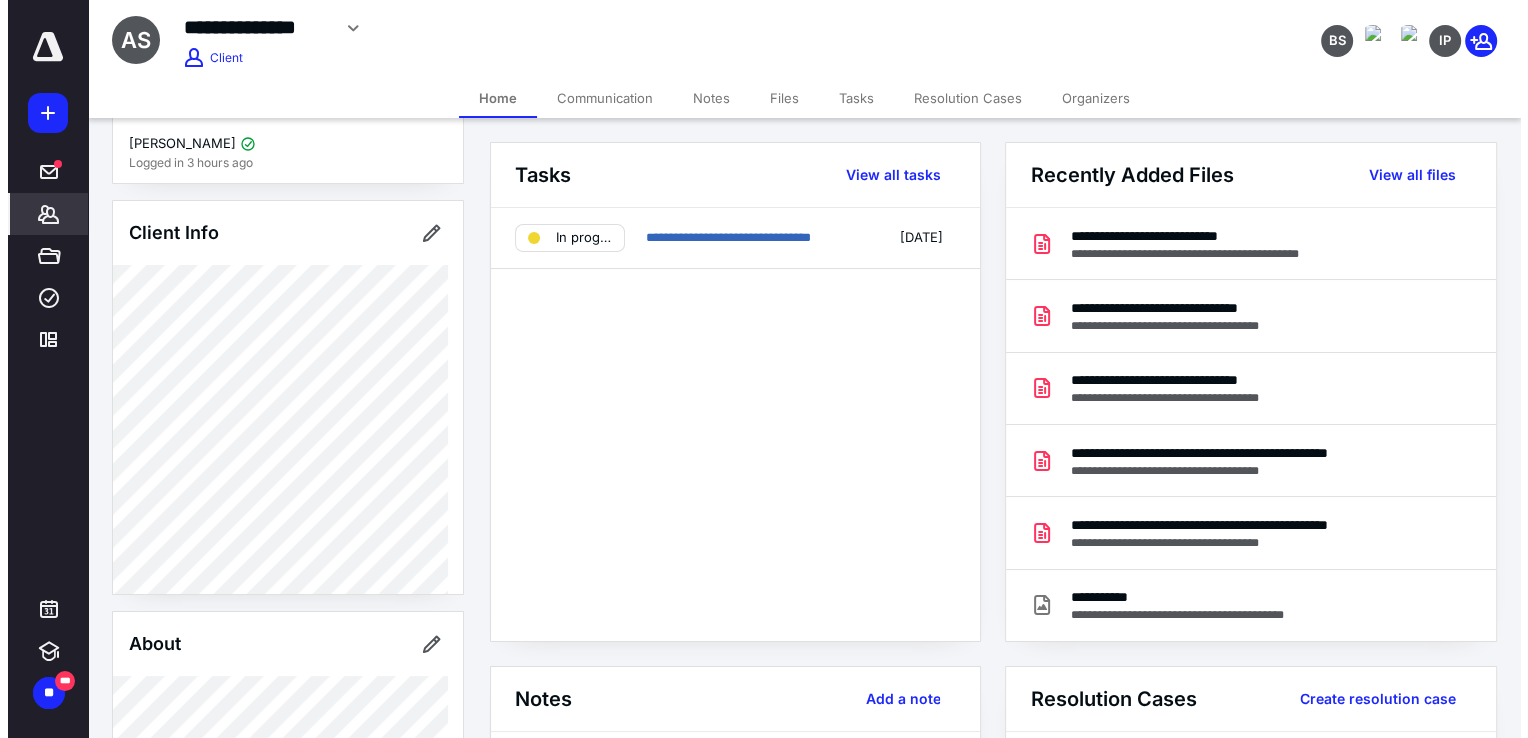 scroll, scrollTop: 200, scrollLeft: 0, axis: vertical 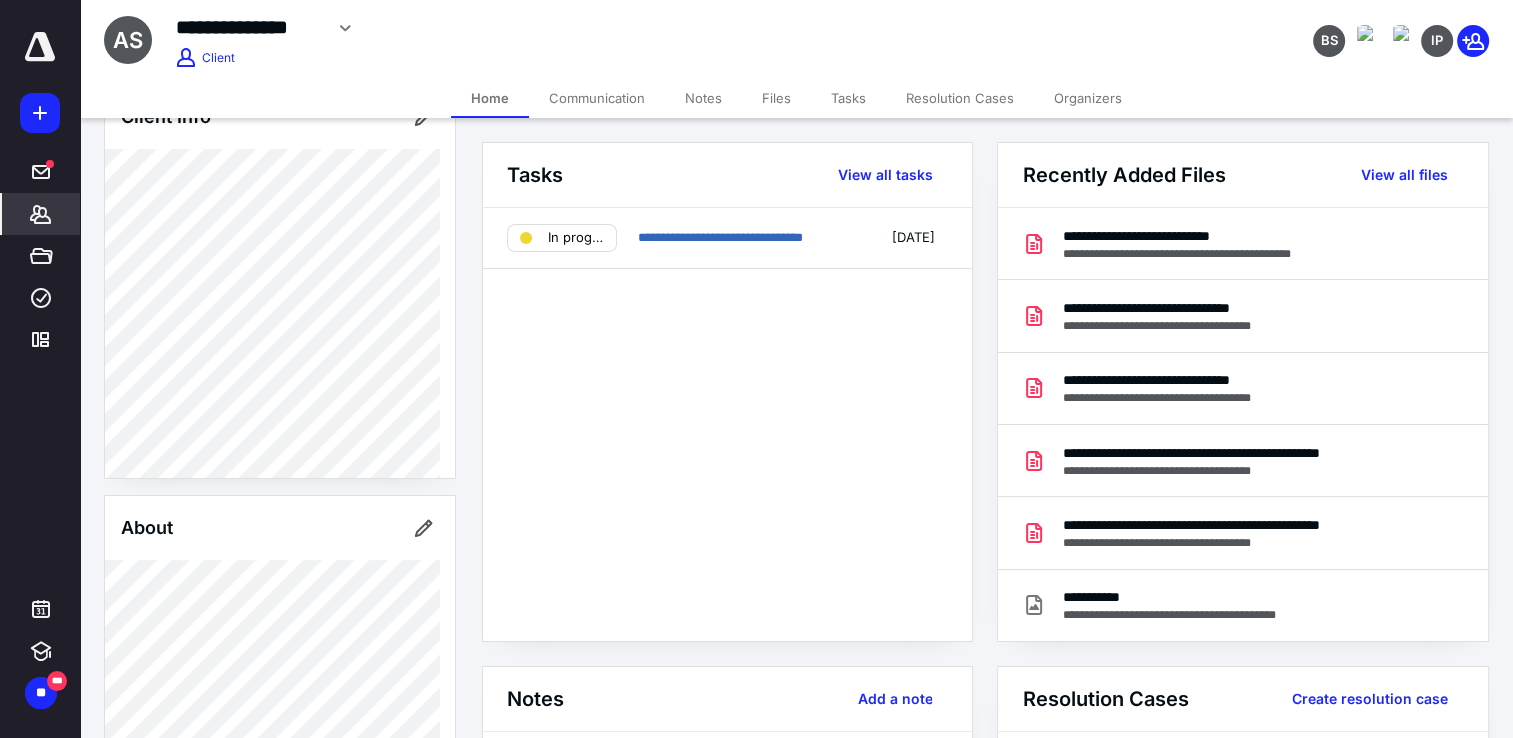 drag, startPoint x: 779, startPoint y: 102, endPoint x: 507, endPoint y: 33, distance: 280.6154 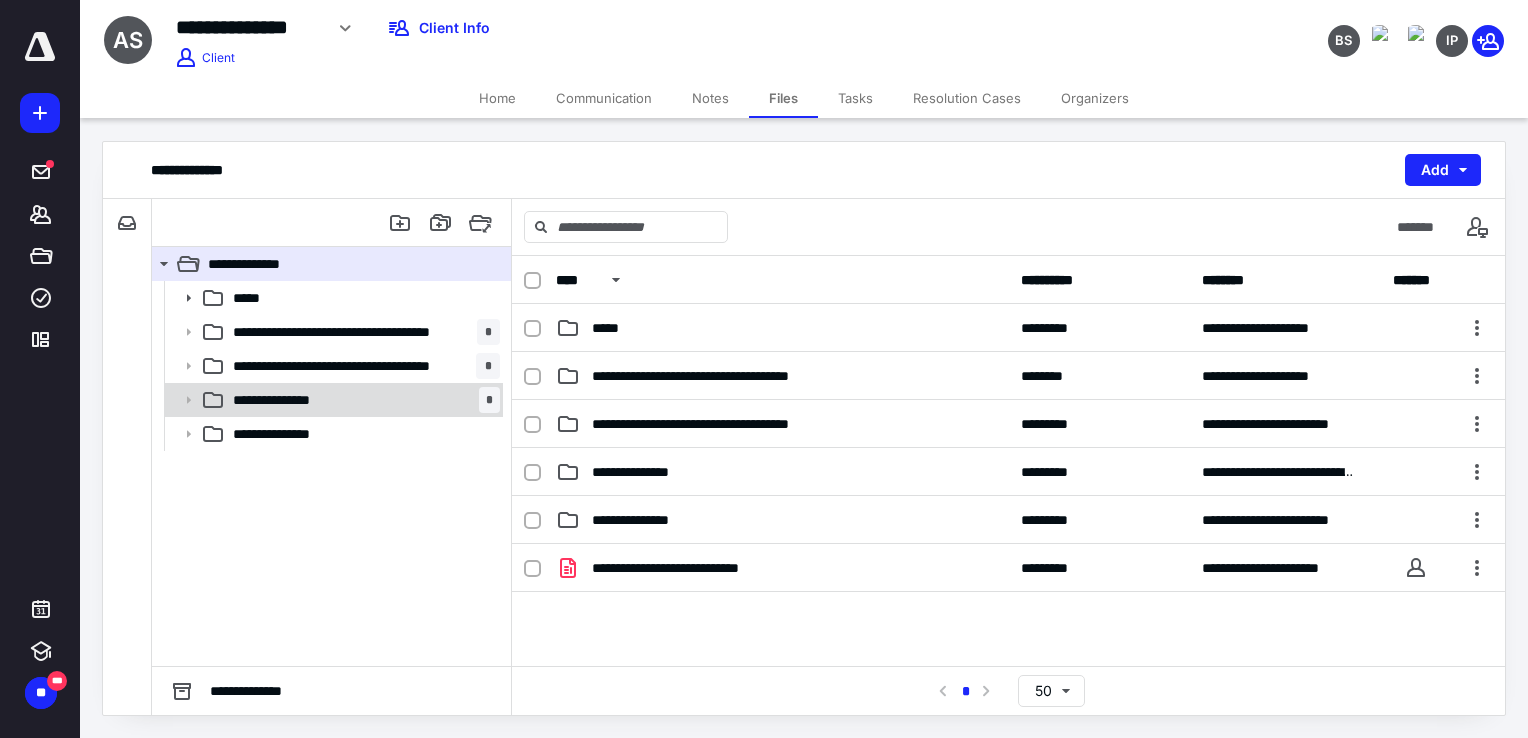 click on "**********" at bounding box center [362, 400] 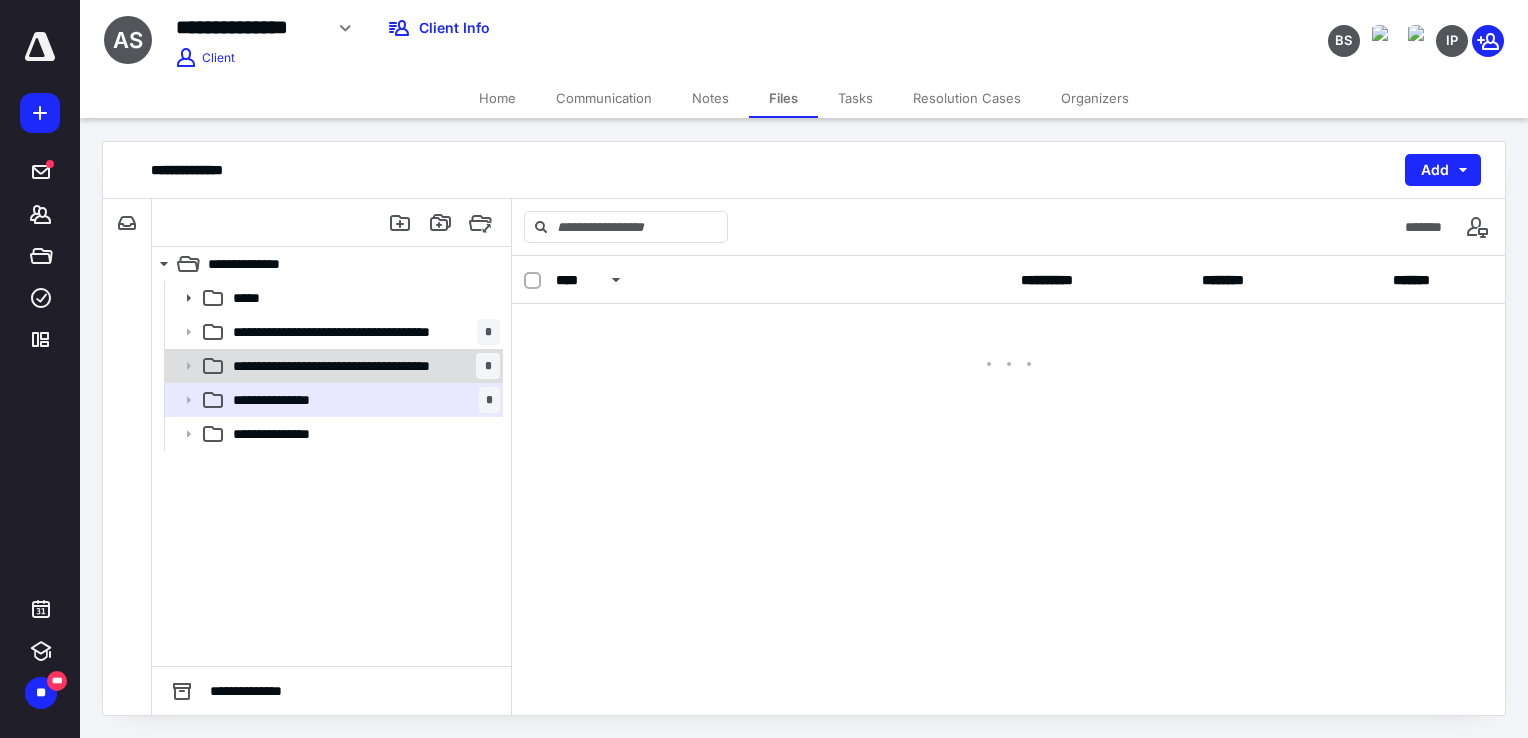 click on "**********" at bounding box center (354, 366) 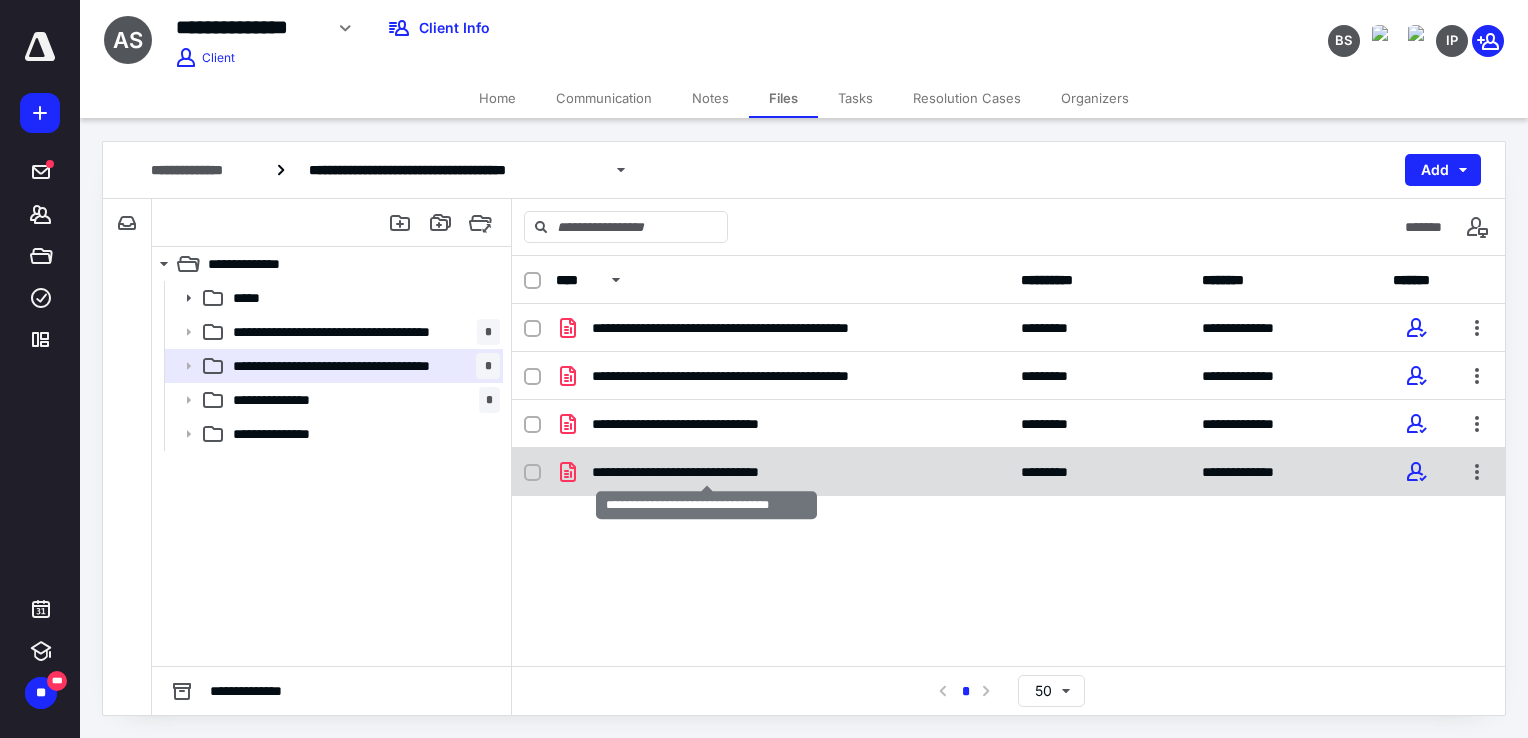 click on "**********" at bounding box center (707, 472) 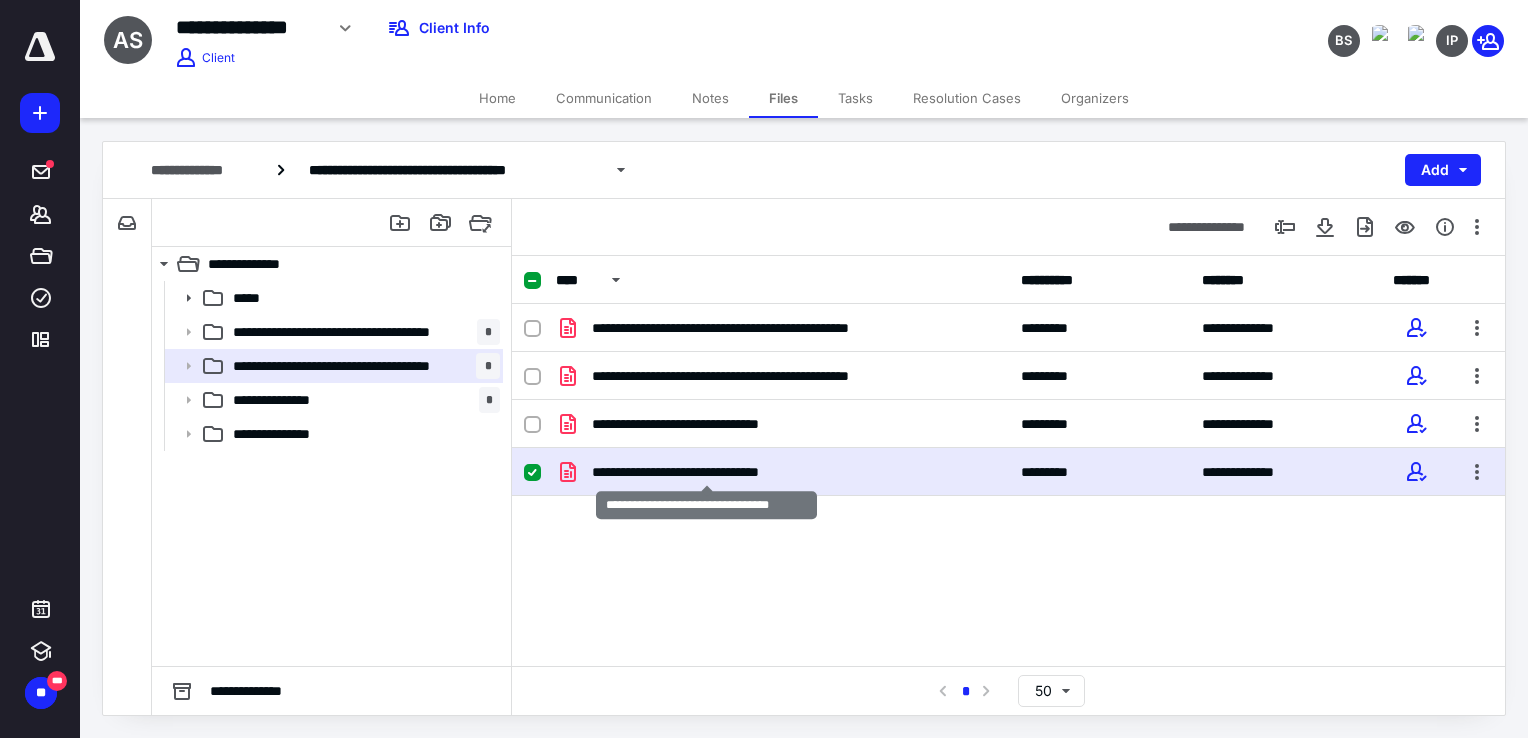 click on "**********" at bounding box center [707, 472] 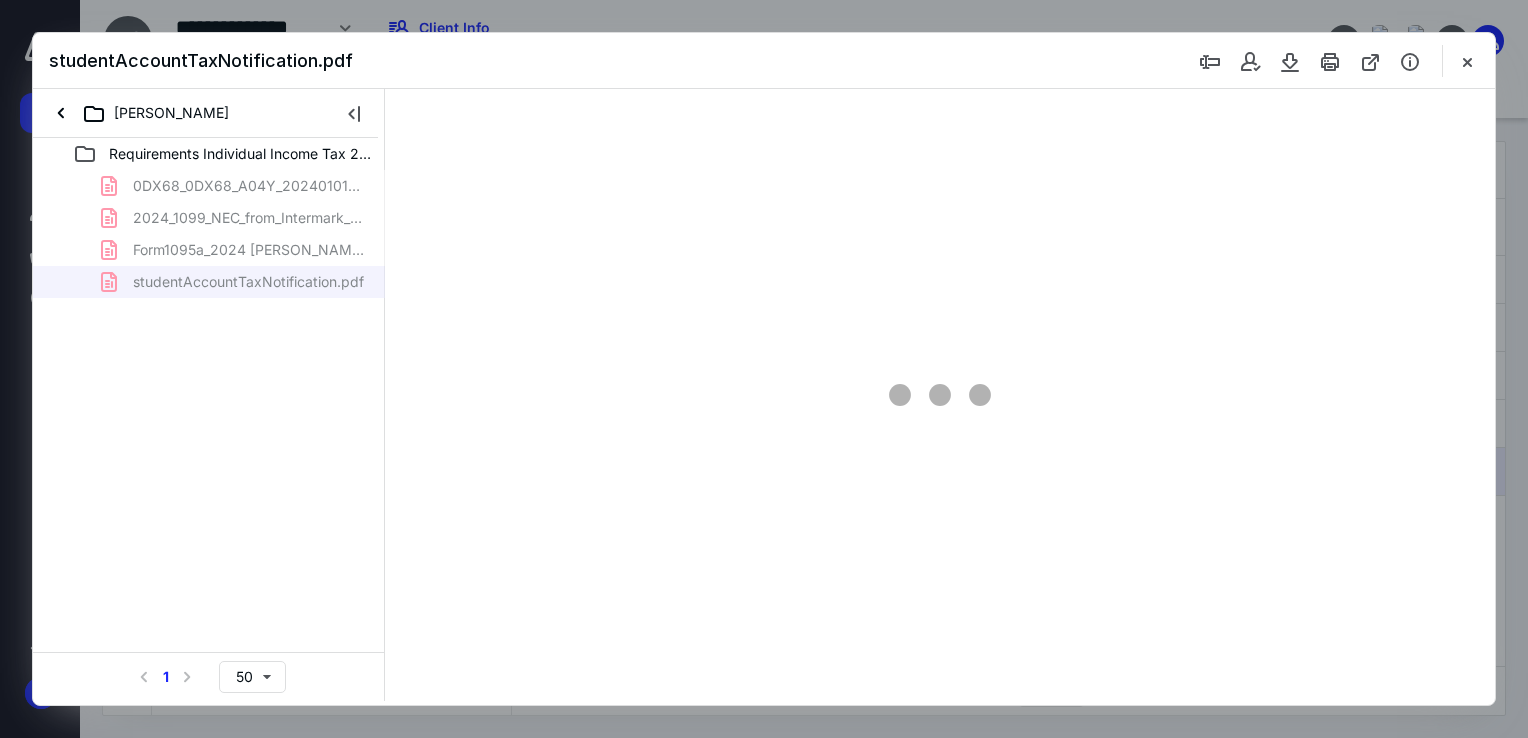 scroll, scrollTop: 0, scrollLeft: 0, axis: both 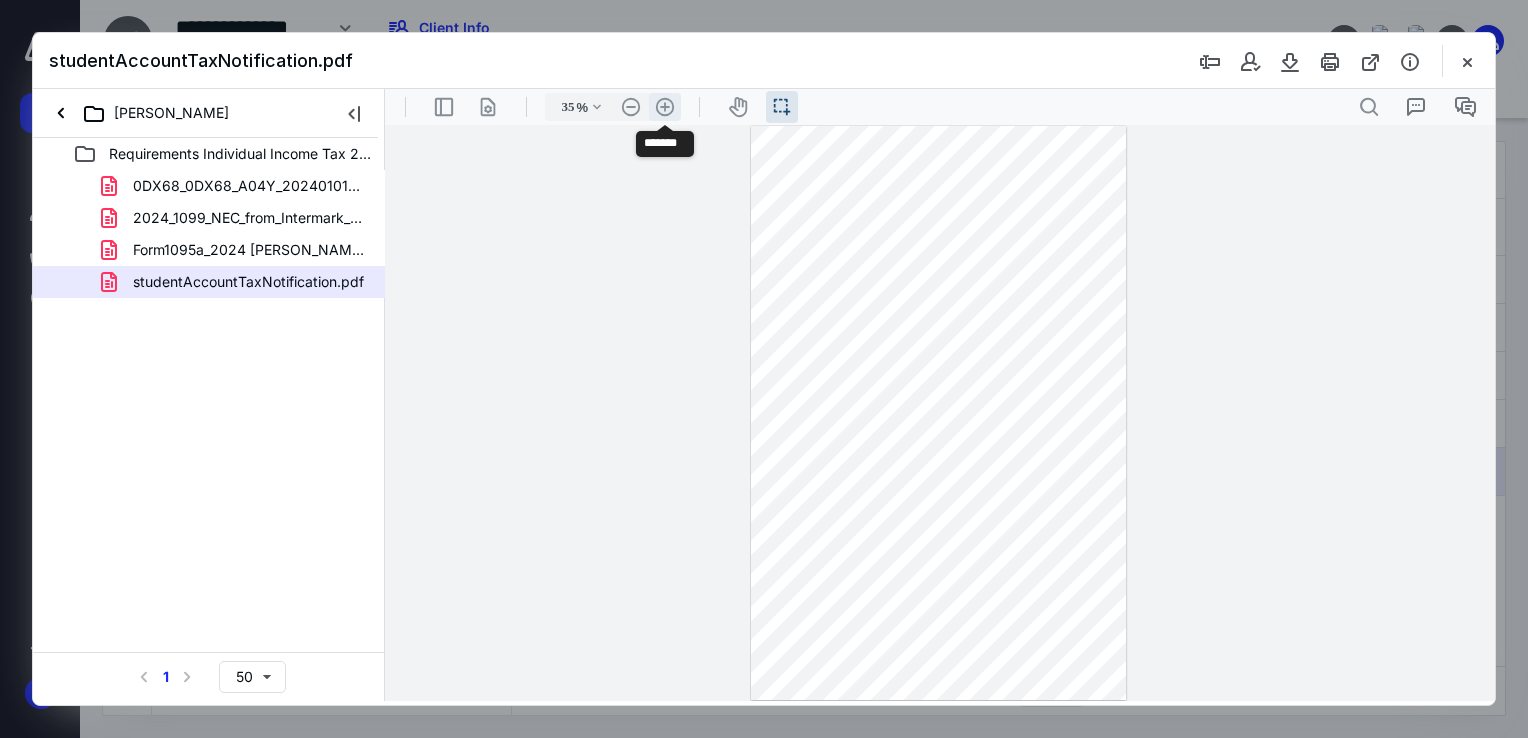 click on ".cls-1{fill:#abb0c4;} icon - header - zoom - in - line" at bounding box center [665, 107] 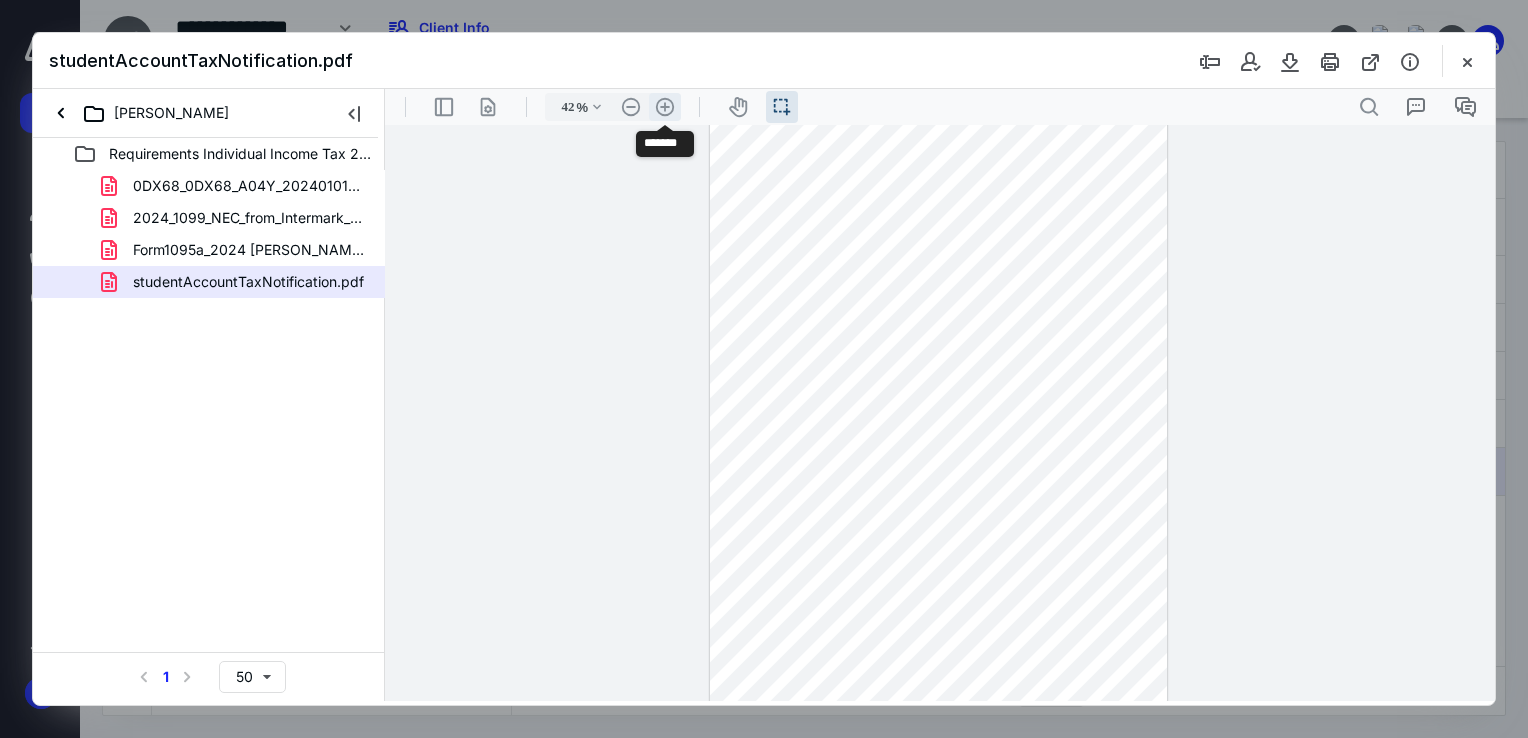 click on ".cls-1{fill:#abb0c4;} icon - header - zoom - in - line" at bounding box center [665, 107] 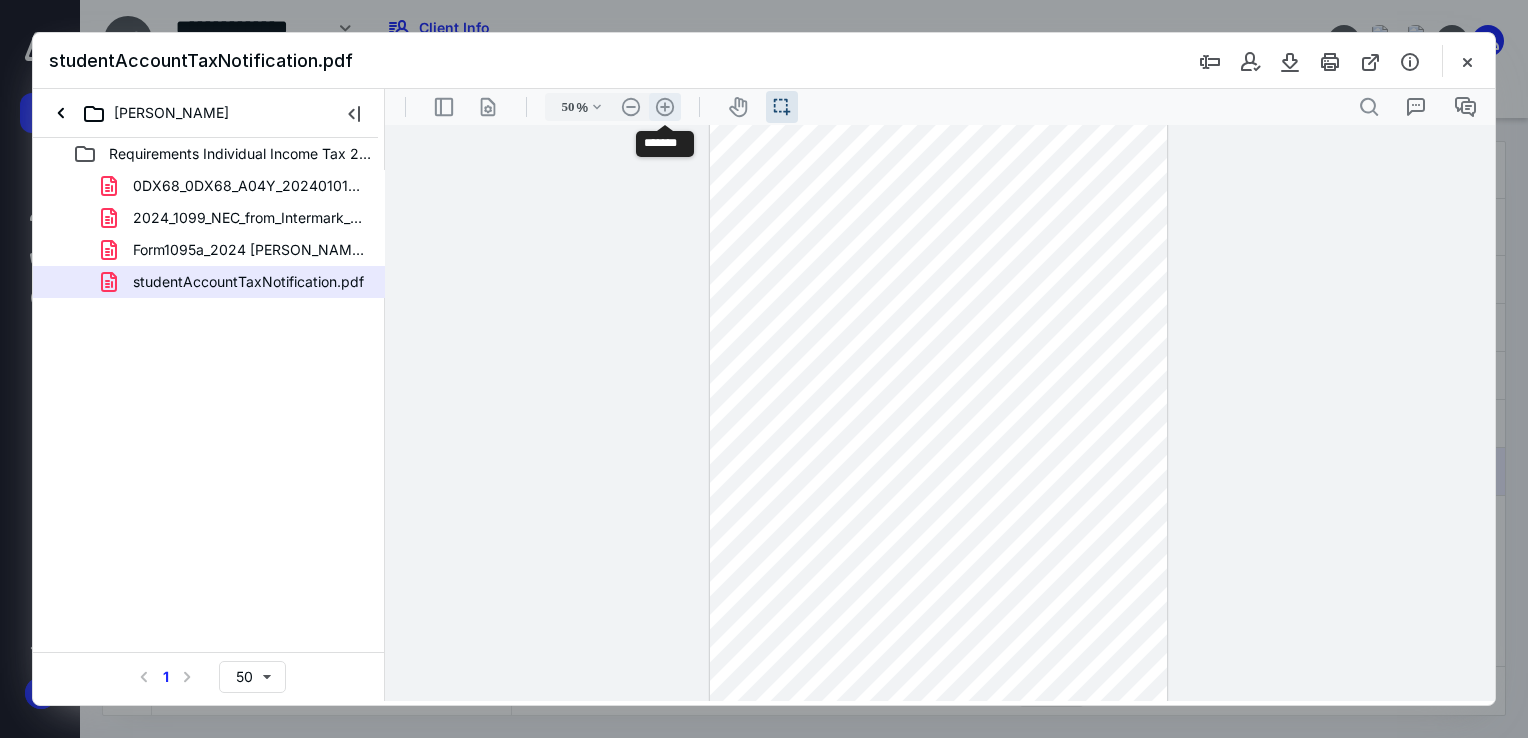 click on ".cls-1{fill:#abb0c4;} icon - header - zoom - in - line" at bounding box center (665, 107) 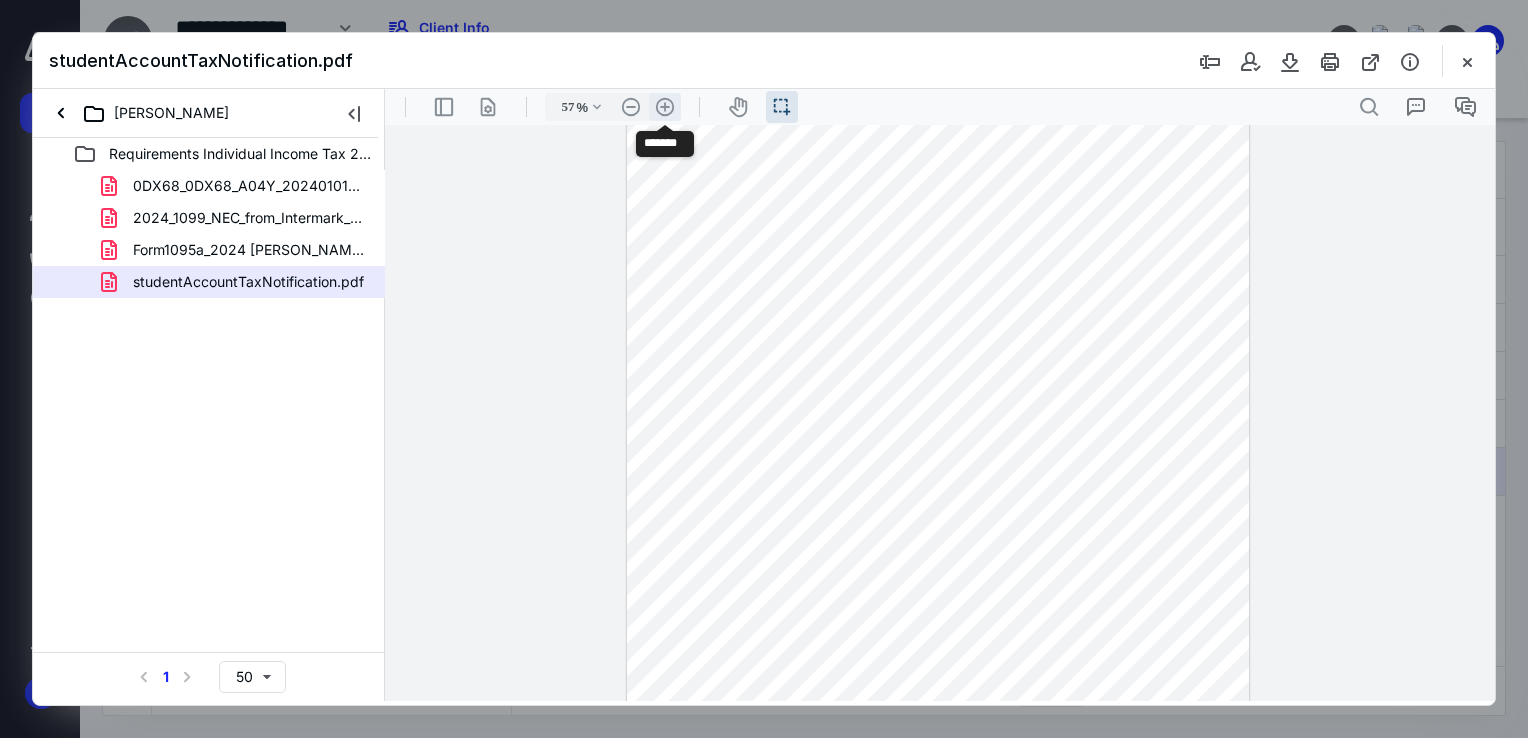 click on ".cls-1{fill:#abb0c4;} icon - header - zoom - in - line" at bounding box center [665, 107] 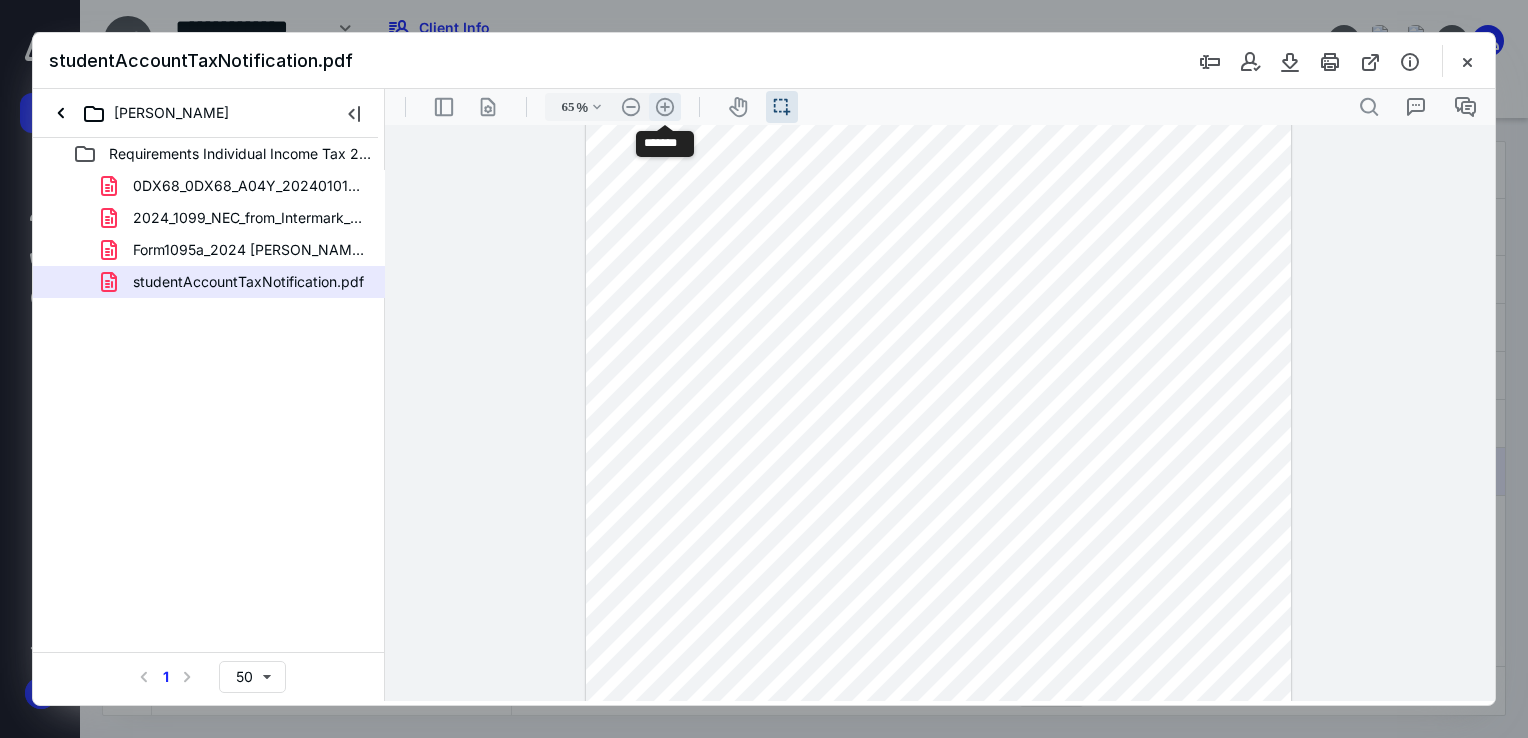 click on ".cls-1{fill:#abb0c4;} icon - header - zoom - in - line" at bounding box center [665, 107] 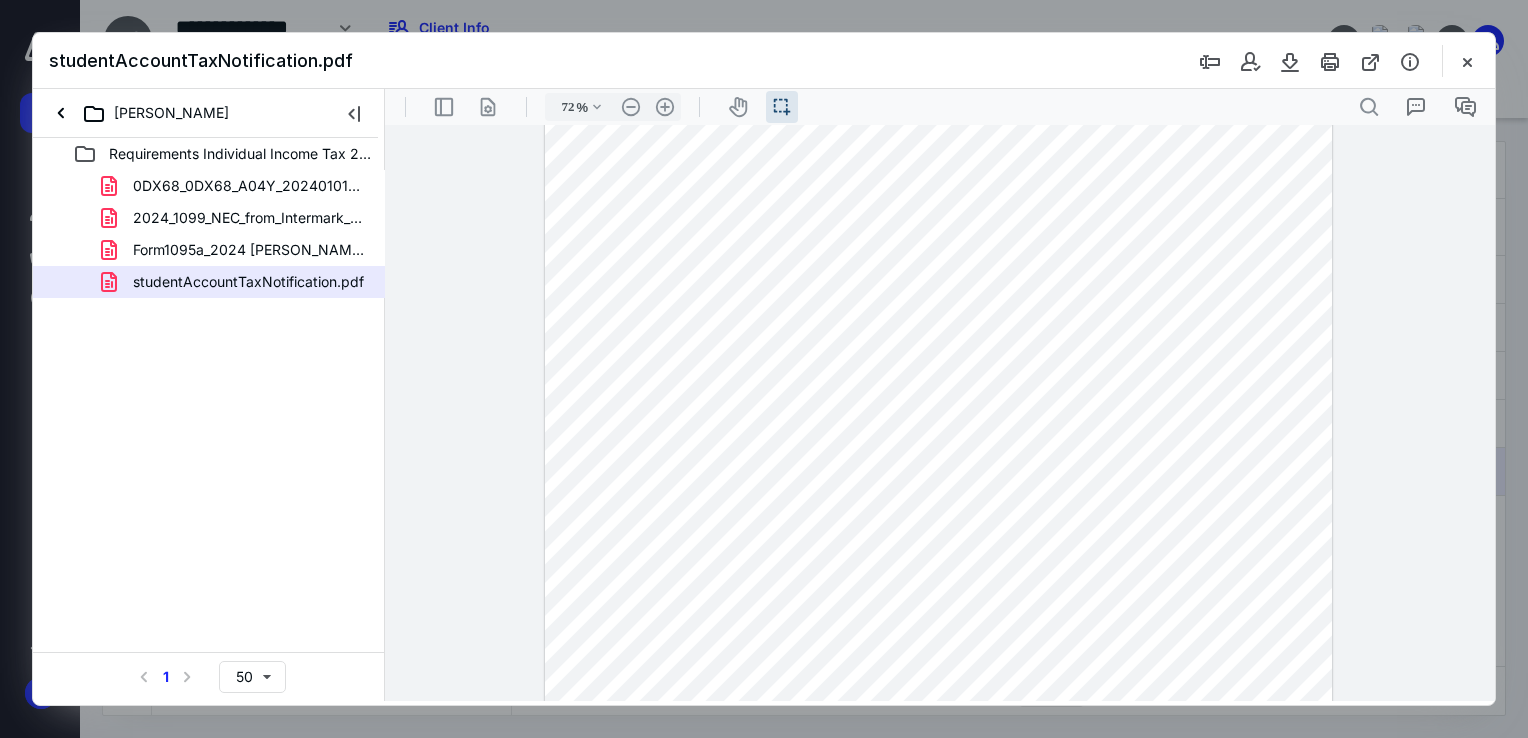 scroll, scrollTop: 196, scrollLeft: 0, axis: vertical 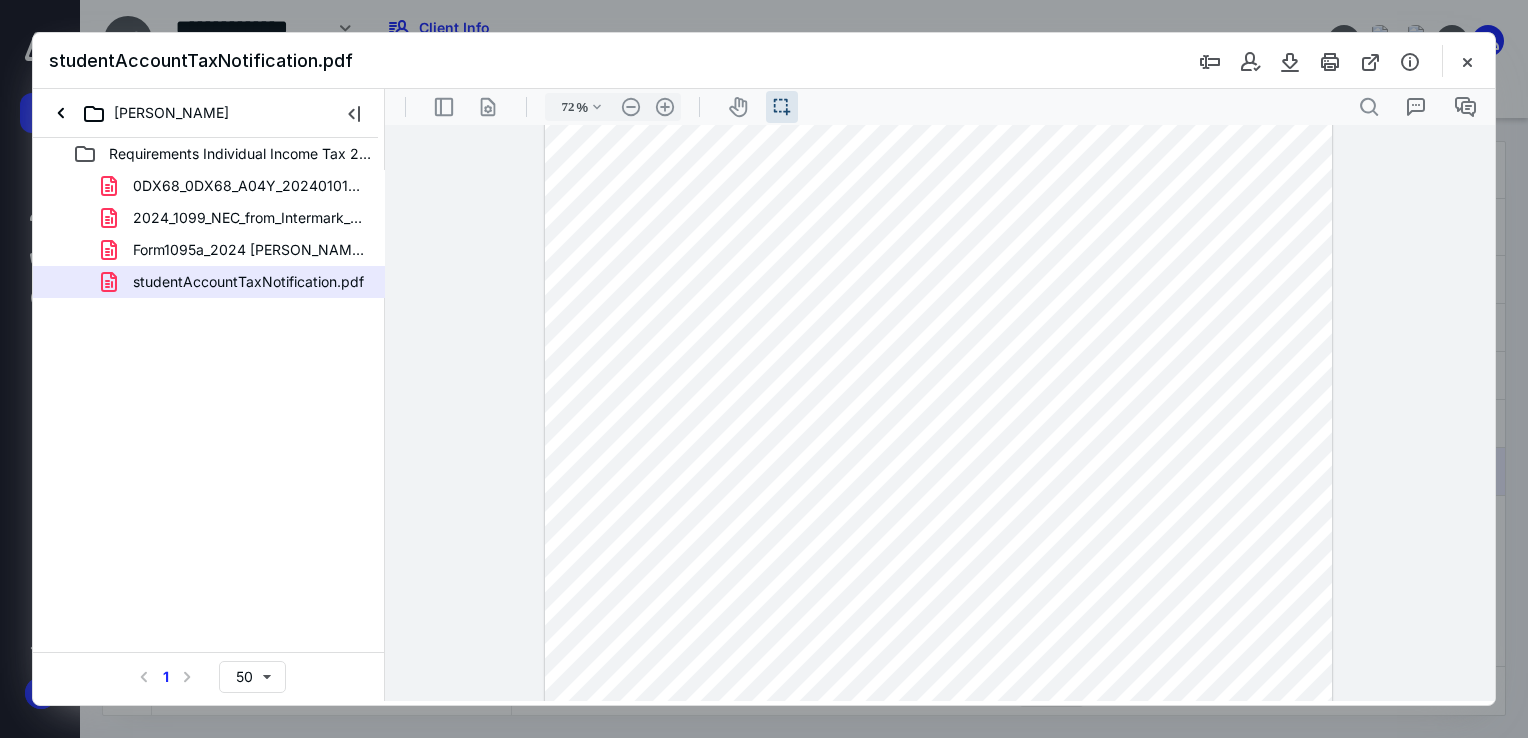 click at bounding box center [940, 413] 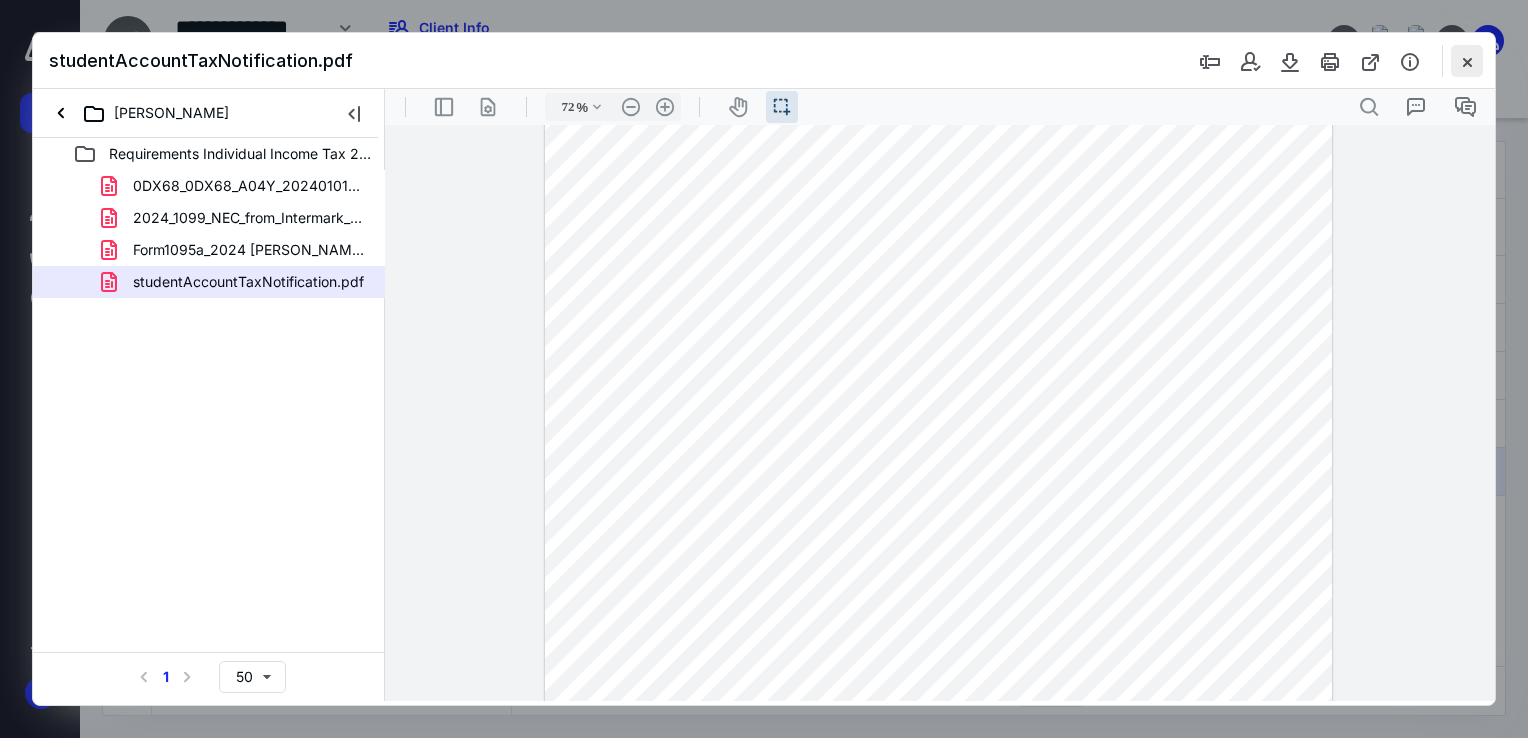 click at bounding box center [1467, 61] 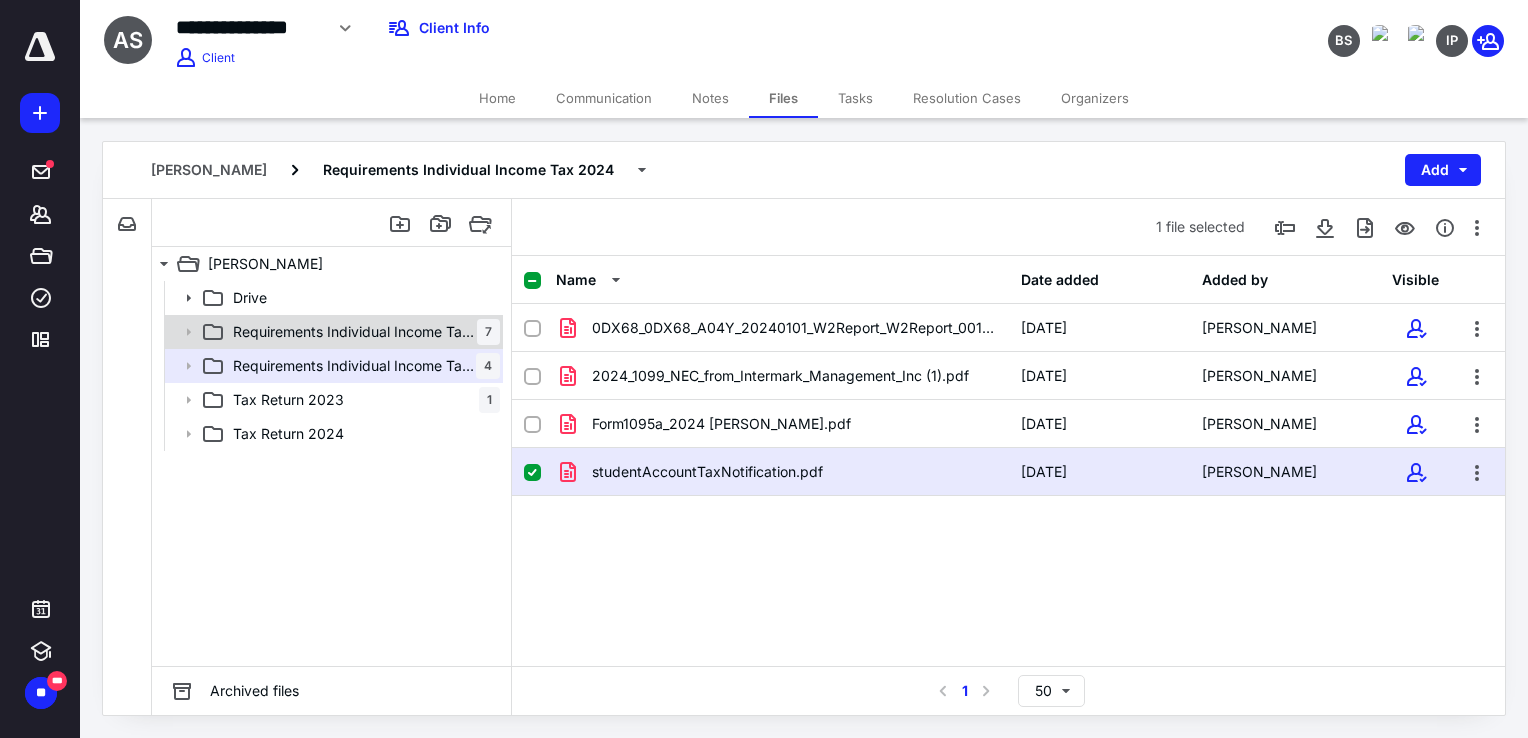 click on "Requirements Individual Income Tax 2023 7" at bounding box center (332, 332) 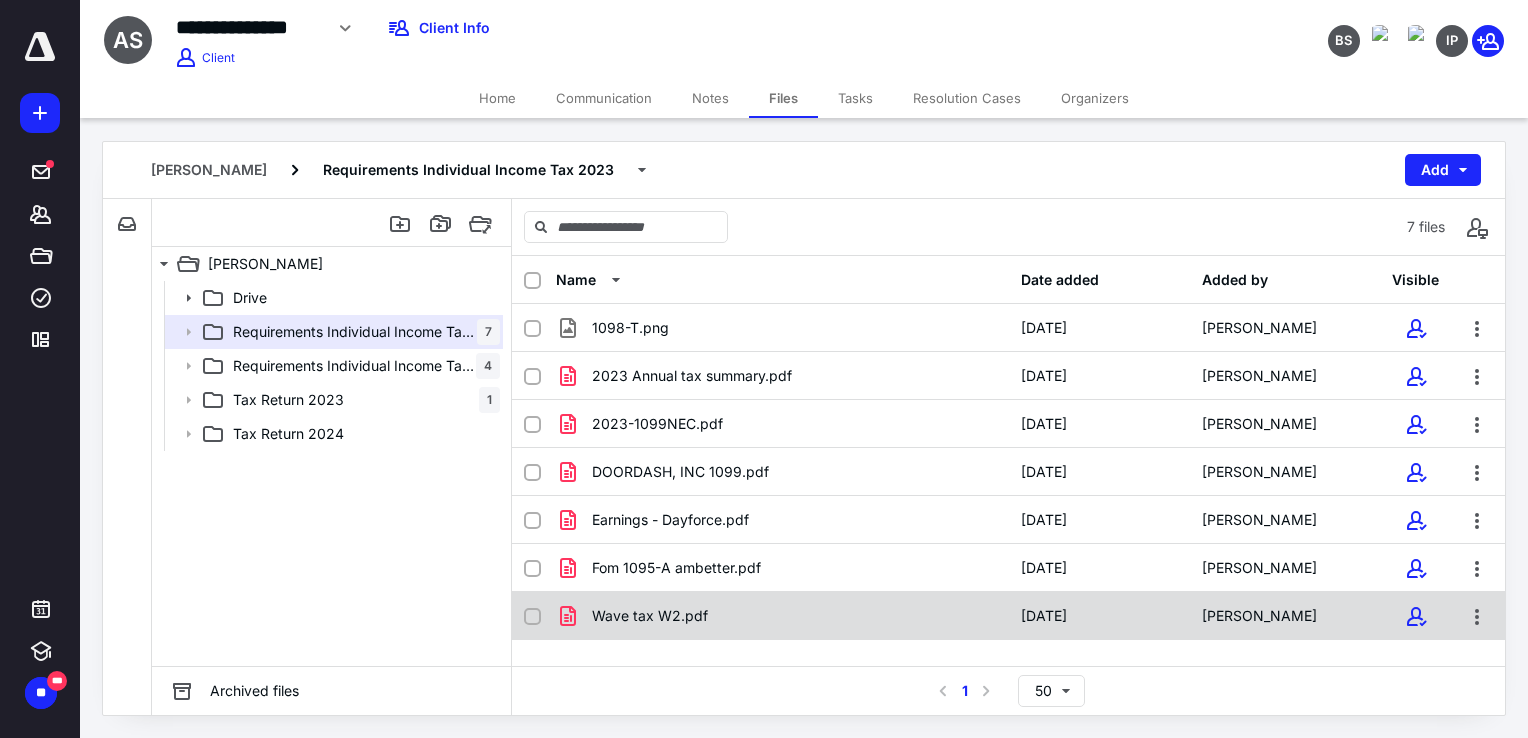 click on "Wave tax W2.pdf" at bounding box center (782, 616) 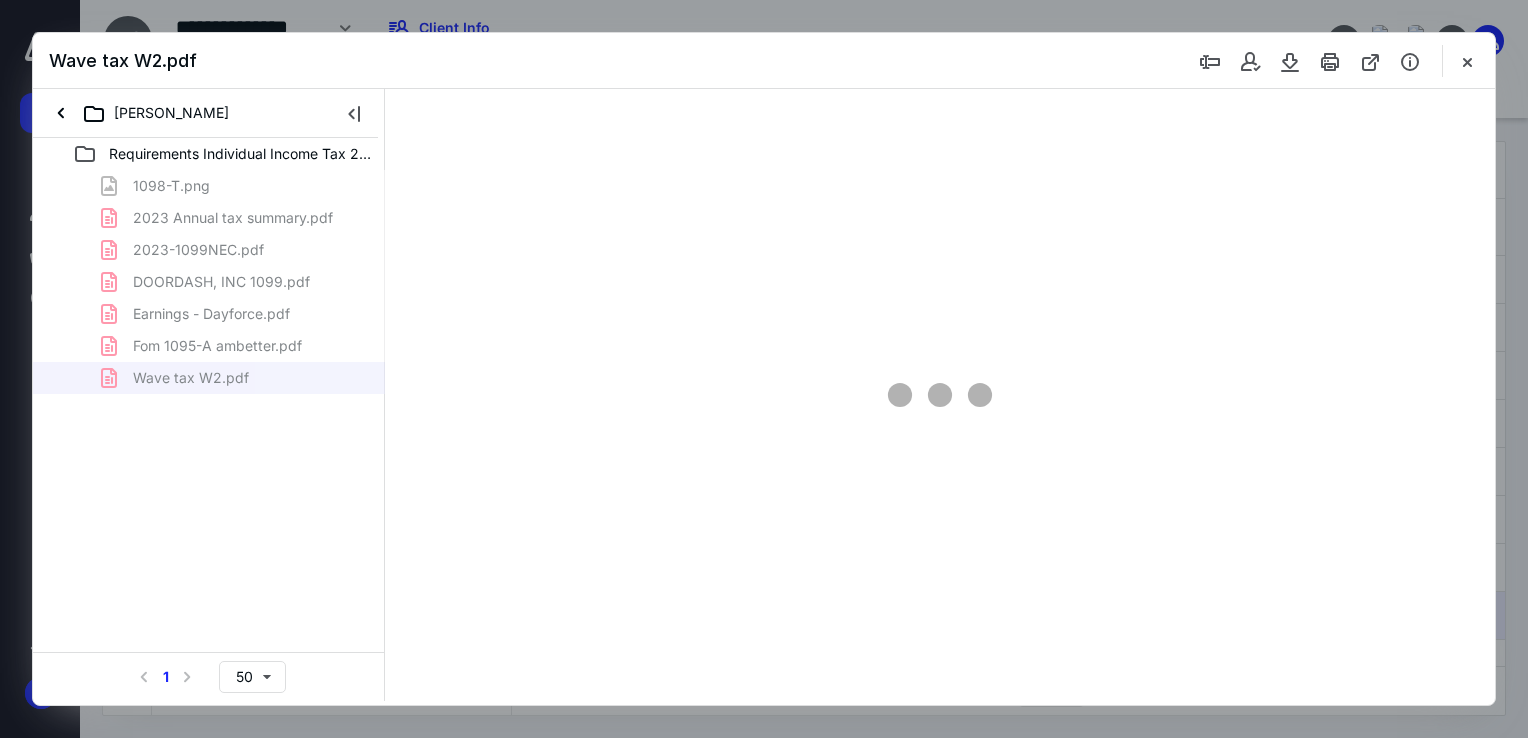 scroll, scrollTop: 0, scrollLeft: 0, axis: both 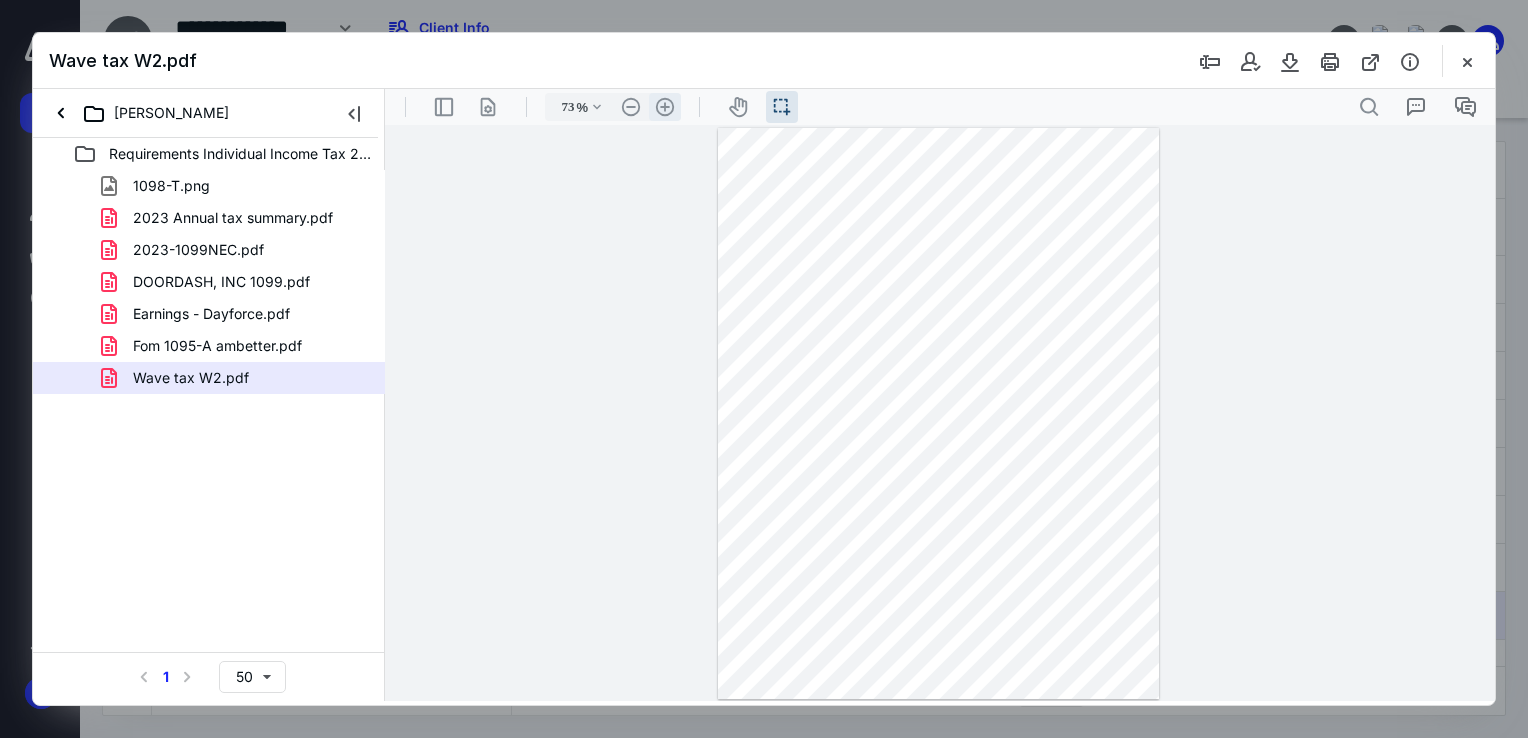click on ".cls-1{fill:#abb0c4;} icon - header - zoom - in - line" at bounding box center (665, 107) 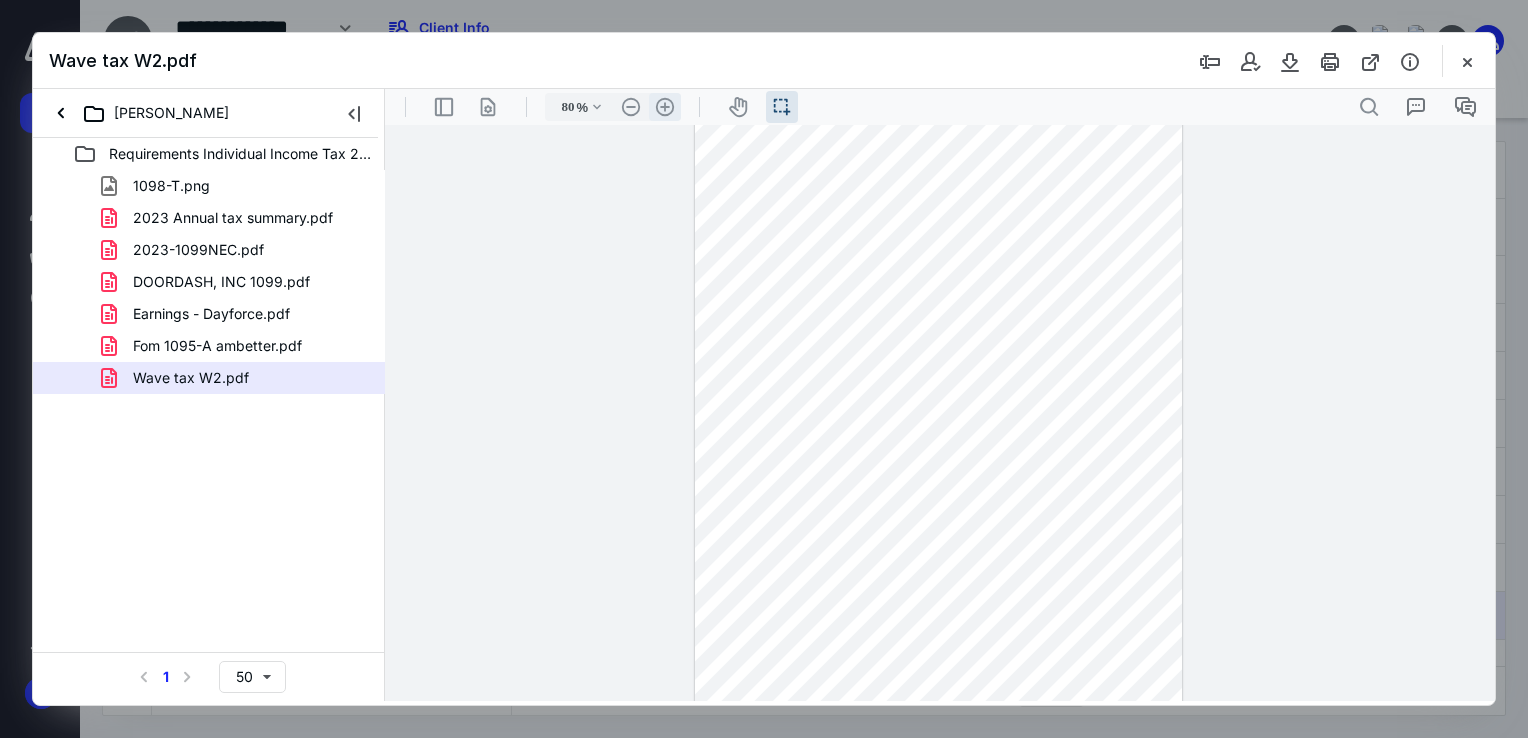 click on ".cls-1{fill:#abb0c4;} icon - header - zoom - in - line" at bounding box center (665, 107) 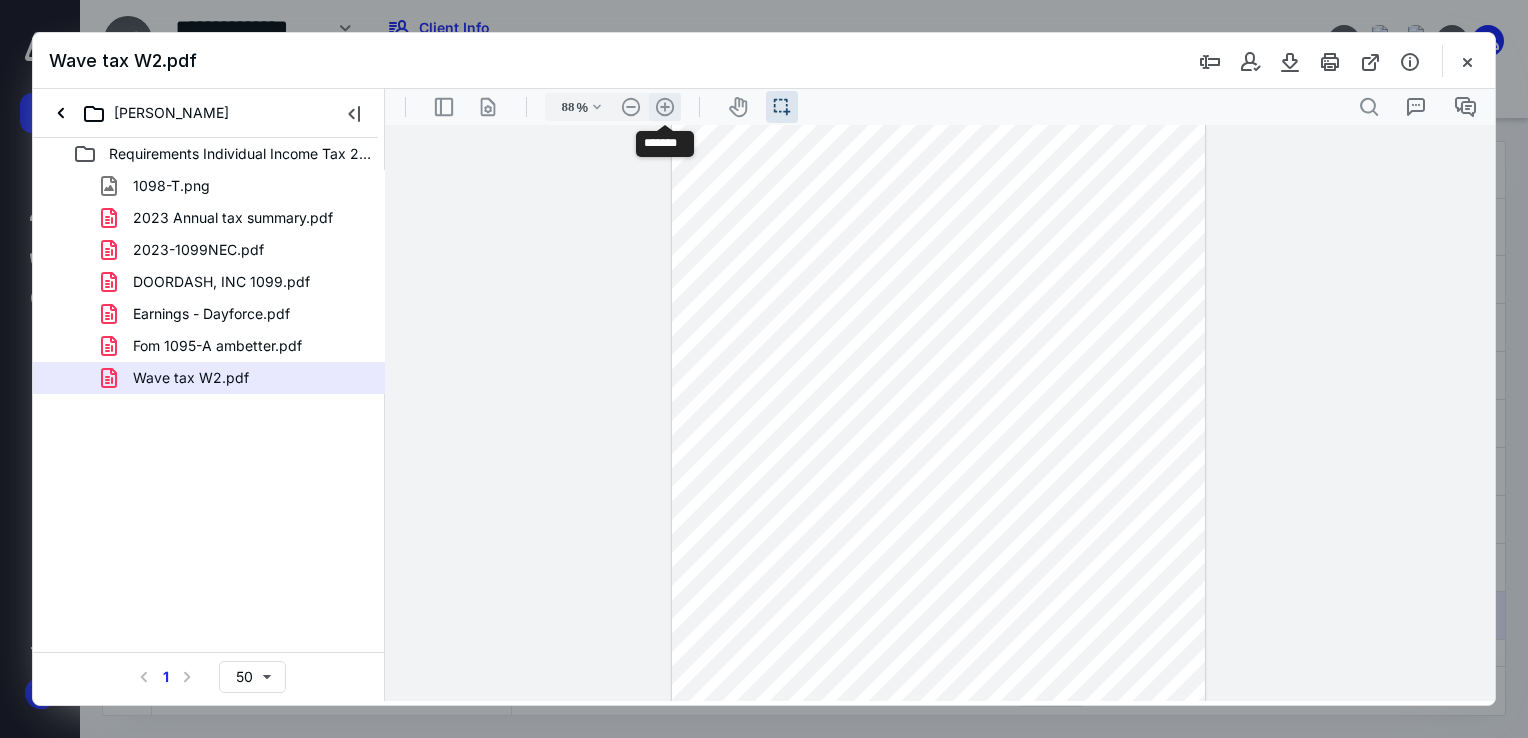 click on ".cls-1{fill:#abb0c4;} icon - header - zoom - in - line" at bounding box center (665, 107) 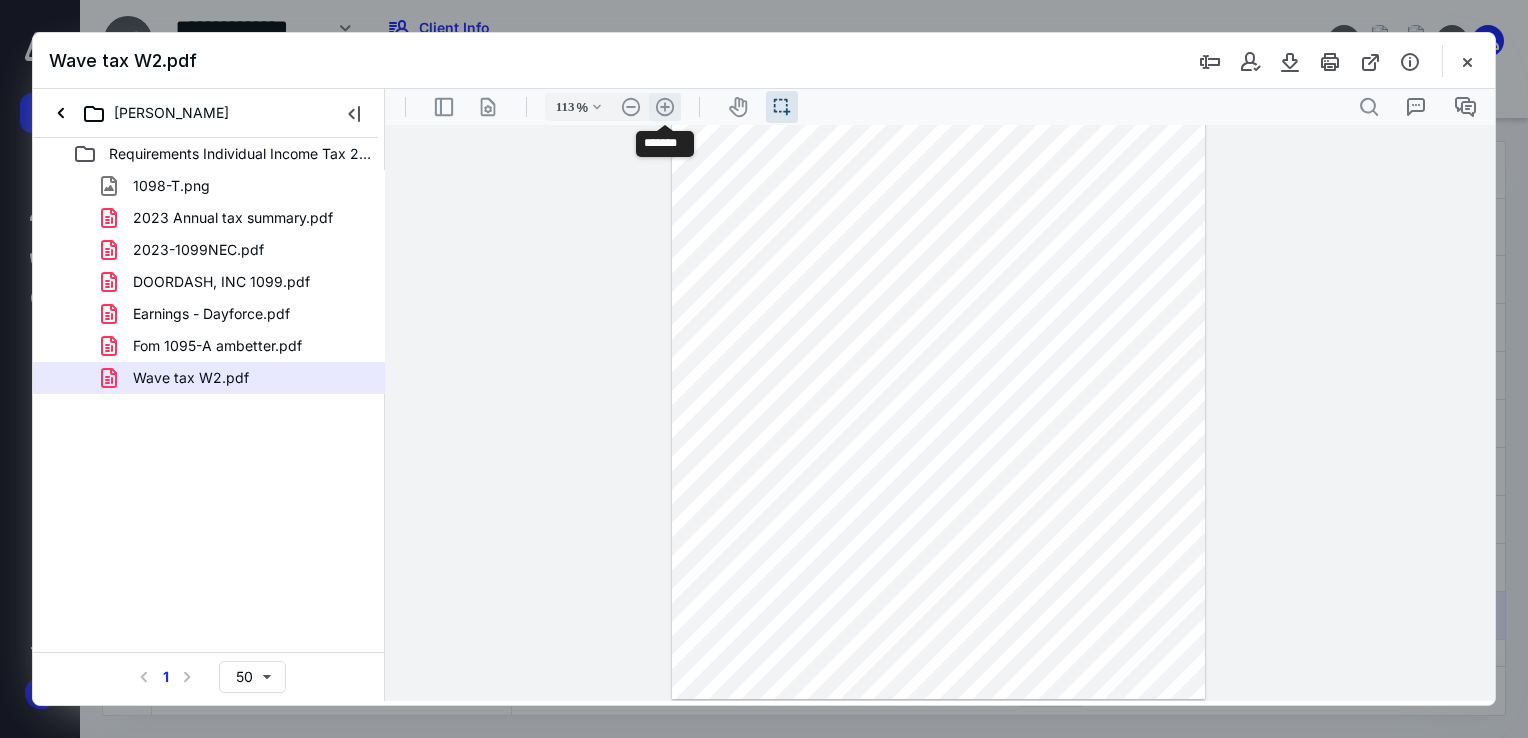 click on ".cls-1{fill:#abb0c4;} icon - header - zoom - in - line" at bounding box center [665, 107] 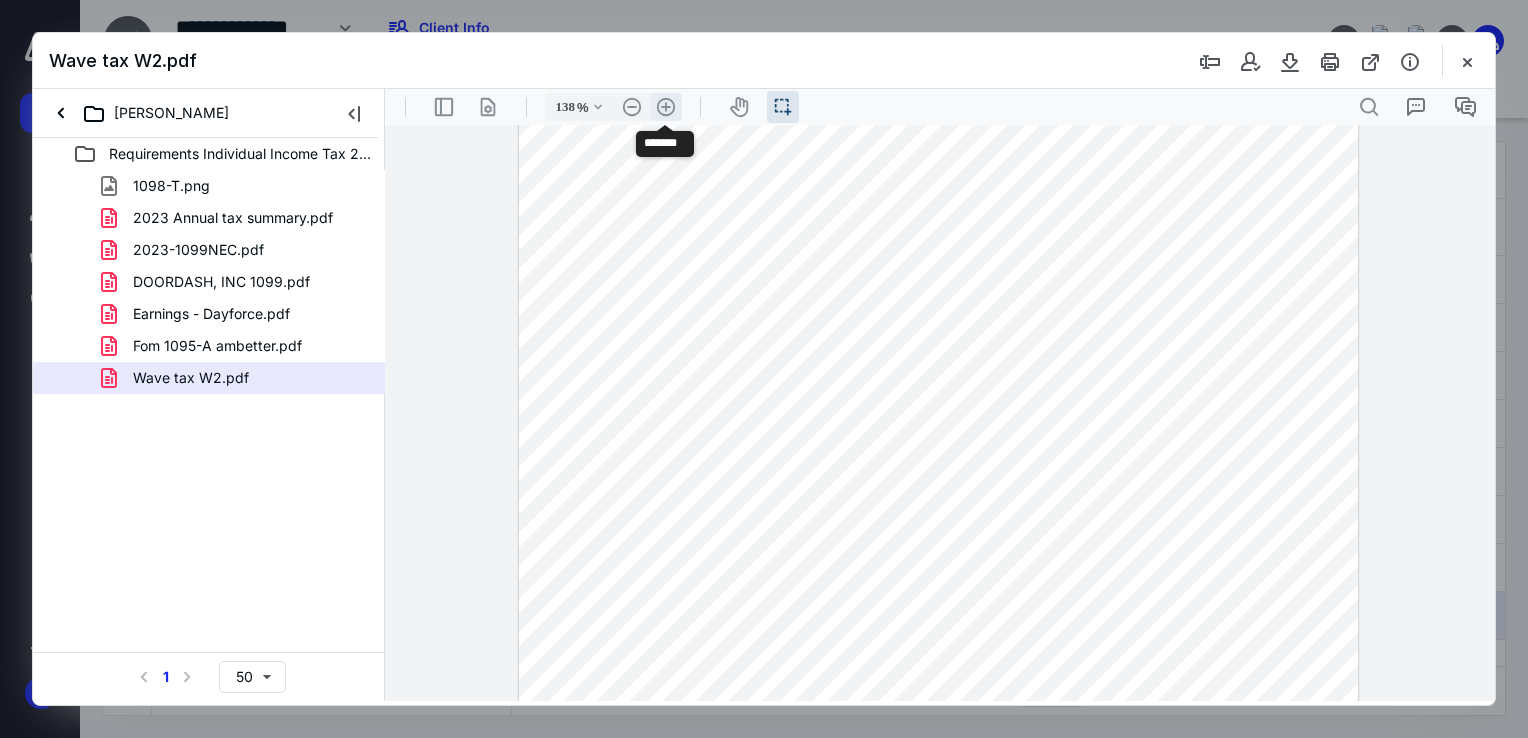 click on ".cls-1{fill:#abb0c4;} icon - header - zoom - in - line" at bounding box center (666, 107) 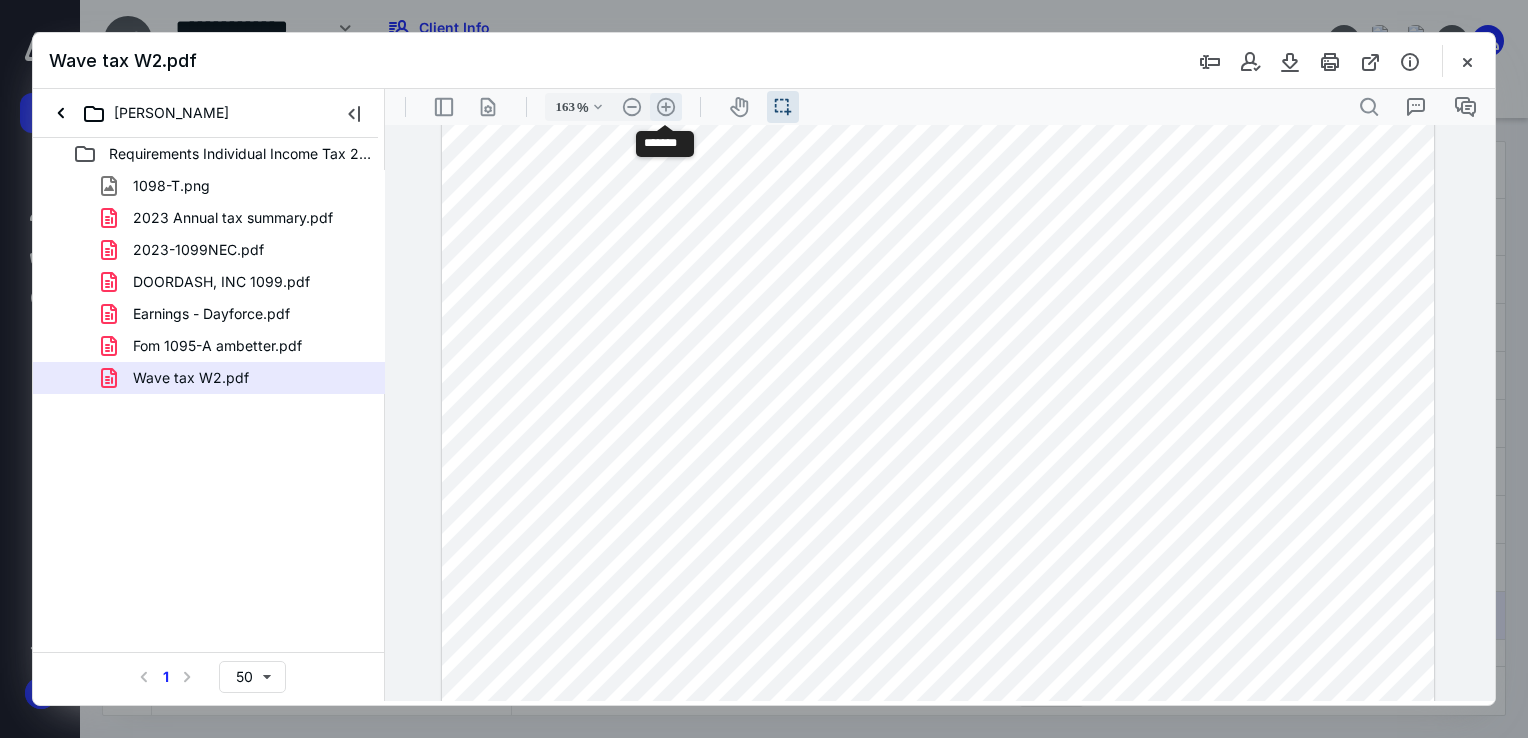 scroll, scrollTop: 336, scrollLeft: 0, axis: vertical 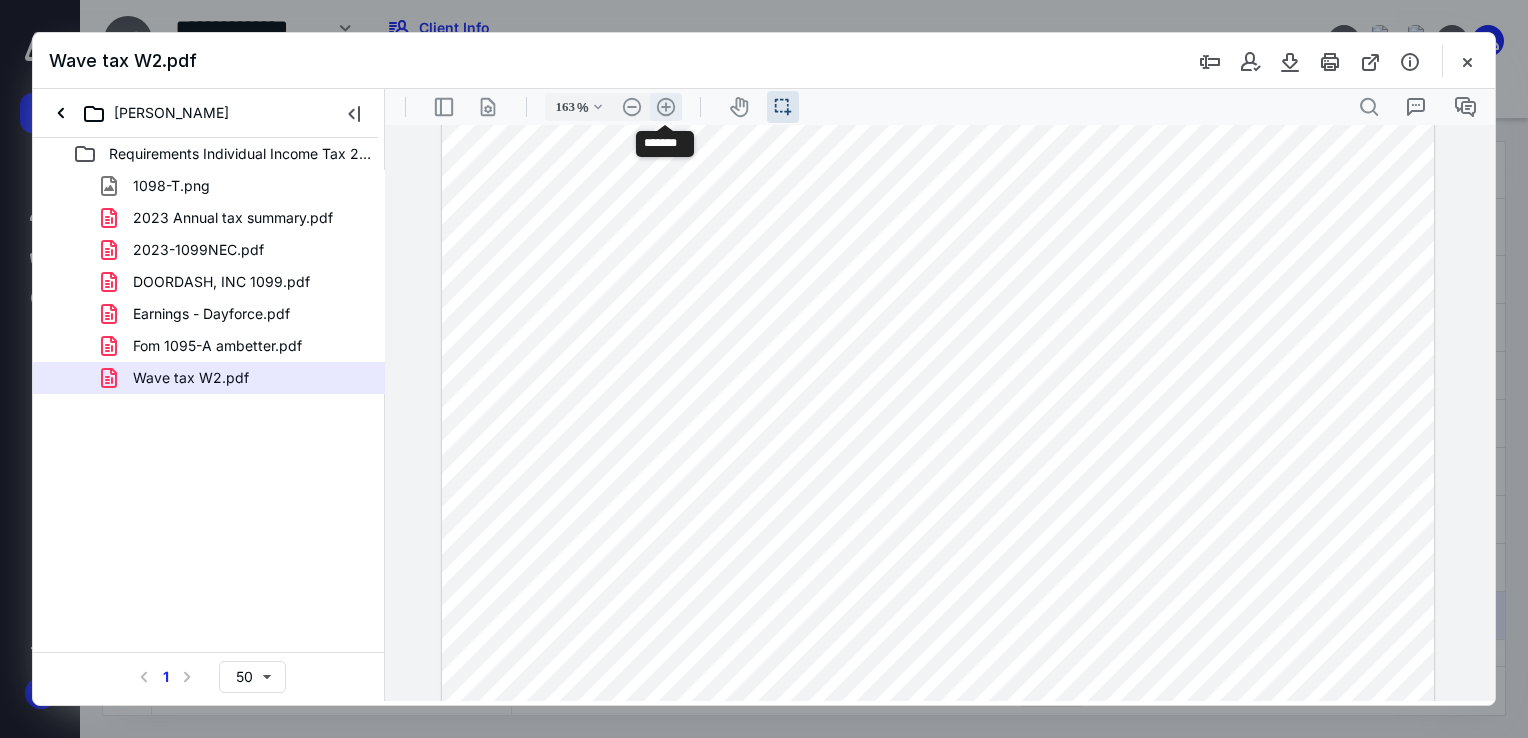 click on ".cls-1{fill:#abb0c4;} icon - header - zoom - in - line" at bounding box center [666, 107] 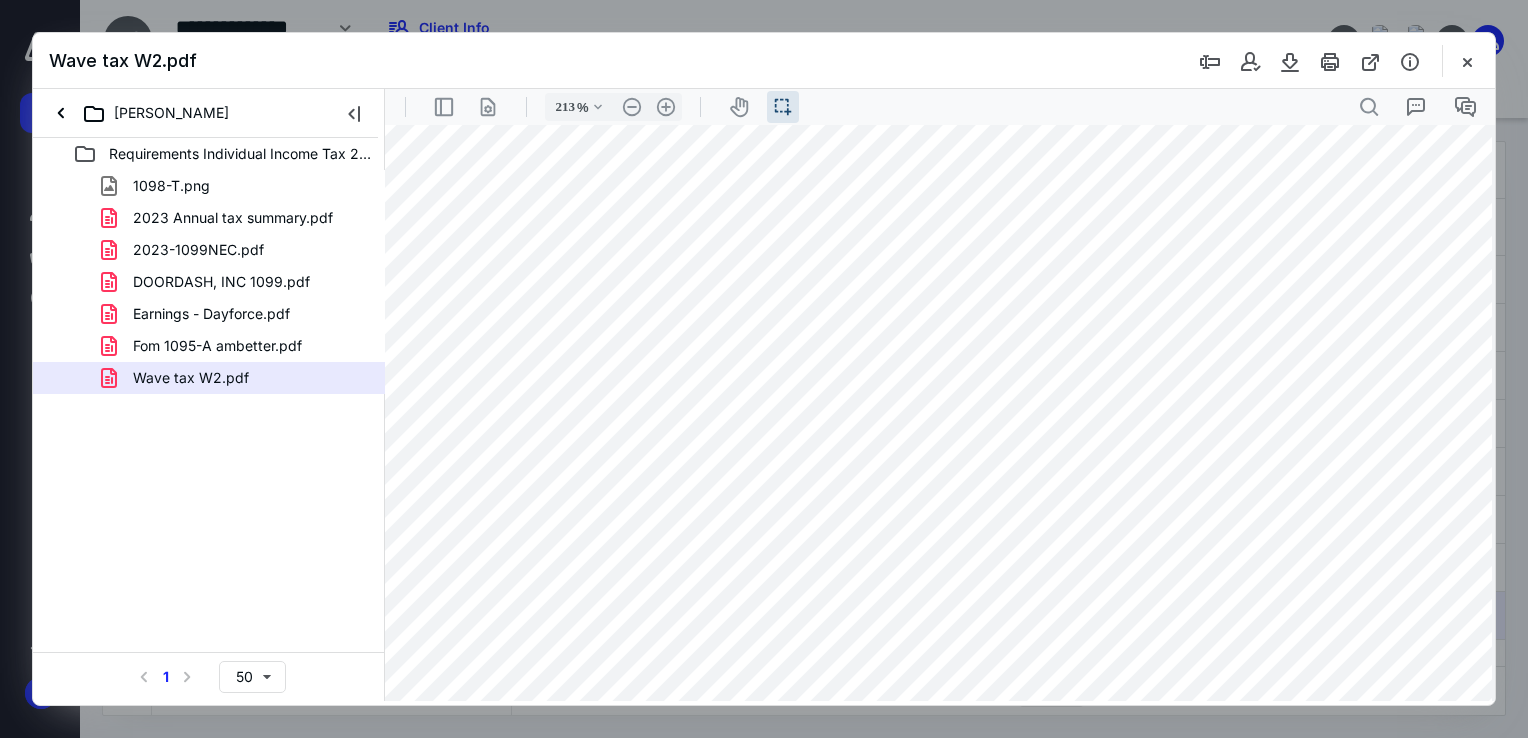 scroll, scrollTop: 1125, scrollLeft: 108, axis: both 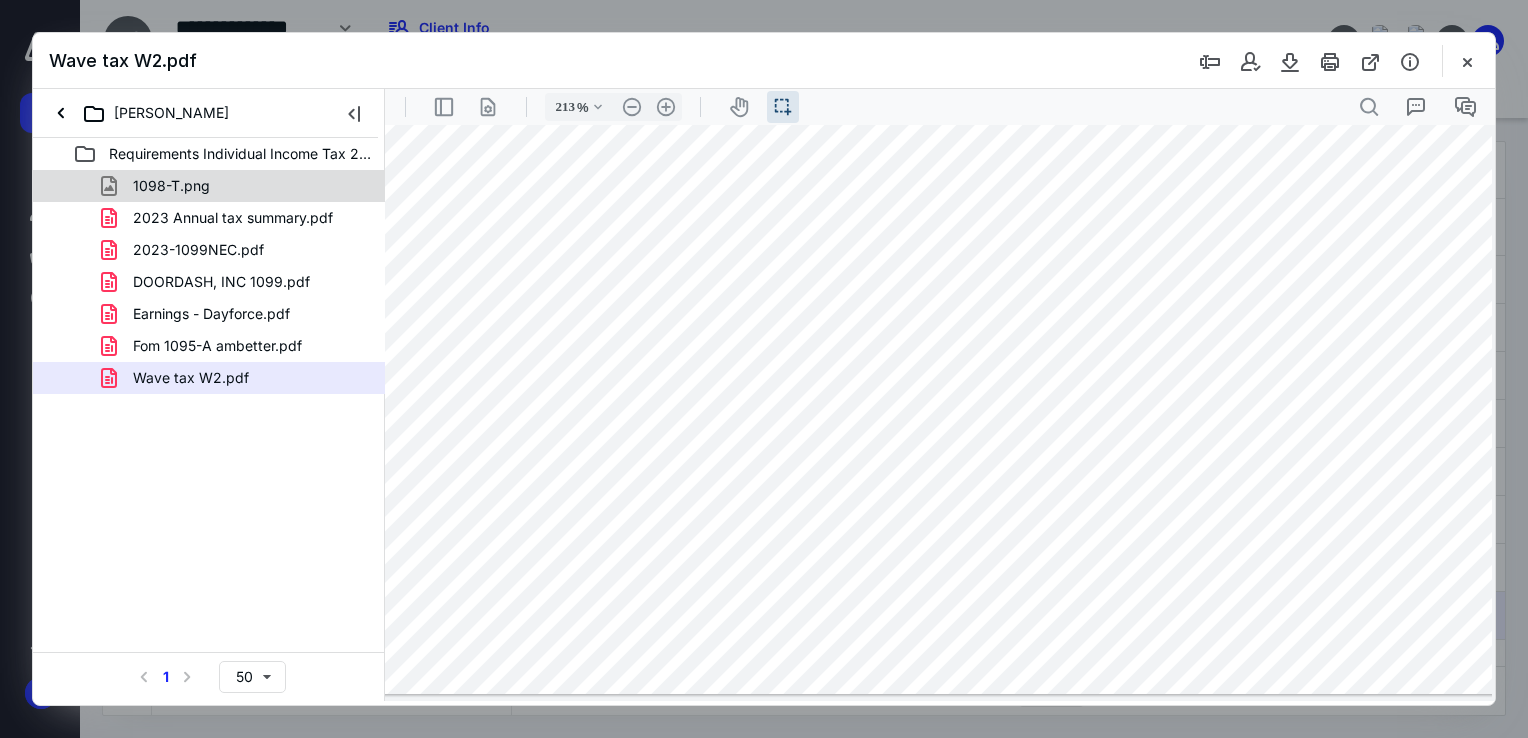 click on "1098-T.png" at bounding box center [171, 186] 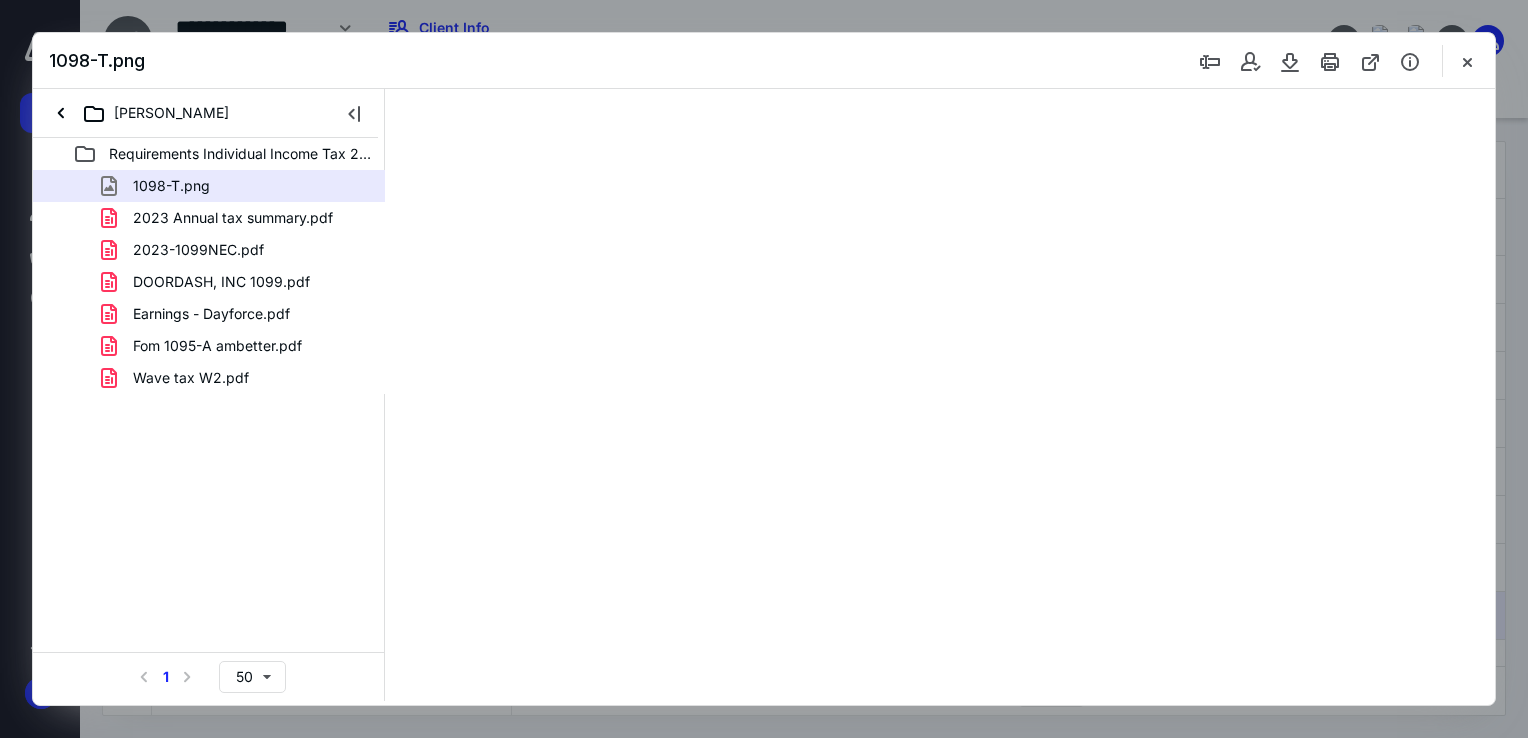 type on "178" 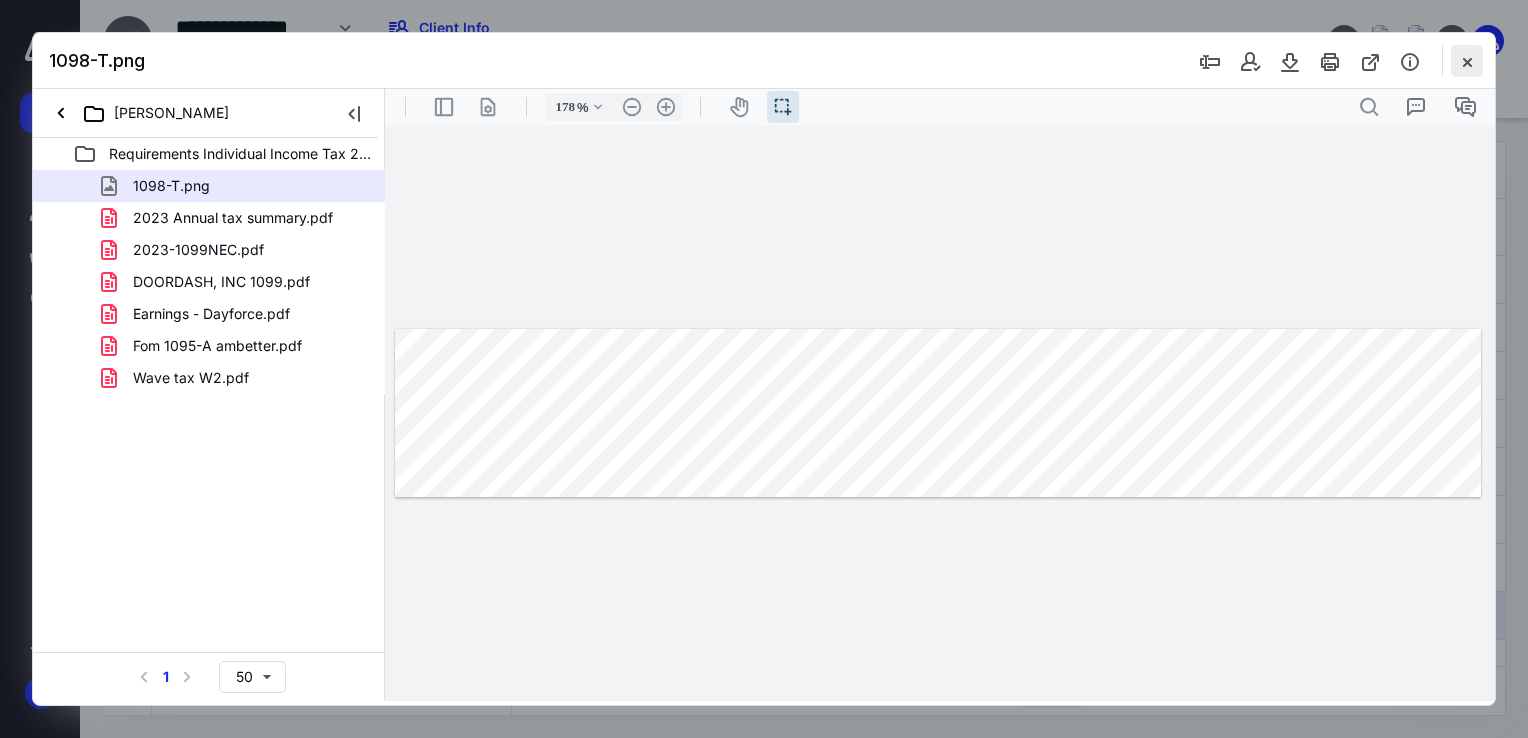 click at bounding box center (1467, 61) 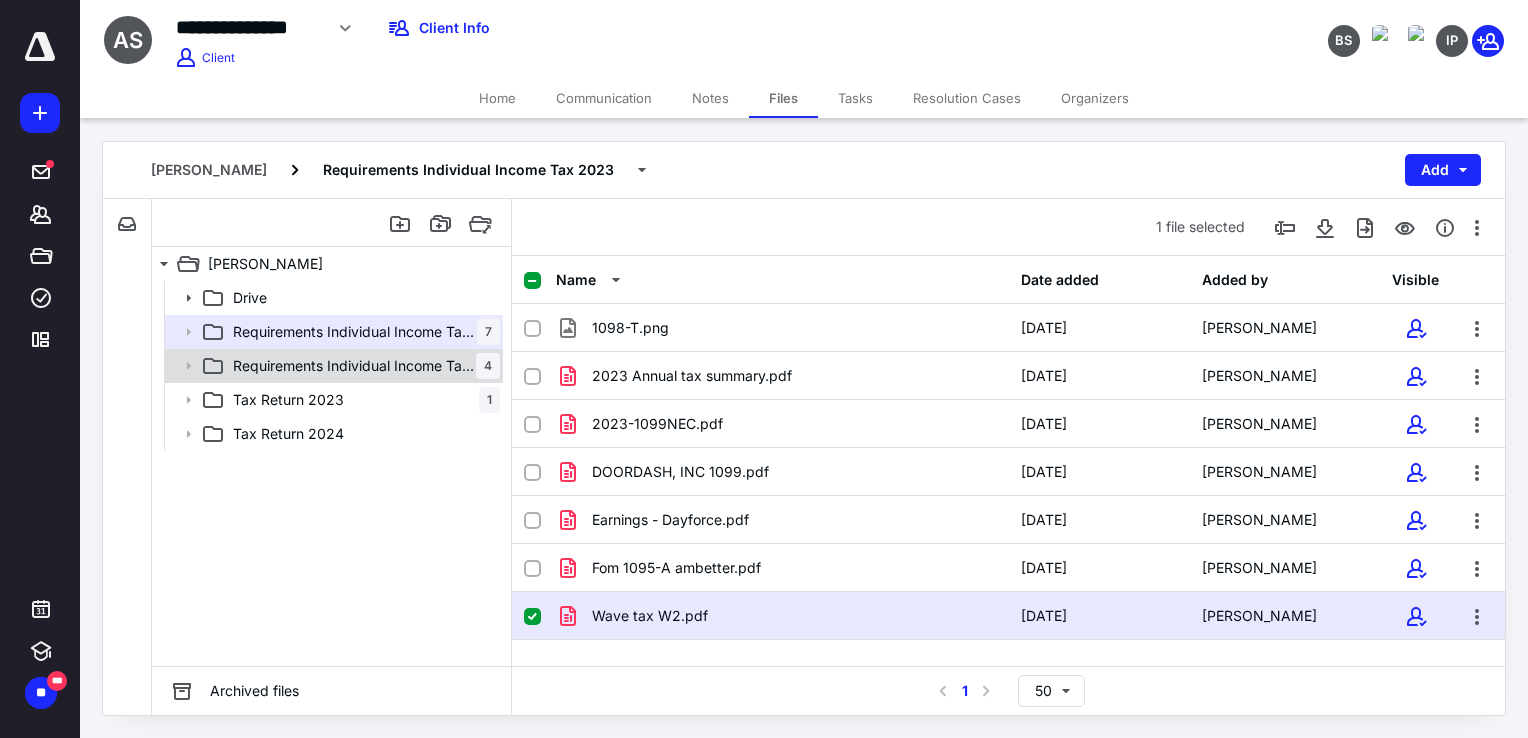 click on "Requirements Individual Income Tax 2024" at bounding box center (354, 366) 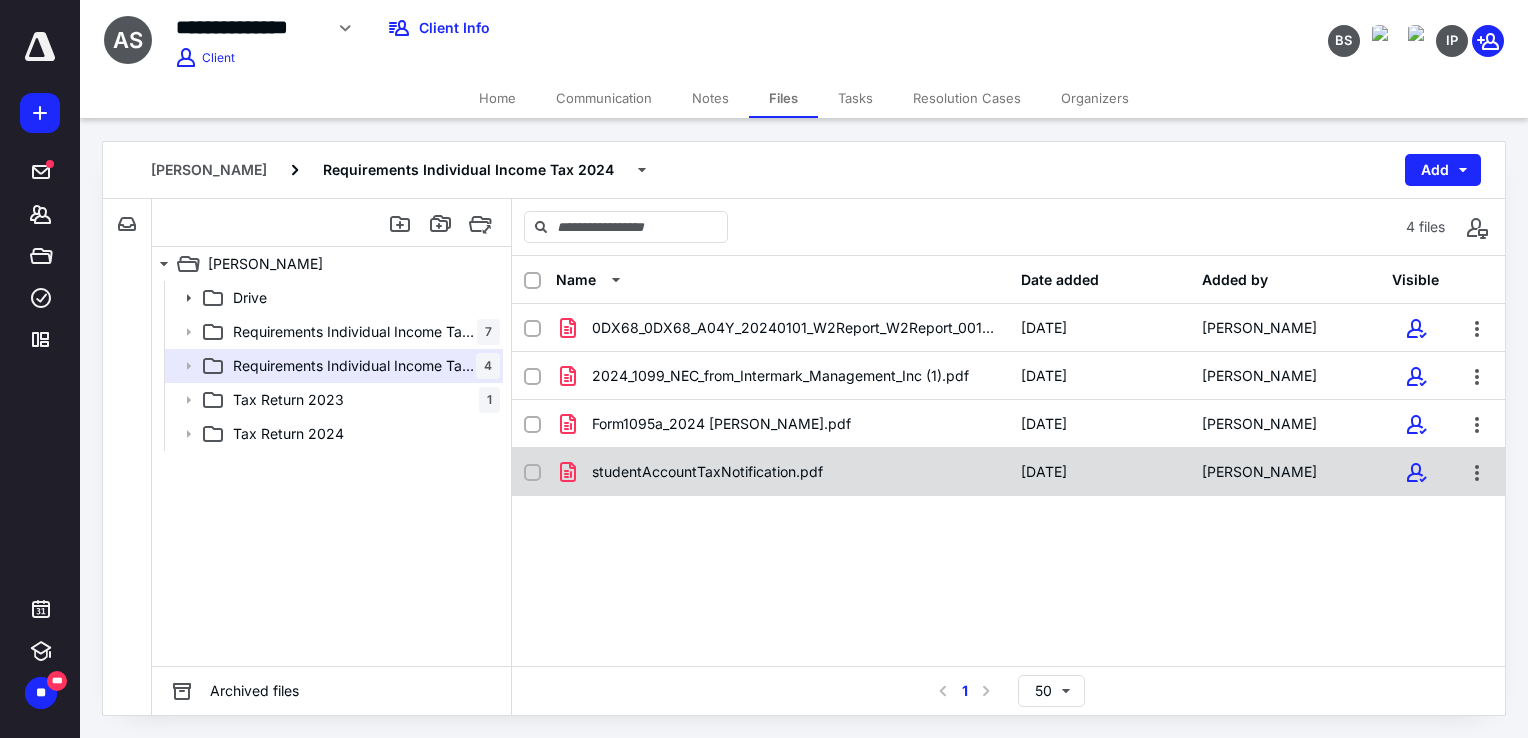 click on "studentAccountTaxNotification.pdf" at bounding box center (707, 472) 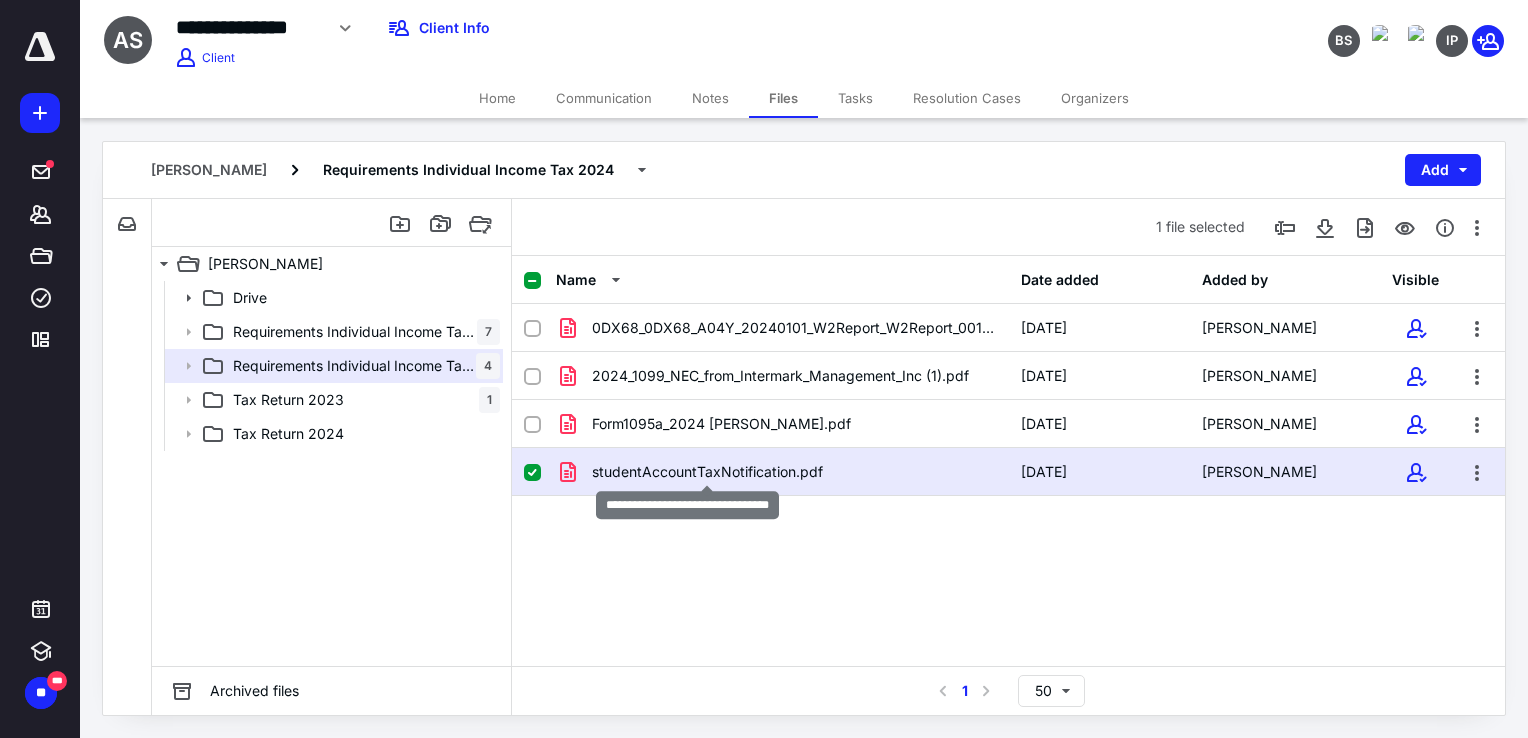 click on "studentAccountTaxNotification.pdf" at bounding box center (707, 472) 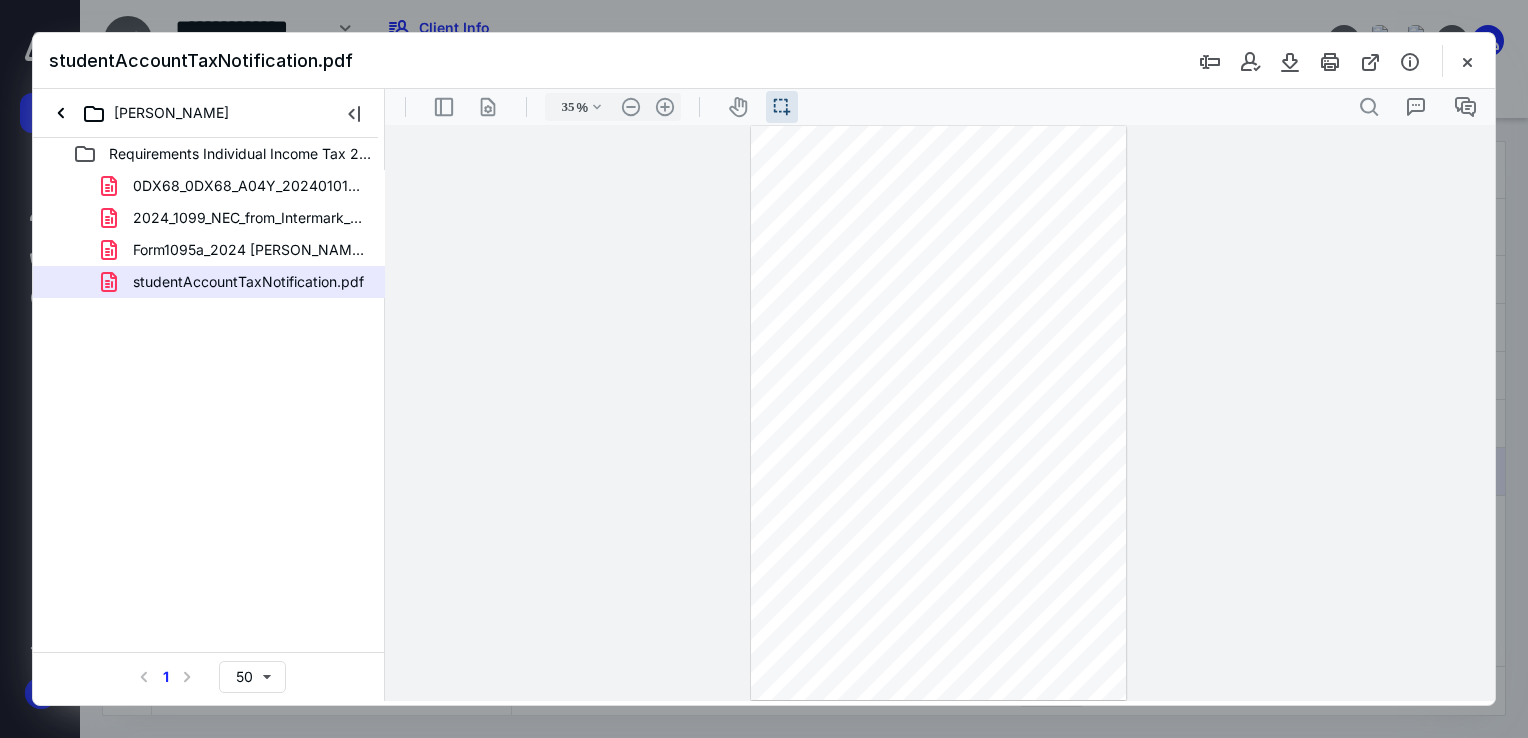 scroll, scrollTop: 0, scrollLeft: 0, axis: both 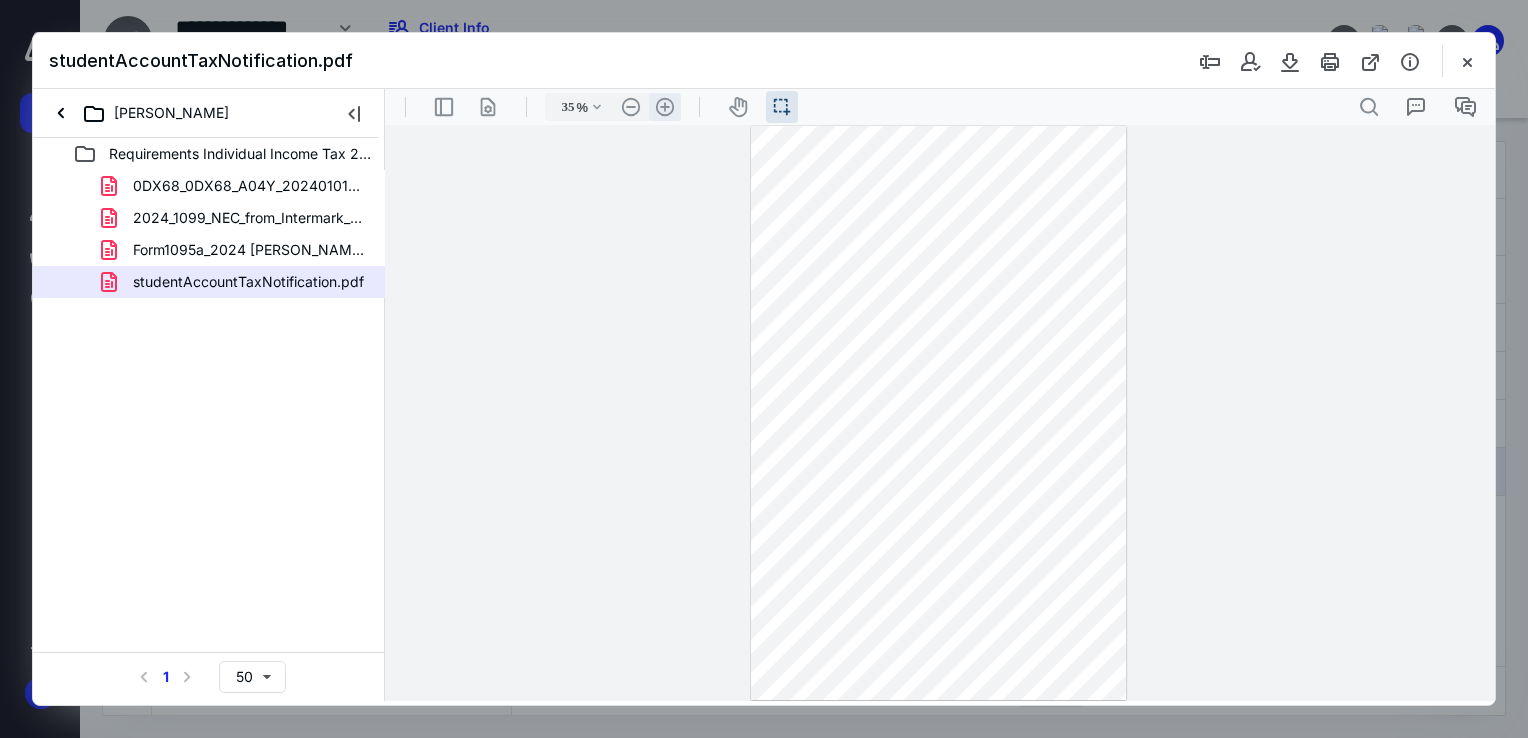 click on ".cls-1{fill:#abb0c4;} icon - header - zoom - in - line" at bounding box center (665, 107) 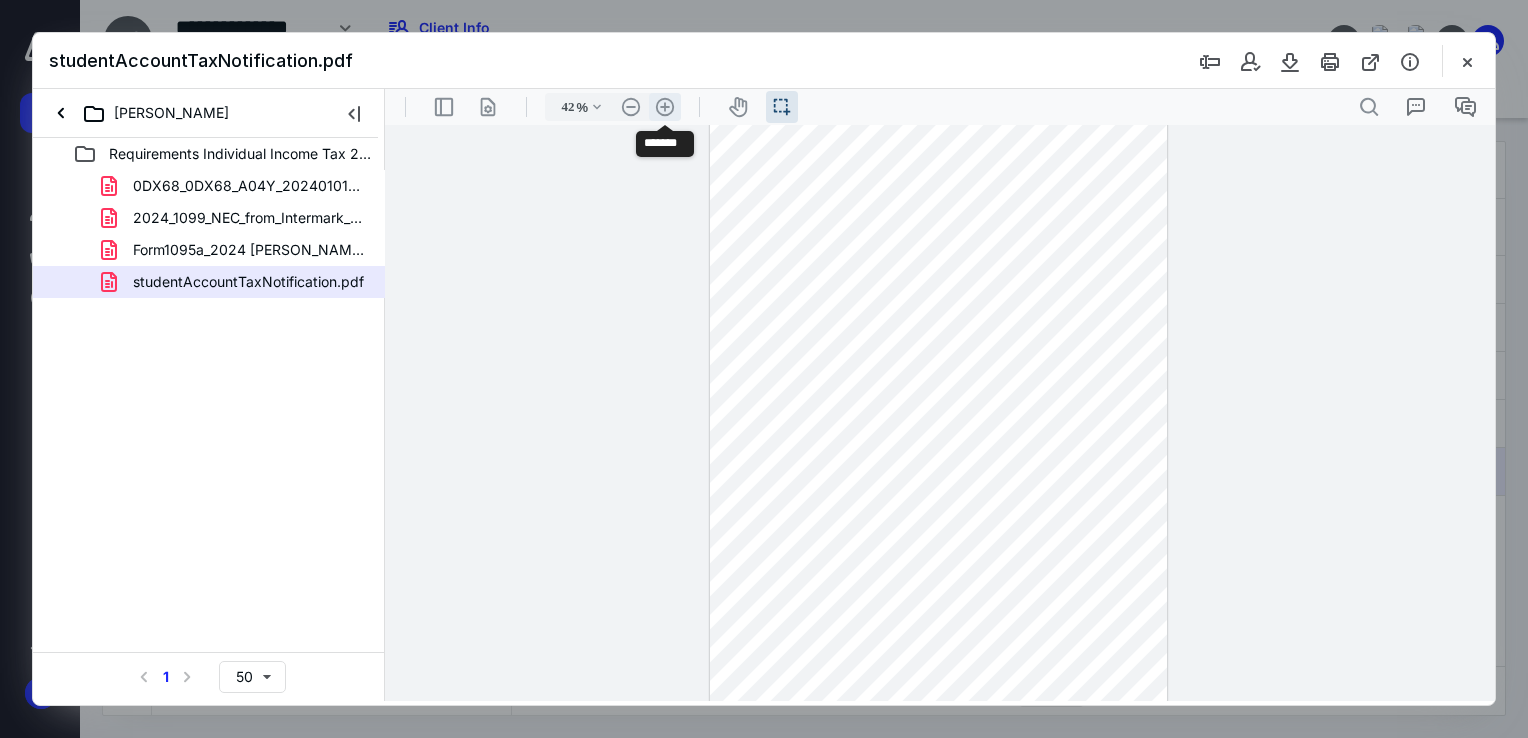 click on ".cls-1{fill:#abb0c4;} icon - header - zoom - in - line" at bounding box center (665, 107) 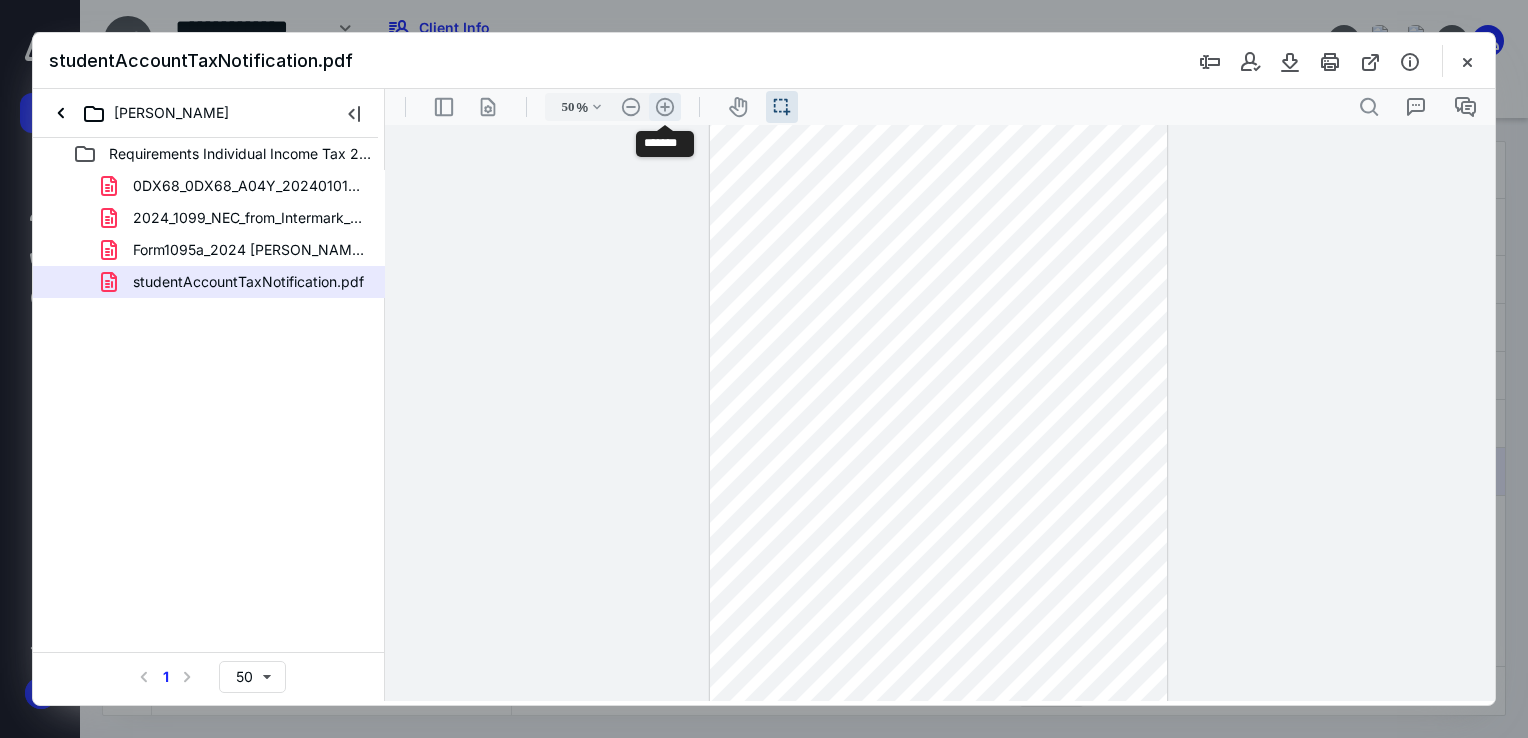 click on ".cls-1{fill:#abb0c4;} icon - header - zoom - in - line" at bounding box center [665, 107] 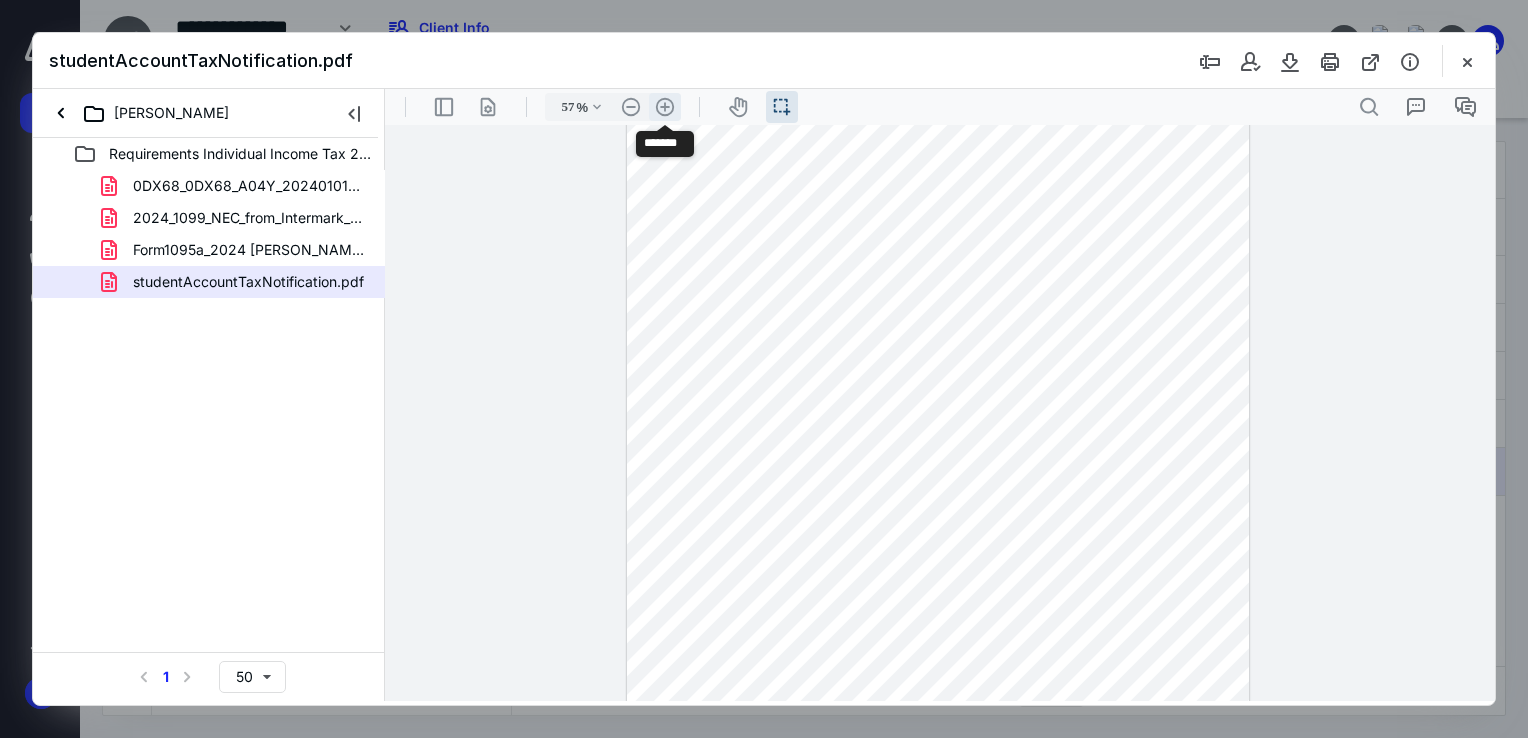 click on ".cls-1{fill:#abb0c4;} icon - header - zoom - in - line" at bounding box center [665, 107] 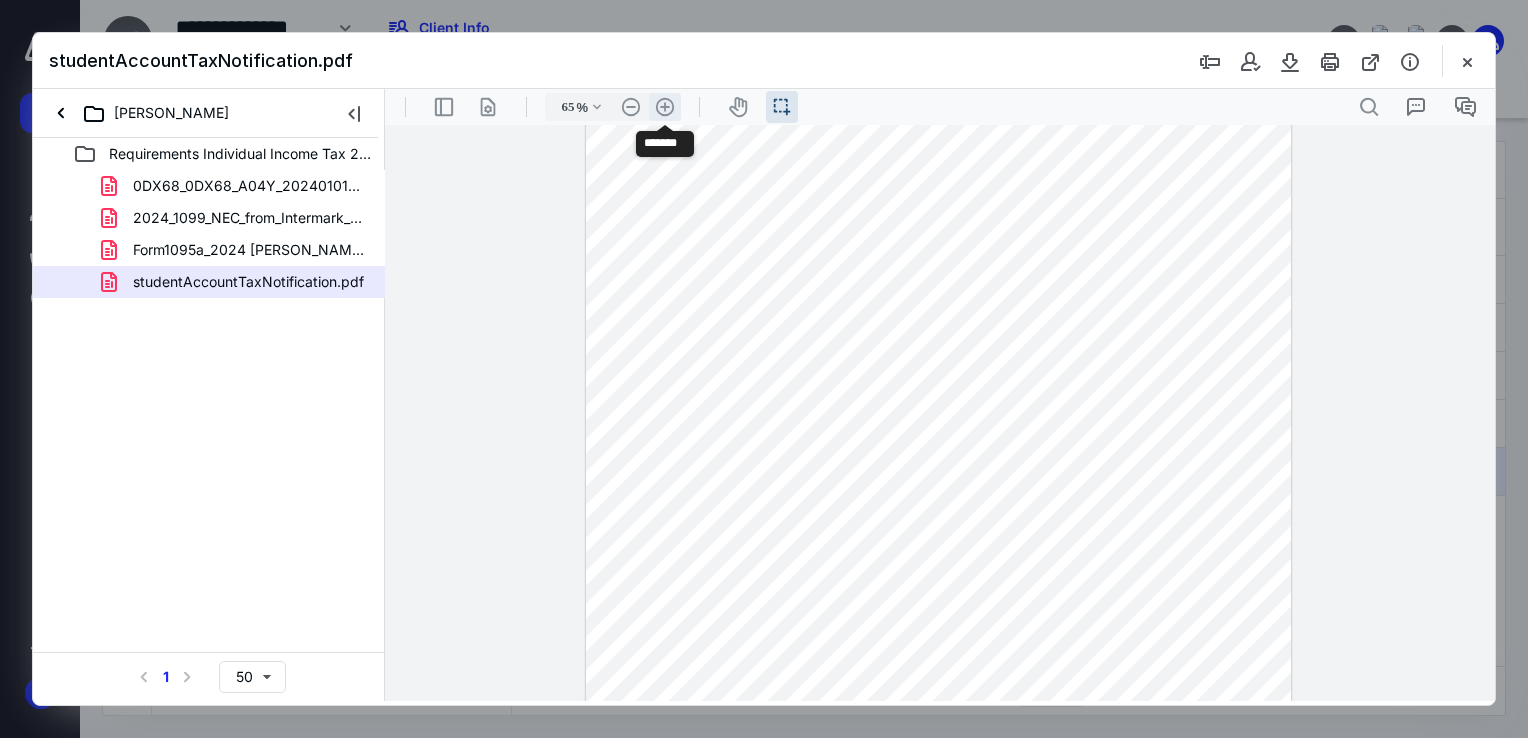 click on ".cls-1{fill:#abb0c4;} icon - header - zoom - in - line" at bounding box center [665, 107] 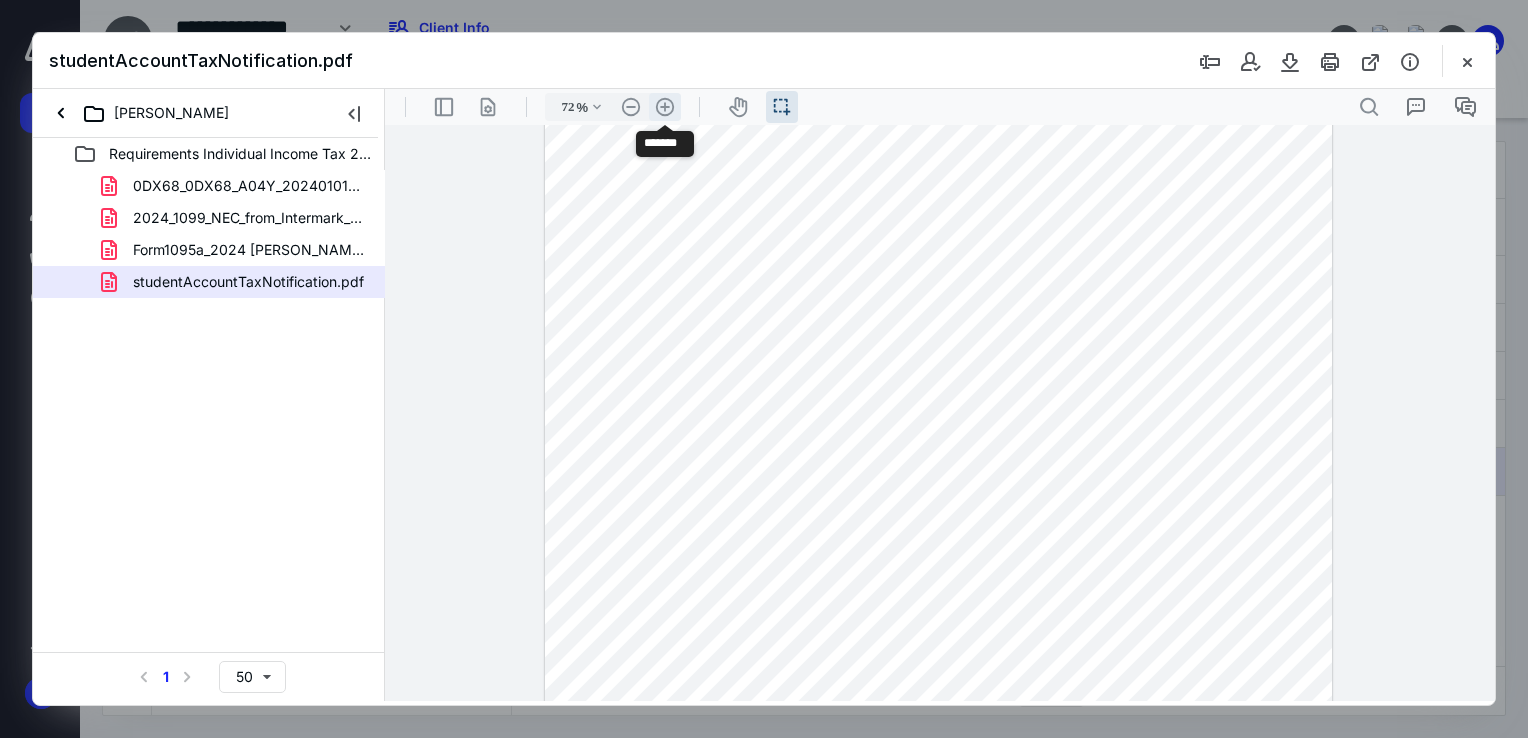 click on ".cls-1{fill:#abb0c4;} icon - header - zoom - in - line" at bounding box center (665, 107) 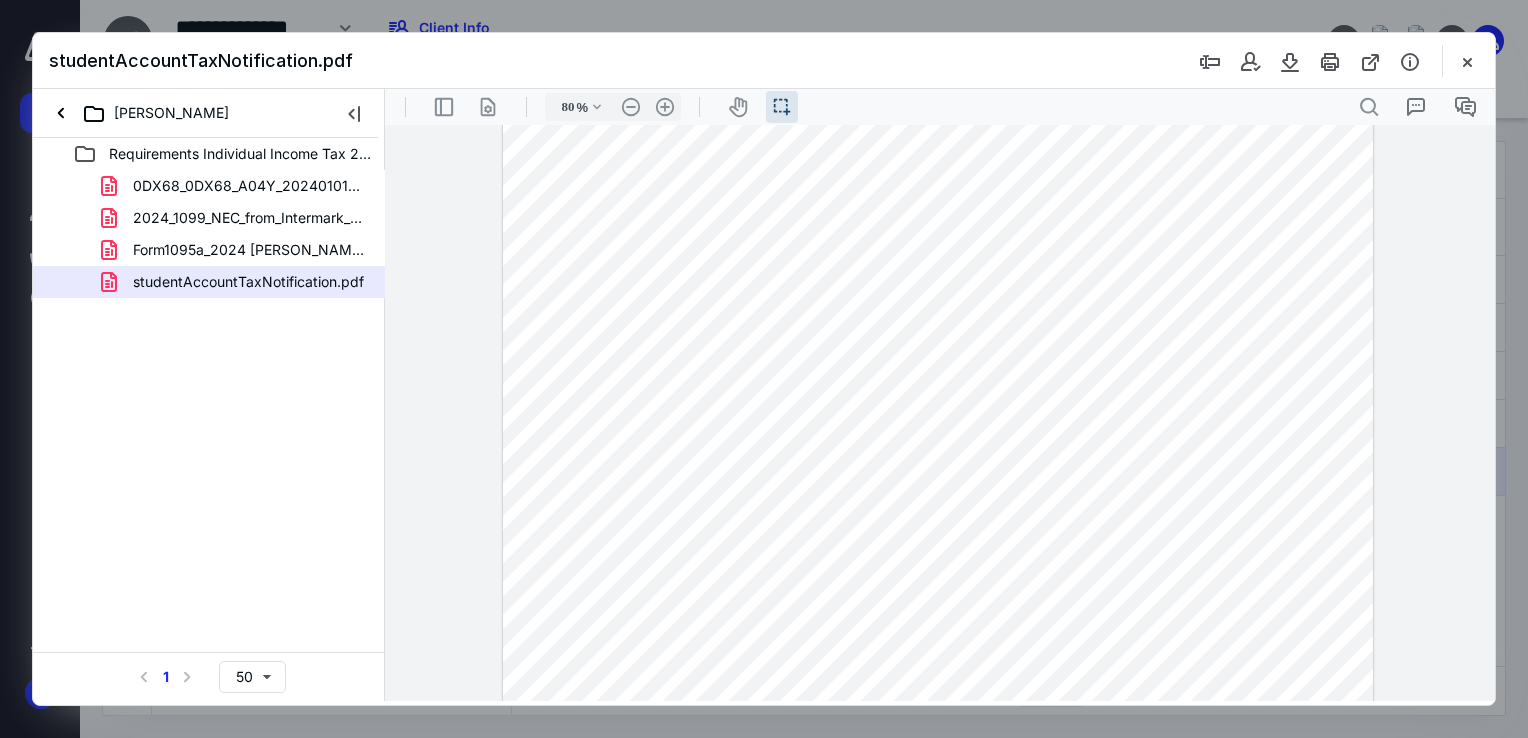 scroll, scrollTop: 155, scrollLeft: 0, axis: vertical 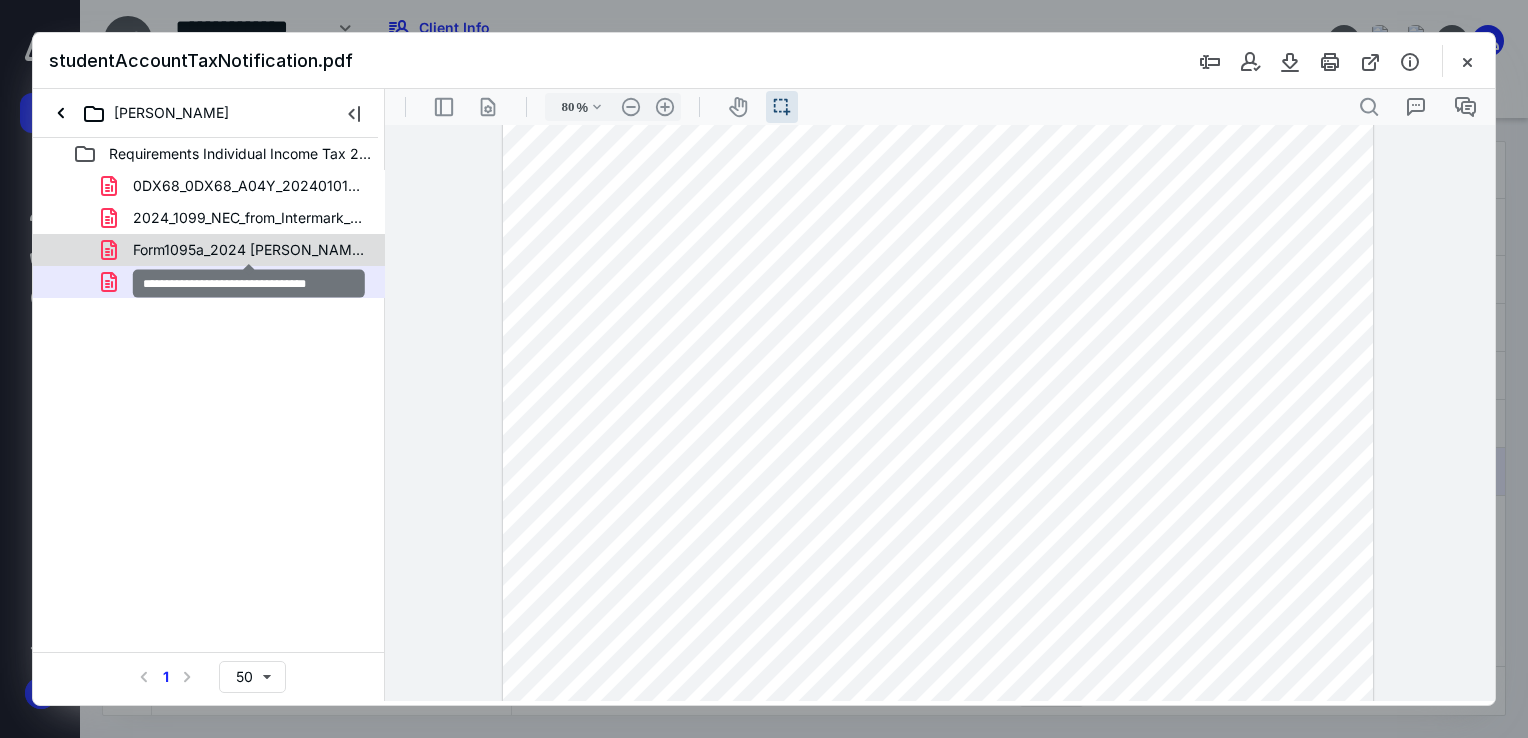 click on "Form1095a_2024 [PERSON_NAME].pdf" at bounding box center [249, 250] 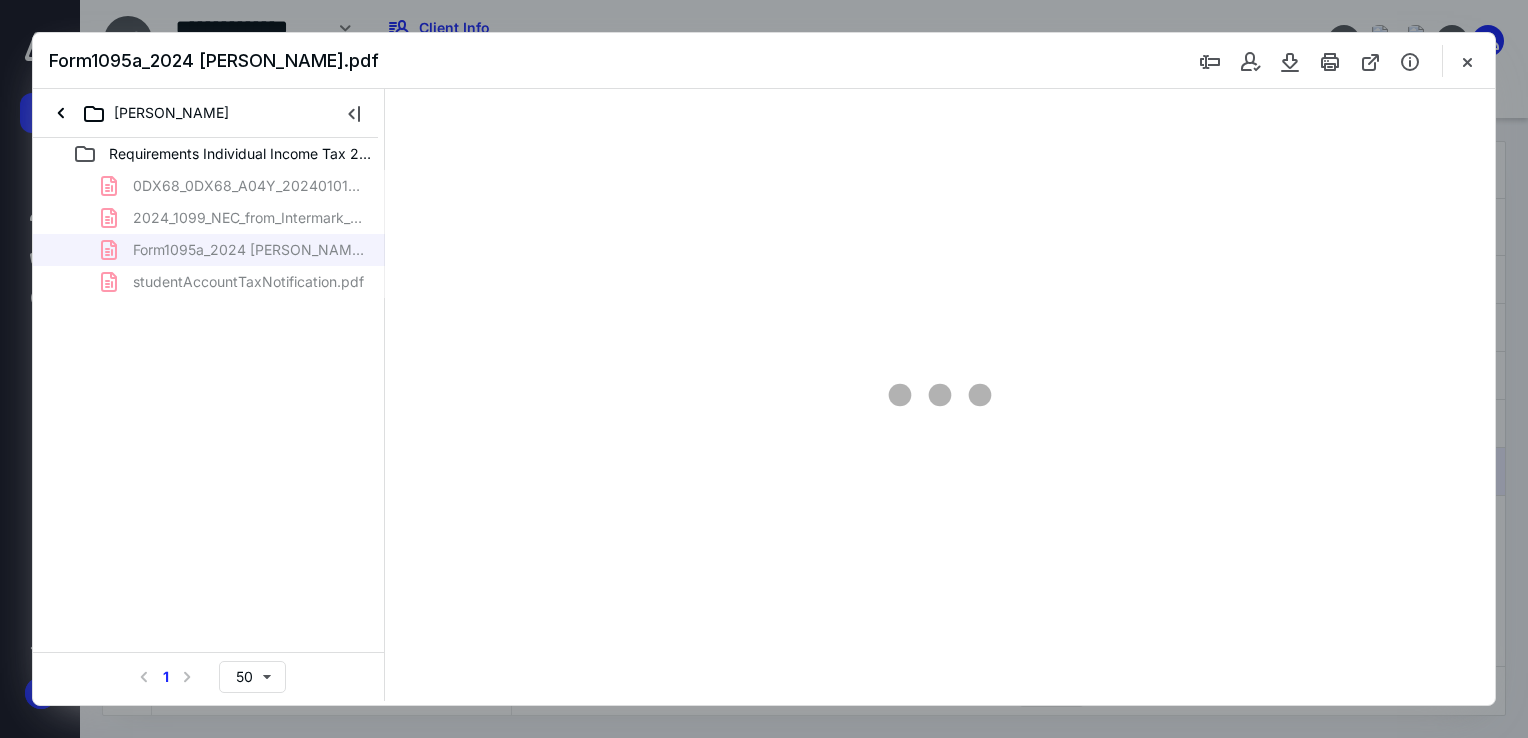 scroll, scrollTop: 39, scrollLeft: 0, axis: vertical 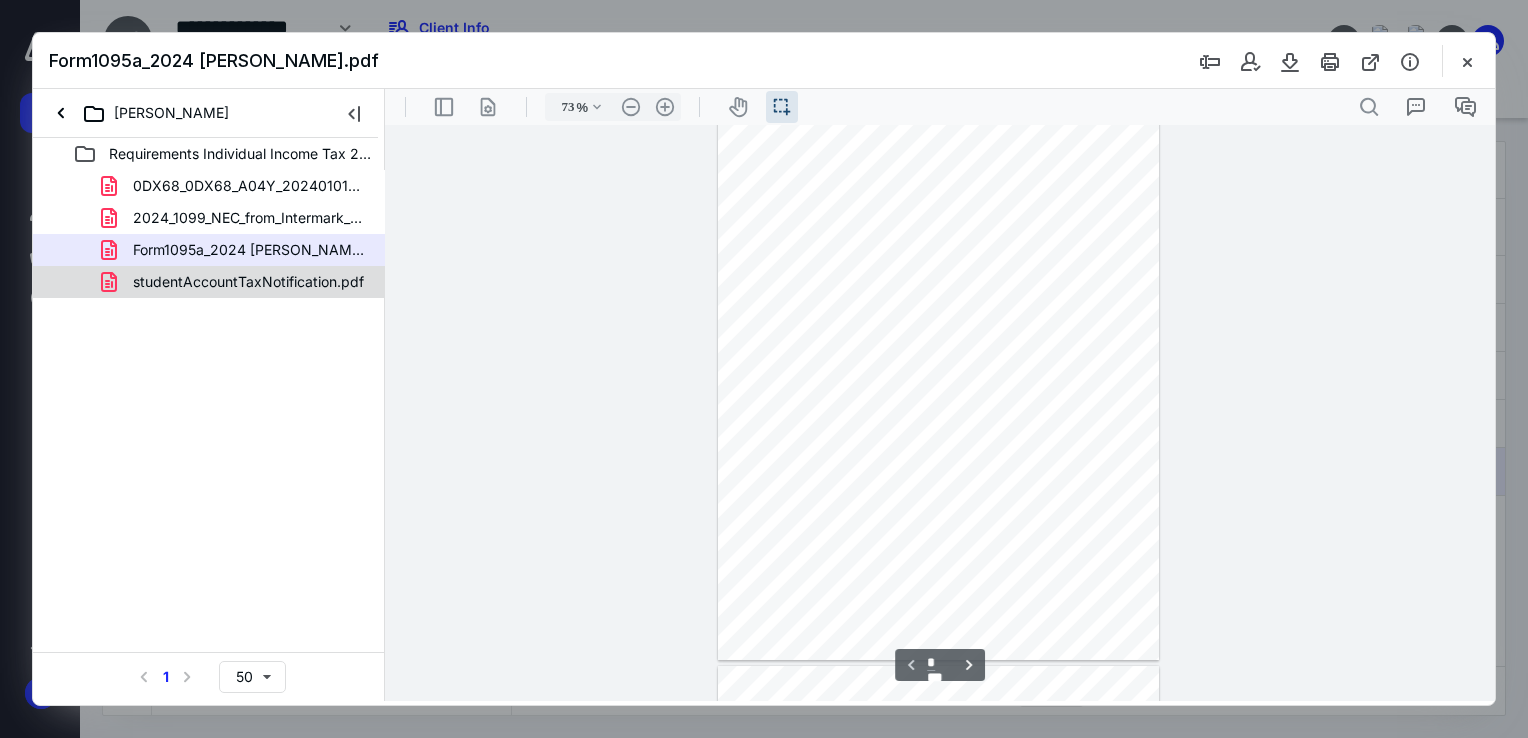 click on "studentAccountTaxNotification.pdf" at bounding box center [236, 282] 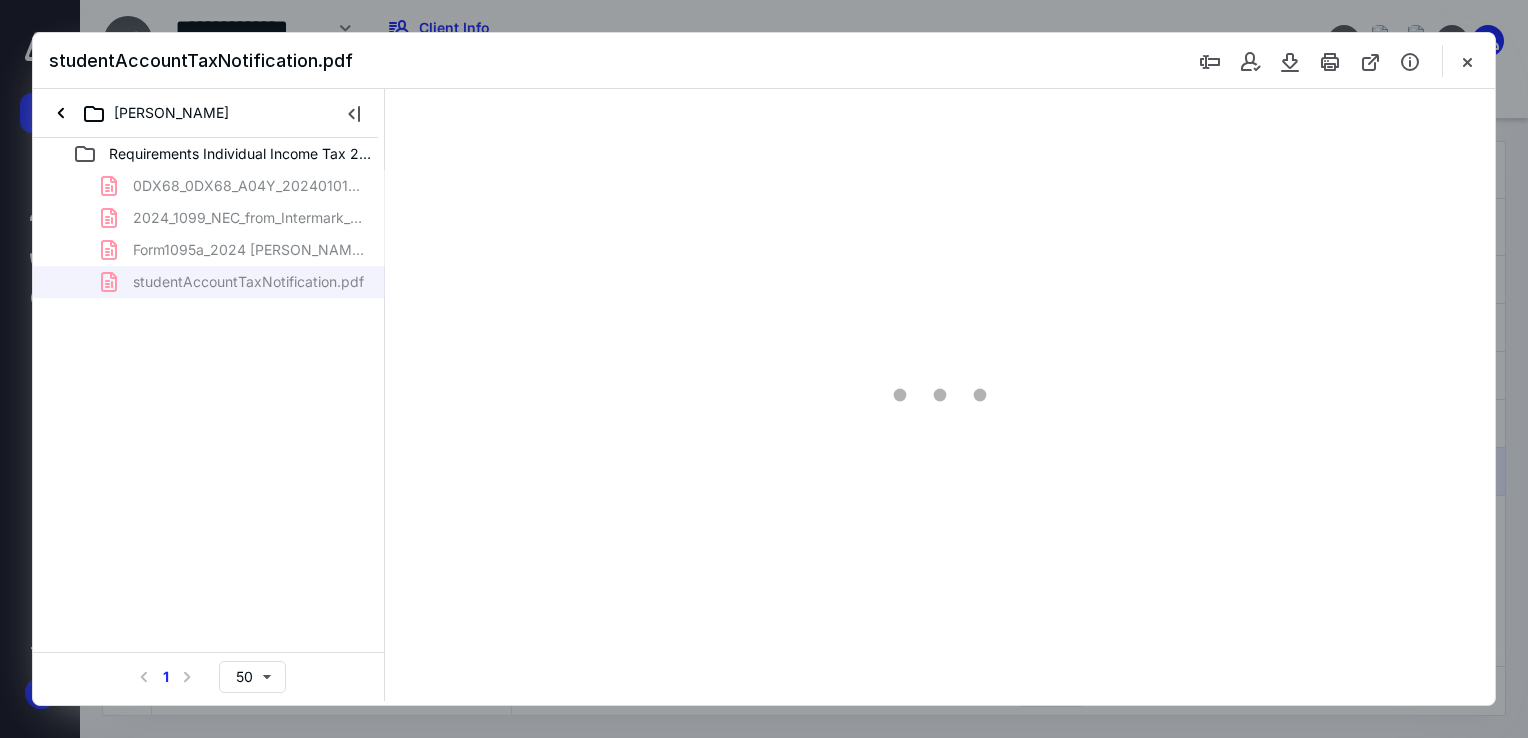 scroll, scrollTop: 0, scrollLeft: 0, axis: both 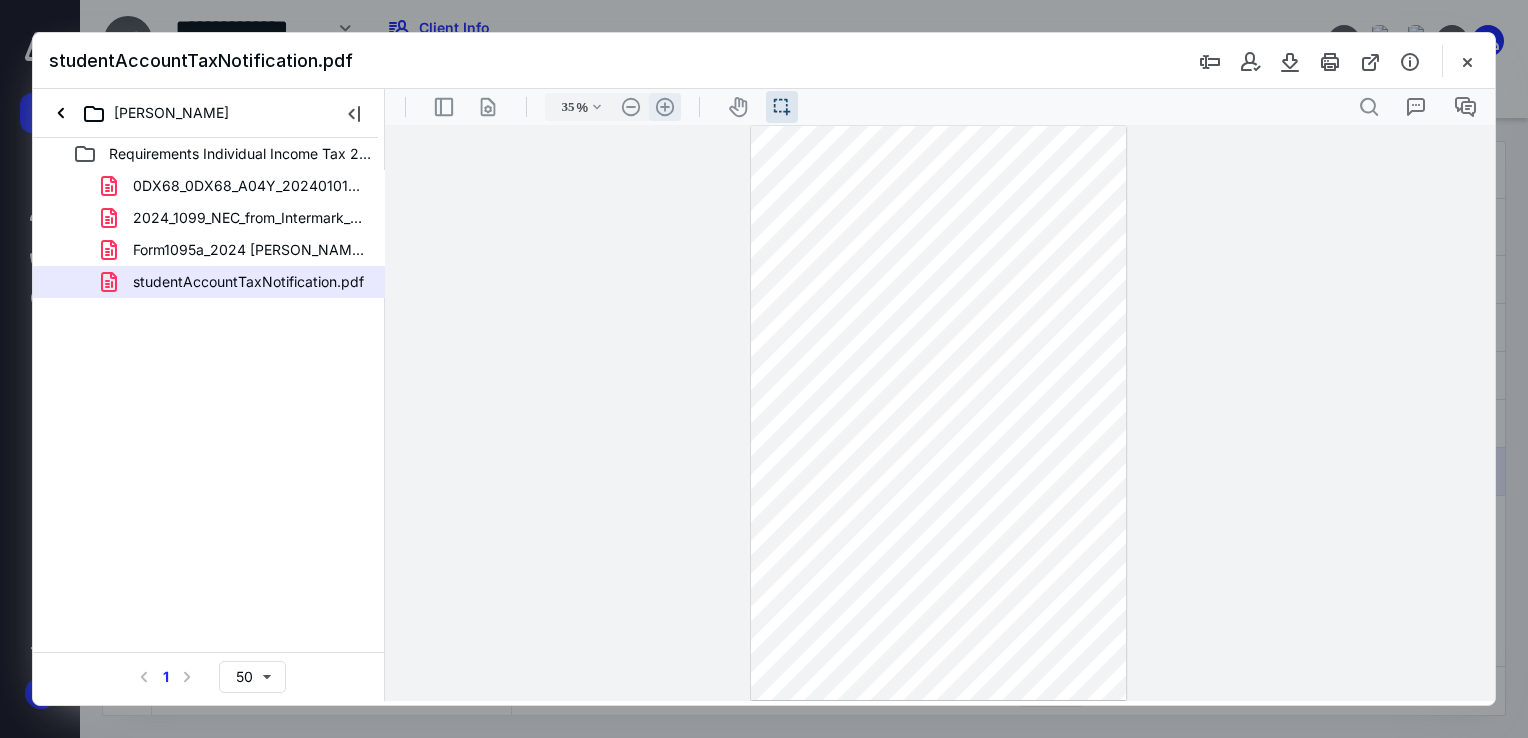 drag, startPoint x: 681, startPoint y: 119, endPoint x: 666, endPoint y: 112, distance: 16.552946 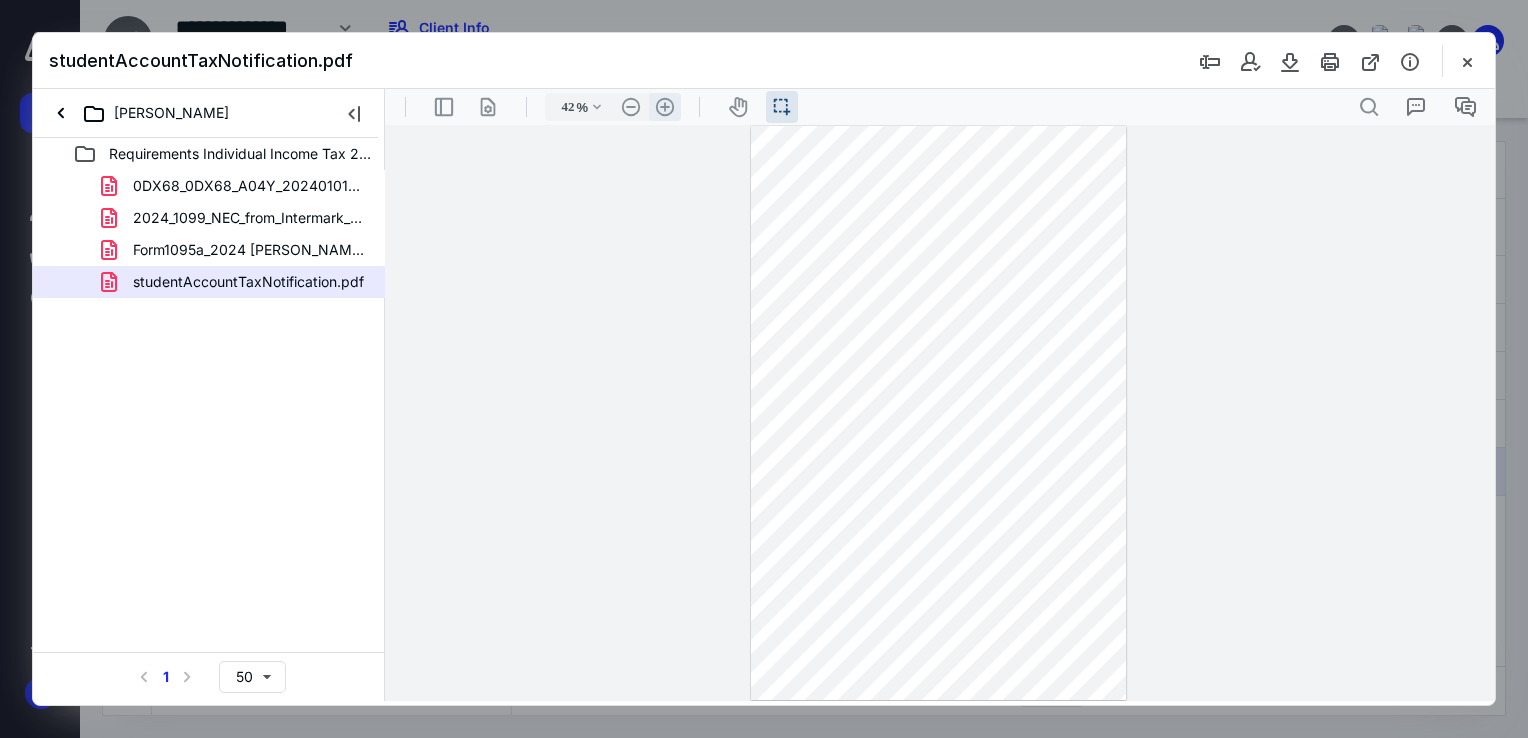 click on ".cls-1{fill:#abb0c4;} icon - header - zoom - in - line" at bounding box center (665, 107) 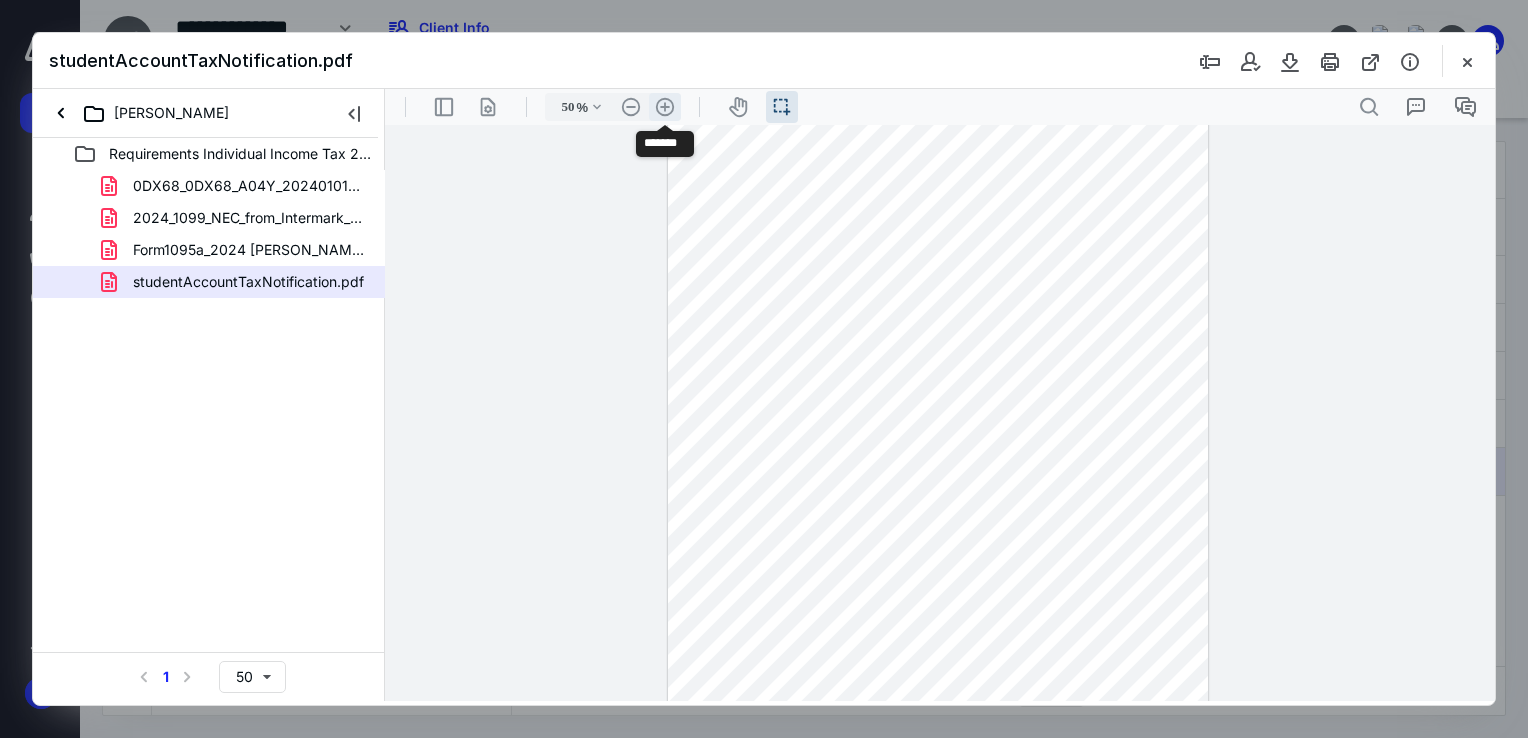 click on ".cls-1{fill:#abb0c4;} icon - header - zoom - in - line" at bounding box center [665, 107] 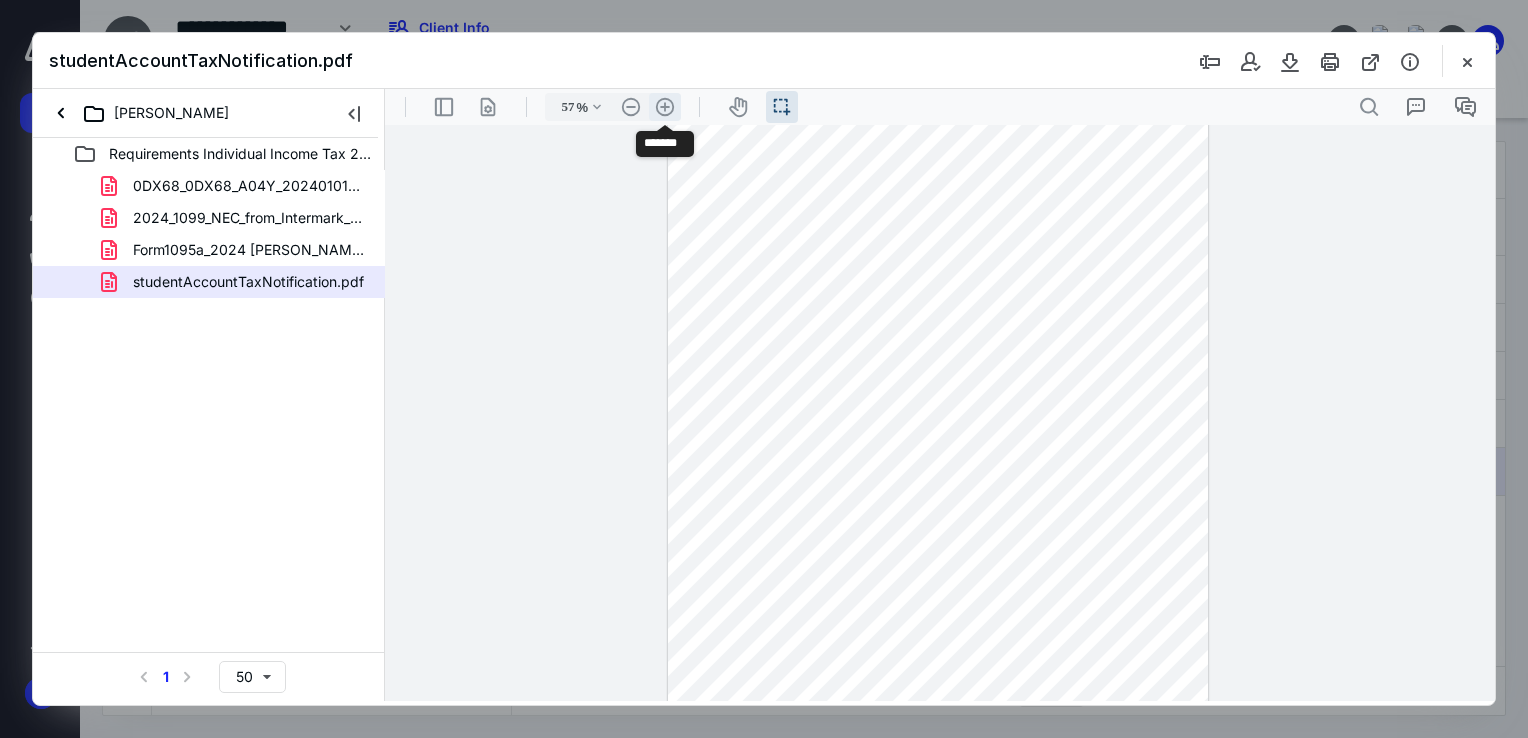 click on ".cls-1{fill:#abb0c4;} icon - header - zoom - in - line" at bounding box center (665, 107) 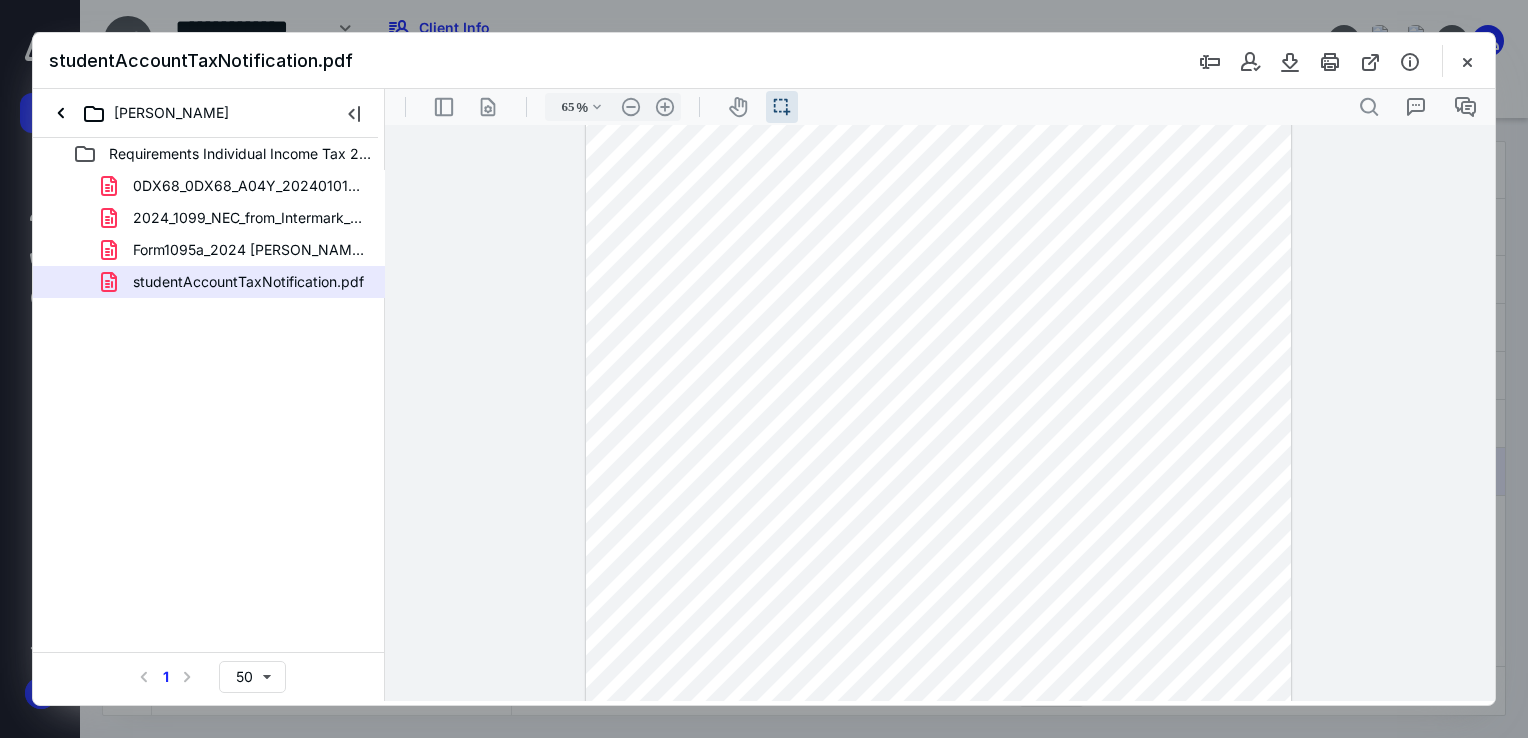 scroll, scrollTop: 136, scrollLeft: 0, axis: vertical 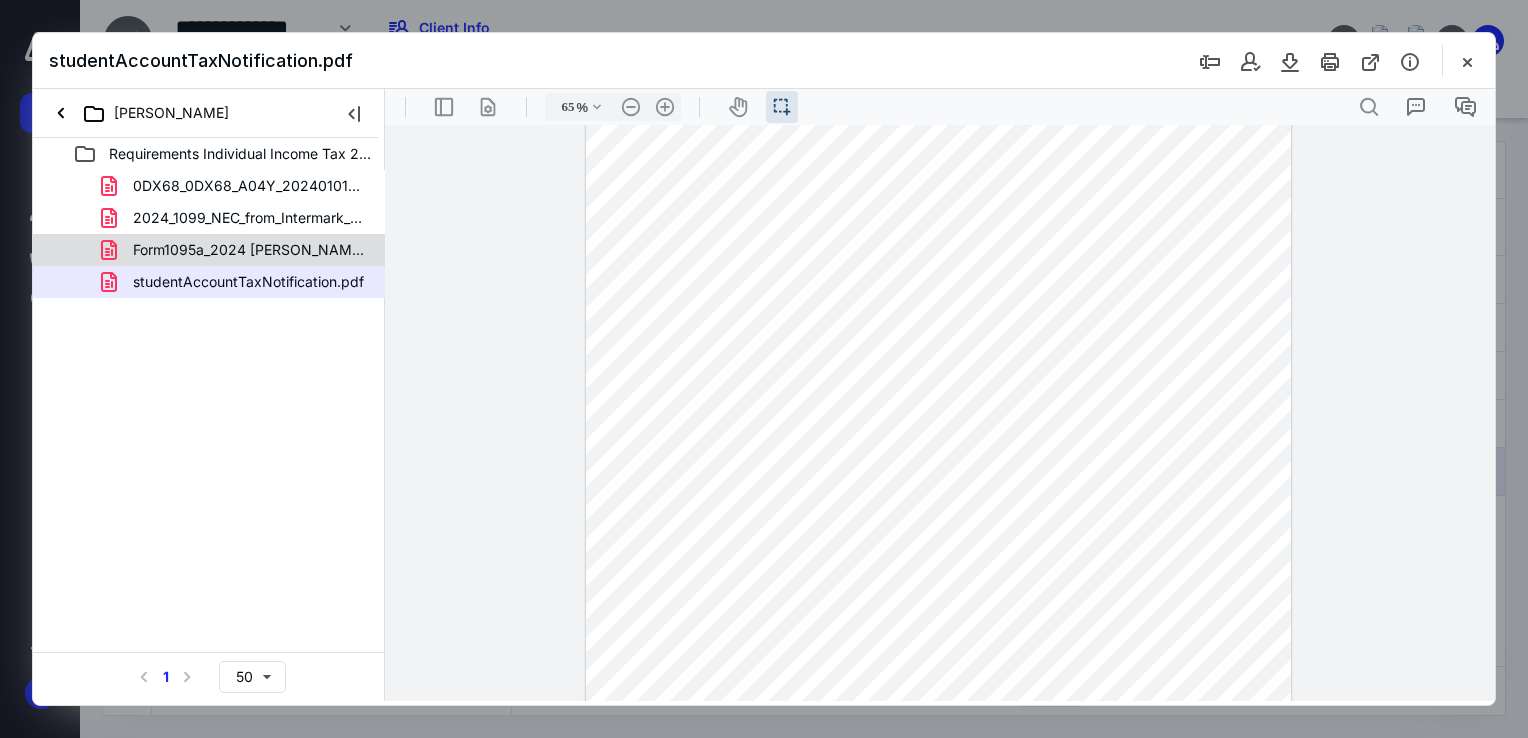 click on "Form1095a_2024 [PERSON_NAME].pdf" at bounding box center (249, 250) 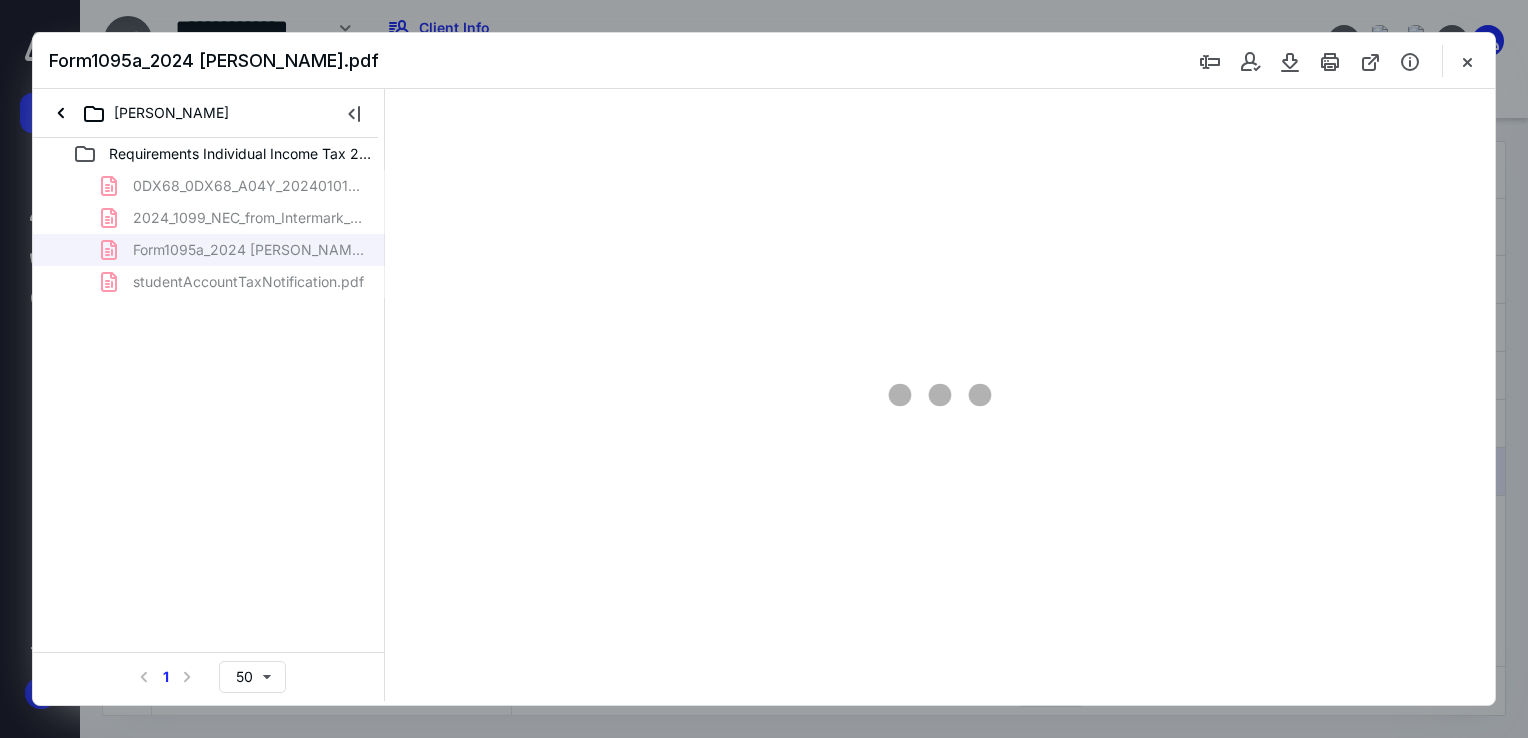 type on "73" 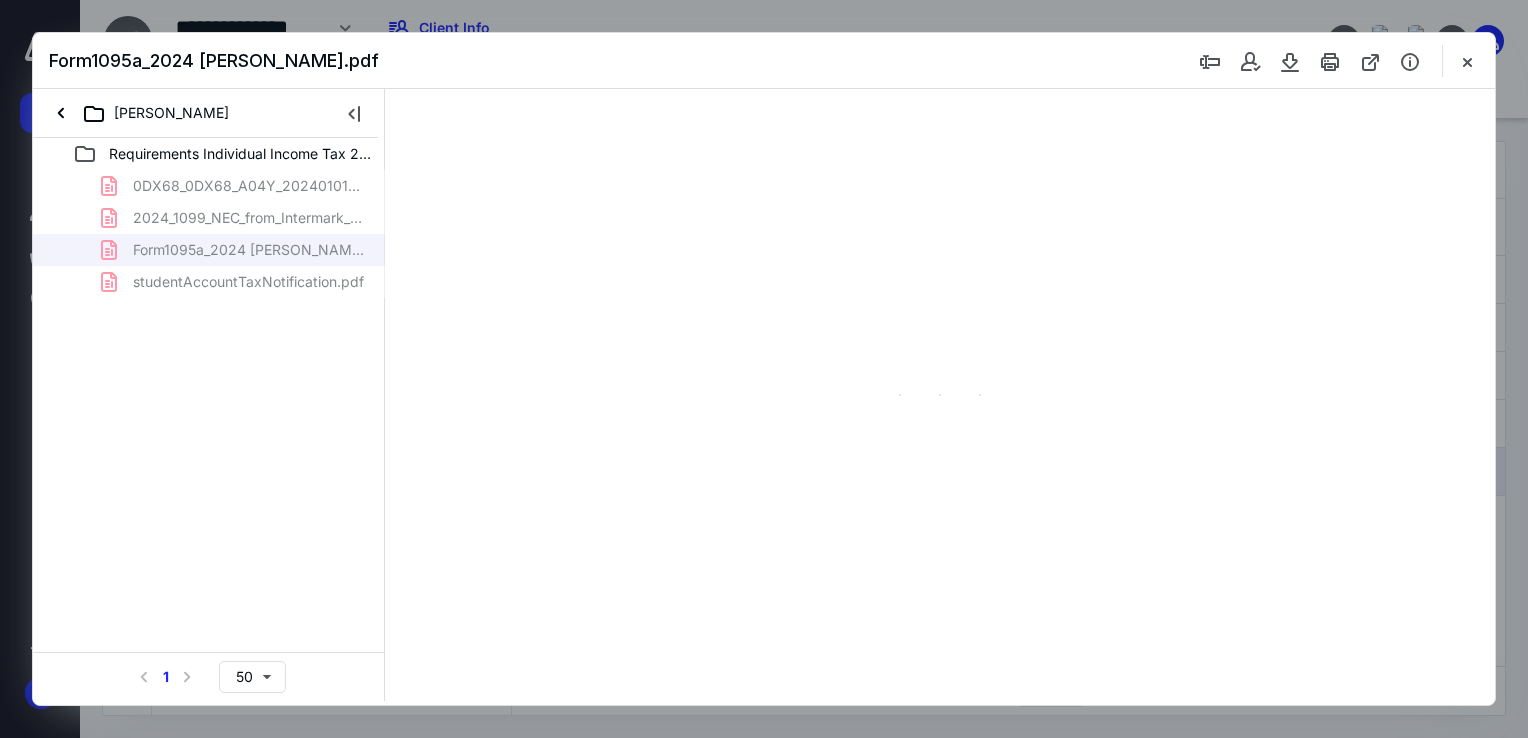 scroll, scrollTop: 39, scrollLeft: 0, axis: vertical 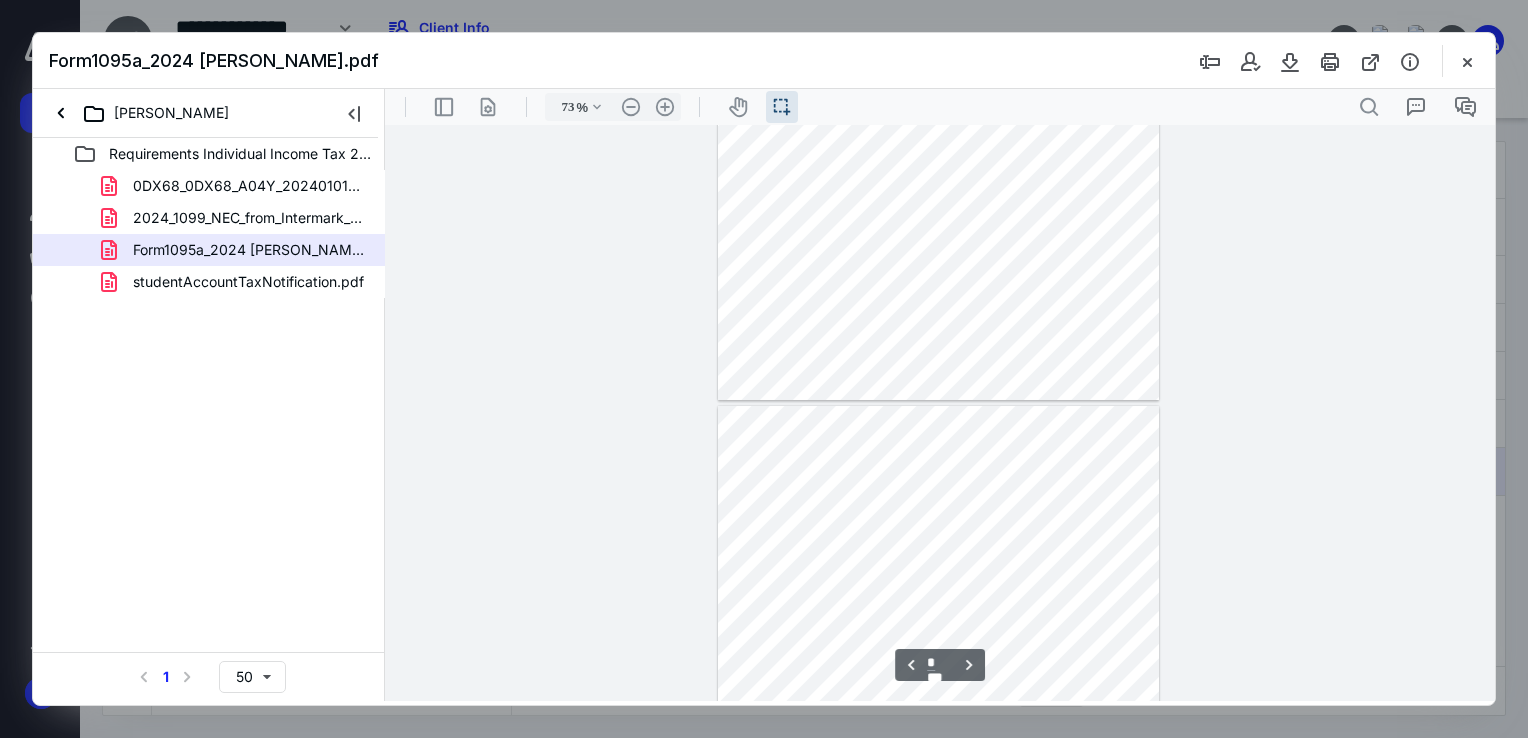 type on "*" 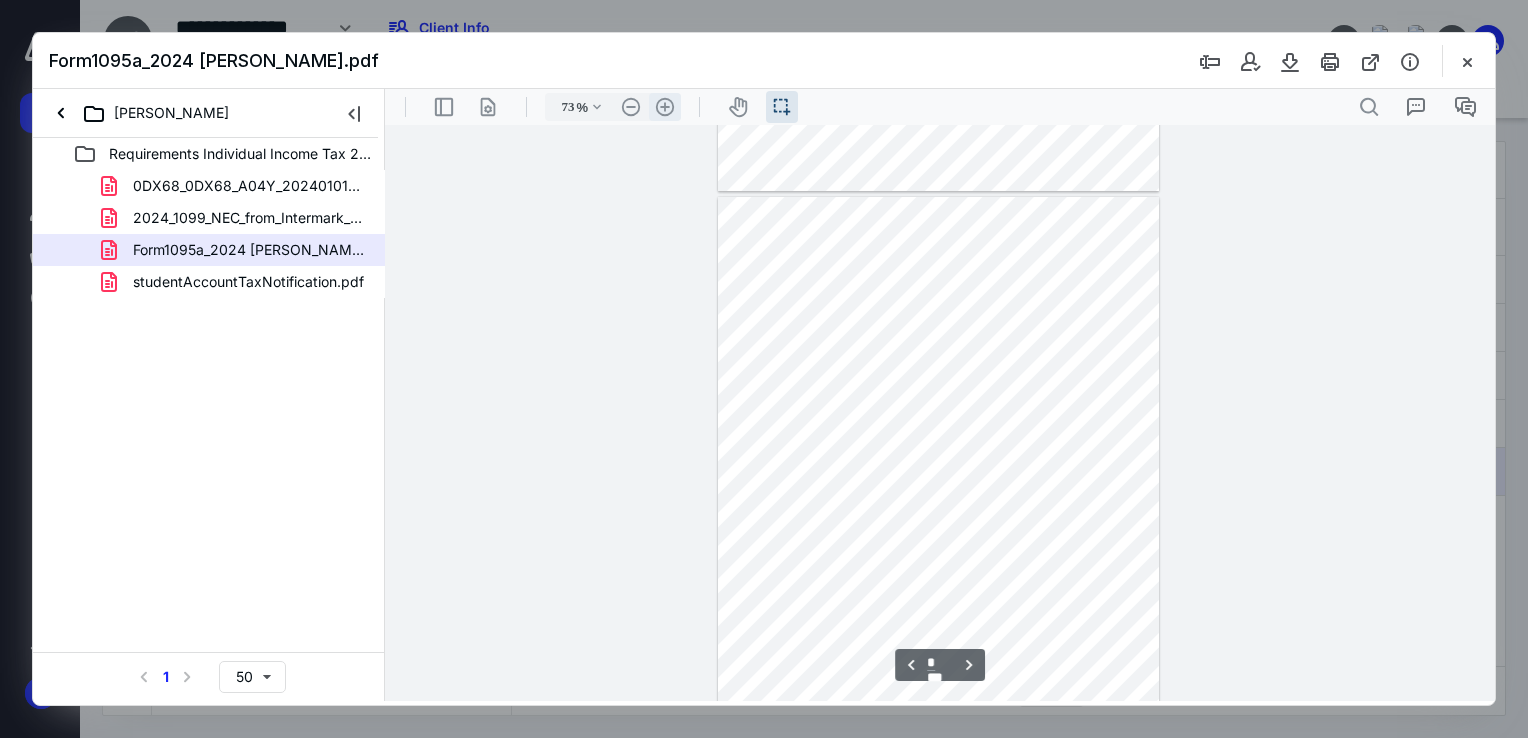 click on ".cls-1{fill:#abb0c4;} icon - header - zoom - in - line" at bounding box center [665, 107] 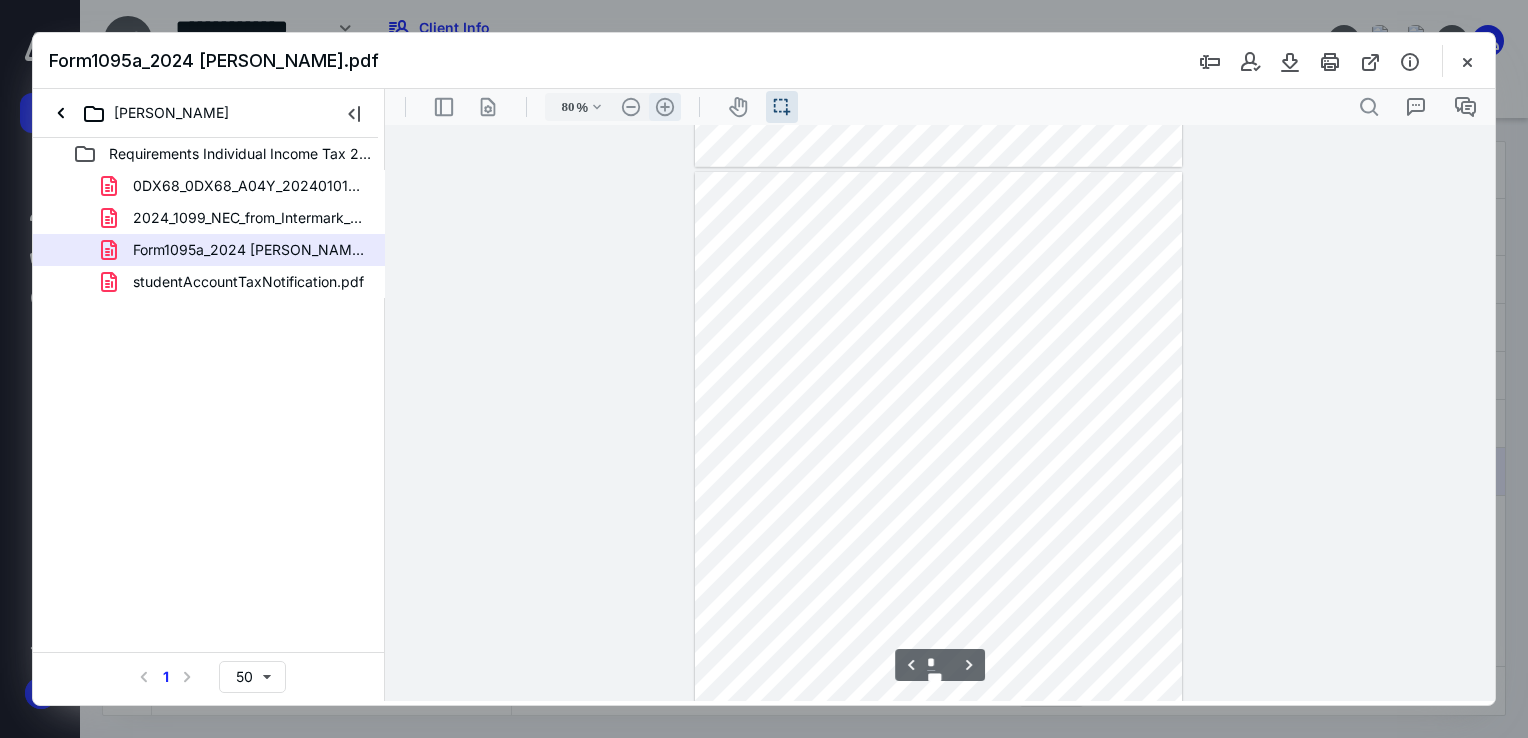 click on ".cls-1{fill:#abb0c4;} icon - header - zoom - in - line" at bounding box center (665, 107) 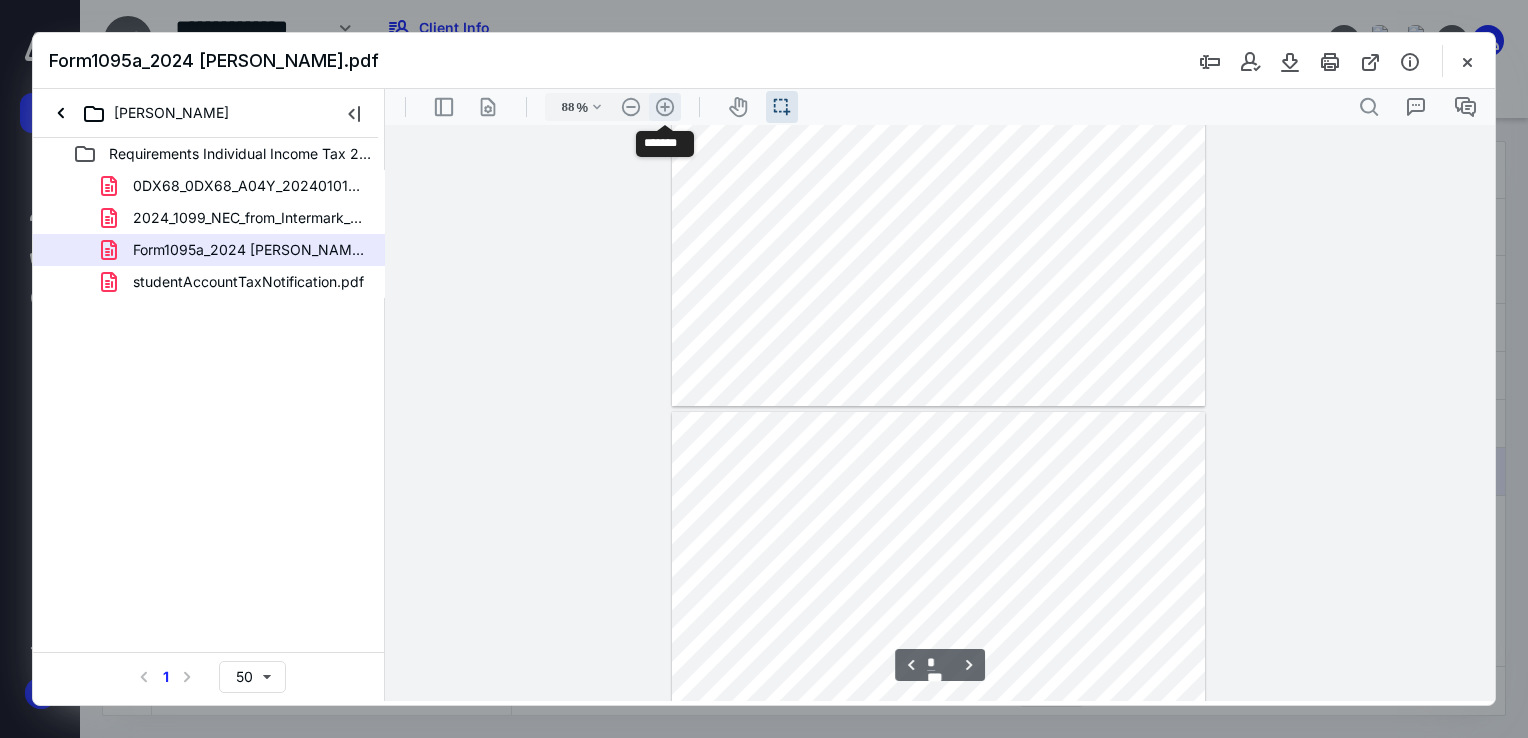 click on ".cls-1{fill:#abb0c4;} icon - header - zoom - in - line" at bounding box center [665, 107] 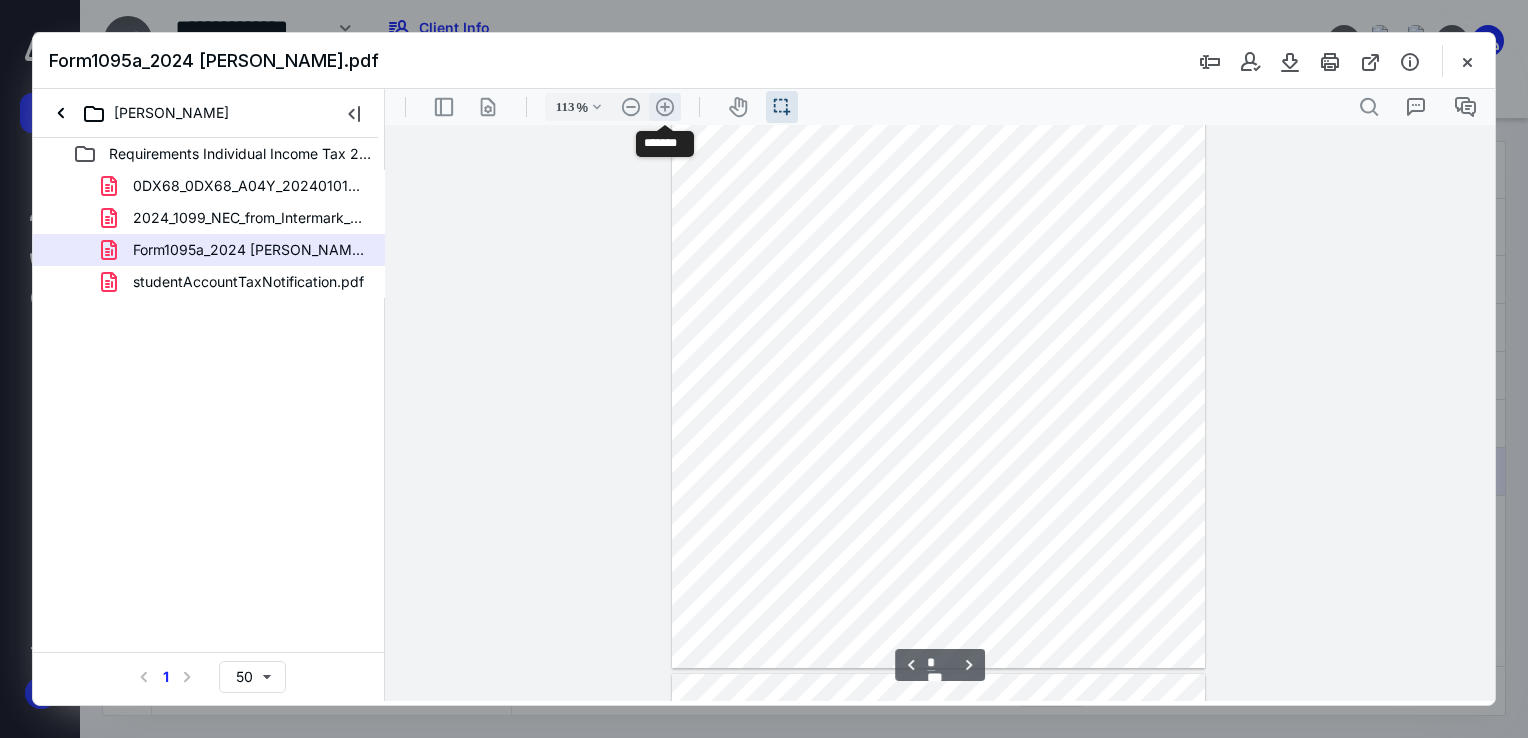 click on ".cls-1{fill:#abb0c4;} icon - header - zoom - in - line" at bounding box center (665, 107) 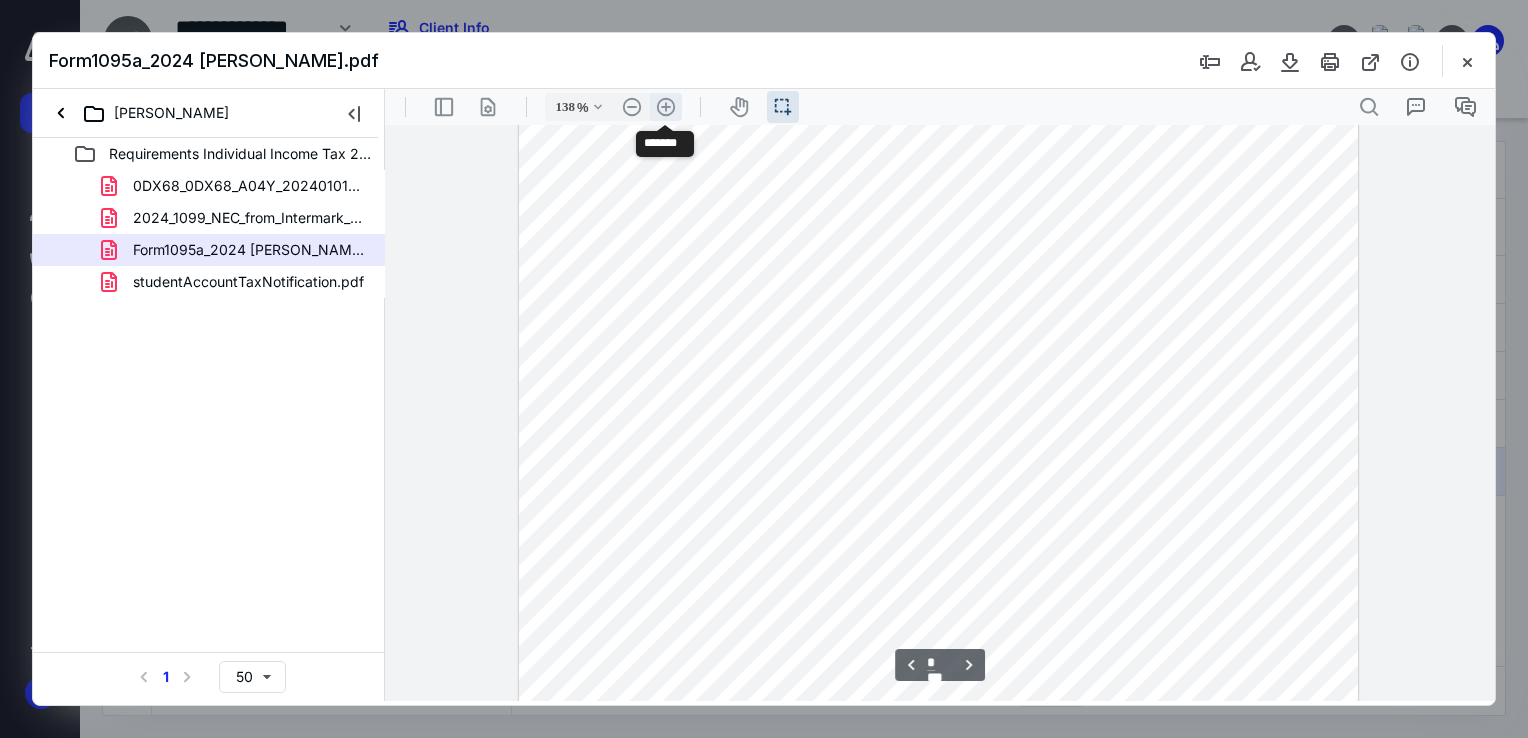 click on ".cls-1{fill:#abb0c4;} icon - header - zoom - in - line" at bounding box center [666, 107] 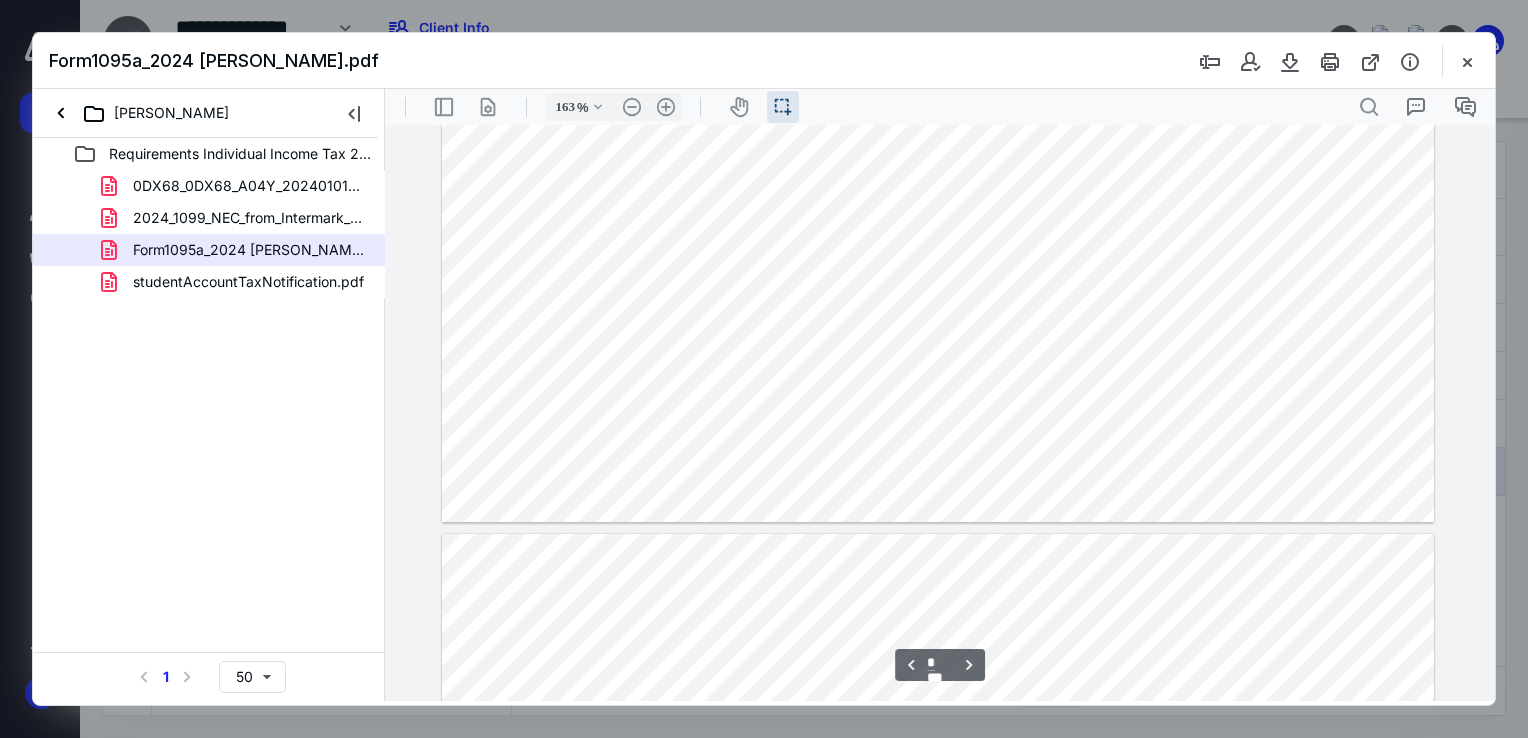 scroll, scrollTop: 9069, scrollLeft: 0, axis: vertical 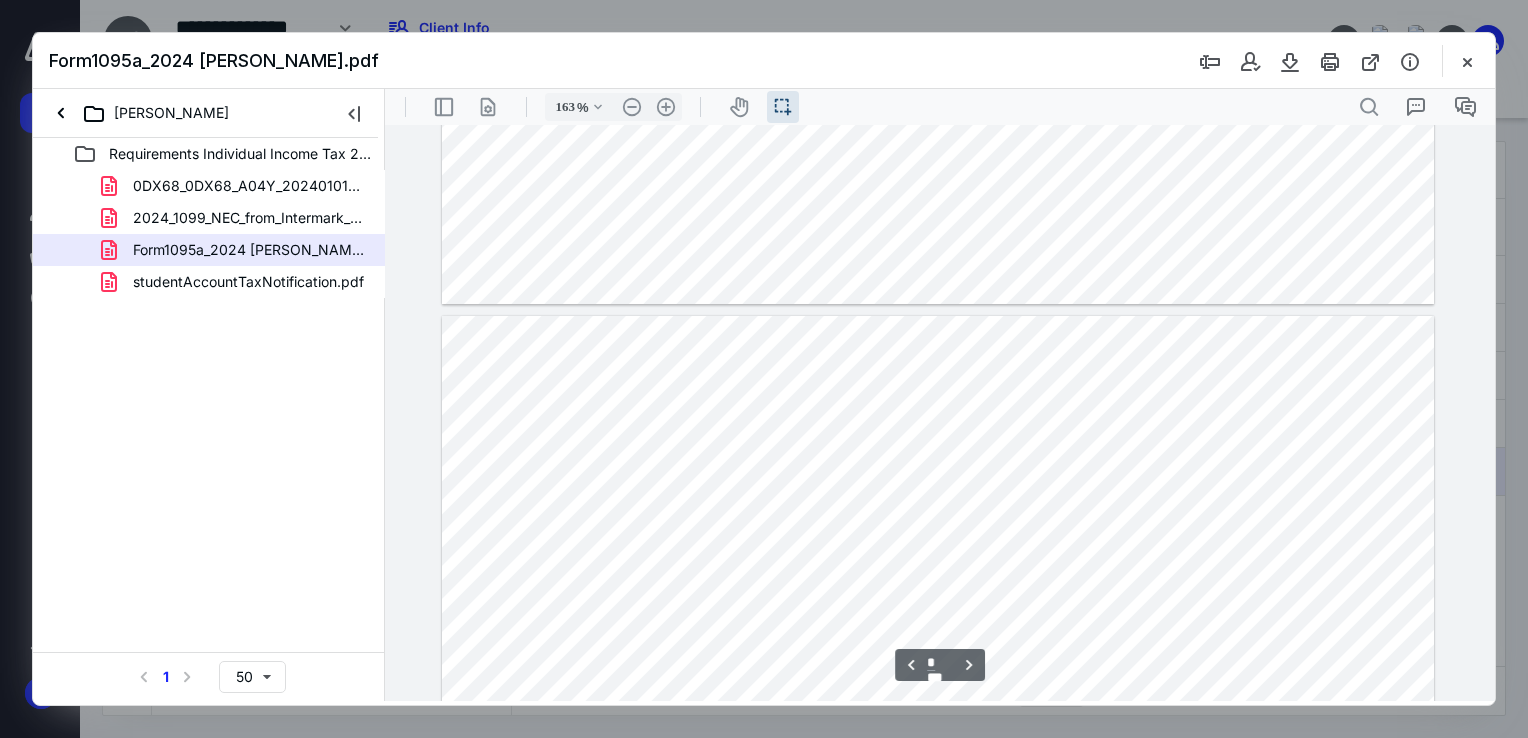 type on "*" 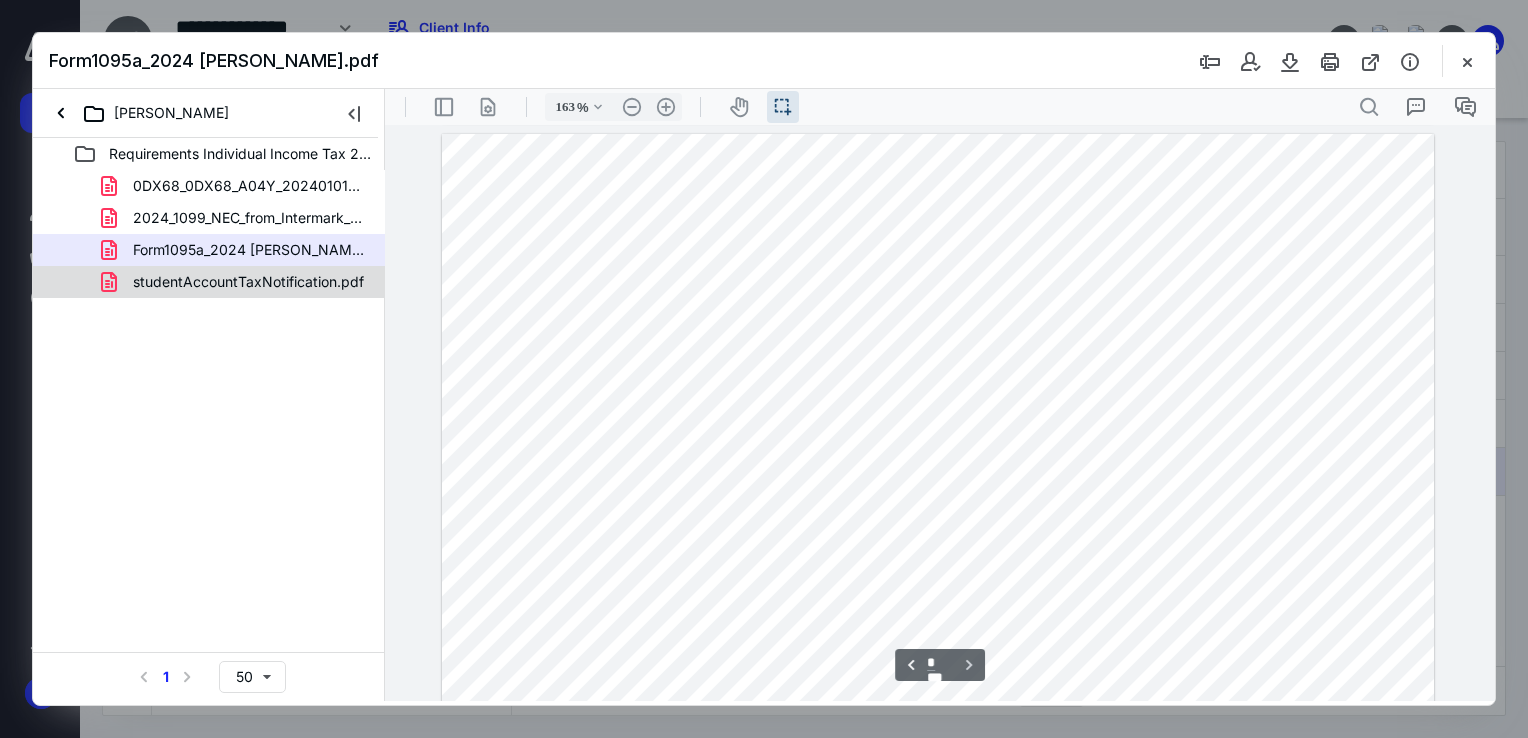 click on "studentAccountTaxNotification.pdf" at bounding box center (248, 282) 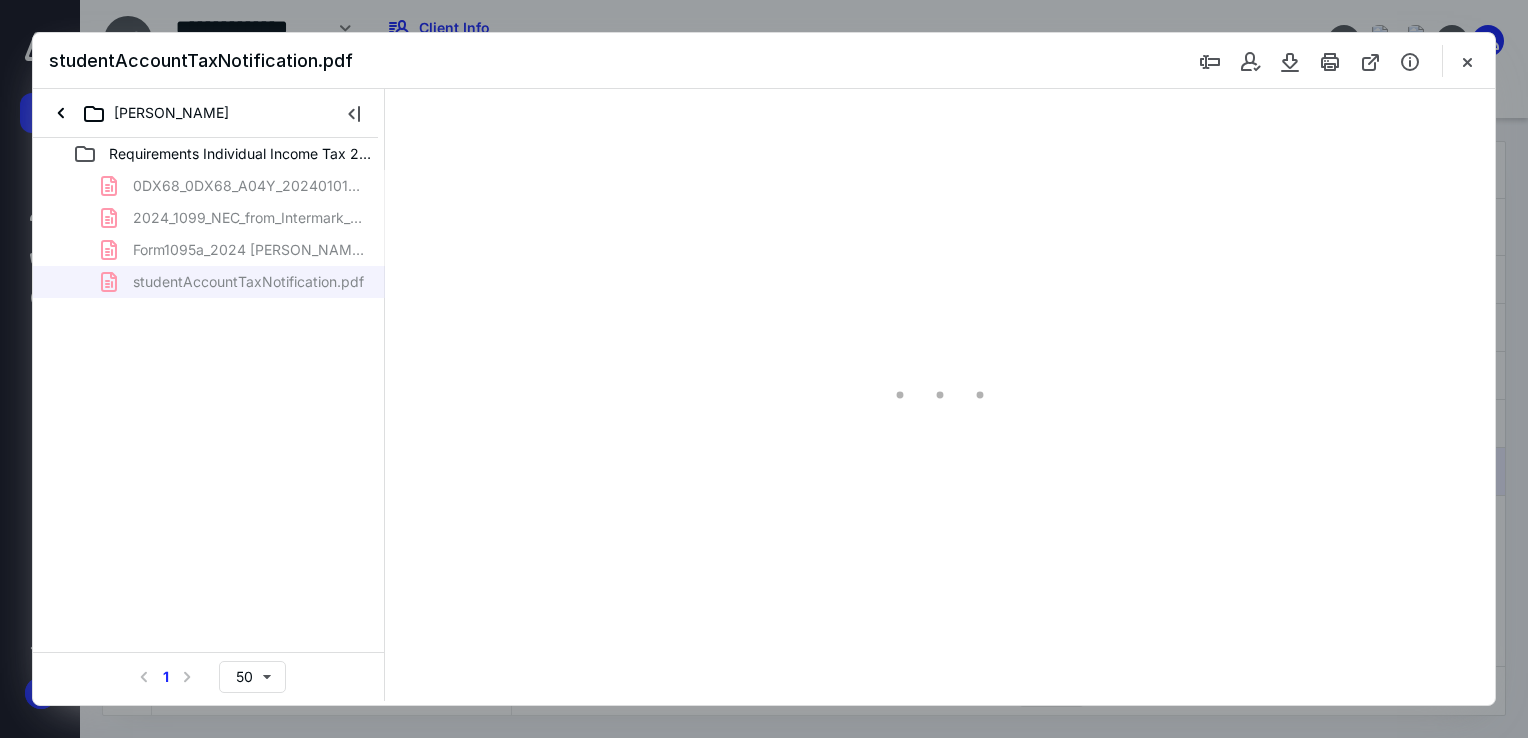 scroll, scrollTop: 0, scrollLeft: 0, axis: both 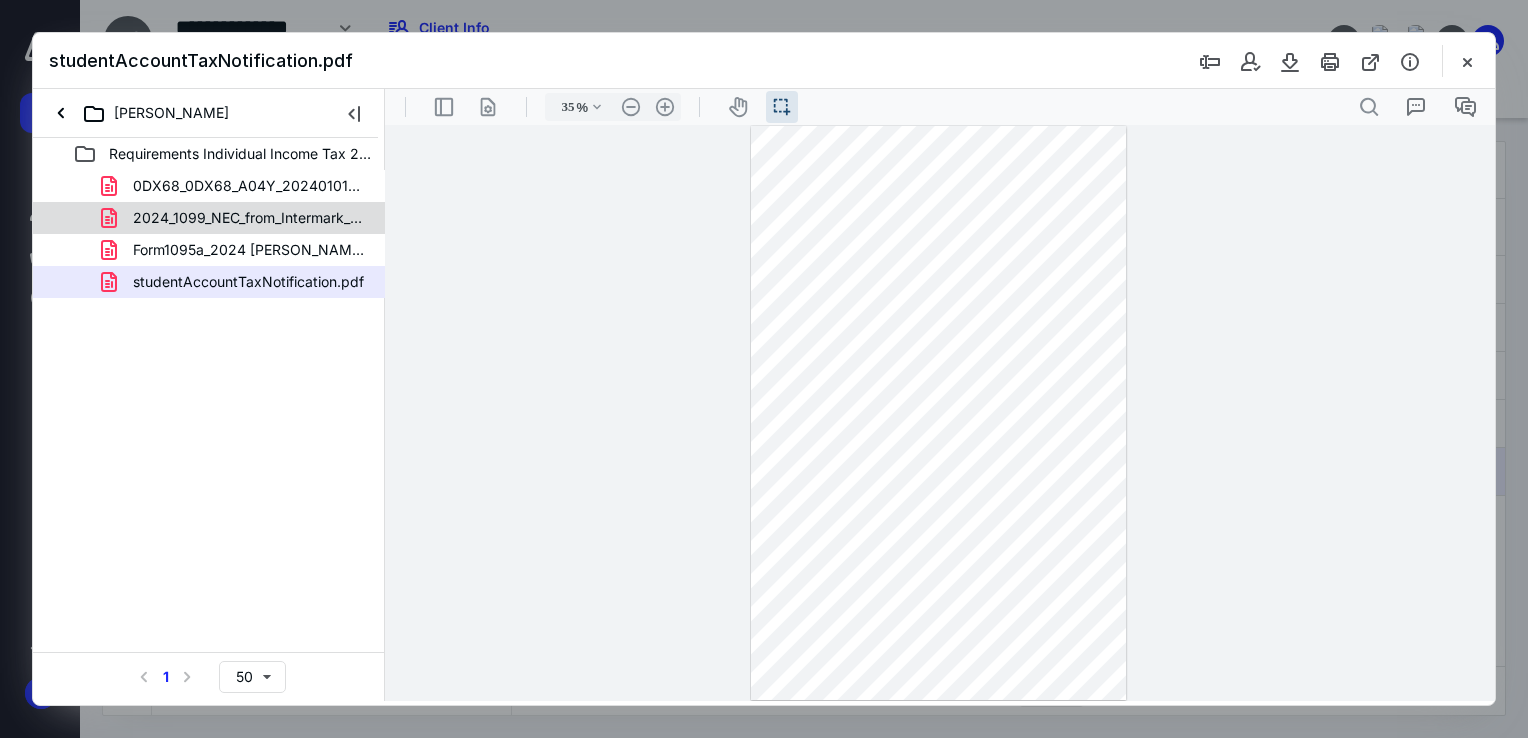 click on "2024_1099_NEC_from_Intermark_Management_Inc (1).pdf" at bounding box center (249, 218) 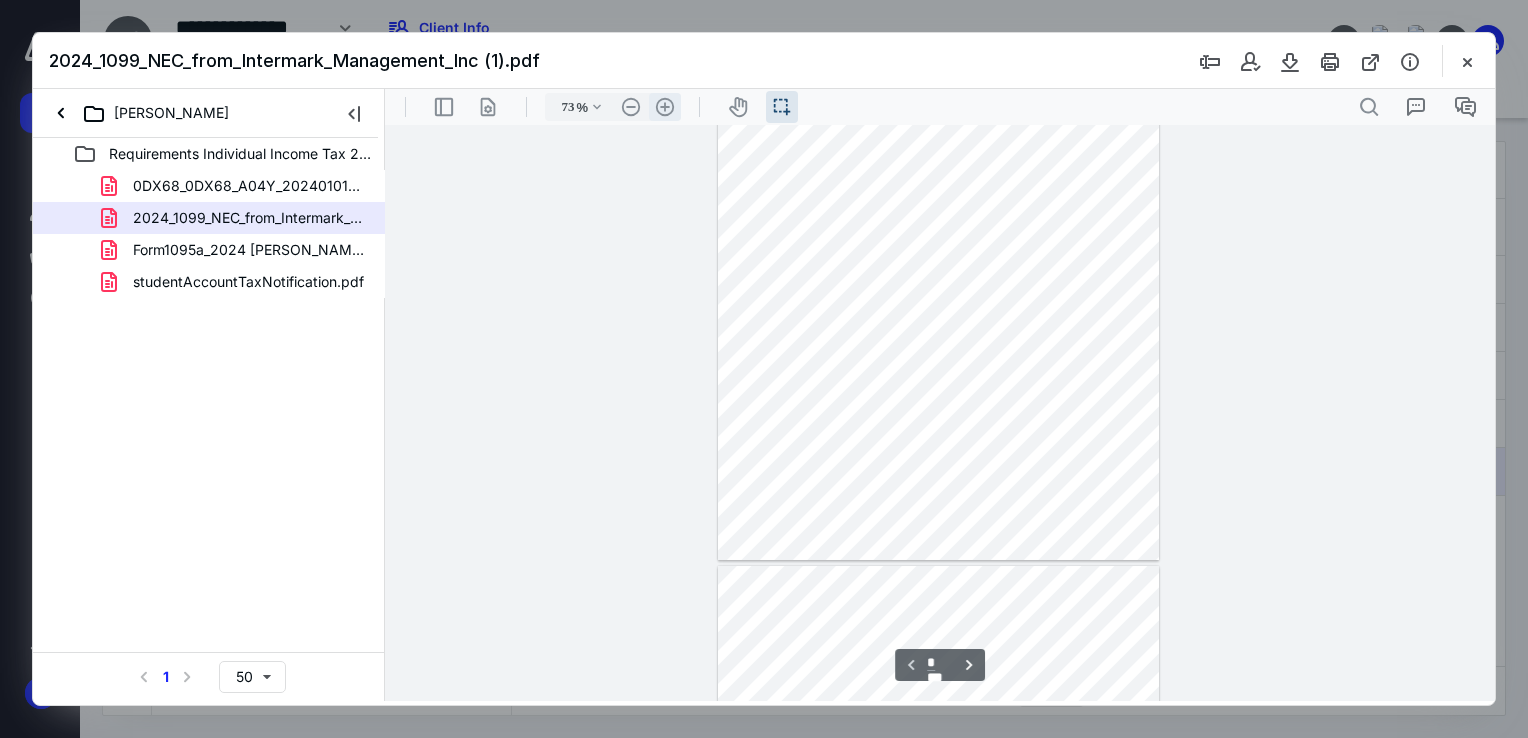 click on ".cls-1{fill:#abb0c4;} icon - header - zoom - in - line" at bounding box center (665, 107) 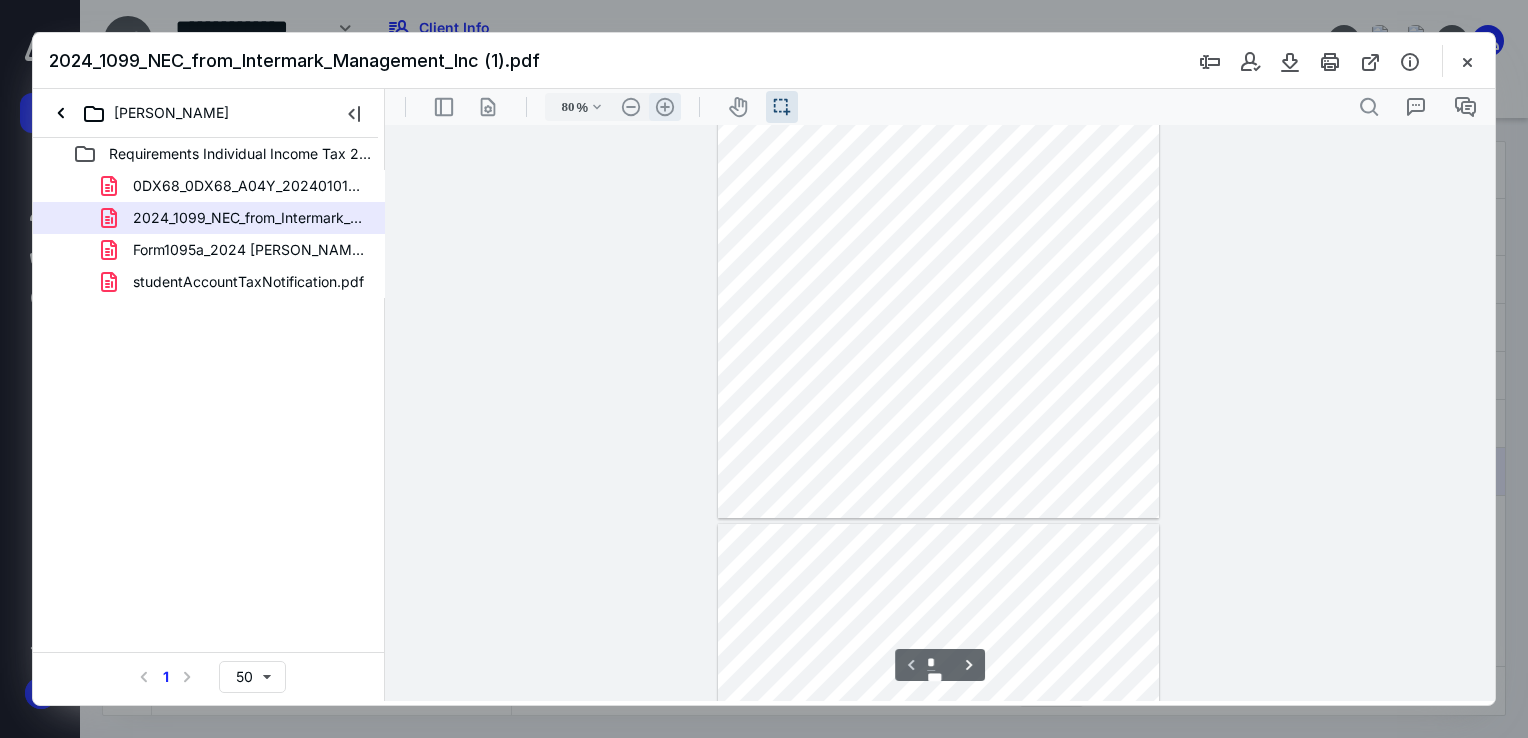 click on ".cls-1{fill:#abb0c4;} icon - header - zoom - in - line" at bounding box center (665, 107) 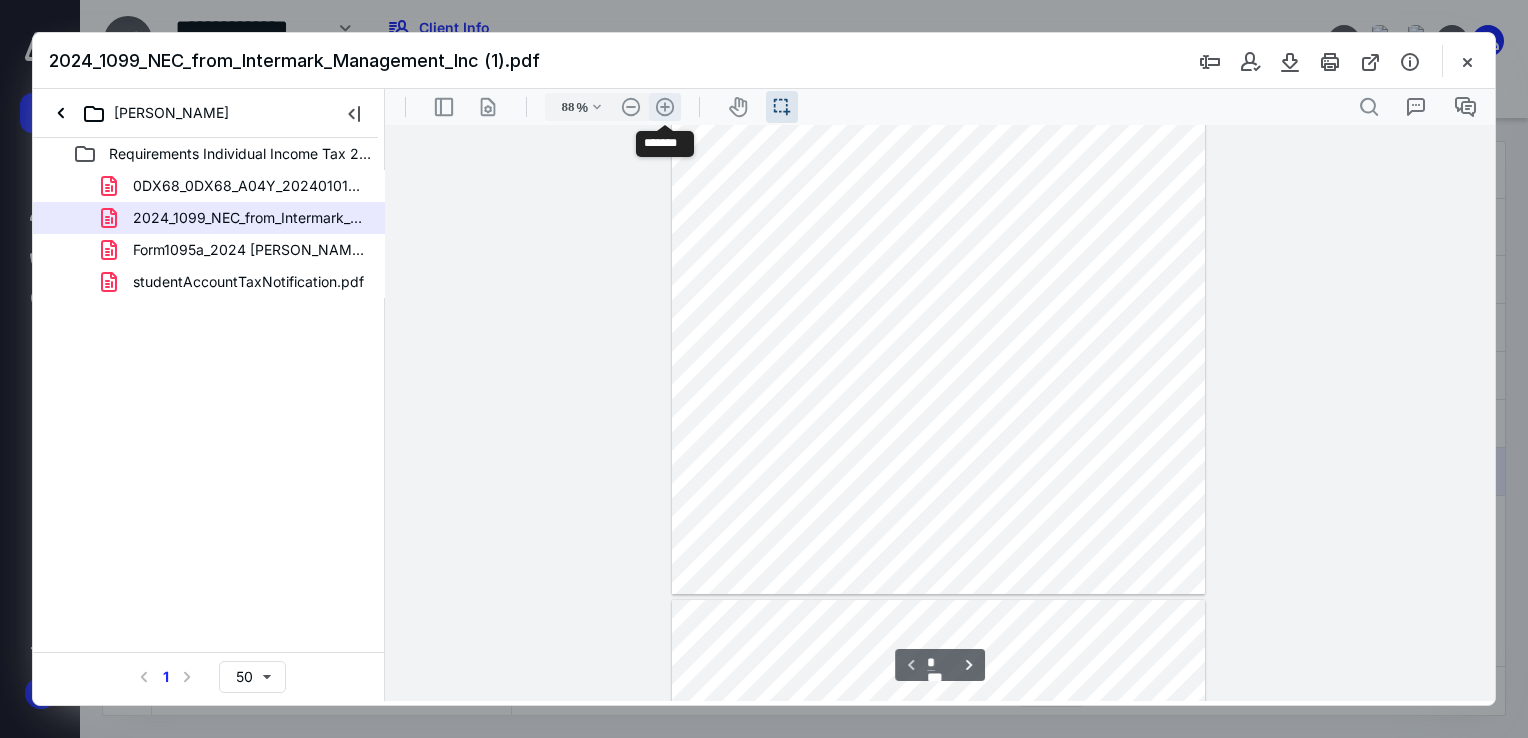click on ".cls-1{fill:#abb0c4;} icon - header - zoom - in - line" at bounding box center (665, 107) 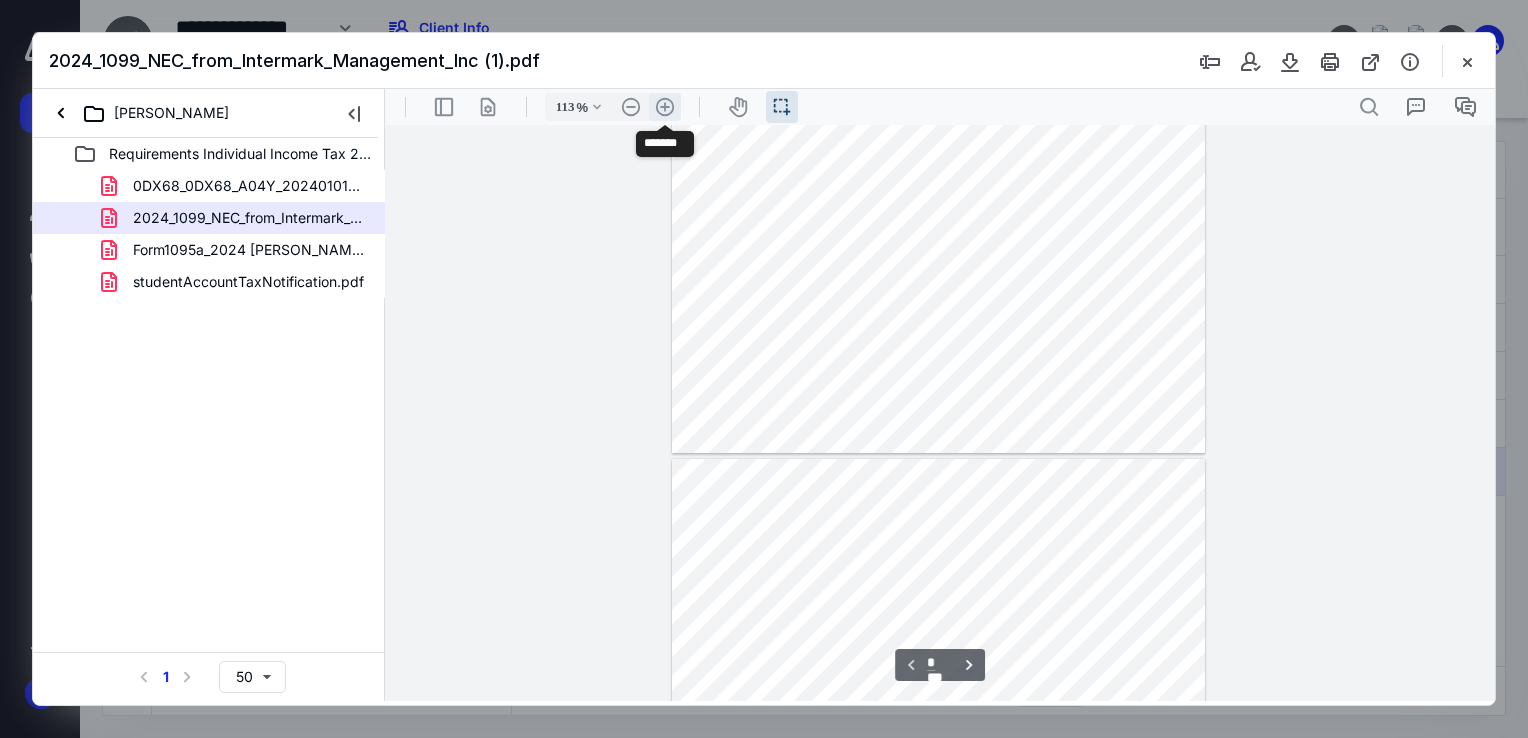 click on ".cls-1{fill:#abb0c4;} icon - header - zoom - in - line" at bounding box center (665, 107) 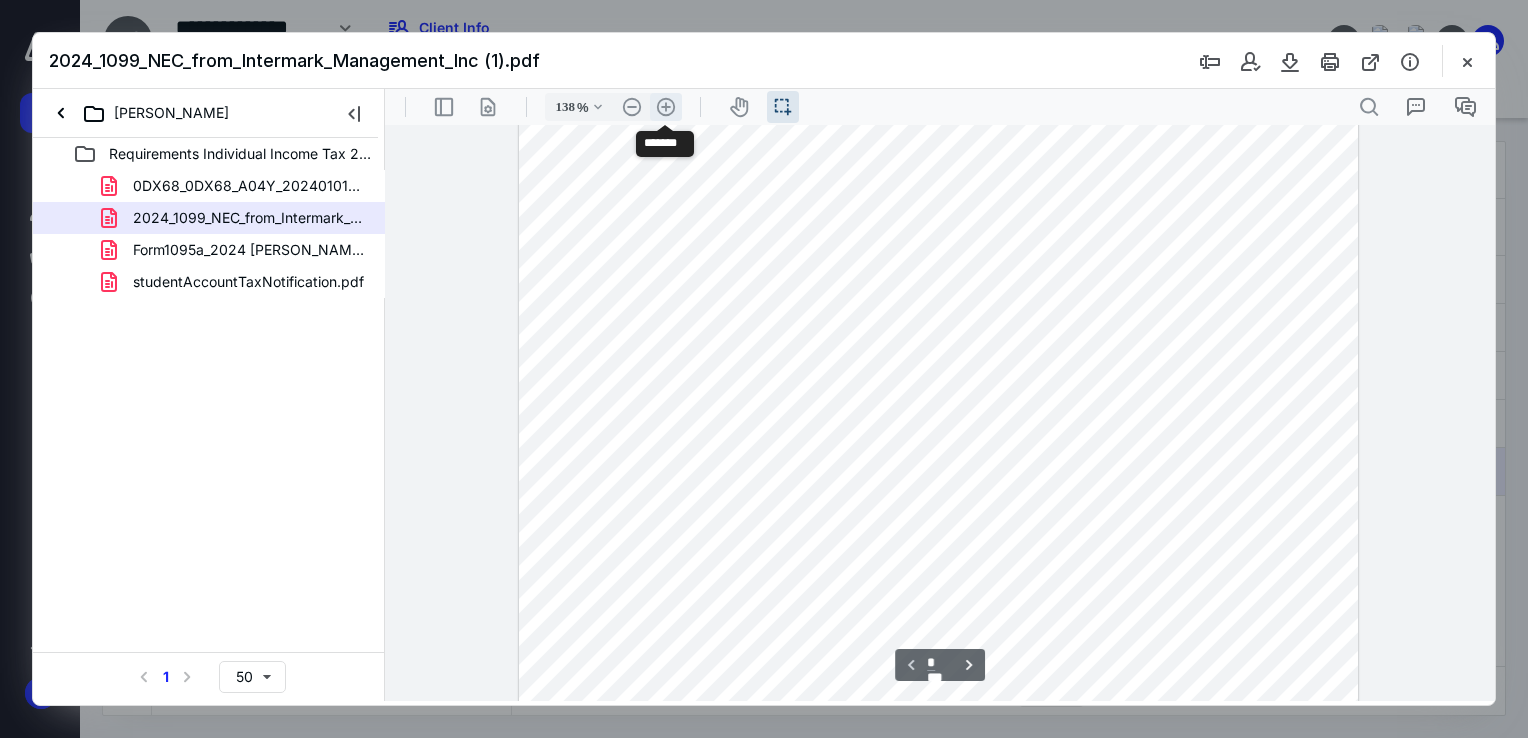 click on ".cls-1{fill:#abb0c4;} icon - header - zoom - in - line" at bounding box center (666, 107) 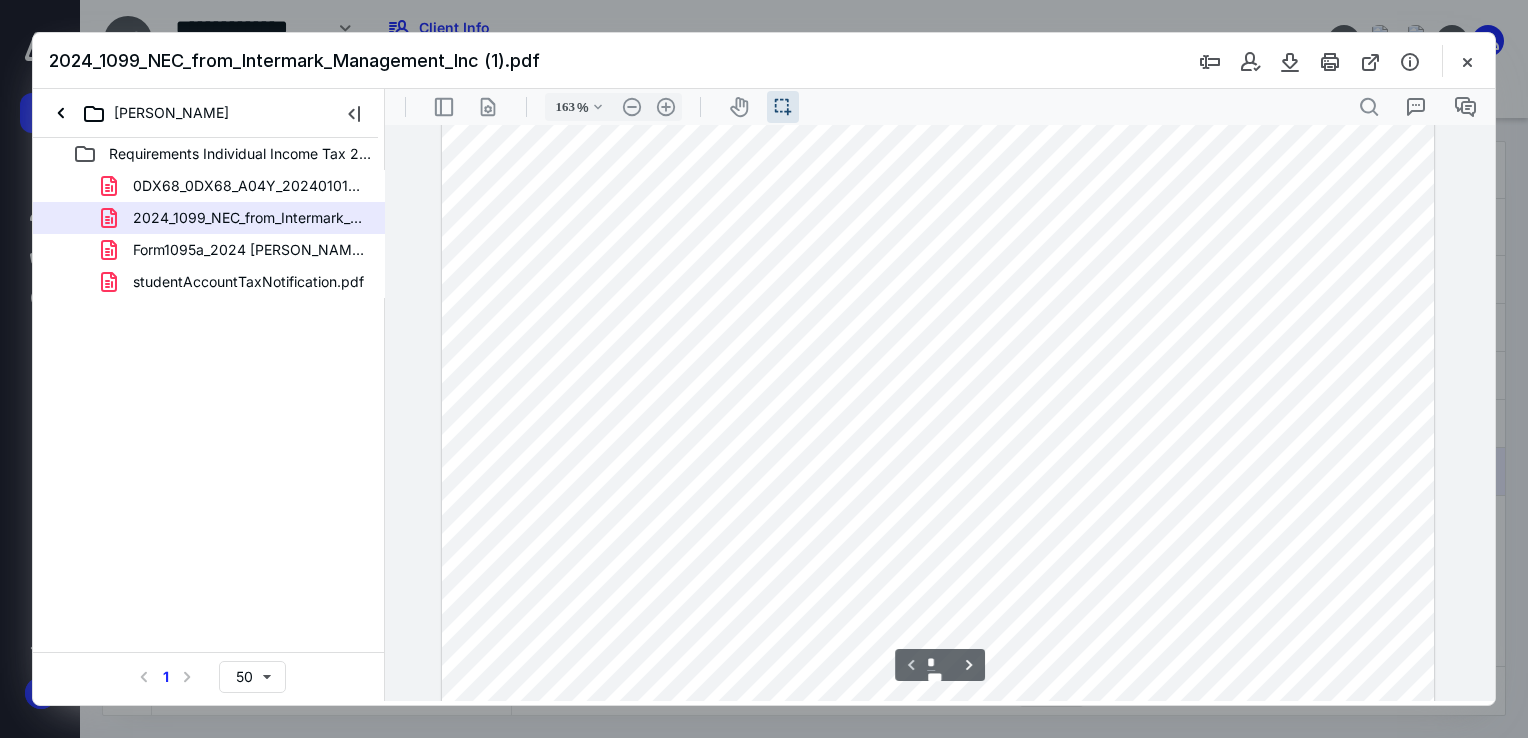 scroll, scrollTop: 748, scrollLeft: 0, axis: vertical 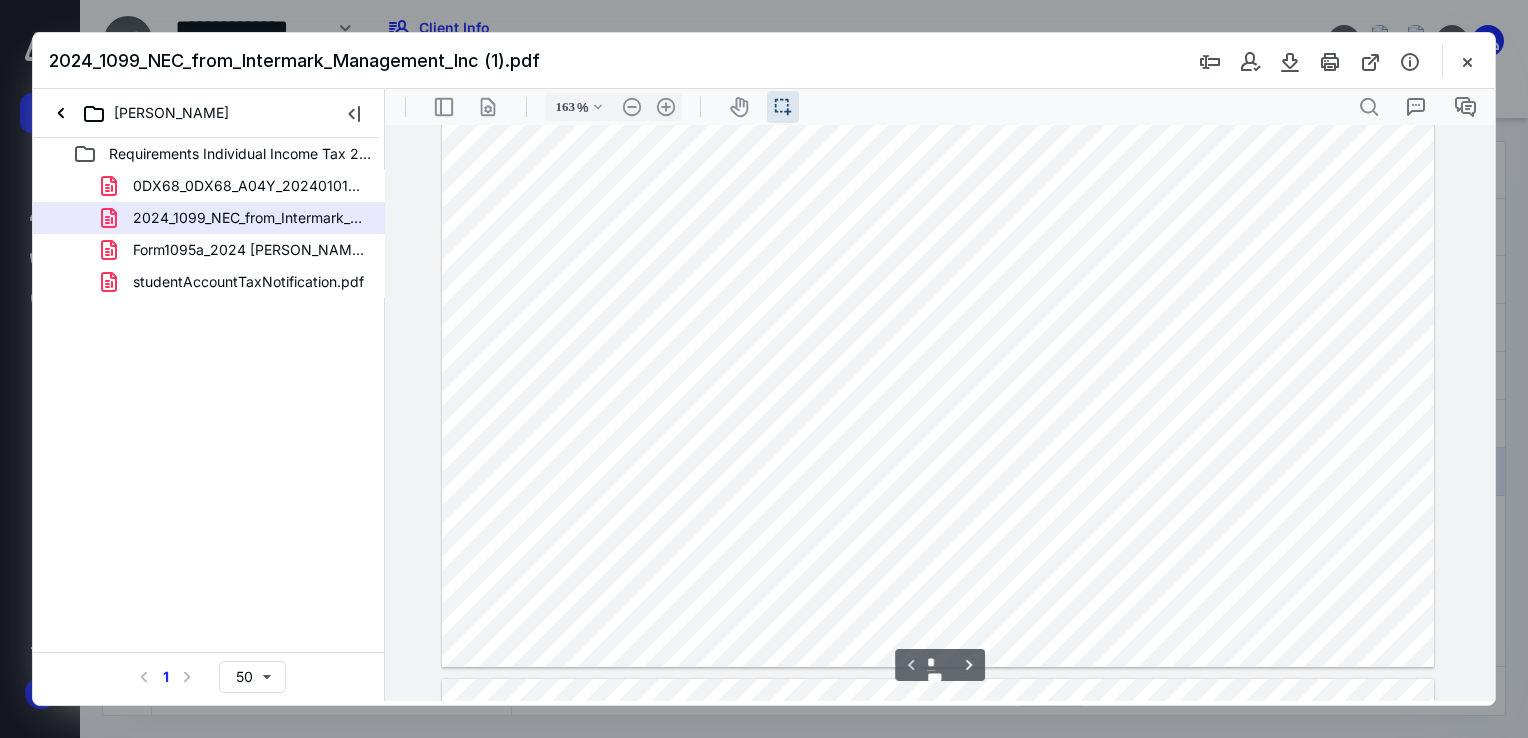 type on "*" 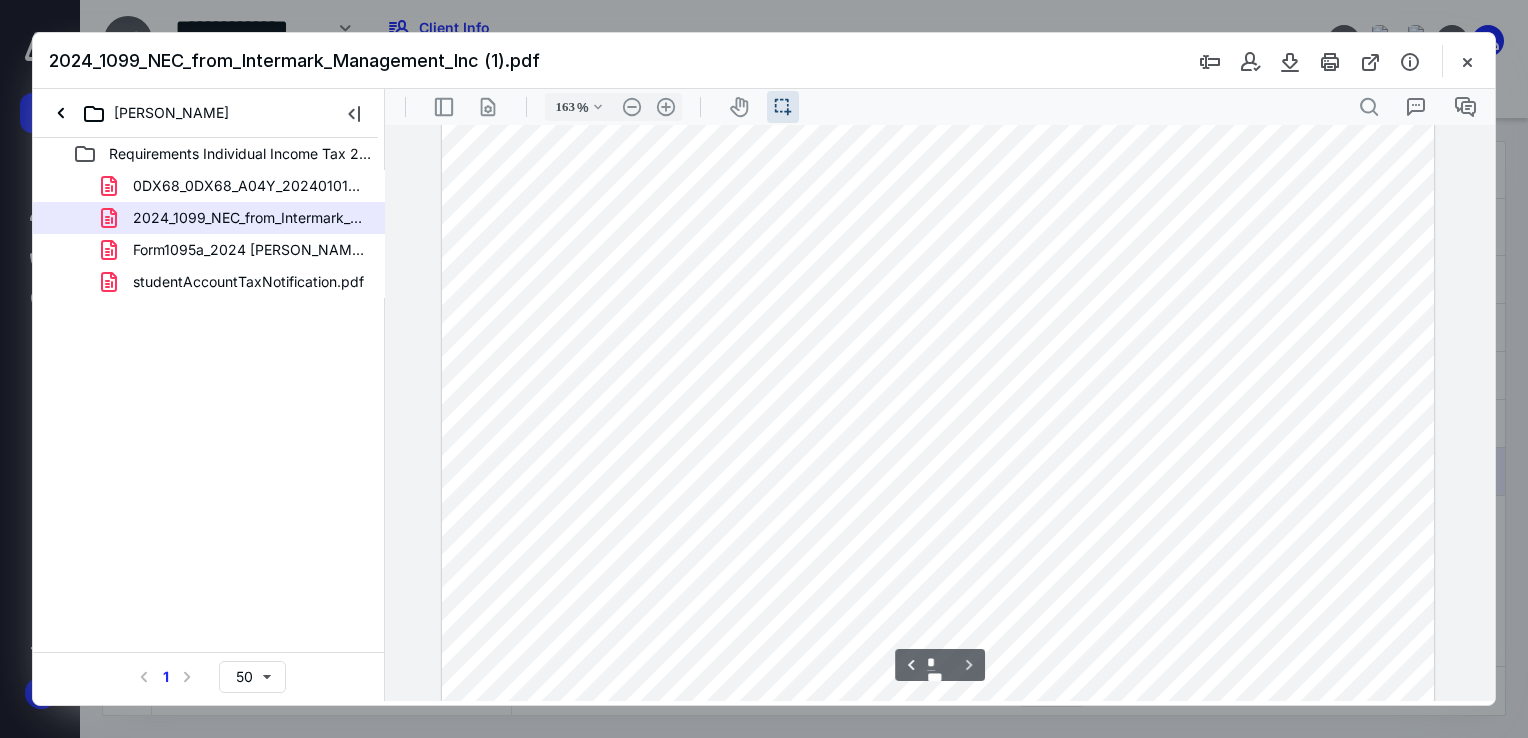 scroll, scrollTop: 2015, scrollLeft: 0, axis: vertical 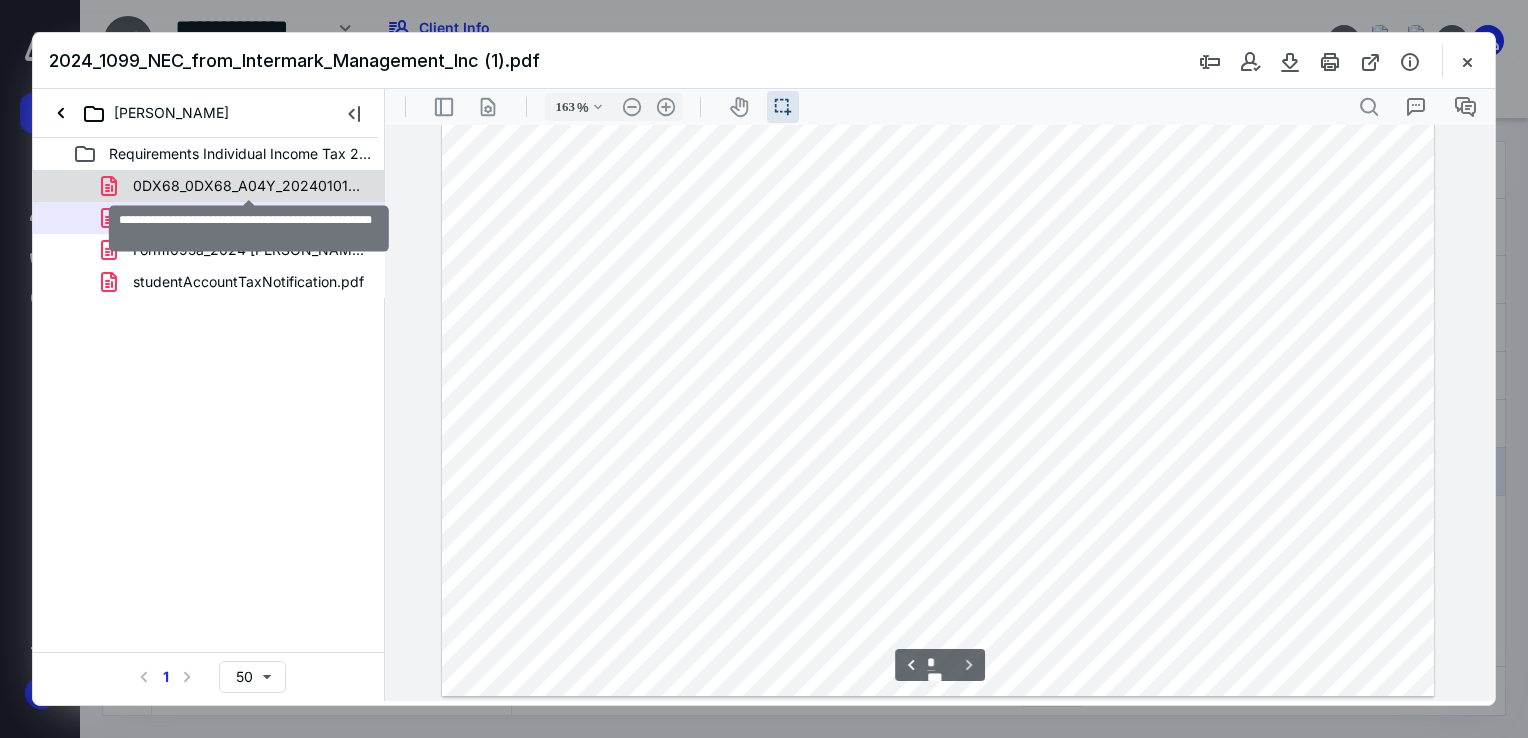 click on "0DX68_0DX68_A04Y_20240101_W2Report_W2Report_001.pdf" at bounding box center (249, 186) 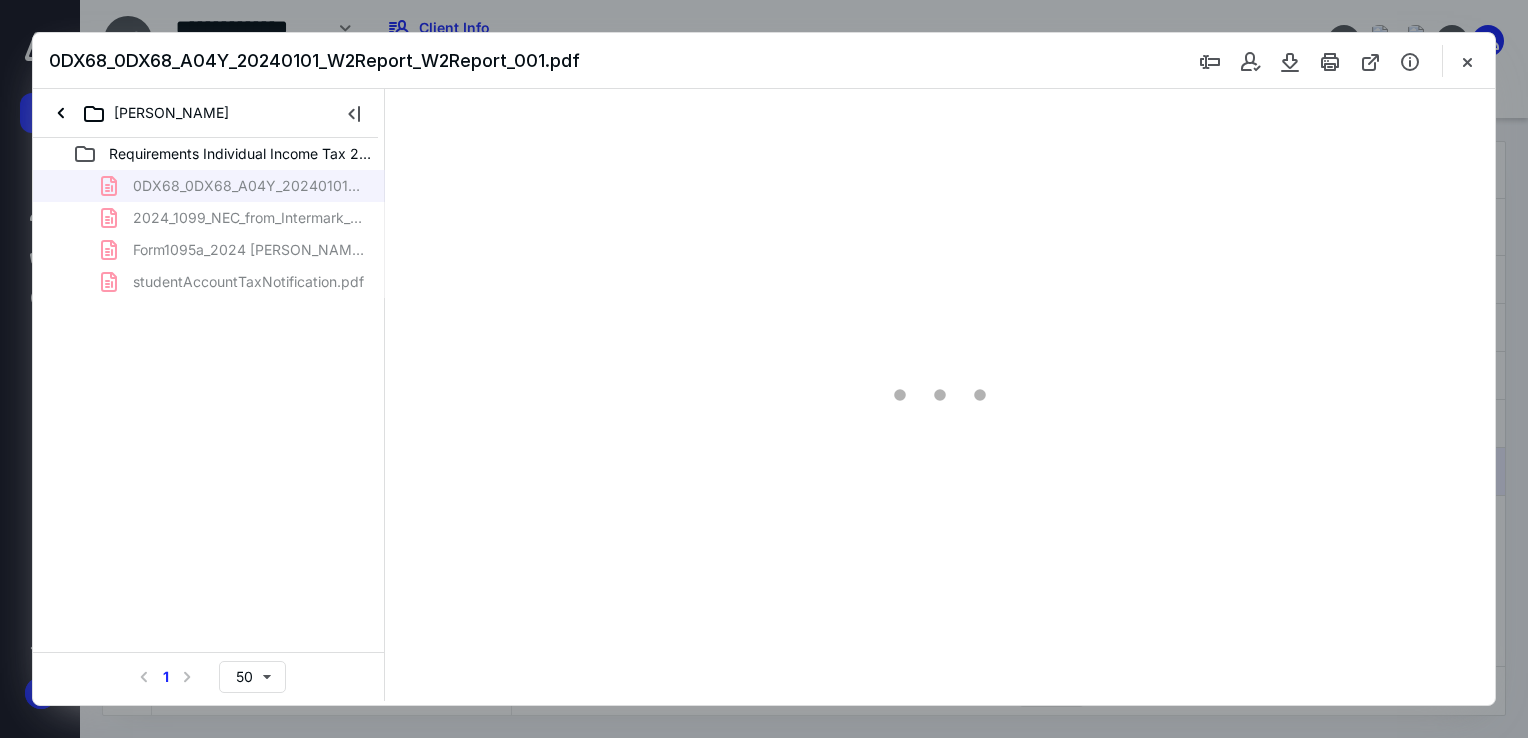 scroll, scrollTop: 39, scrollLeft: 0, axis: vertical 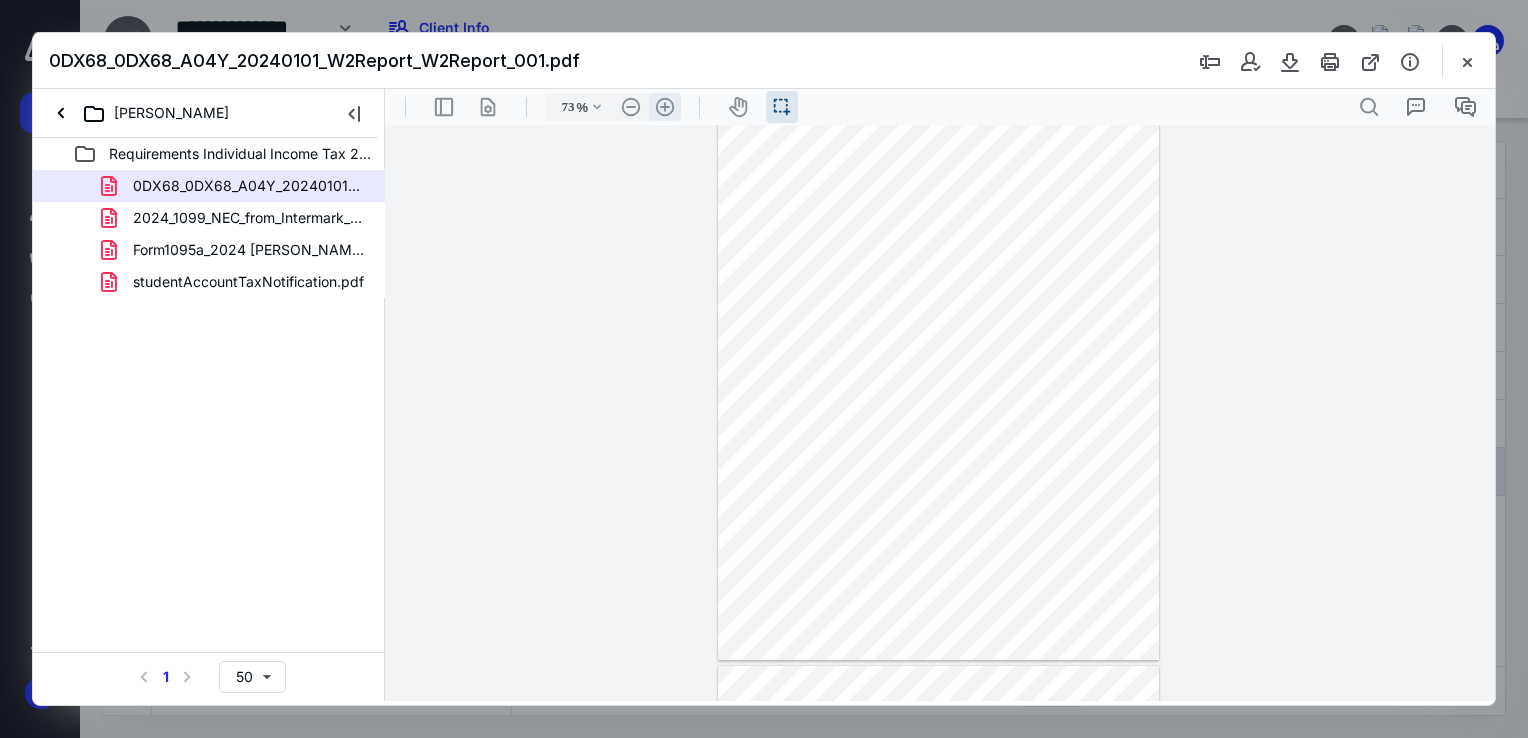 click on ".cls-1{fill:#abb0c4;} icon - header - zoom - in - line" at bounding box center [665, 107] 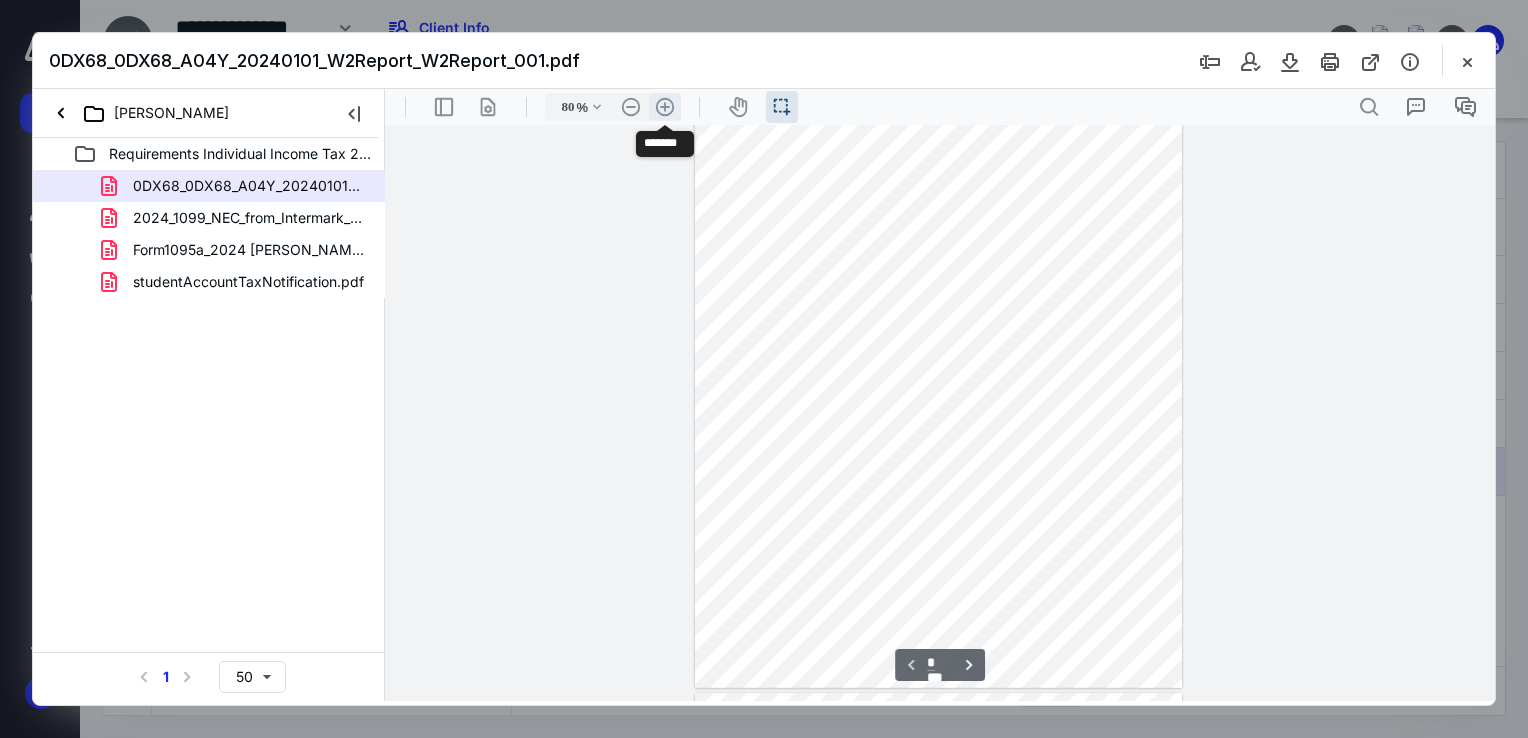 click on ".cls-1{fill:#abb0c4;} icon - header - zoom - in - line" at bounding box center (665, 107) 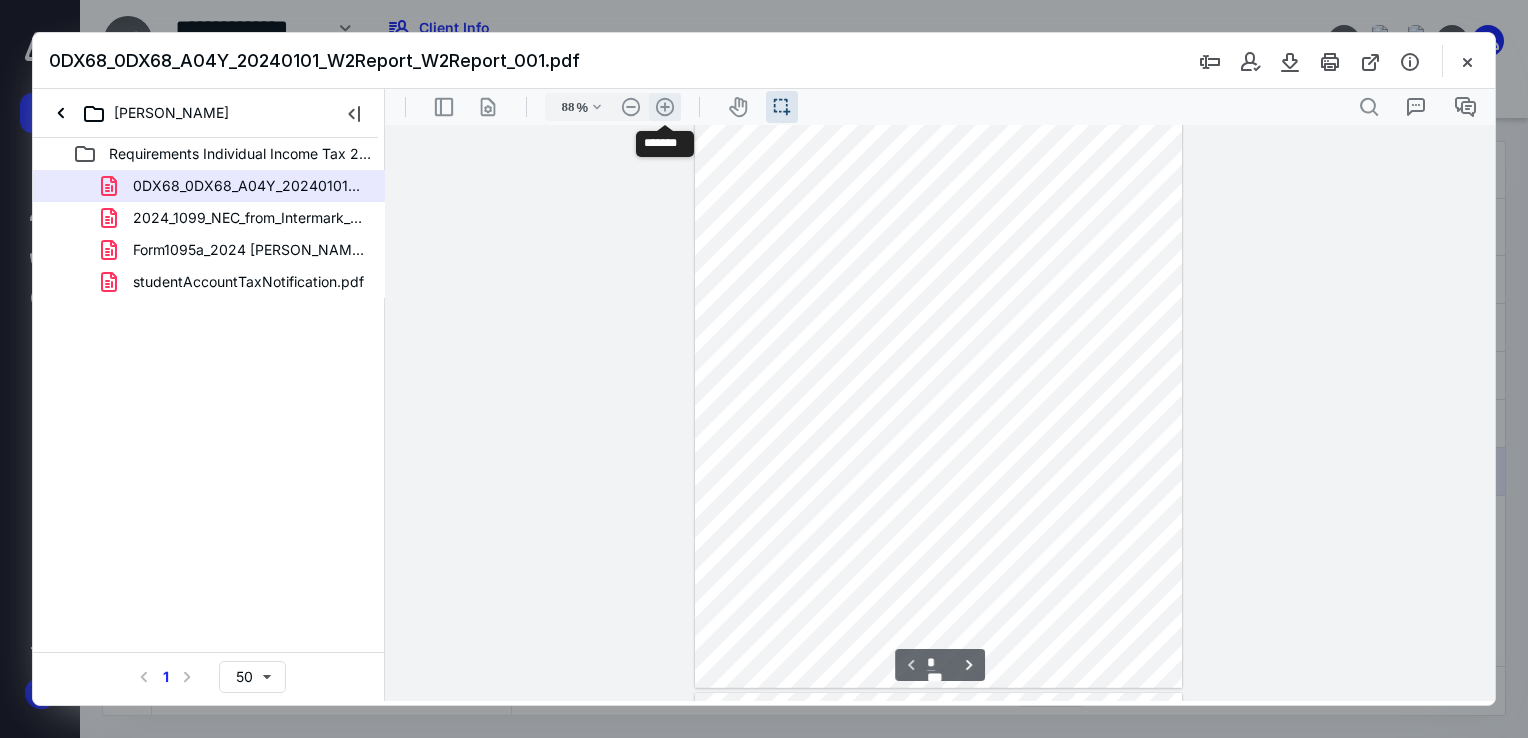 click on ".cls-1{fill:#abb0c4;} icon - header - zoom - in - line" at bounding box center [665, 107] 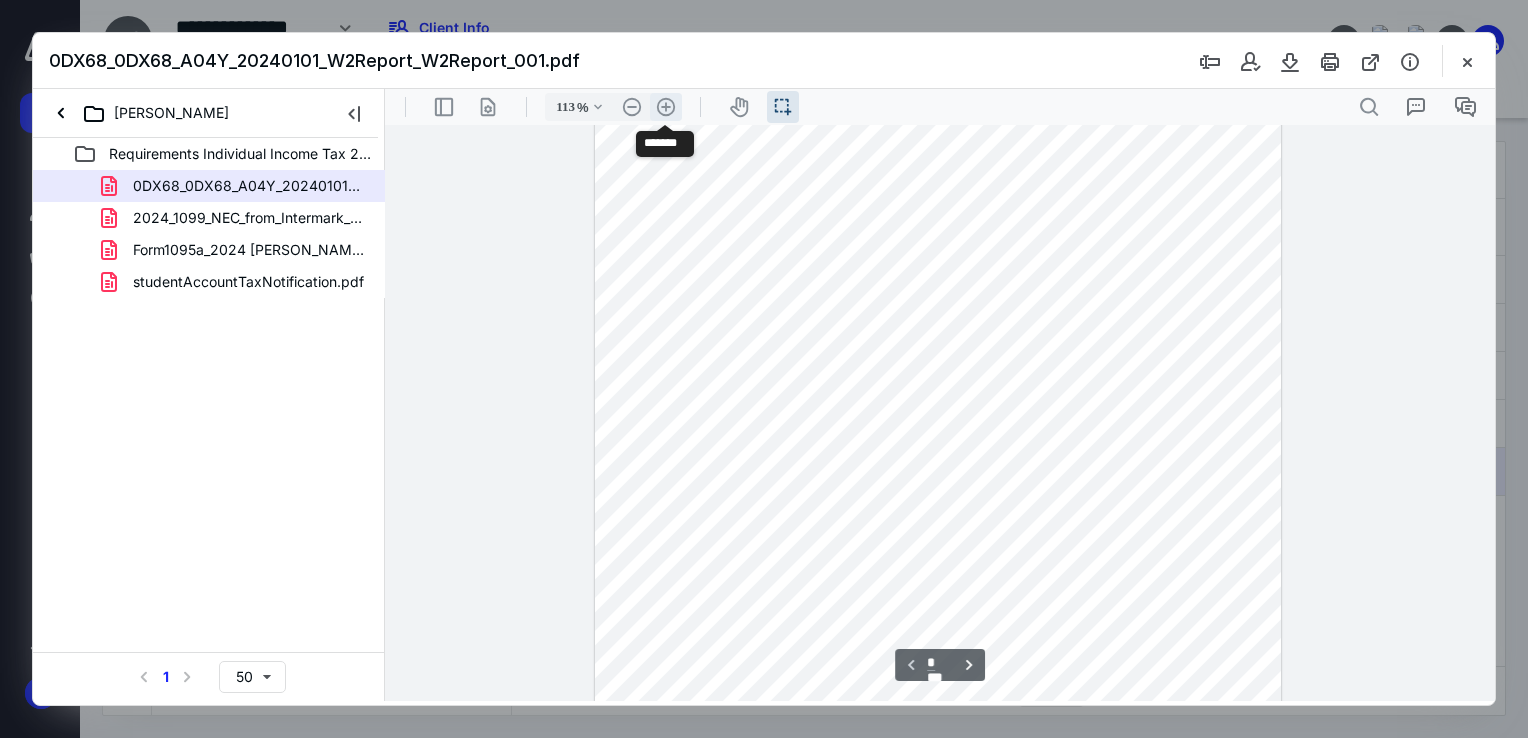click on ".cls-1{fill:#abb0c4;} icon - header - zoom - in - line" at bounding box center [666, 107] 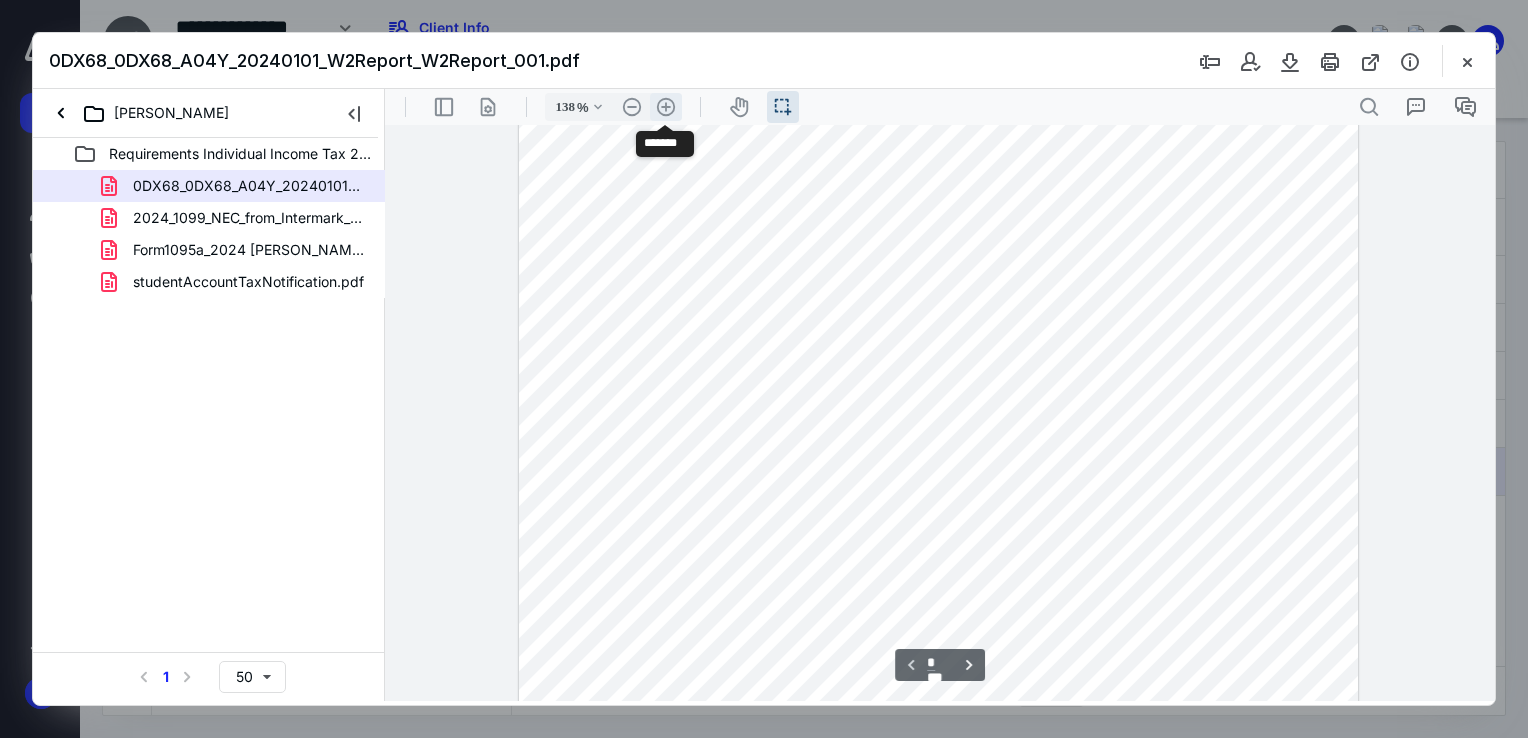 click on ".cls-1{fill:#abb0c4;} icon - header - zoom - in - line" at bounding box center (666, 107) 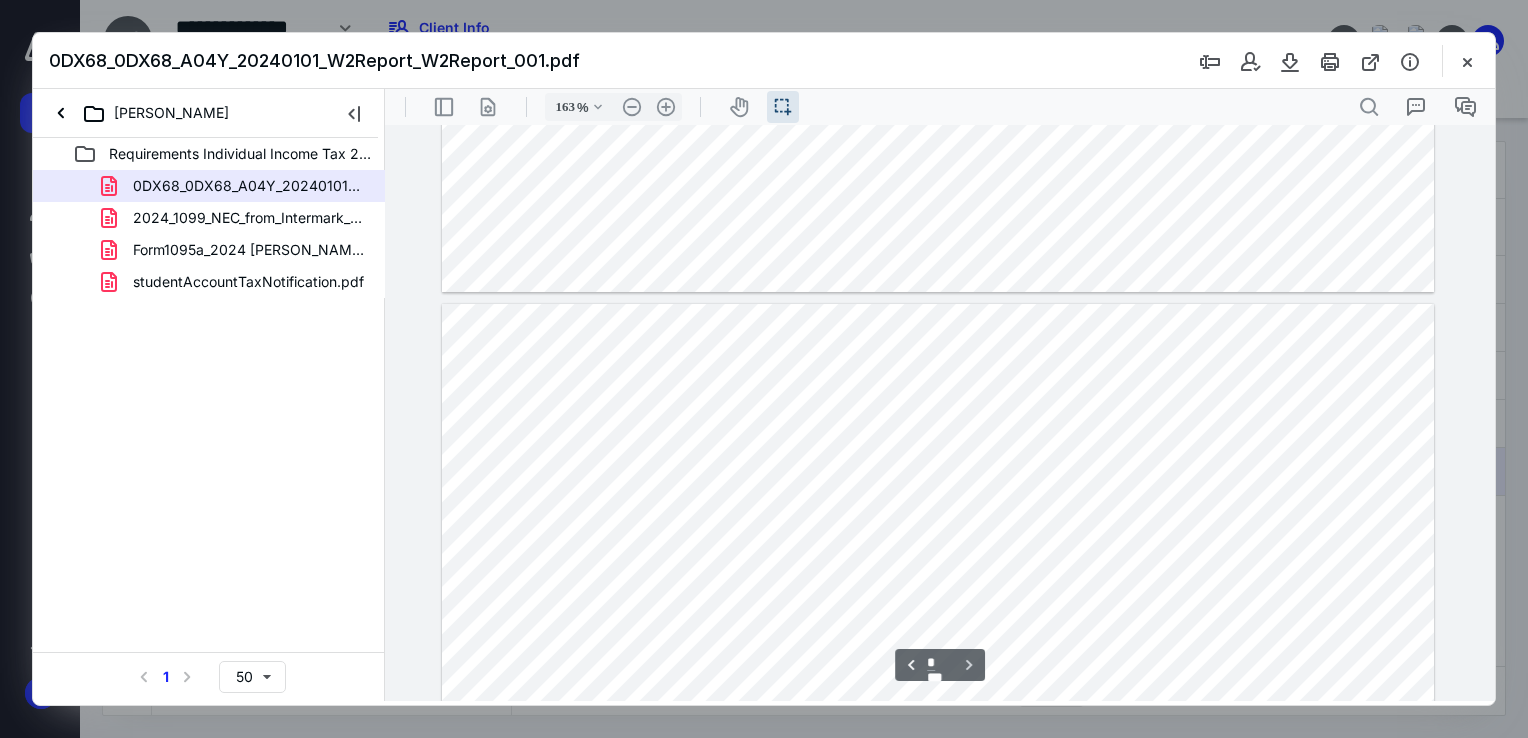 type on "*" 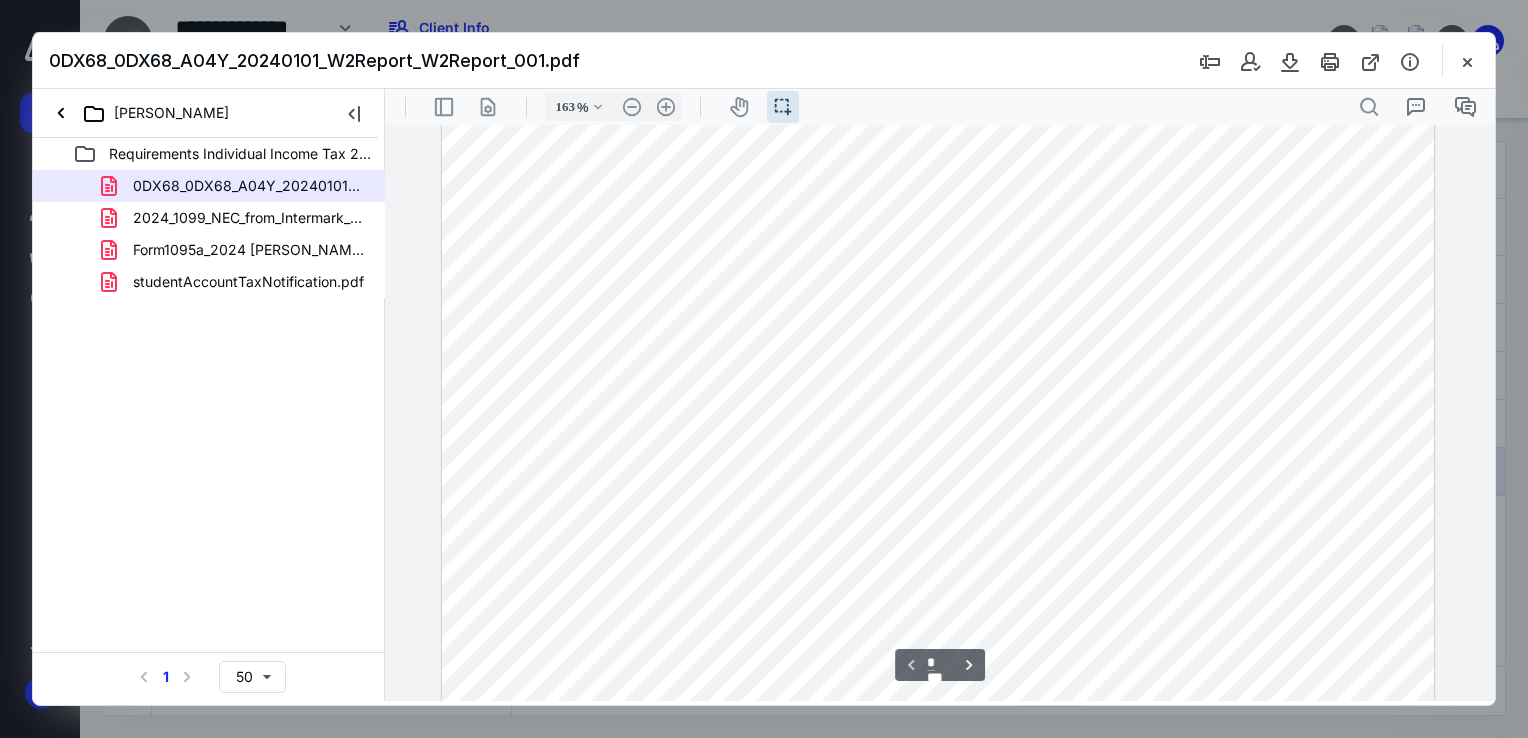 scroll, scrollTop: 0, scrollLeft: 0, axis: both 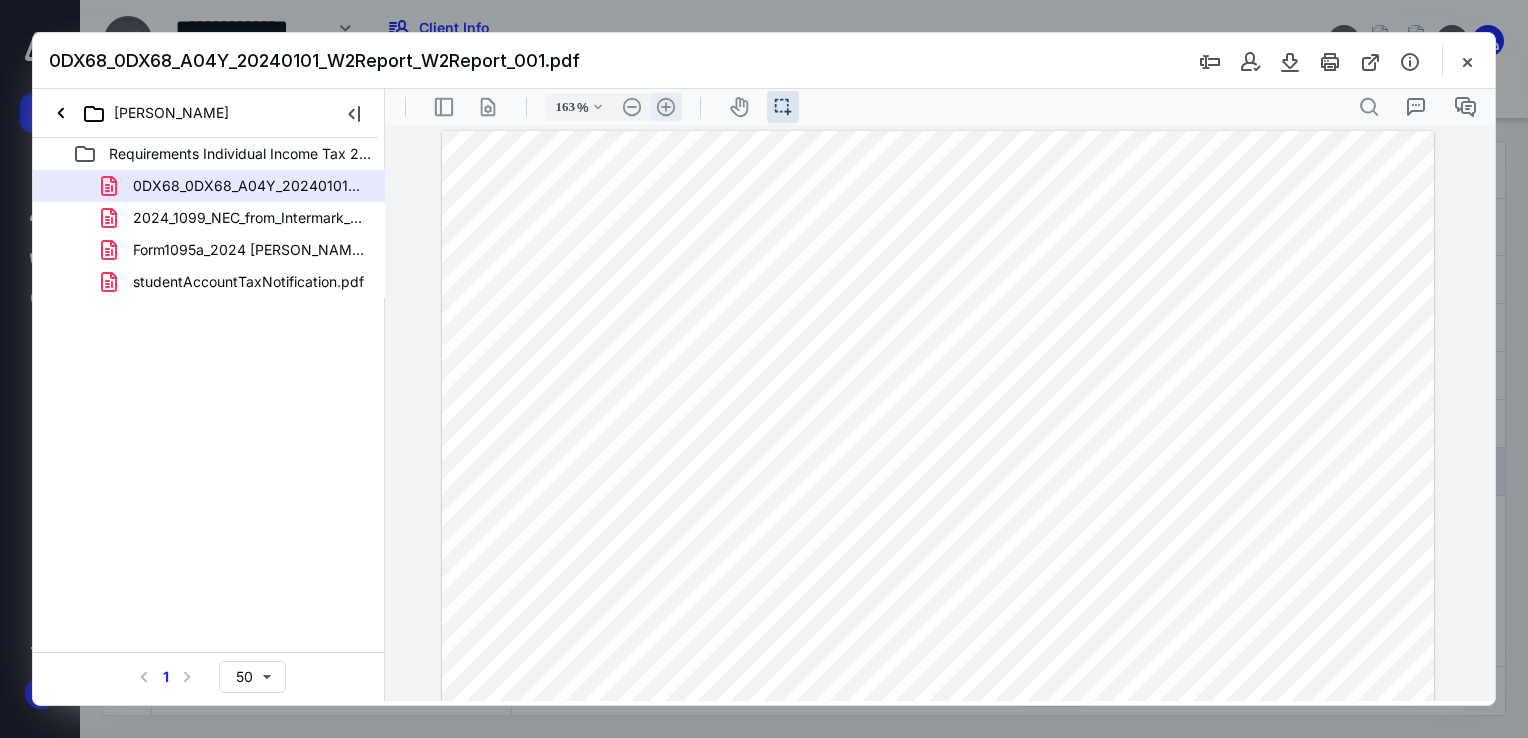 click on ".cls-1{fill:#abb0c4;} icon - header - sidebar - line .cls-1{fill:#abb0c4;} icon - header - page manipulation - line 163 % .cls-1{fill:#abb0c4;} icon - chevron - down .cls-1{fill:#abb0c4;} icon - header - zoom - out - line Current zoom is   163 % .cls-1{fill:#abb0c4;} icon - header - zoom - in - line icon-header-pan20 icon / operation / multi select .cls-1{fill:#abb0c4;} icon - header - search" at bounding box center [940, 107] 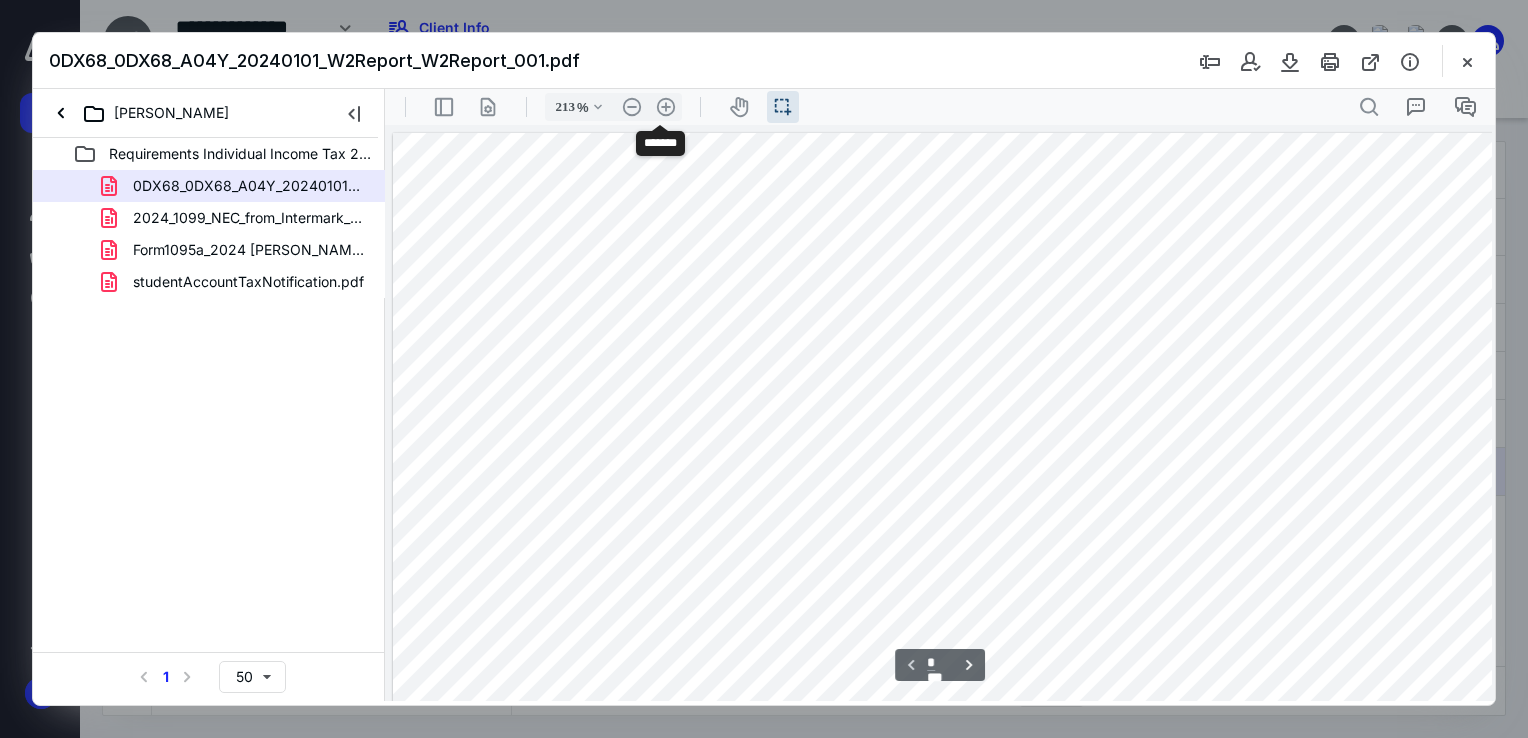 scroll, scrollTop: 83, scrollLeft: 108, axis: both 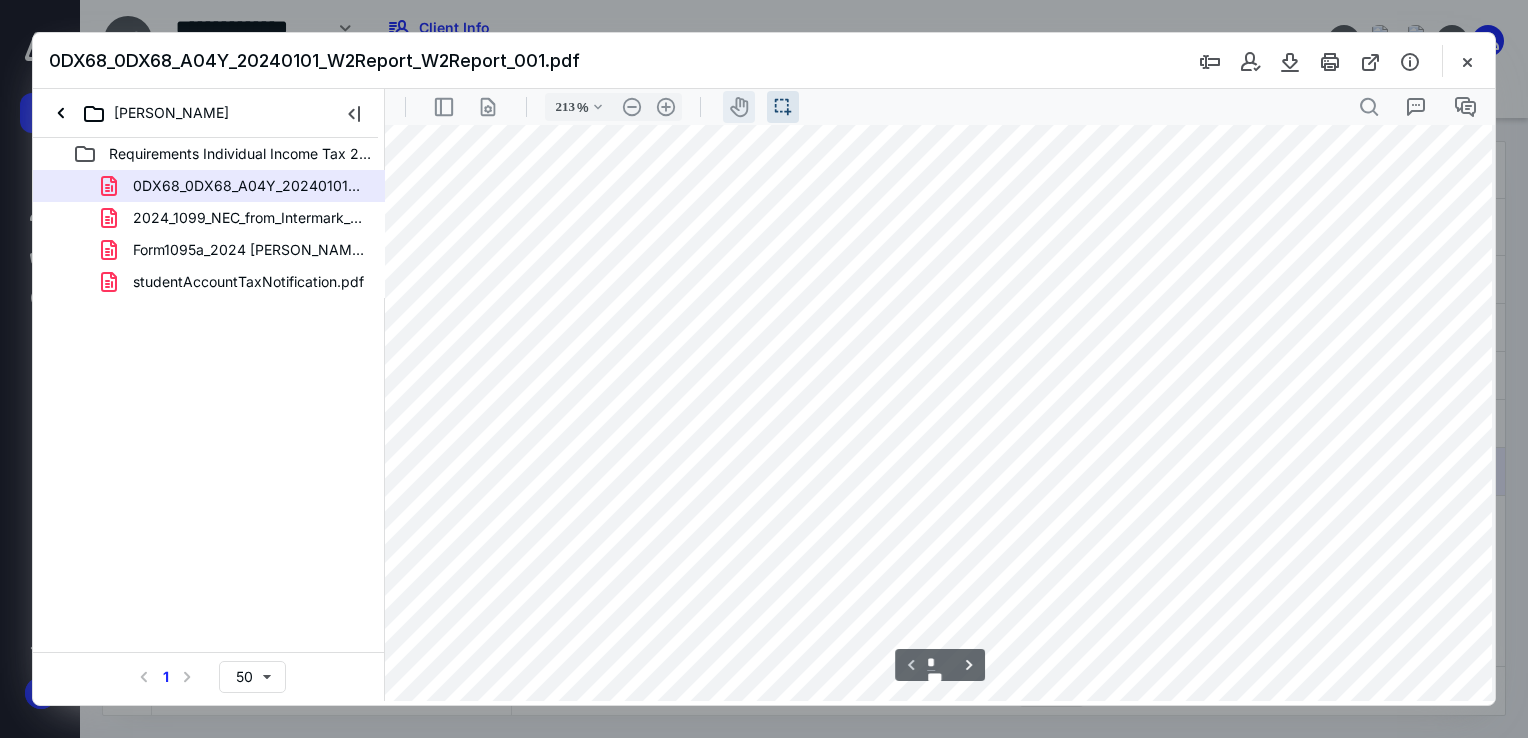 click on "icon-header-pan20" at bounding box center (739, 107) 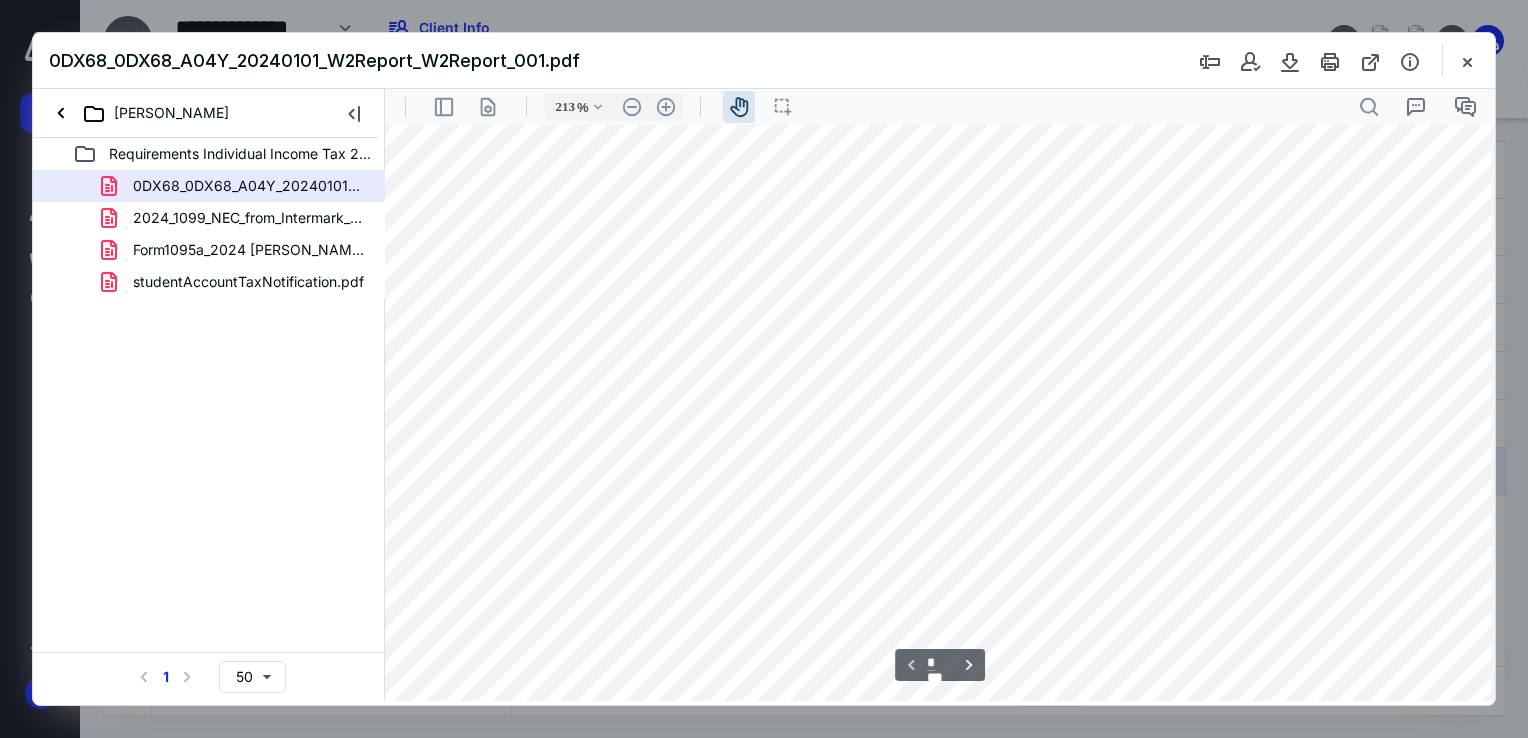 scroll, scrollTop: 83, scrollLeft: 0, axis: vertical 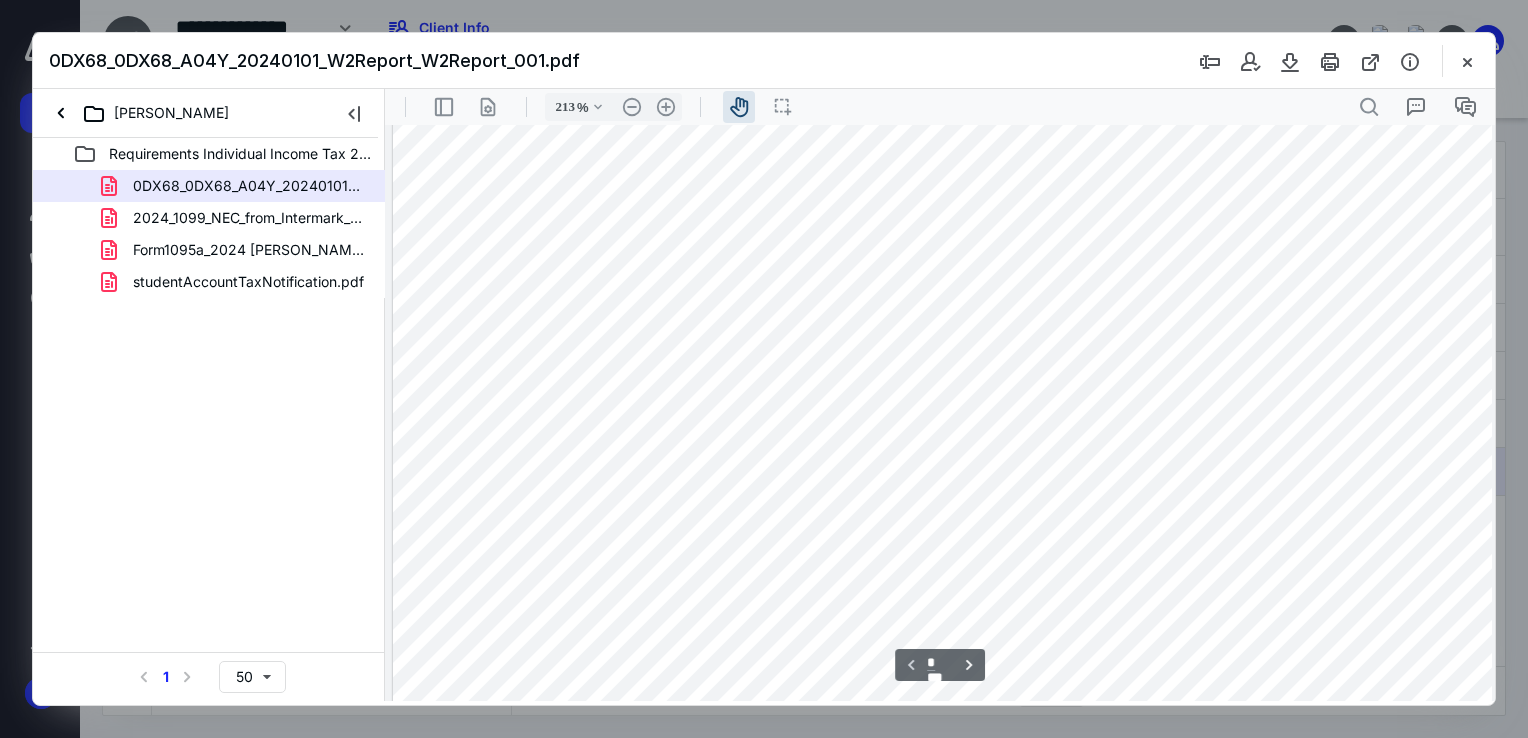 drag, startPoint x: 760, startPoint y: 302, endPoint x: 899, endPoint y: 302, distance: 139 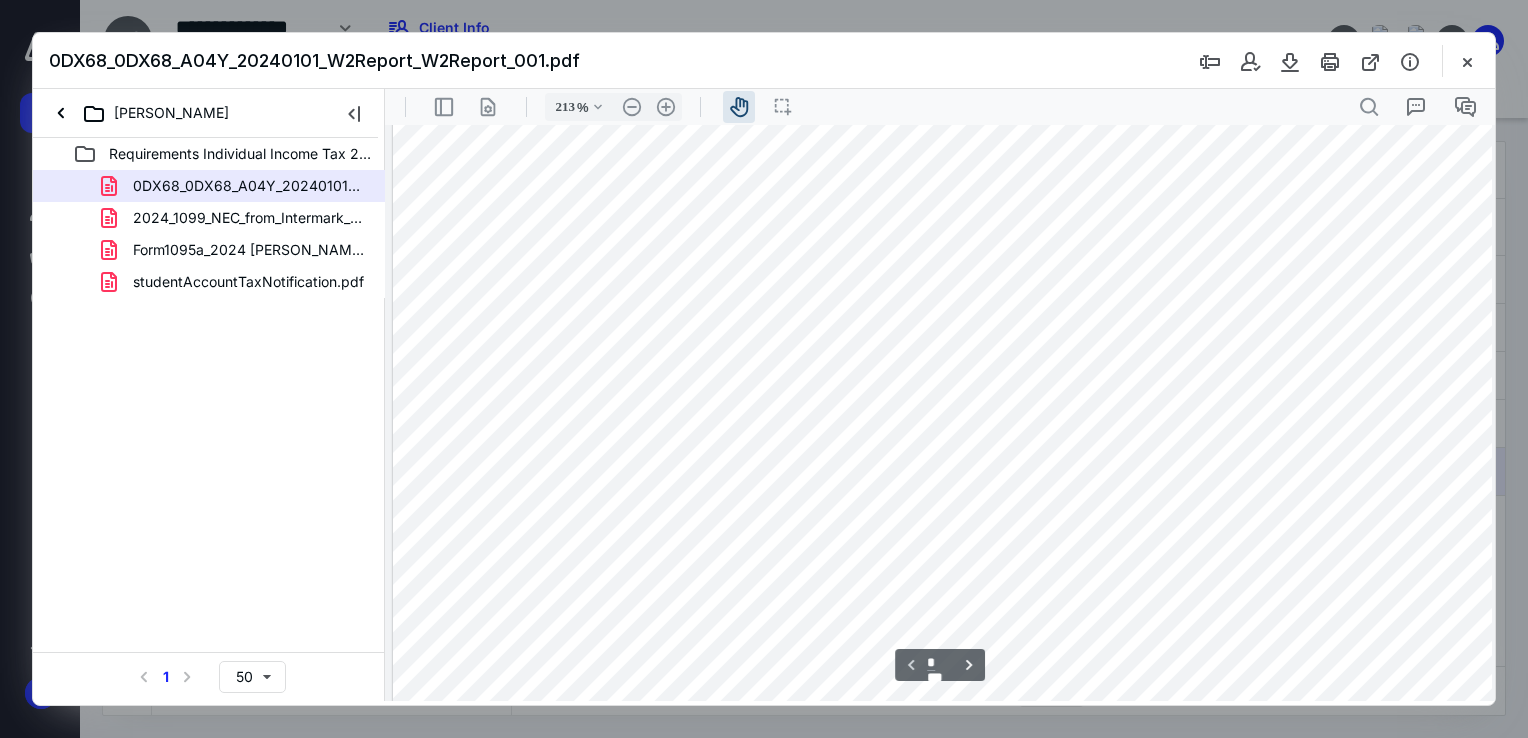 scroll, scrollTop: 1083, scrollLeft: 0, axis: vertical 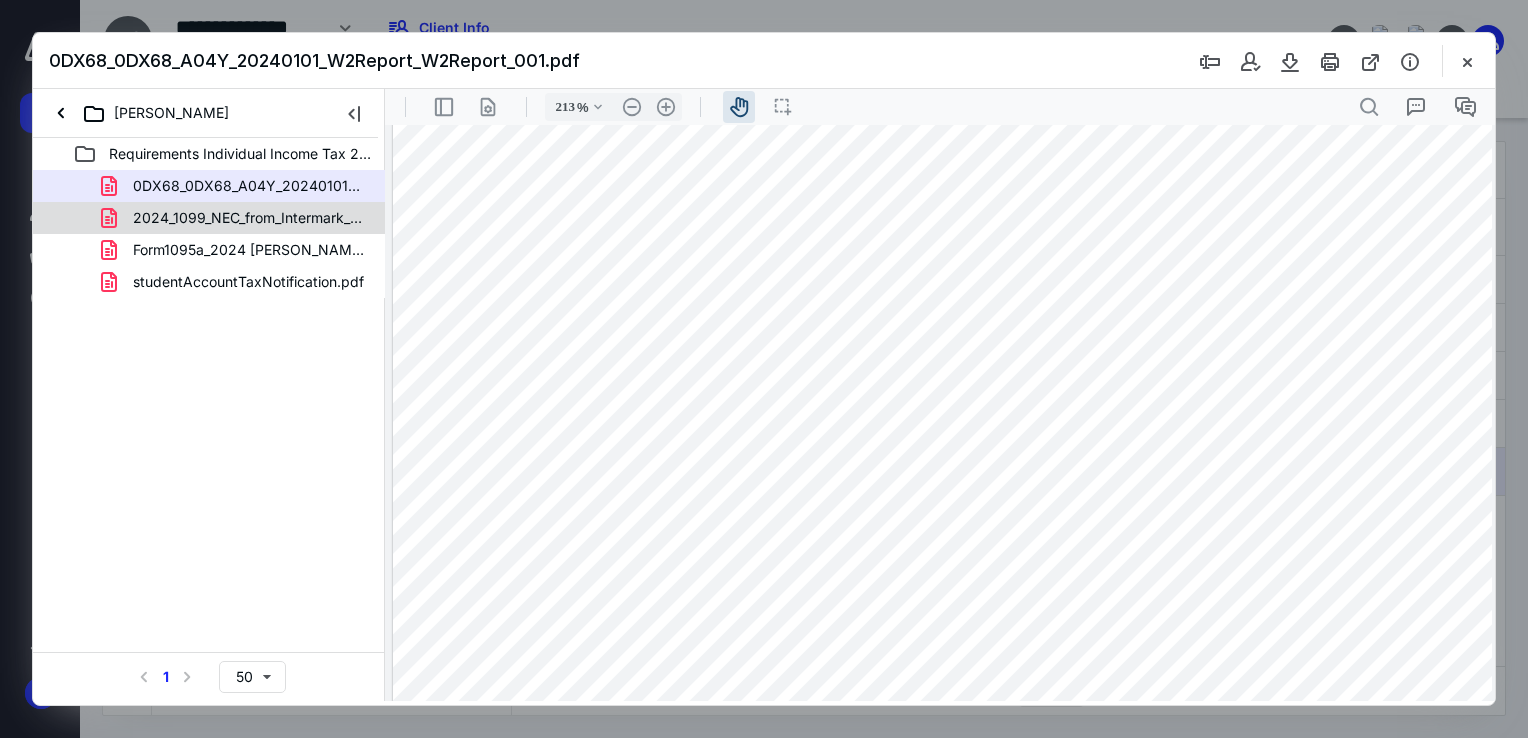 click on "2024_1099_NEC_from_Intermark_Management_Inc (1).pdf" at bounding box center (209, 218) 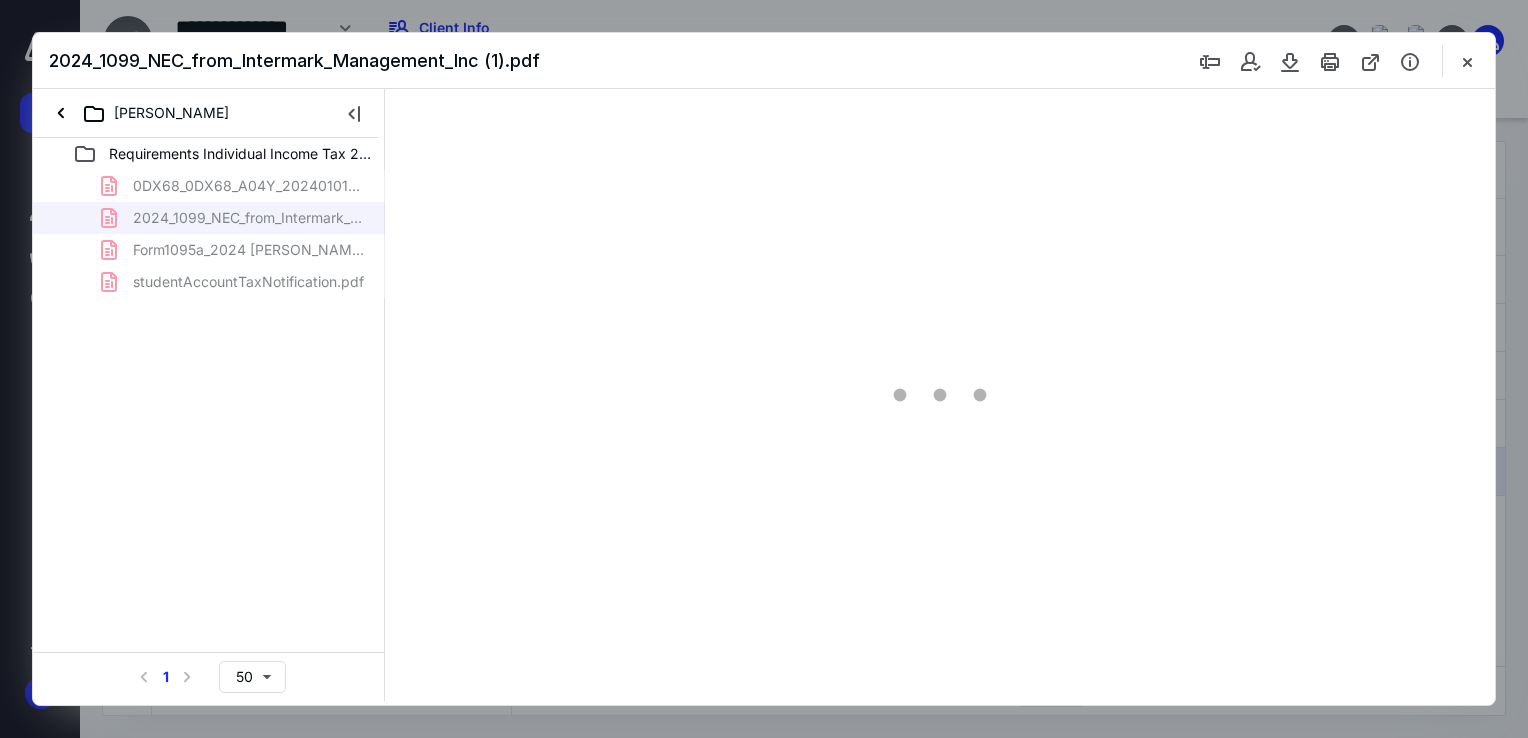 scroll, scrollTop: 39, scrollLeft: 0, axis: vertical 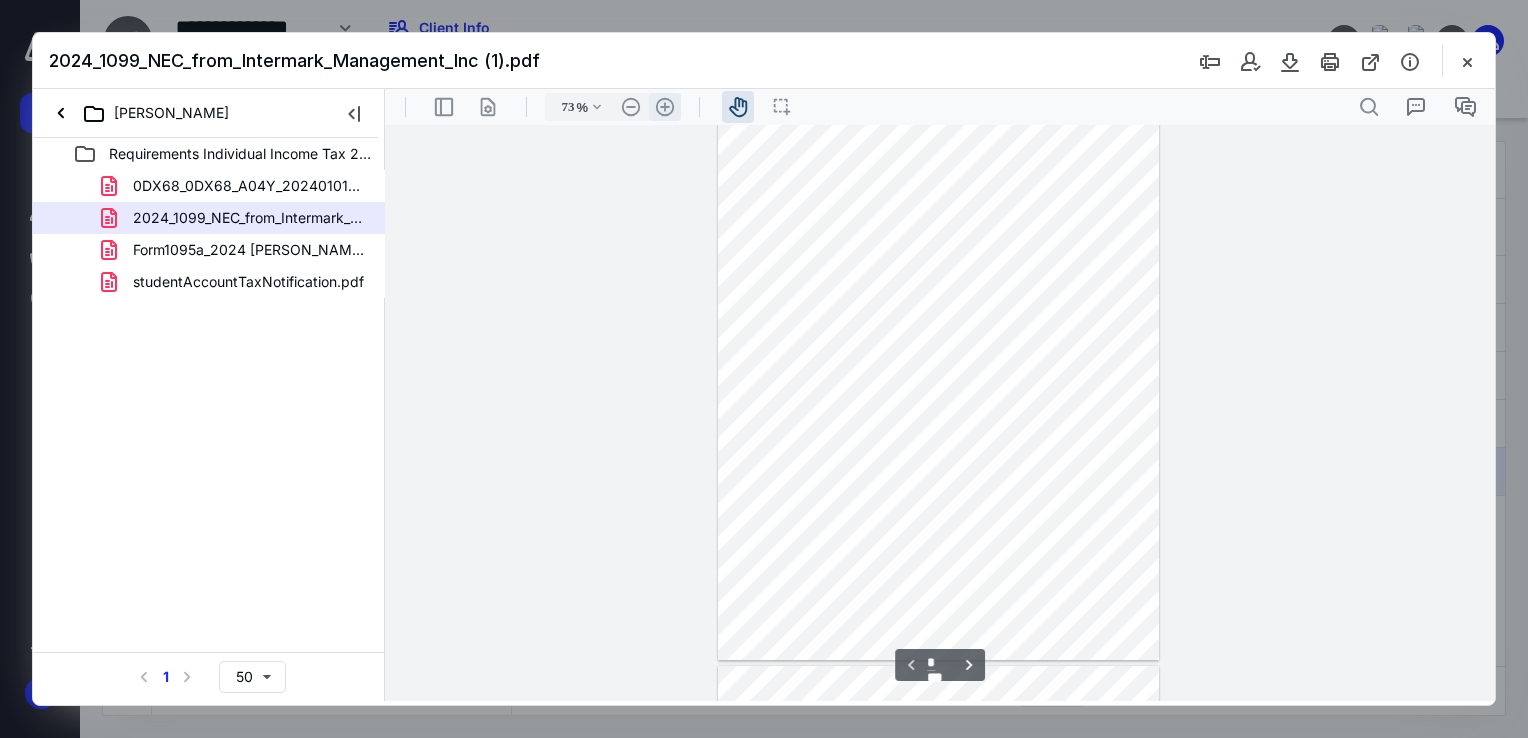 click on ".cls-1{fill:#abb0c4;} icon - header - zoom - in - line" at bounding box center (665, 107) 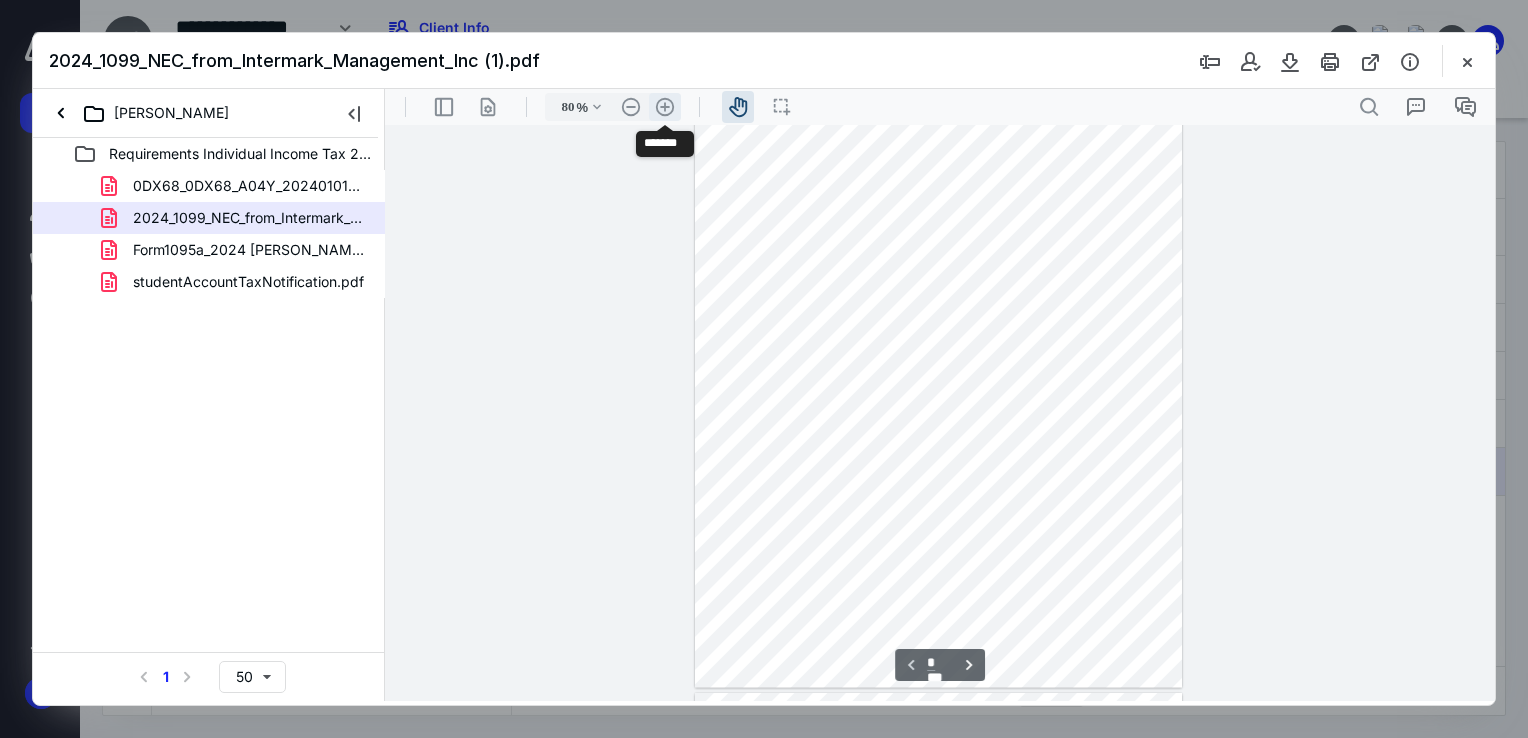 click on ".cls-1{fill:#abb0c4;} icon - header - zoom - in - line" at bounding box center (665, 107) 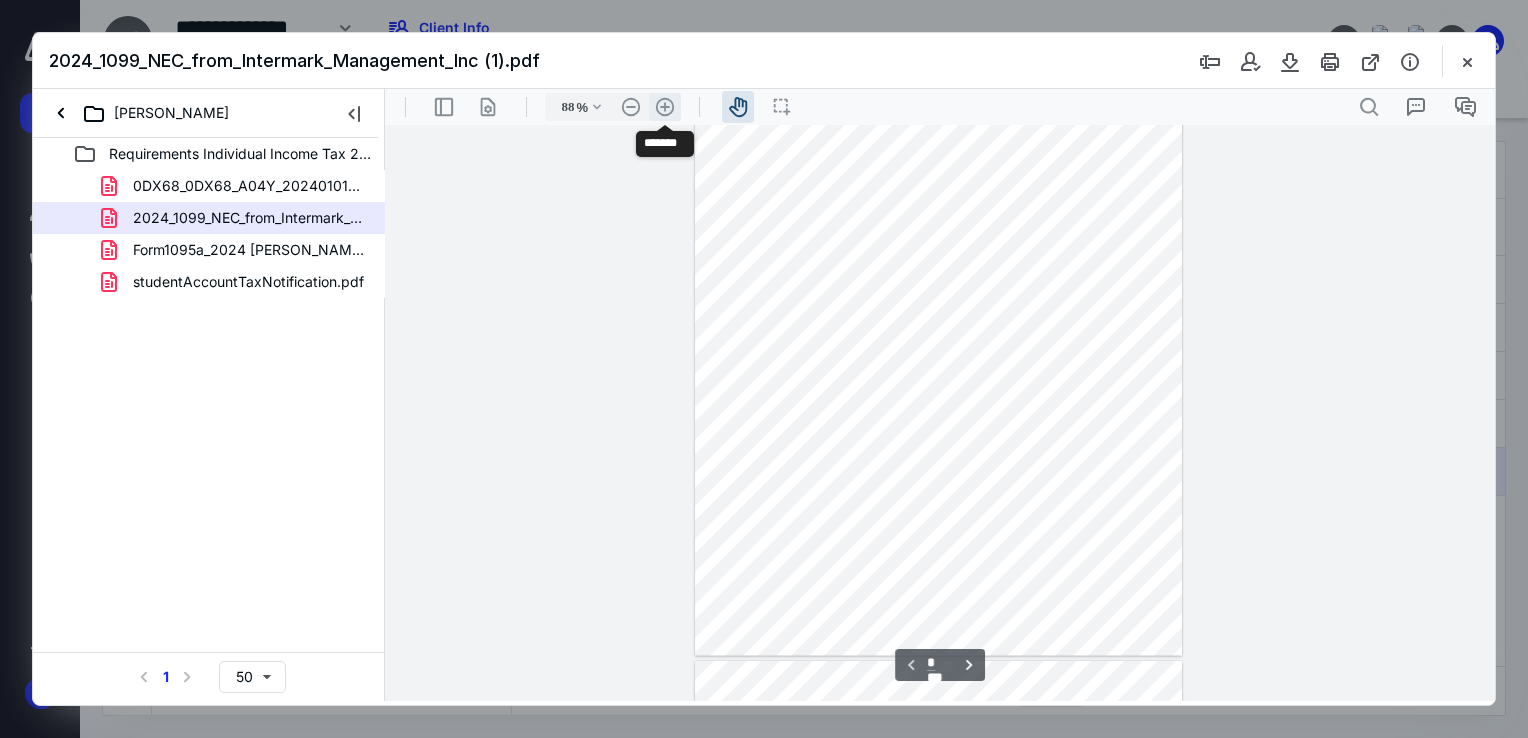 click on ".cls-1{fill:#abb0c4;} icon - header - zoom - in - line" at bounding box center [665, 107] 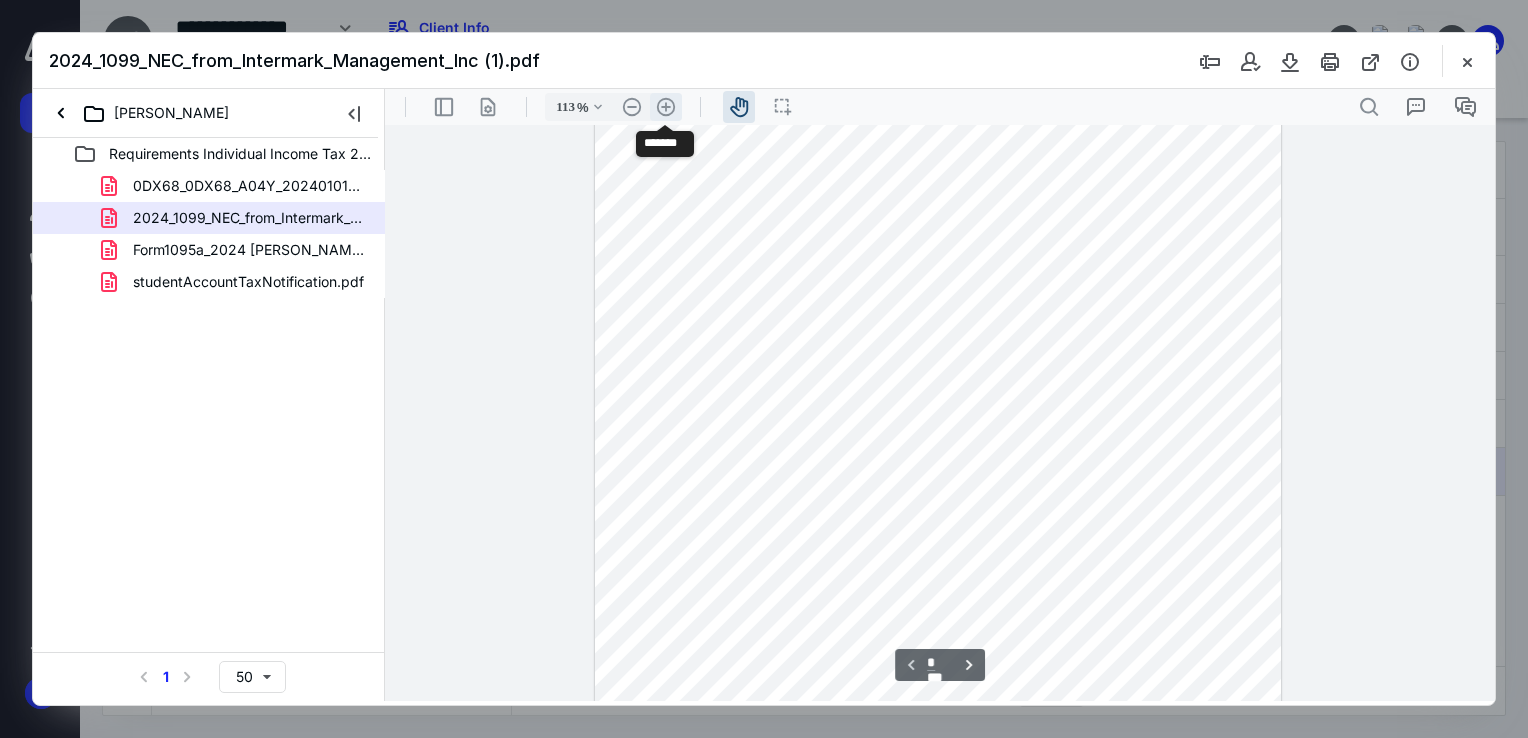click on ".cls-1{fill:#abb0c4;} icon - header - zoom - in - line" at bounding box center (666, 107) 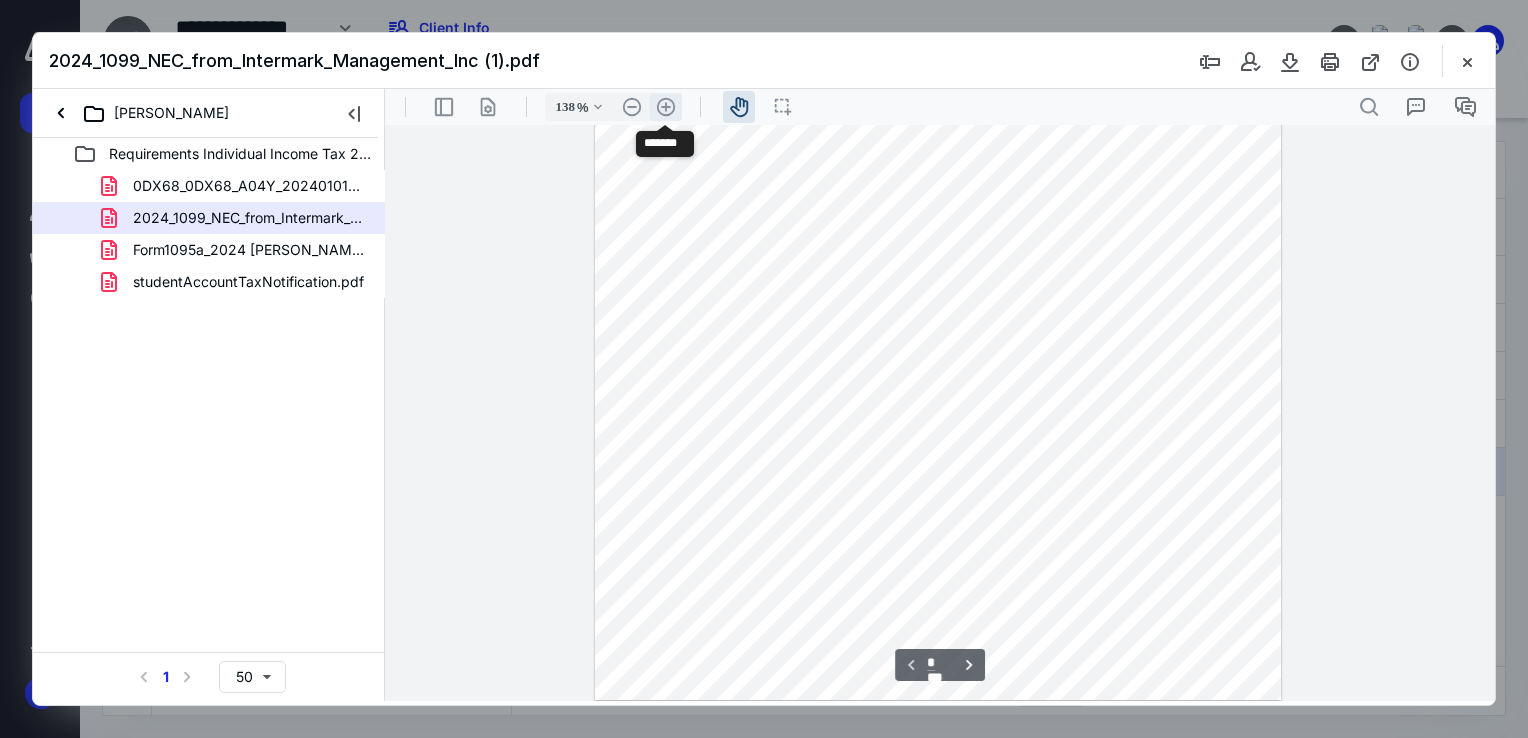 click on ".cls-1{fill:#abb0c4;} icon - header - zoom - in - line" at bounding box center (666, 107) 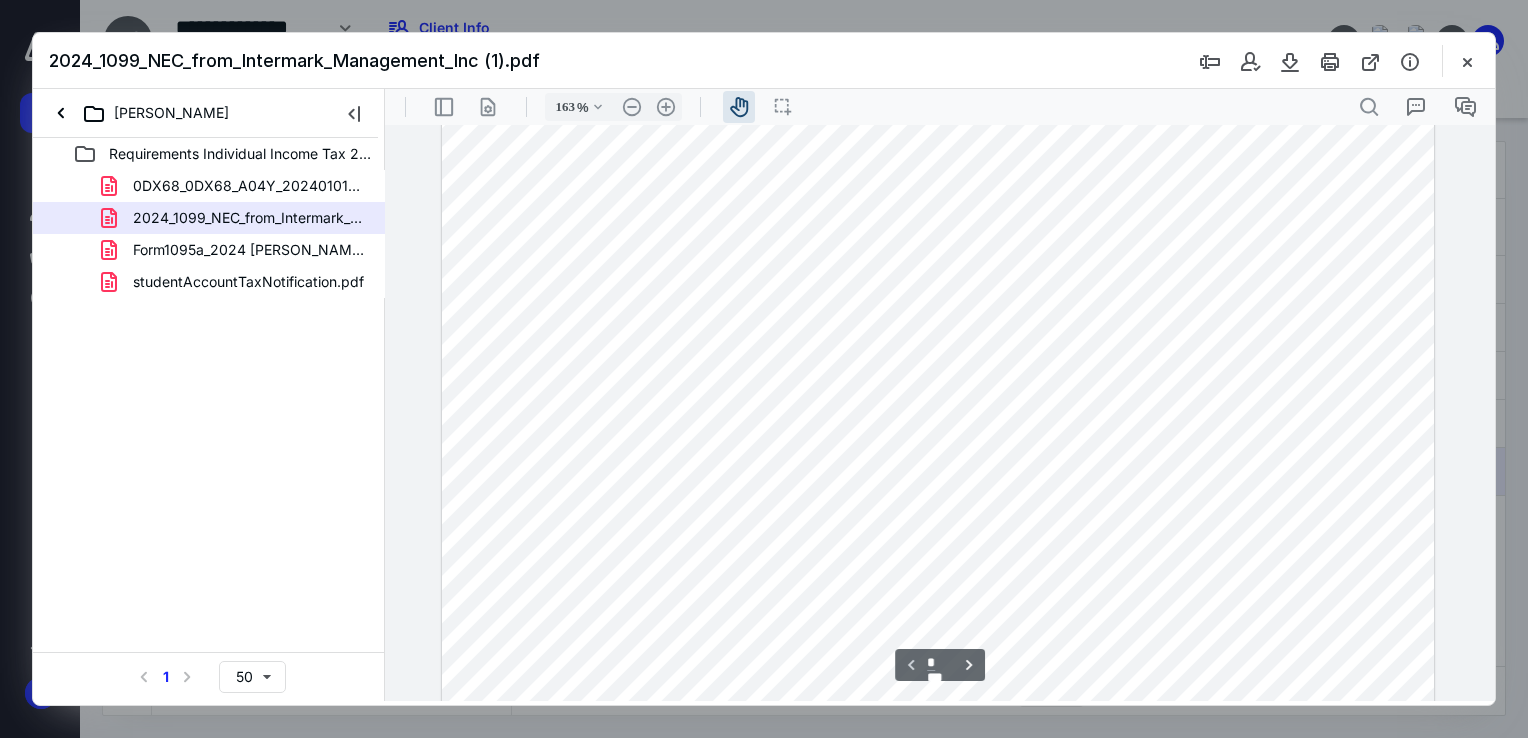 scroll, scrollTop: 324, scrollLeft: 0, axis: vertical 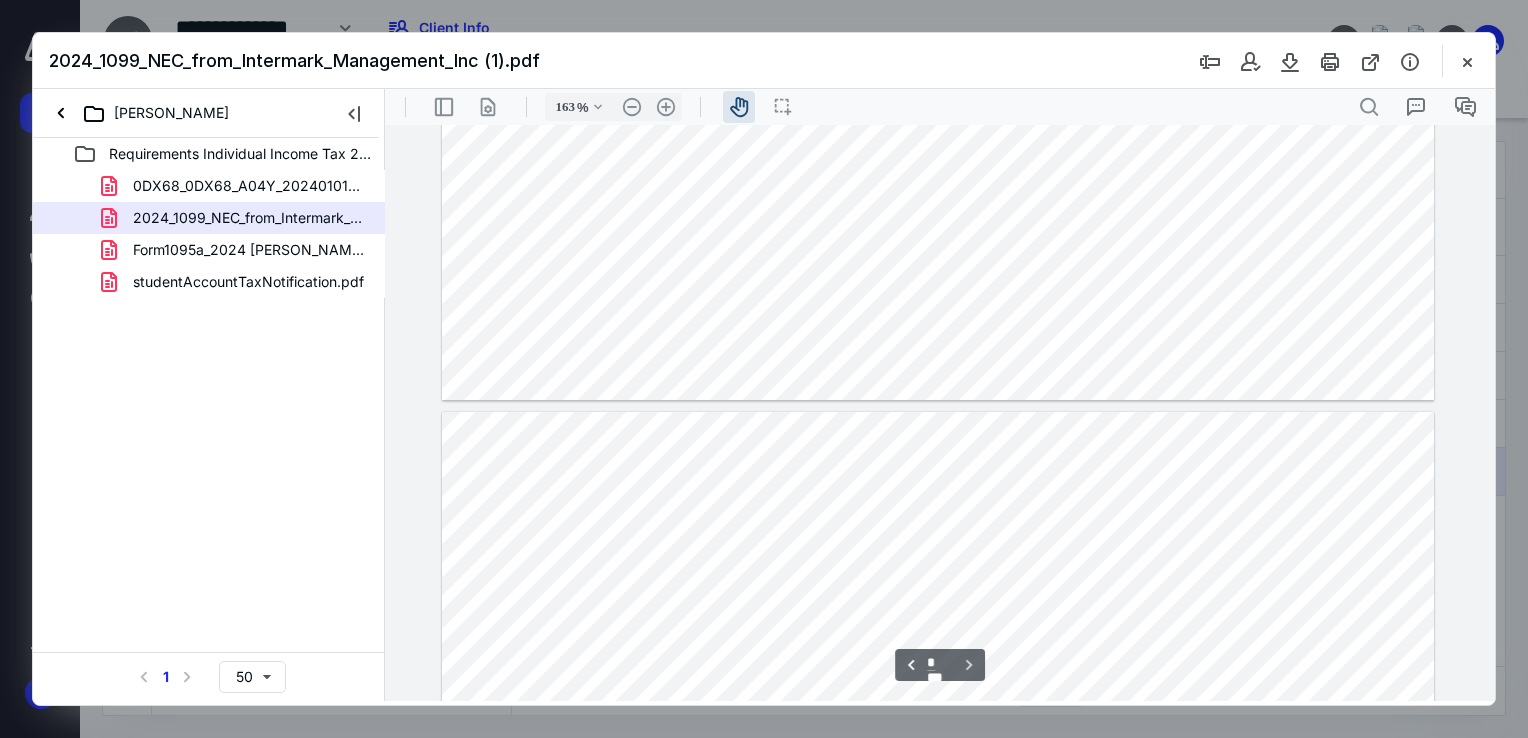 type on "*" 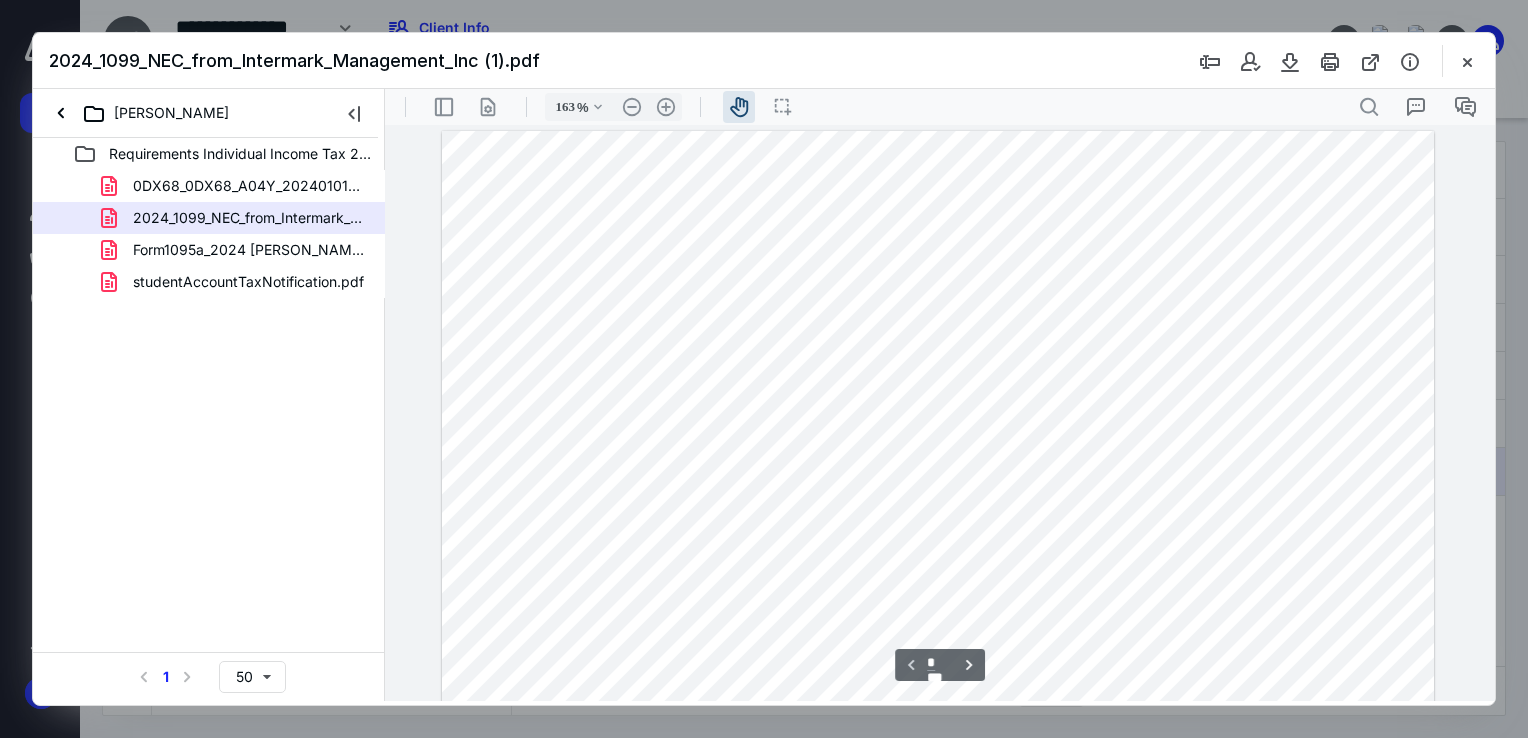 scroll, scrollTop: 200, scrollLeft: 0, axis: vertical 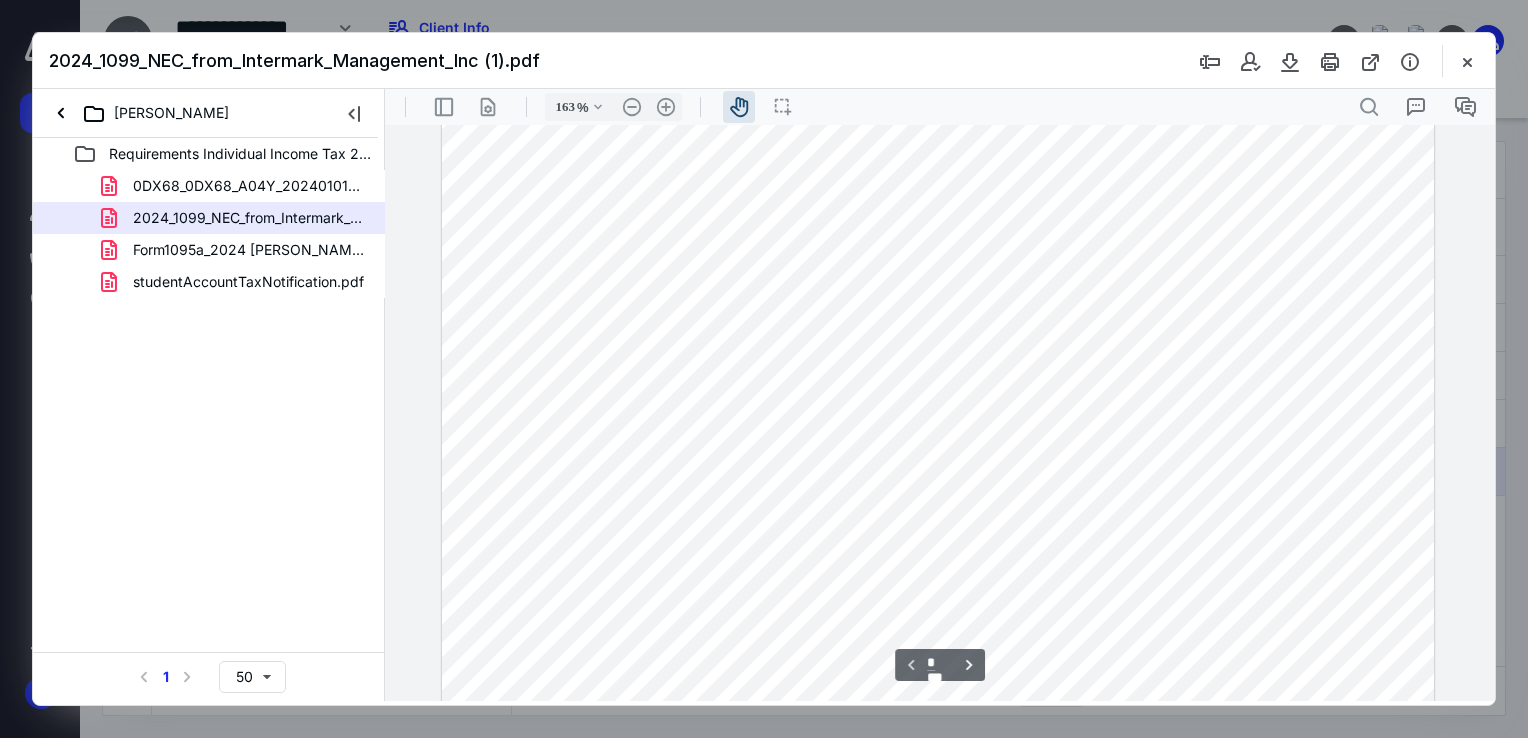 click on "2024_1099_NEC_from_Intermark_Management_Inc (1).pdf" at bounding box center [209, 218] 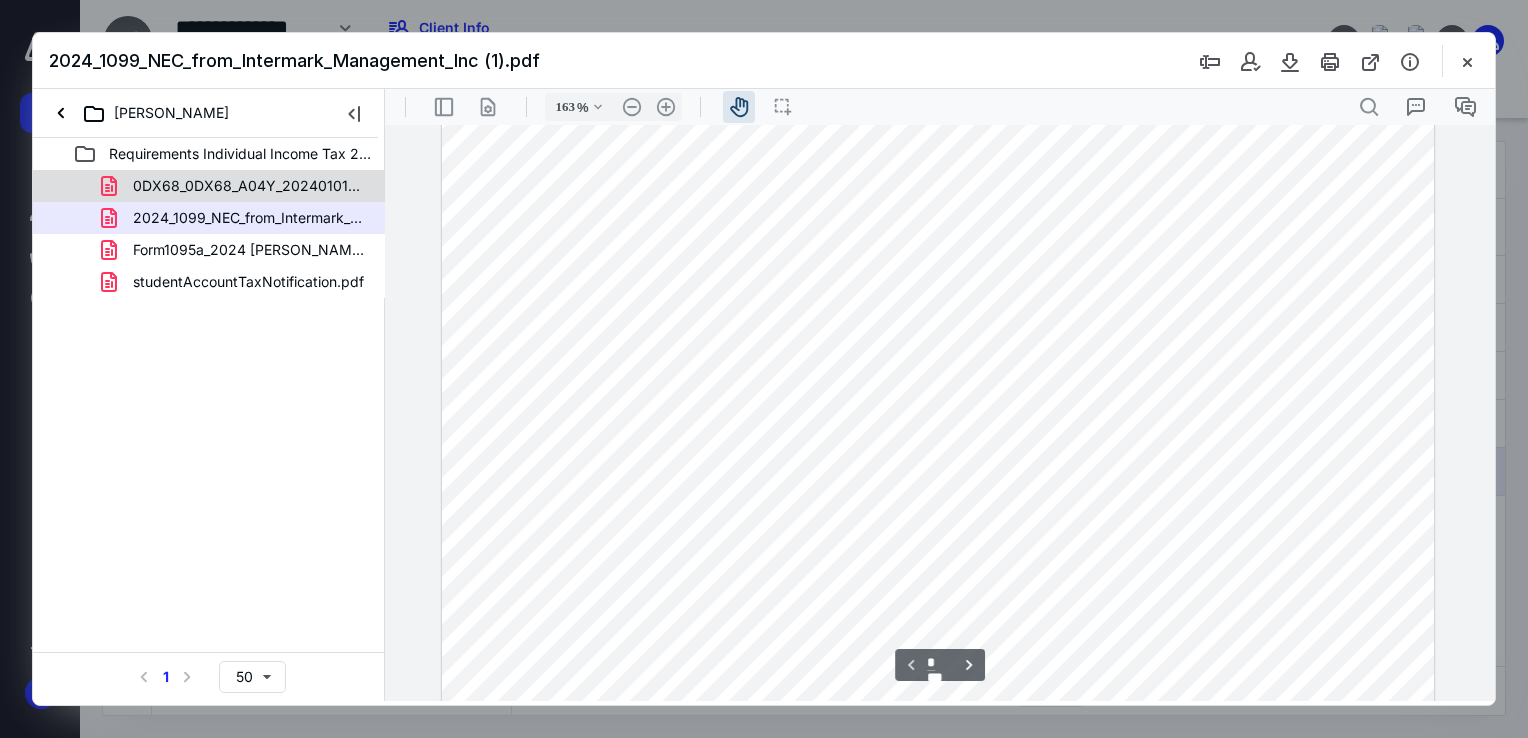 click on "0DX68_0DX68_A04Y_20240101_W2Report_W2Report_001.pdf" at bounding box center [249, 186] 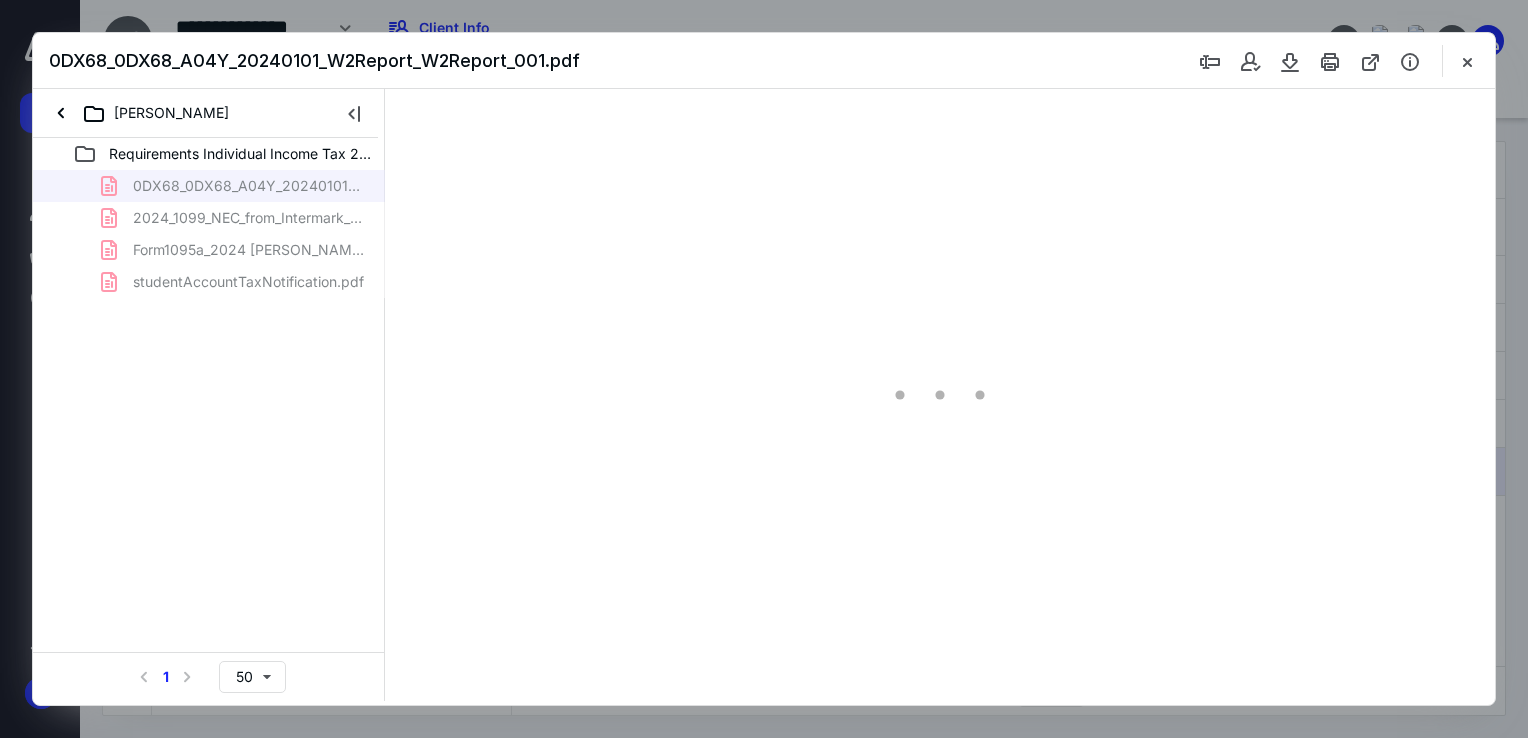 type on "73" 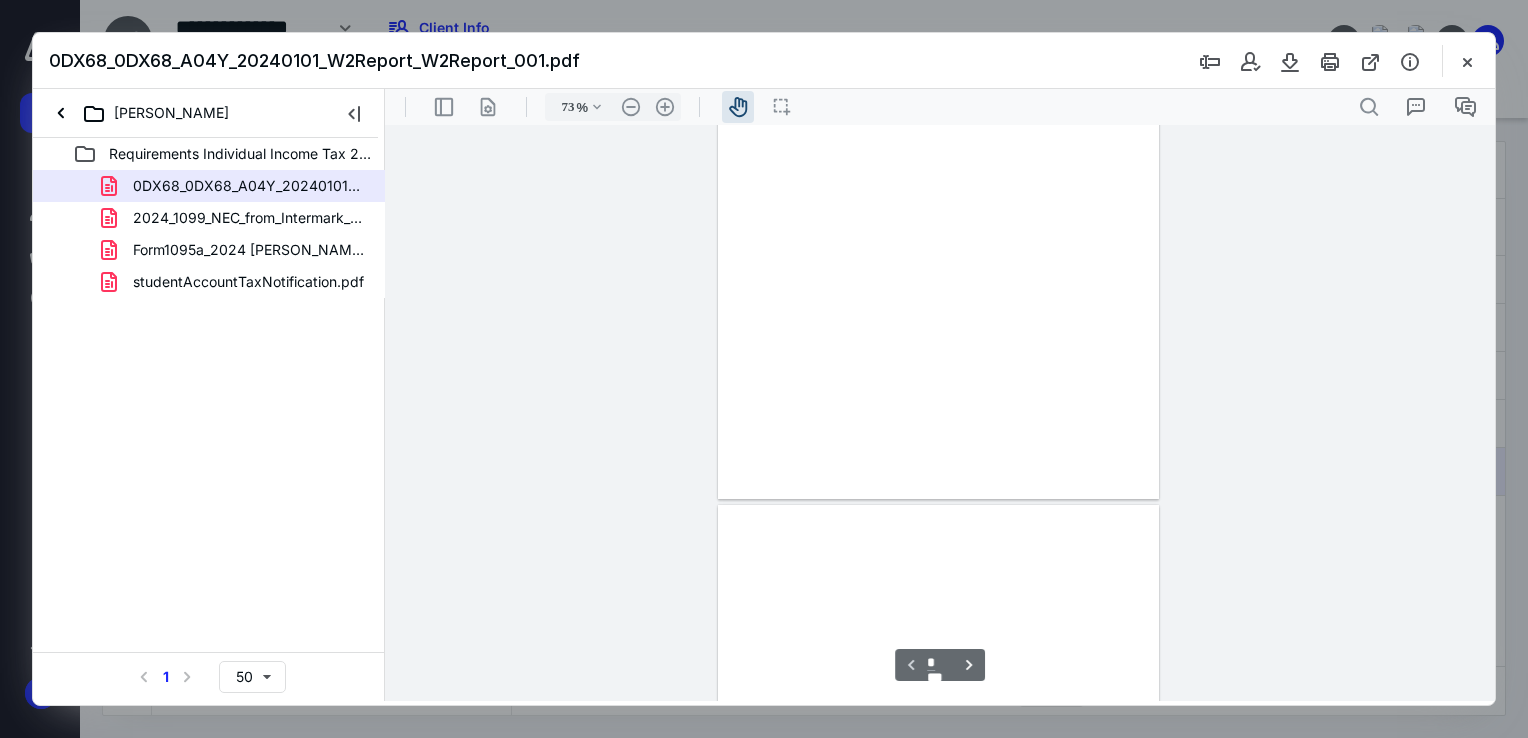 scroll, scrollTop: 39, scrollLeft: 0, axis: vertical 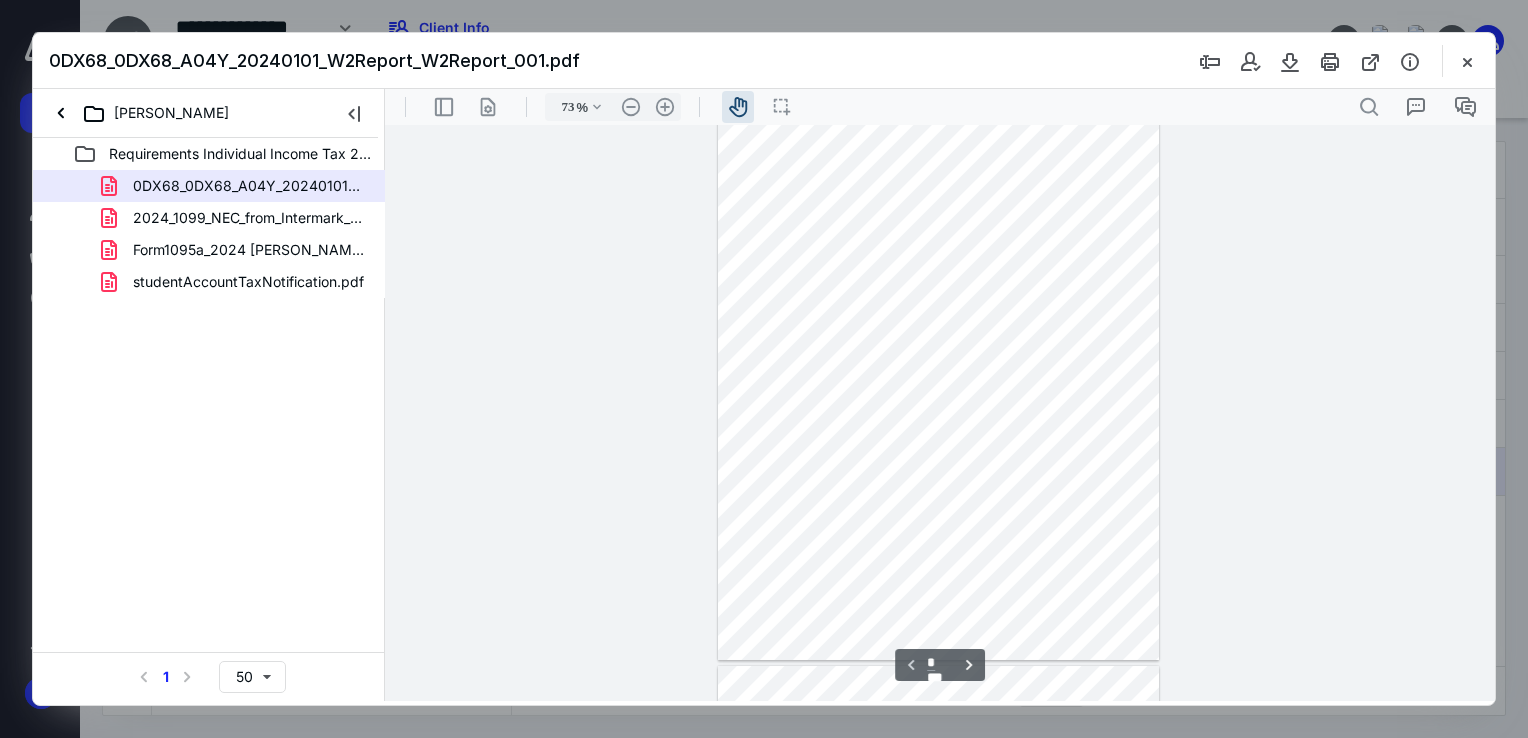 type on "*" 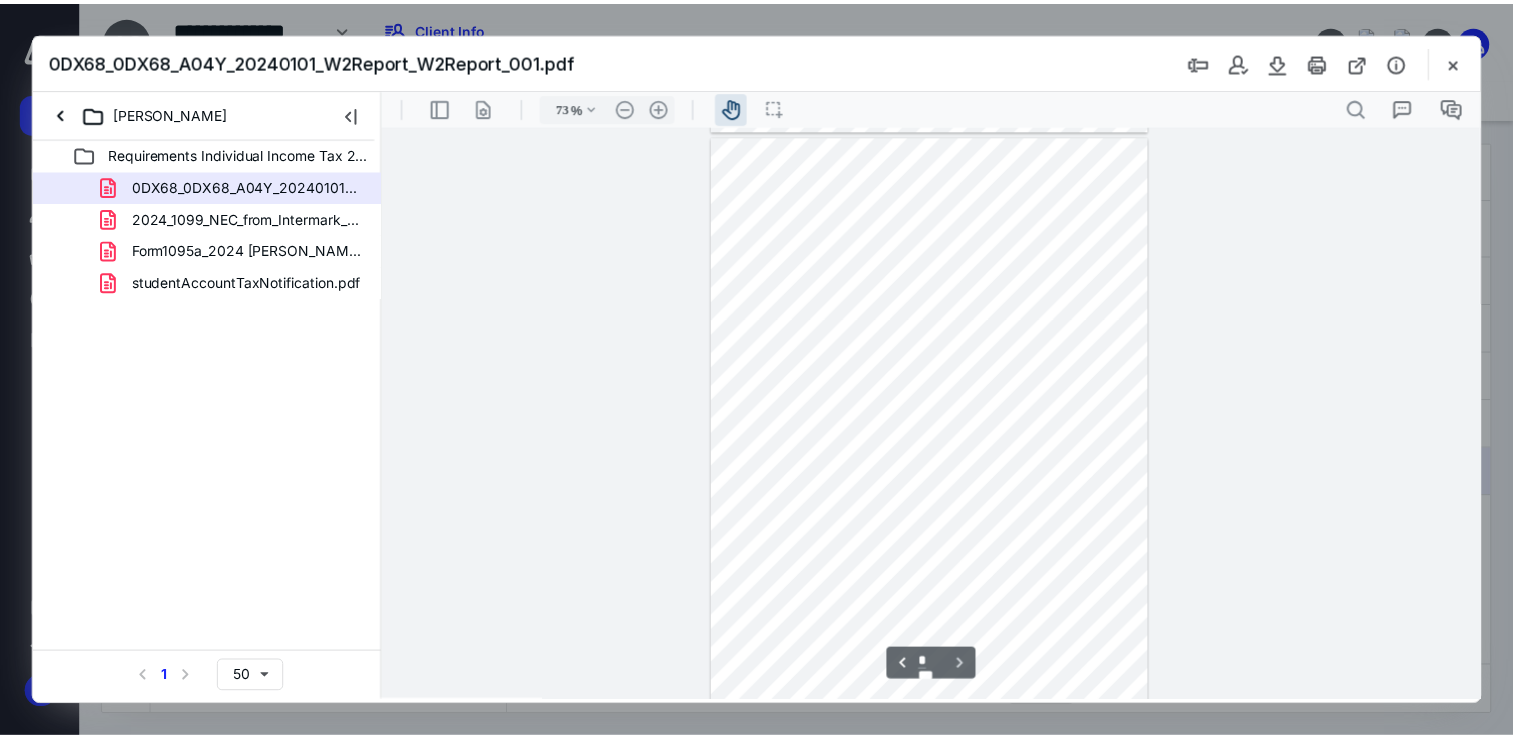 scroll, scrollTop: 577, scrollLeft: 0, axis: vertical 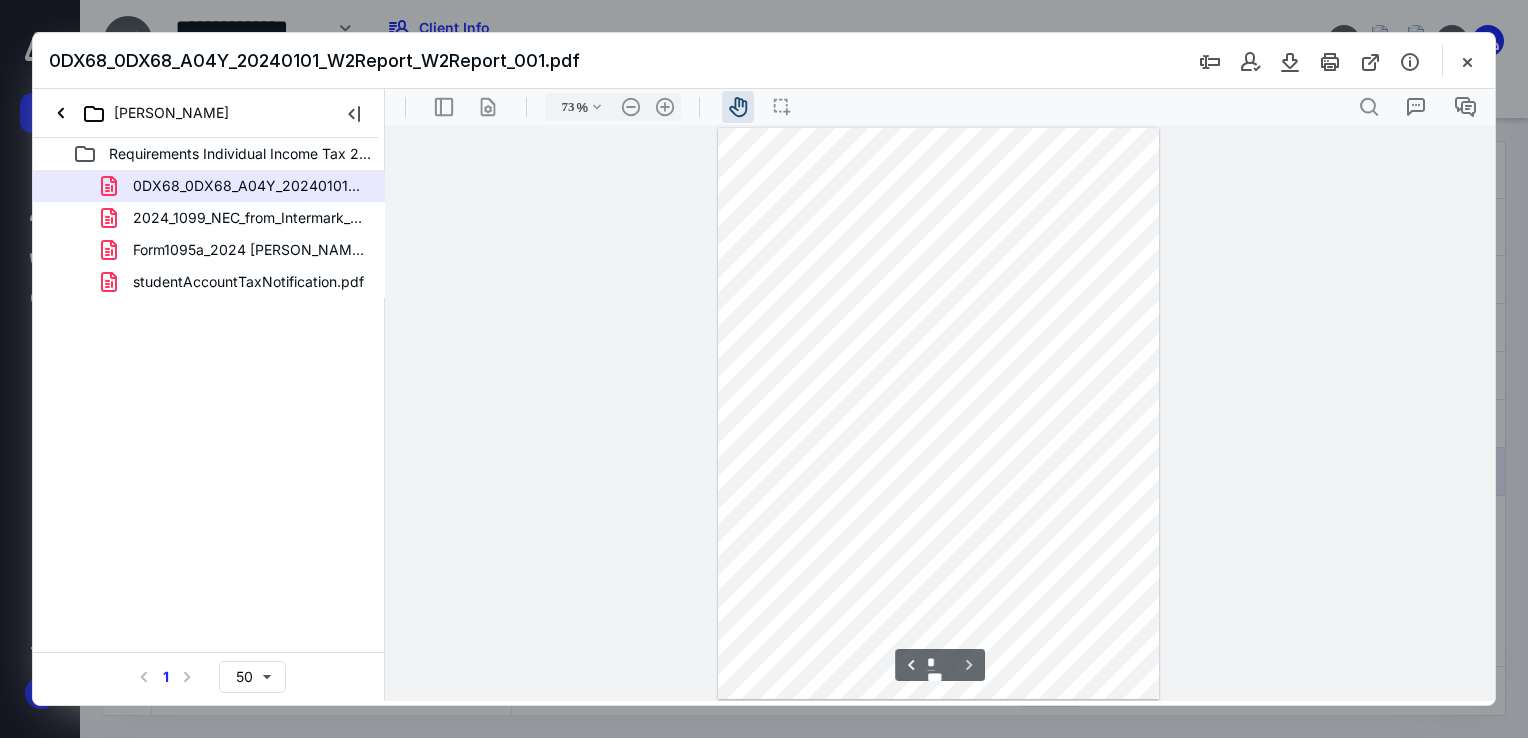 click at bounding box center (1467, 61) 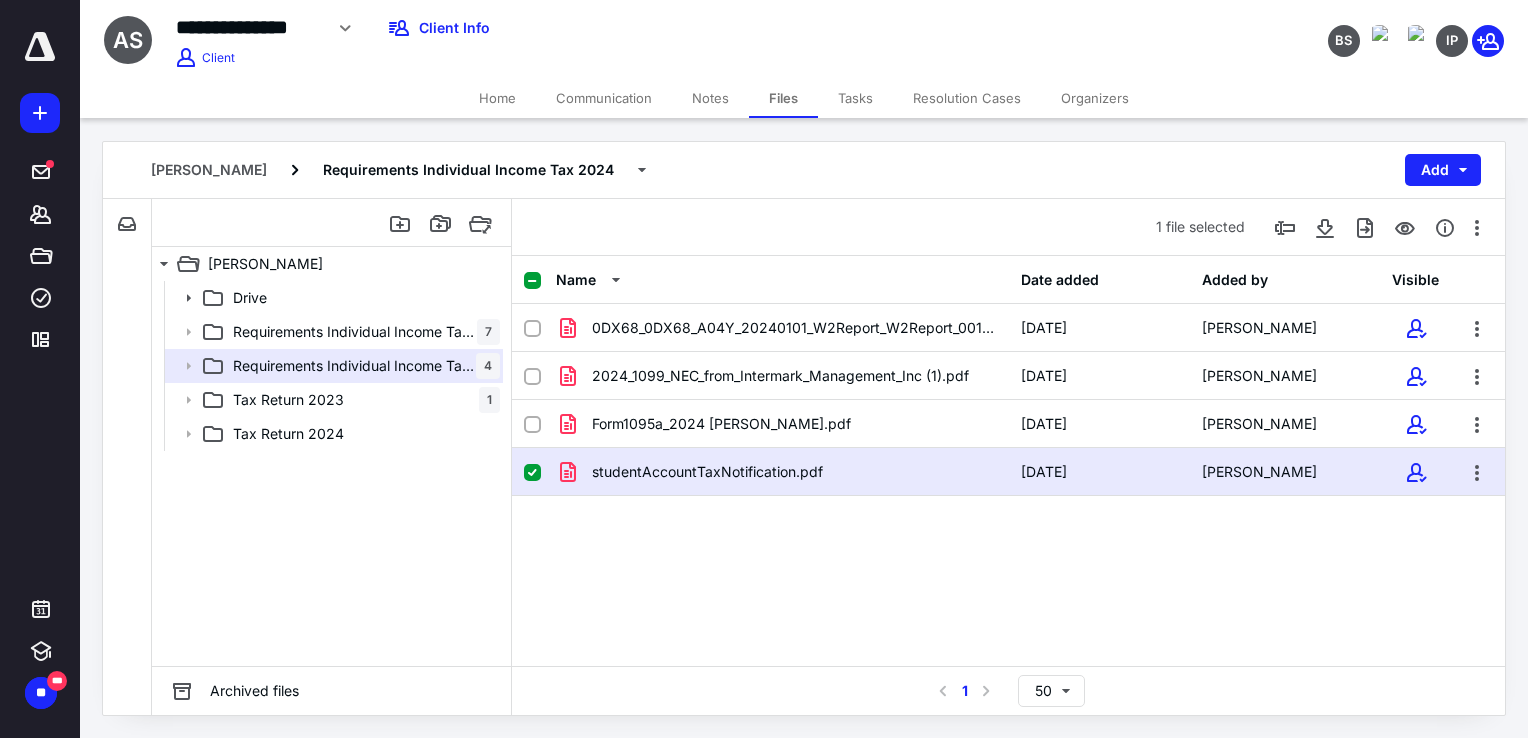 click on "Tasks" at bounding box center [855, 98] 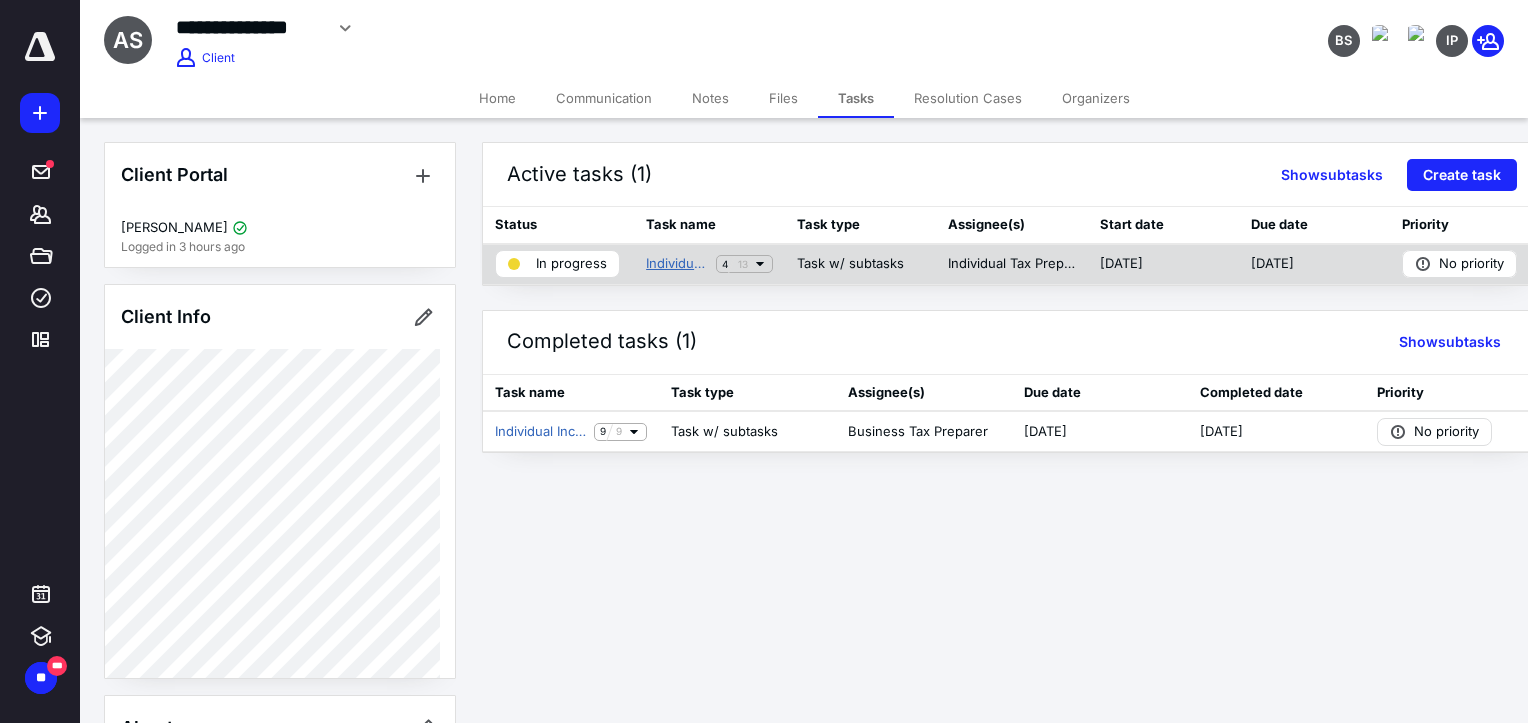 click on "Individual Income Tax 2024 - 1040" at bounding box center [677, 264] 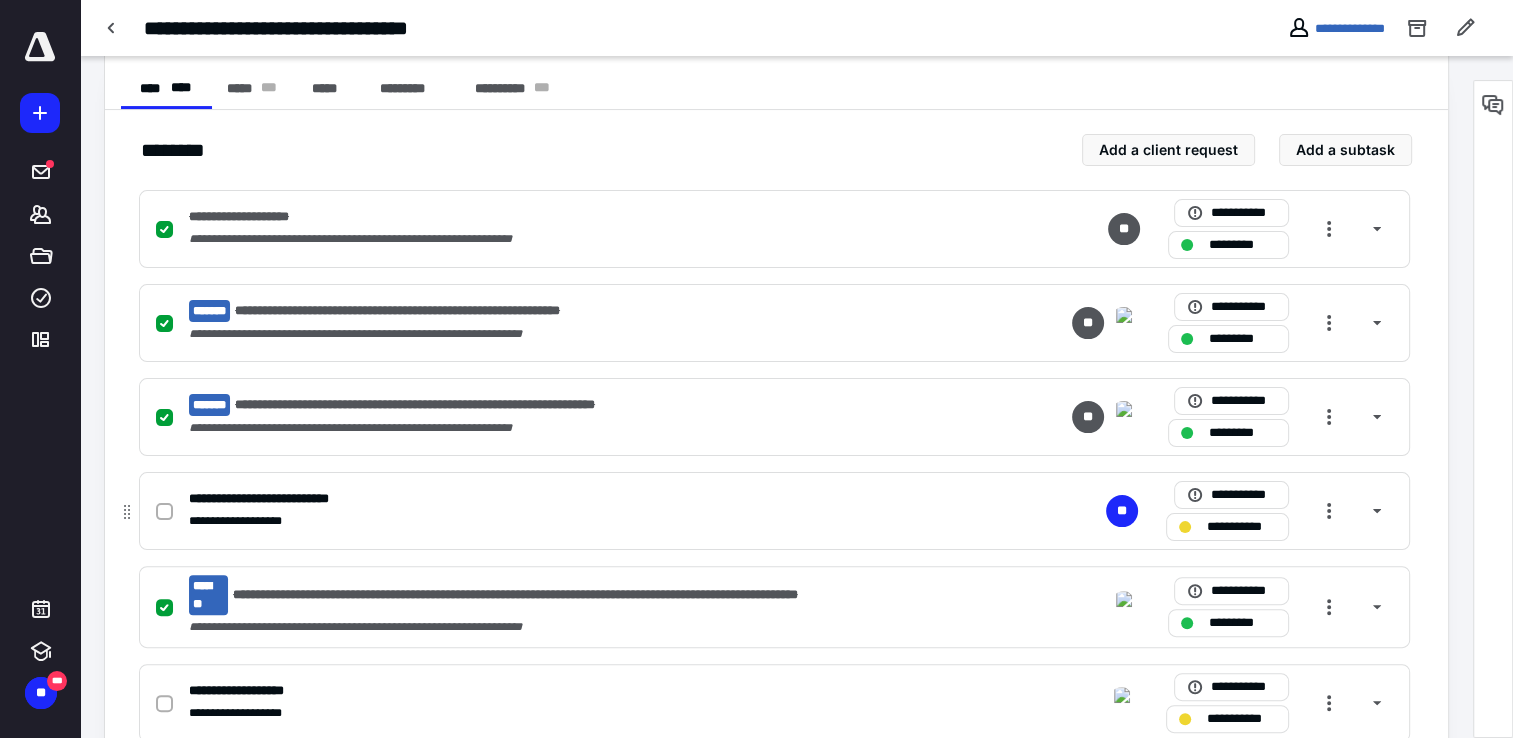 scroll, scrollTop: 400, scrollLeft: 0, axis: vertical 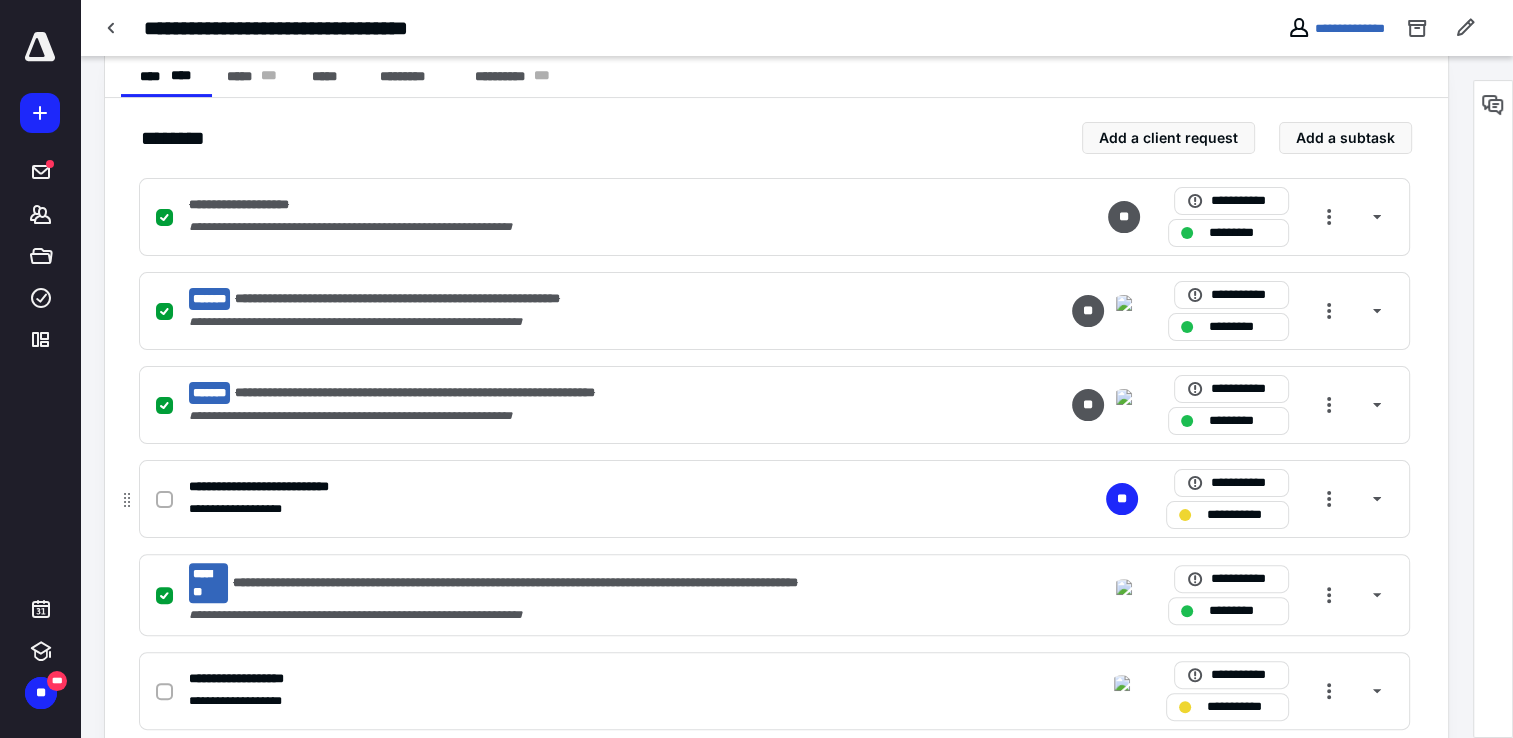 click on "**********" at bounding box center [1227, 515] 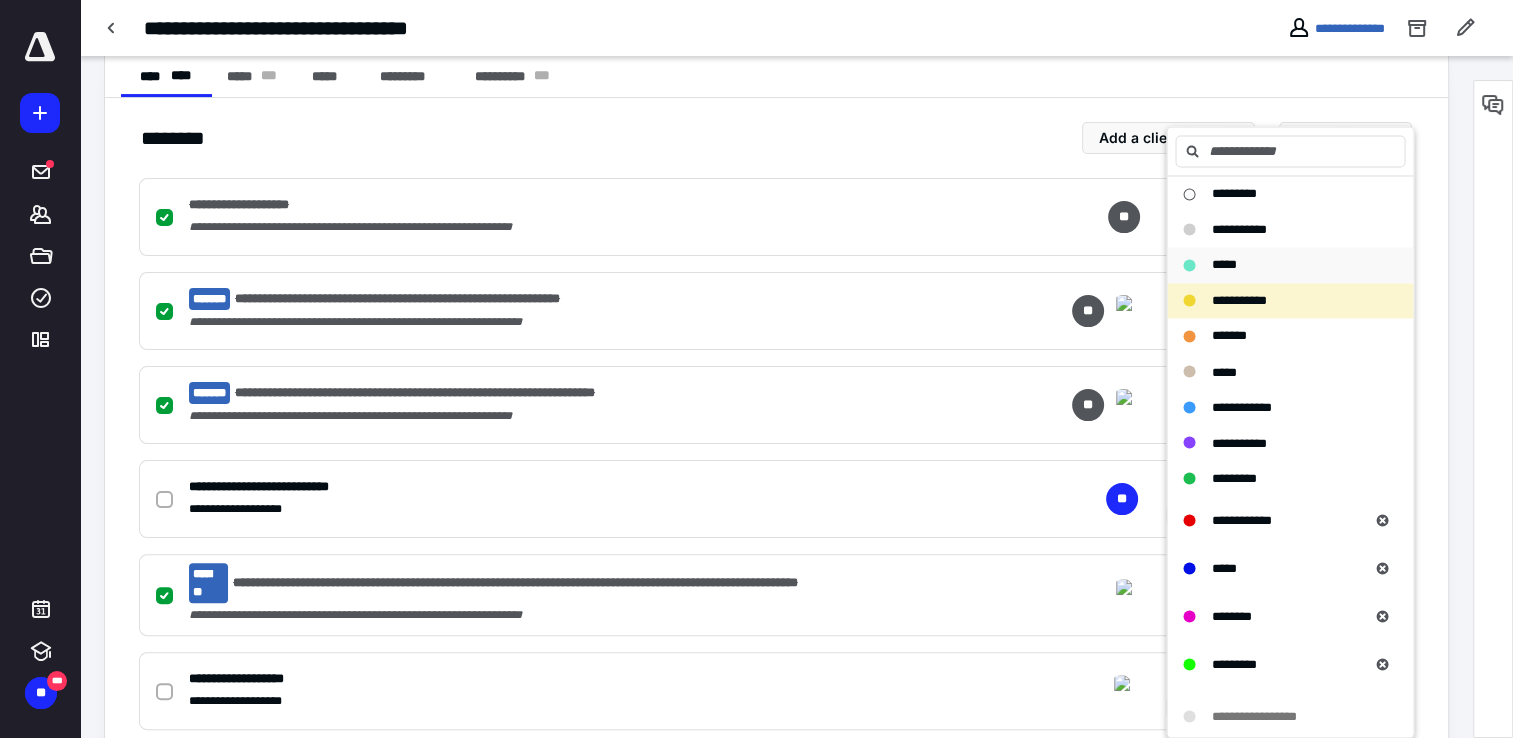 click on "*****" at bounding box center (1290, 265) 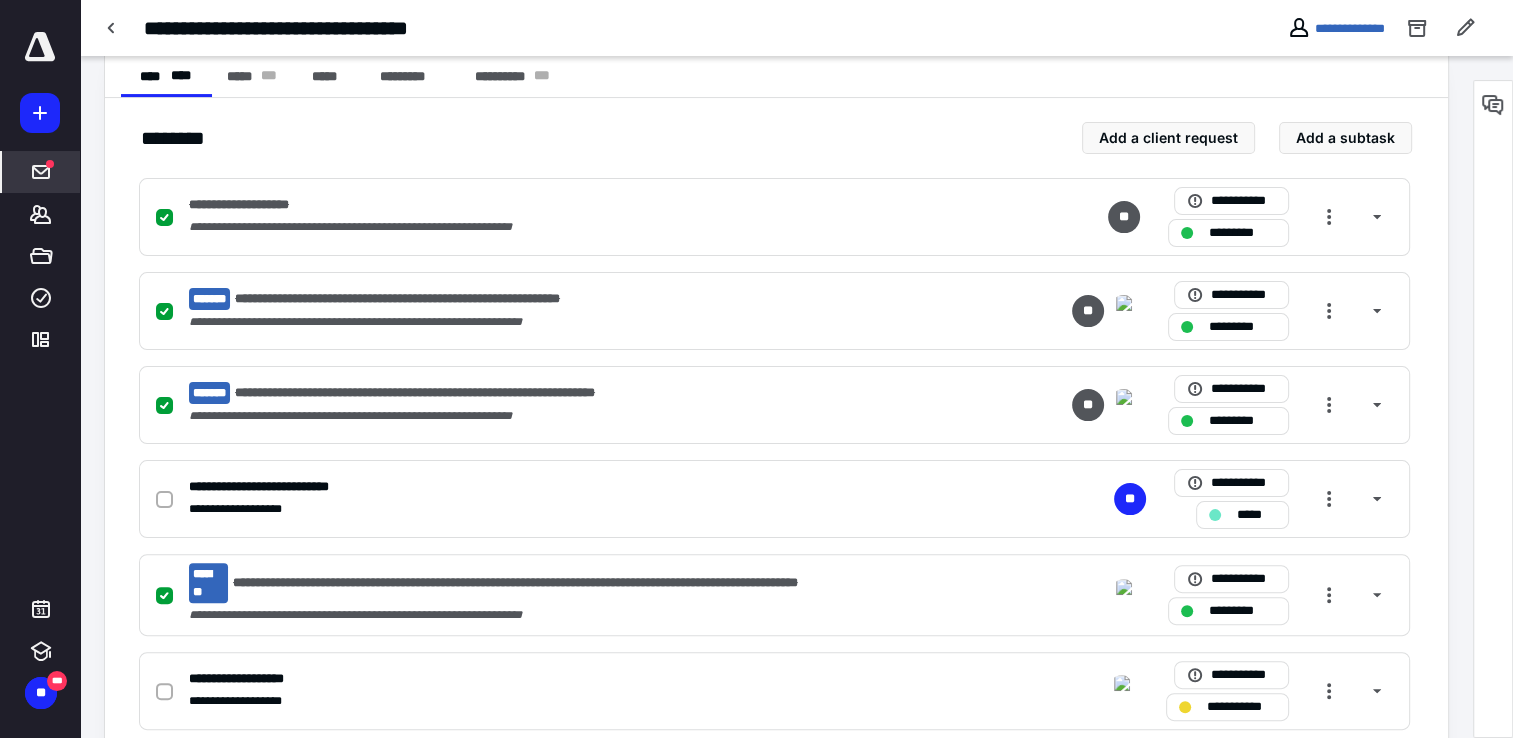click at bounding box center (41, 172) 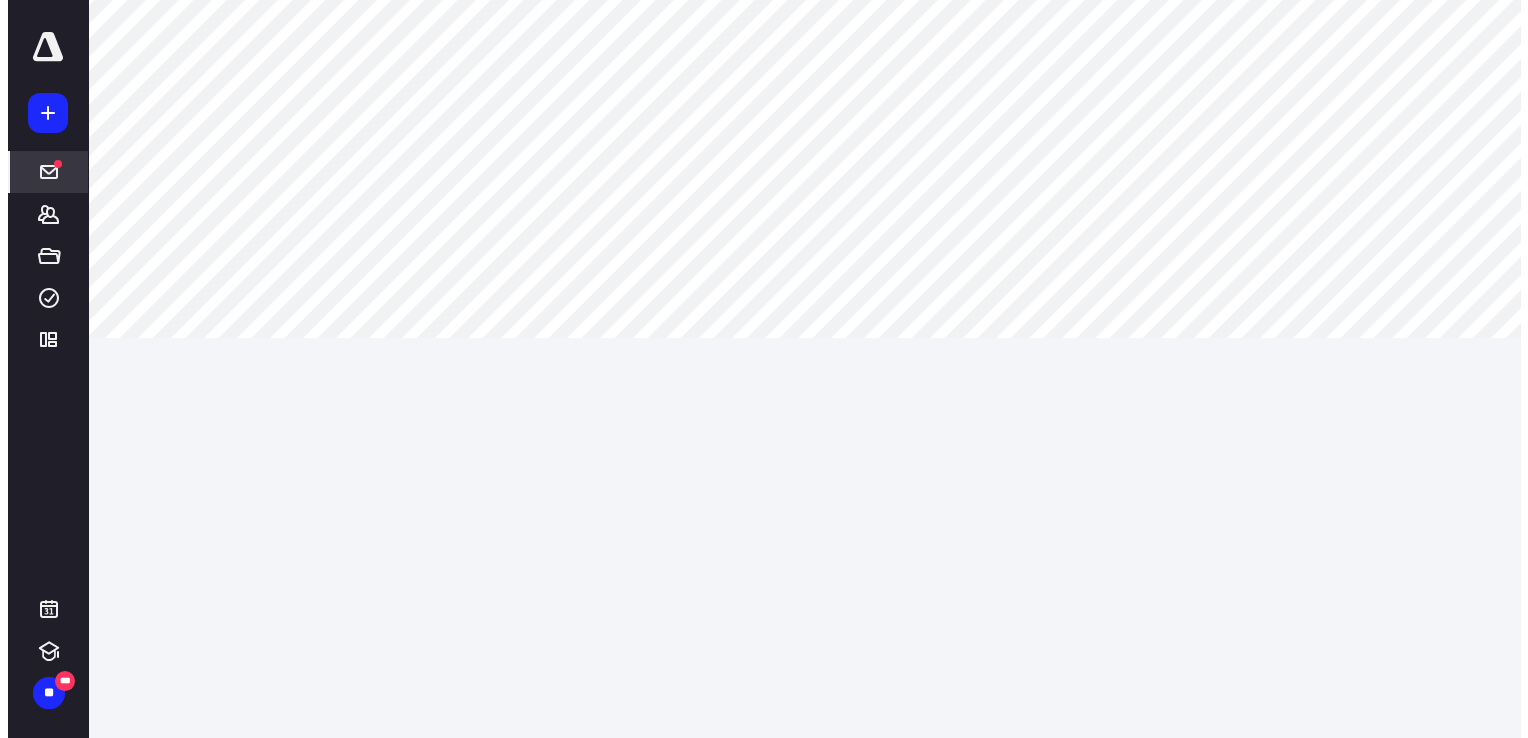 scroll, scrollTop: 0, scrollLeft: 0, axis: both 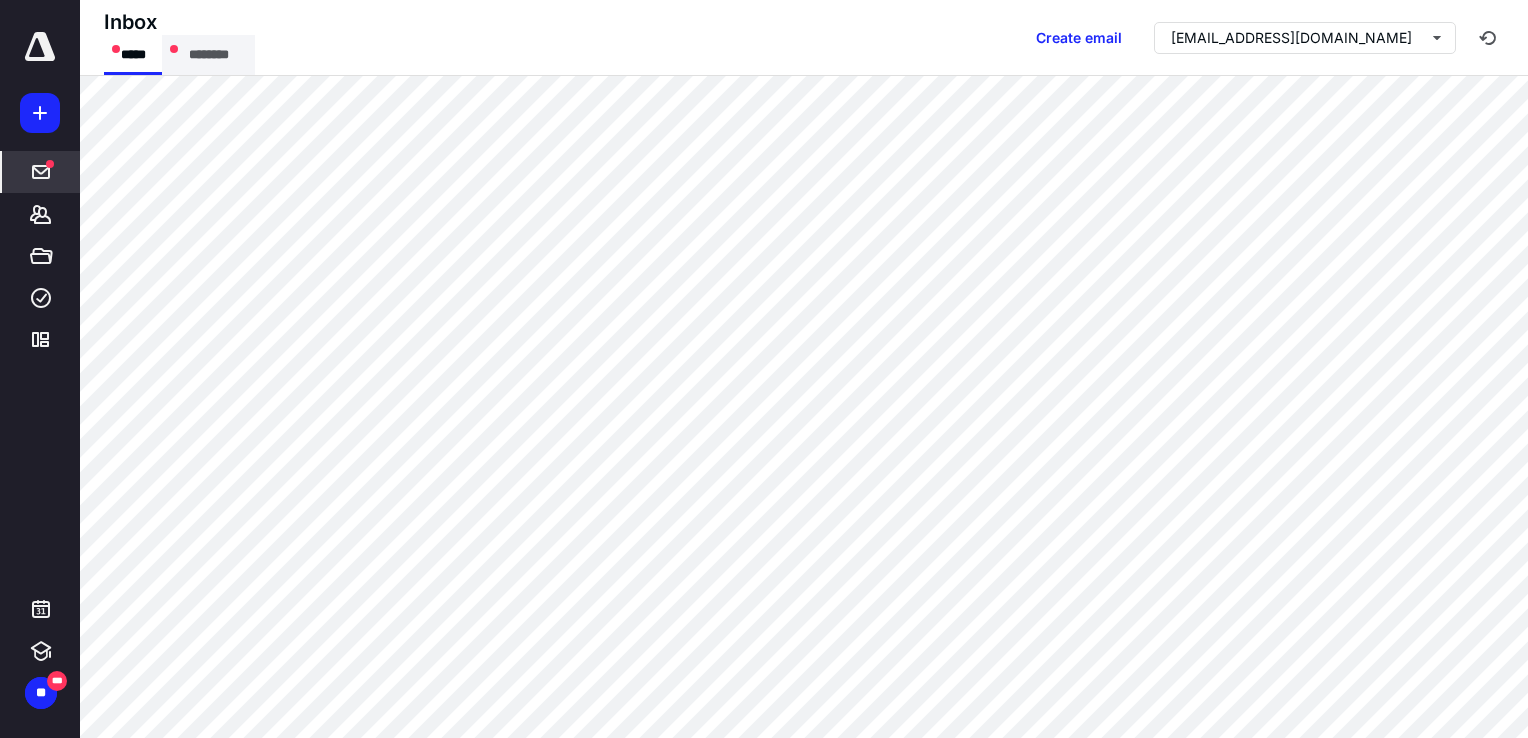 click on "********" at bounding box center (208, 55) 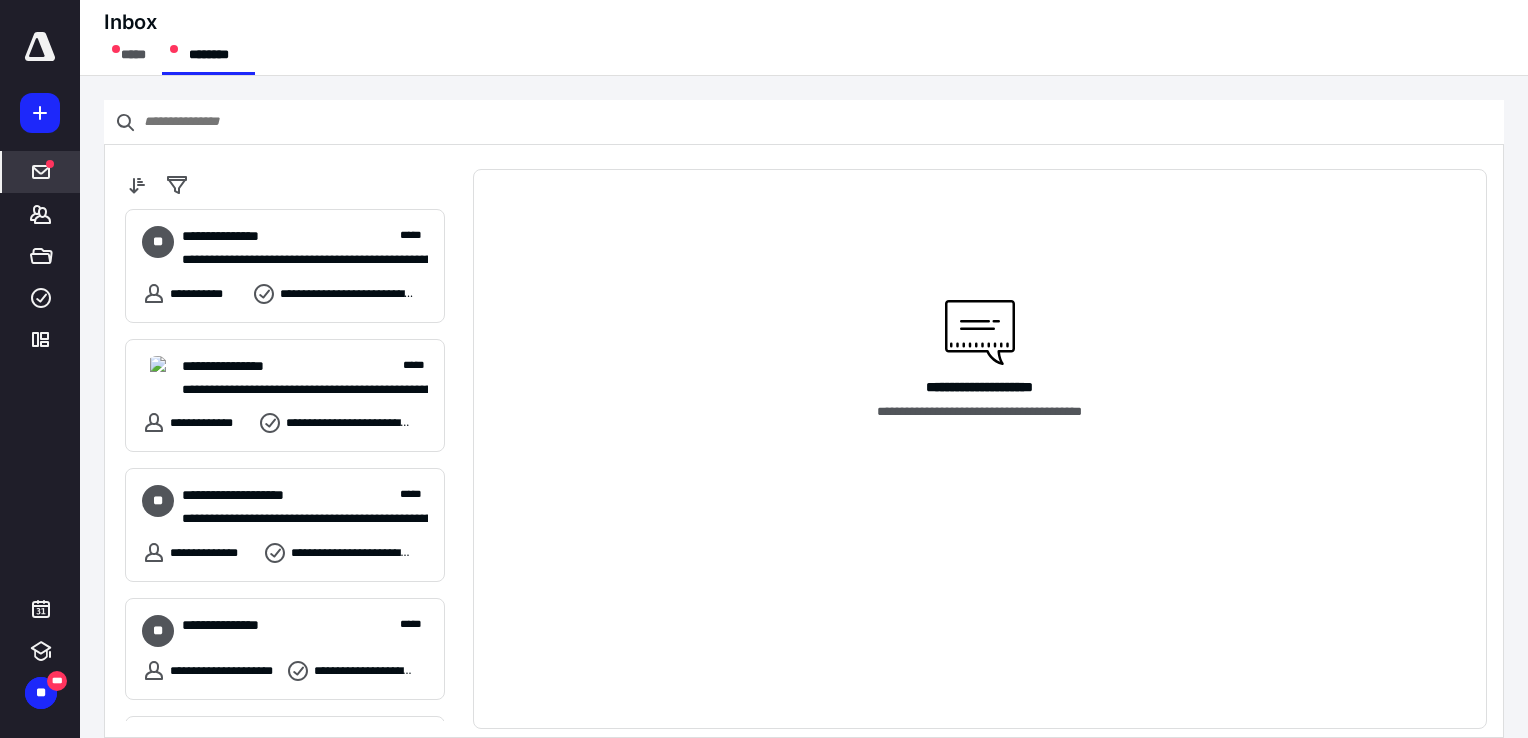 click at bounding box center [41, 172] 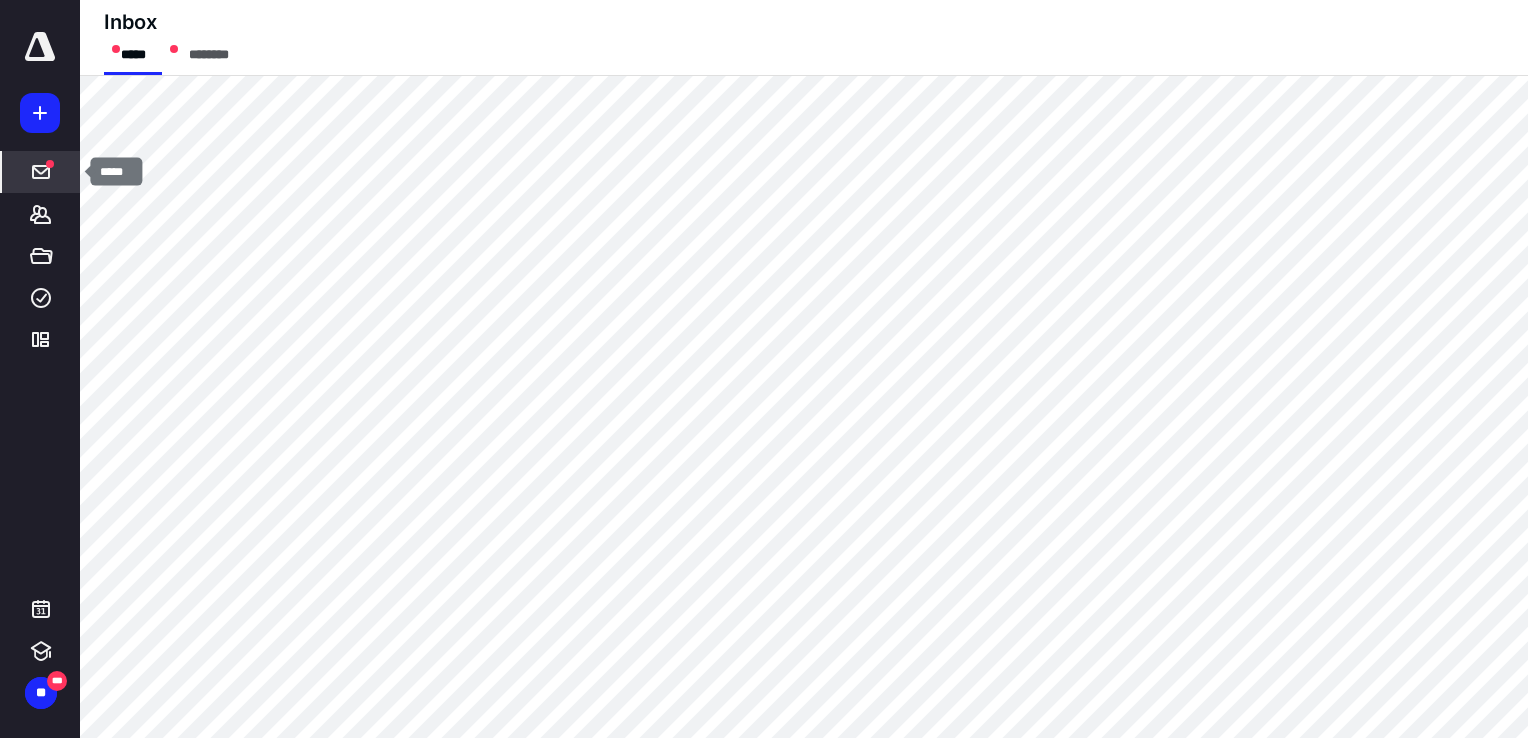 click 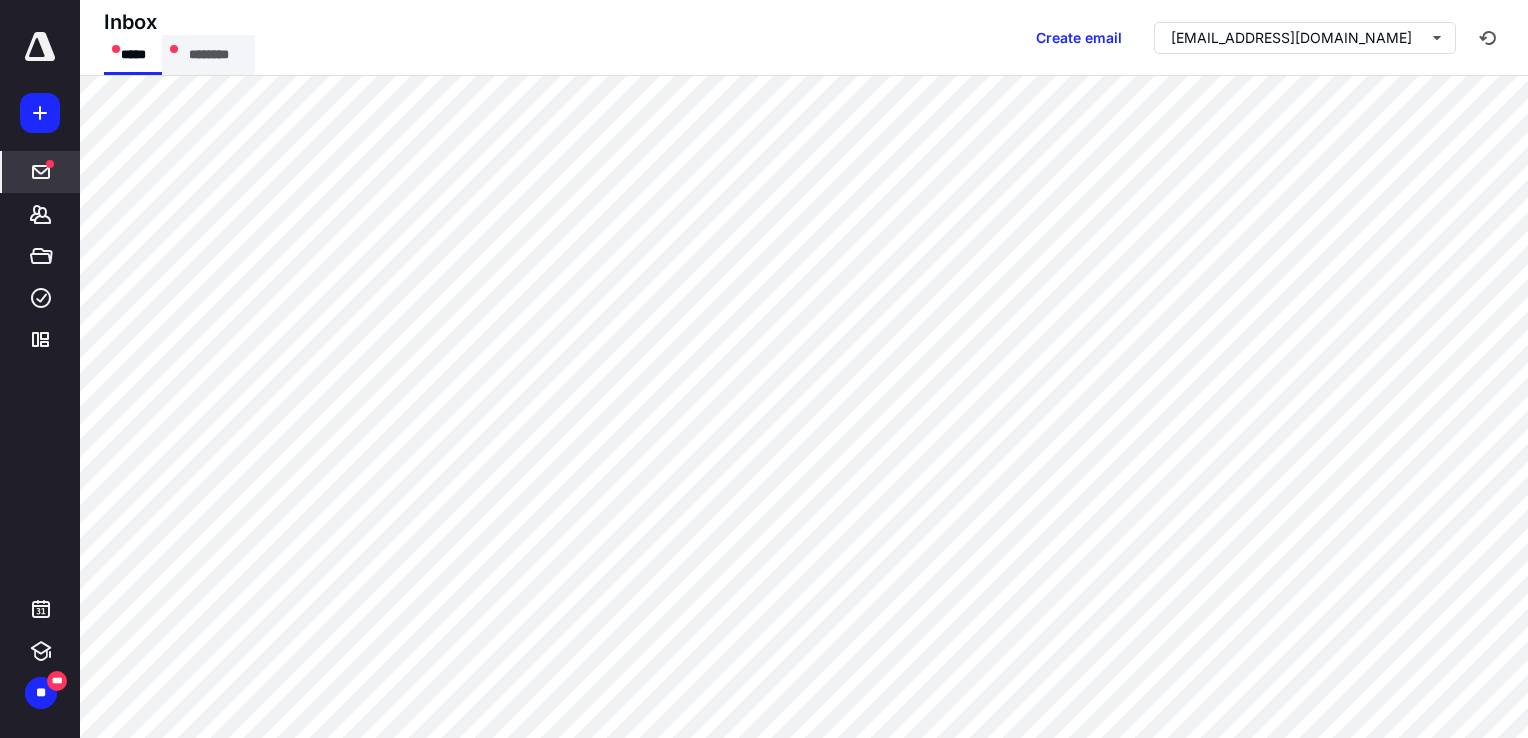 click on "********" at bounding box center [208, 55] 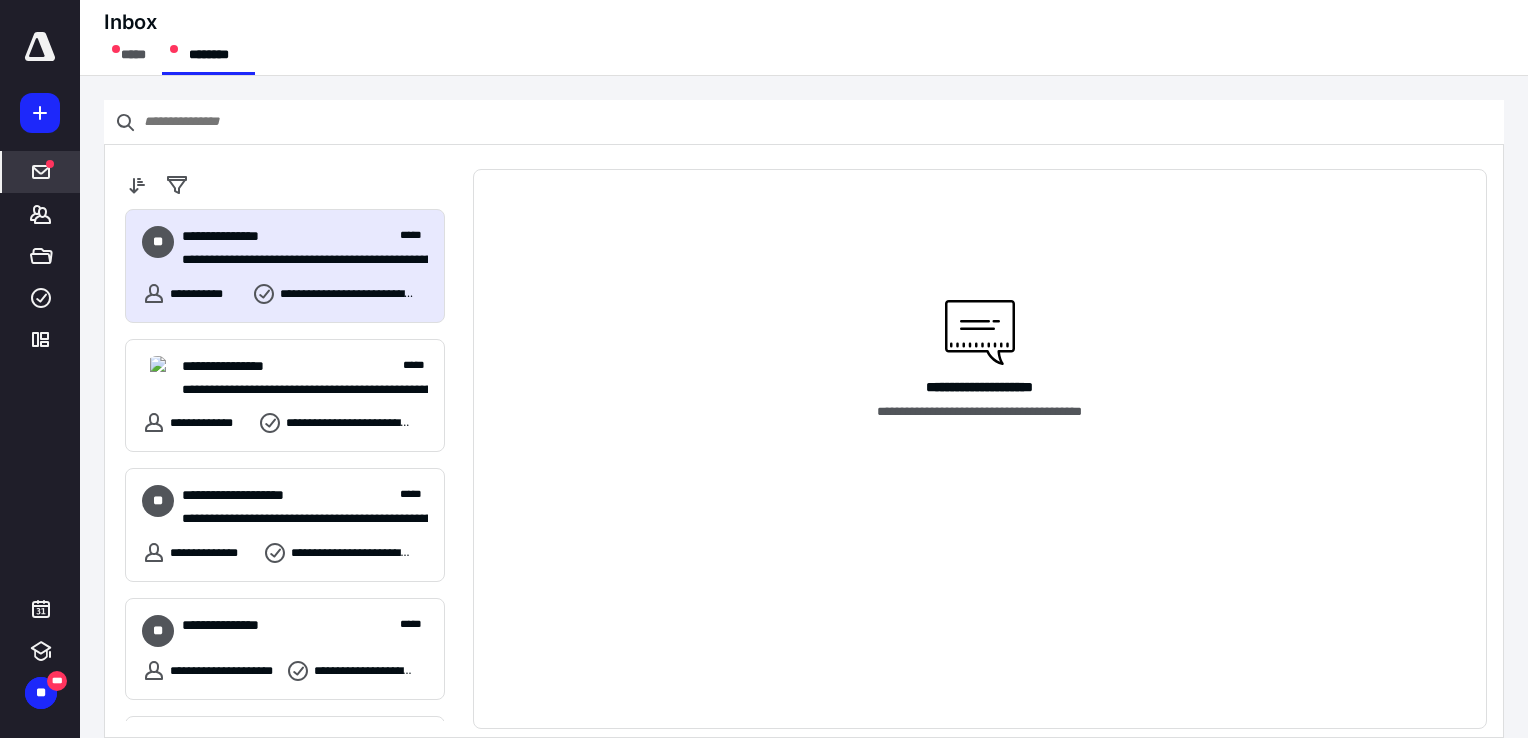 click on "**********" at bounding box center [285, 266] 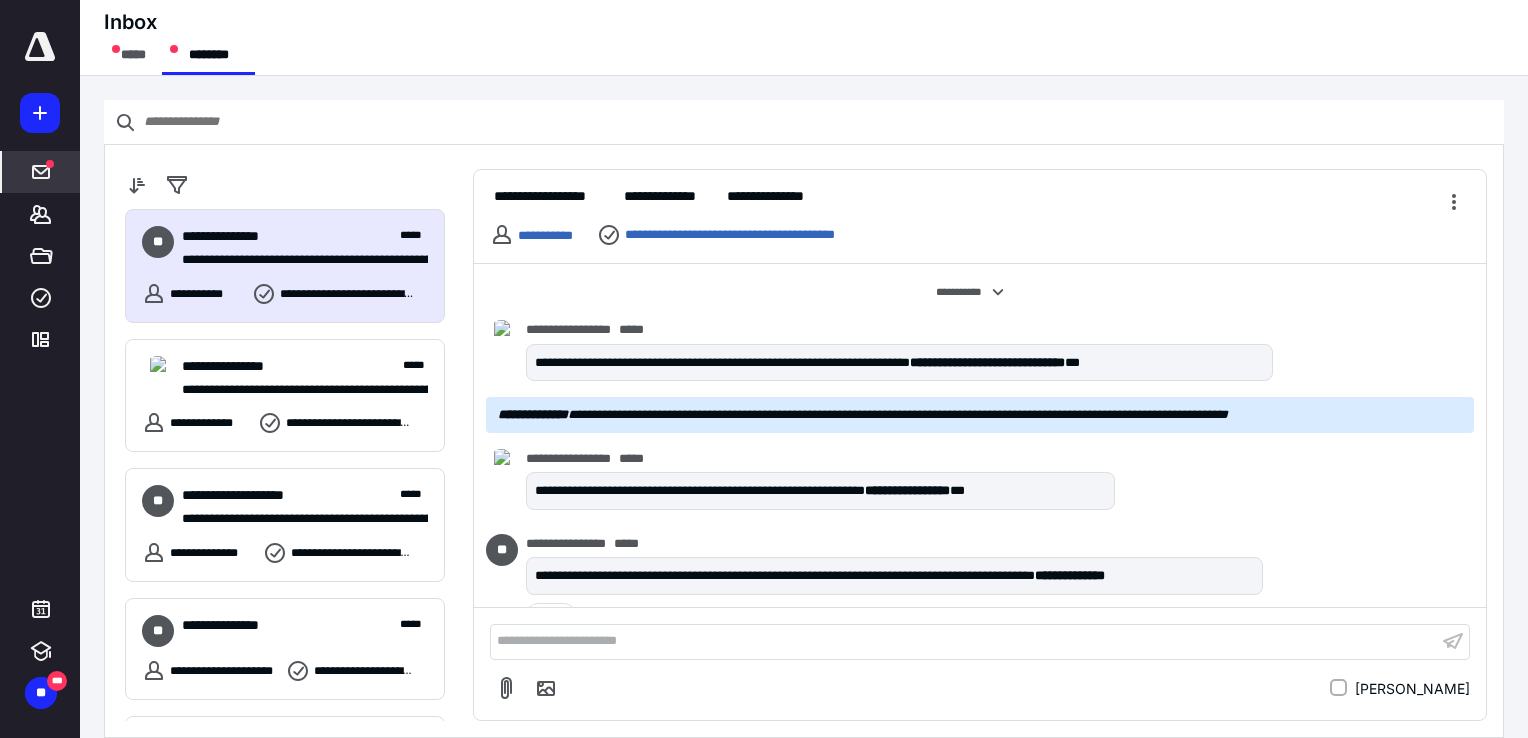 click on "**********" at bounding box center (741, 235) 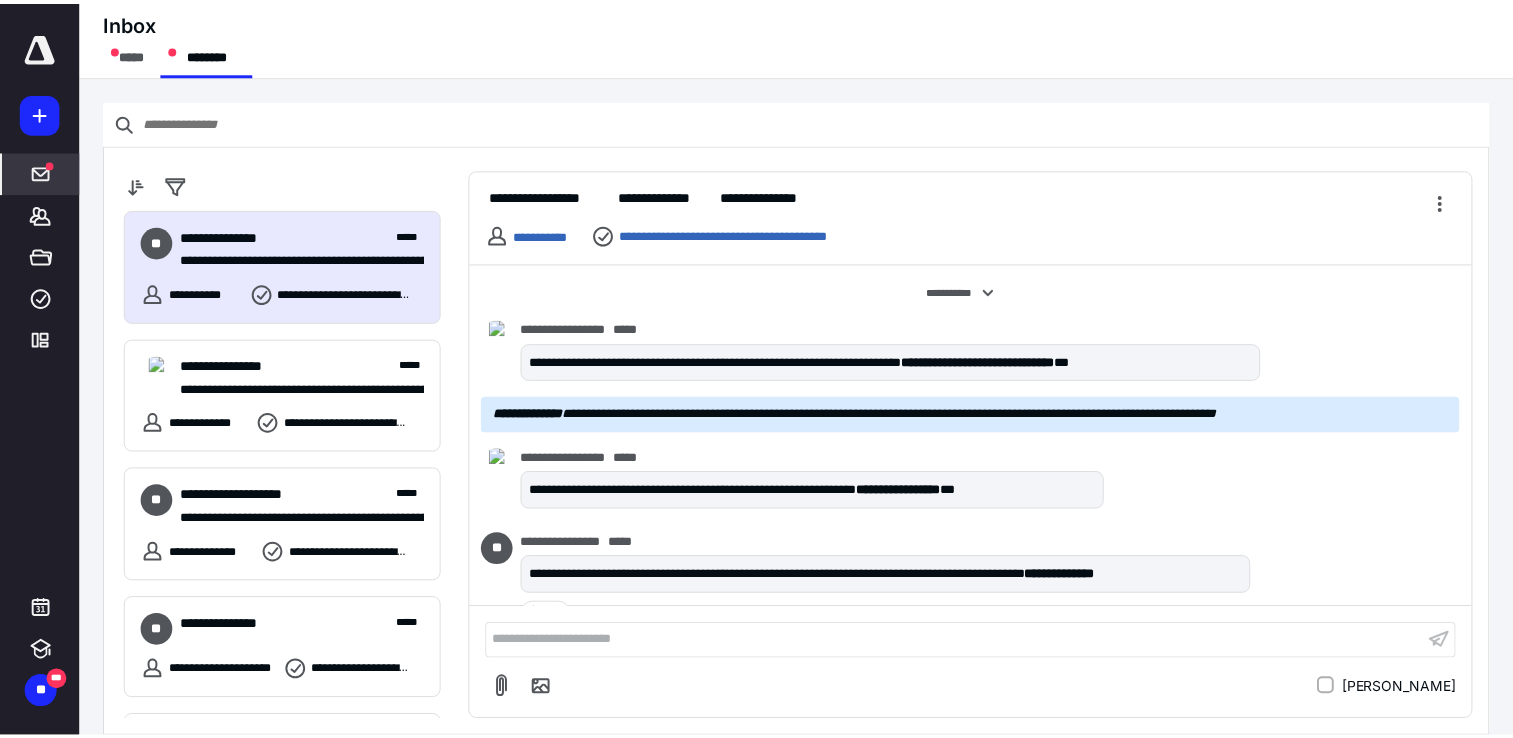 scroll, scrollTop: 156, scrollLeft: 0, axis: vertical 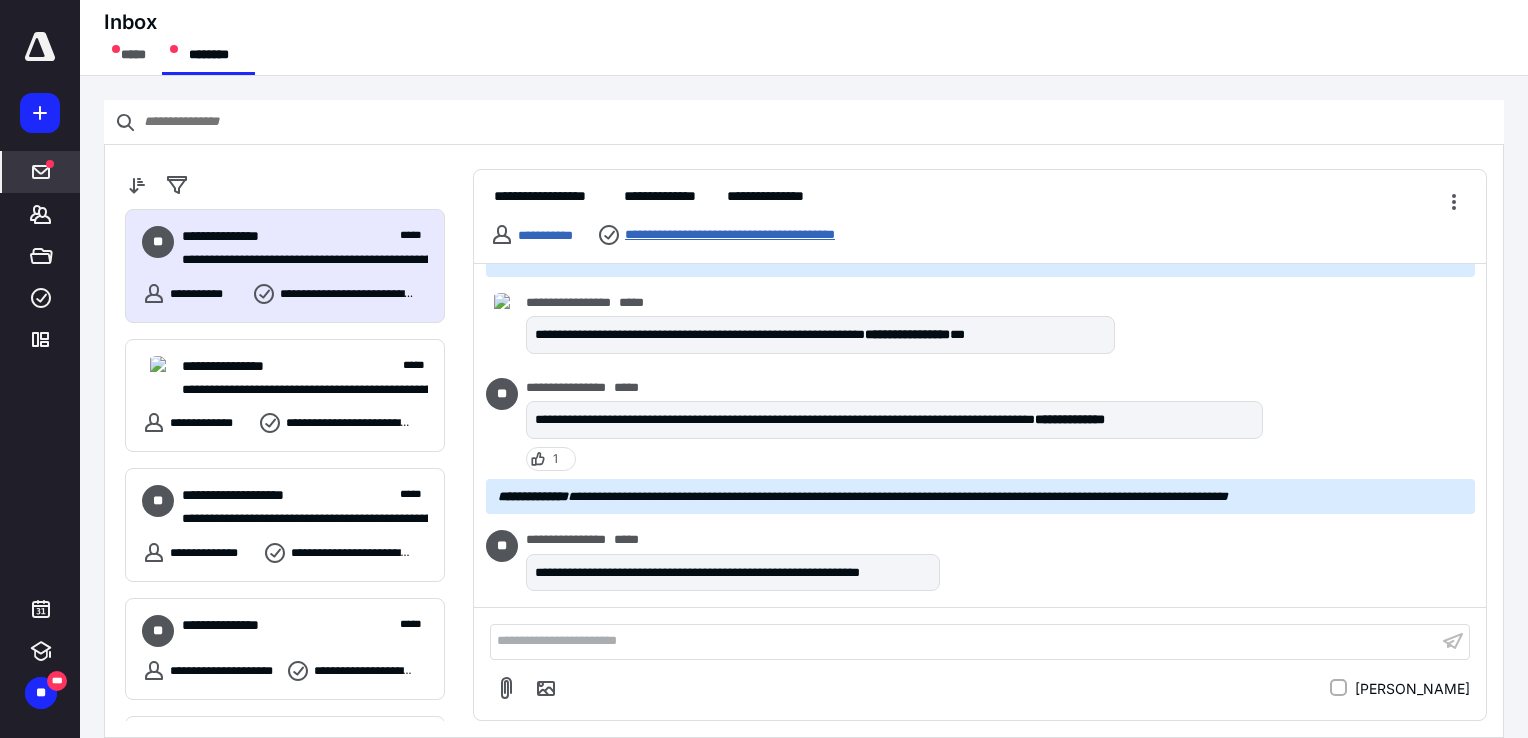 click on "**********" at bounding box center (755, 235) 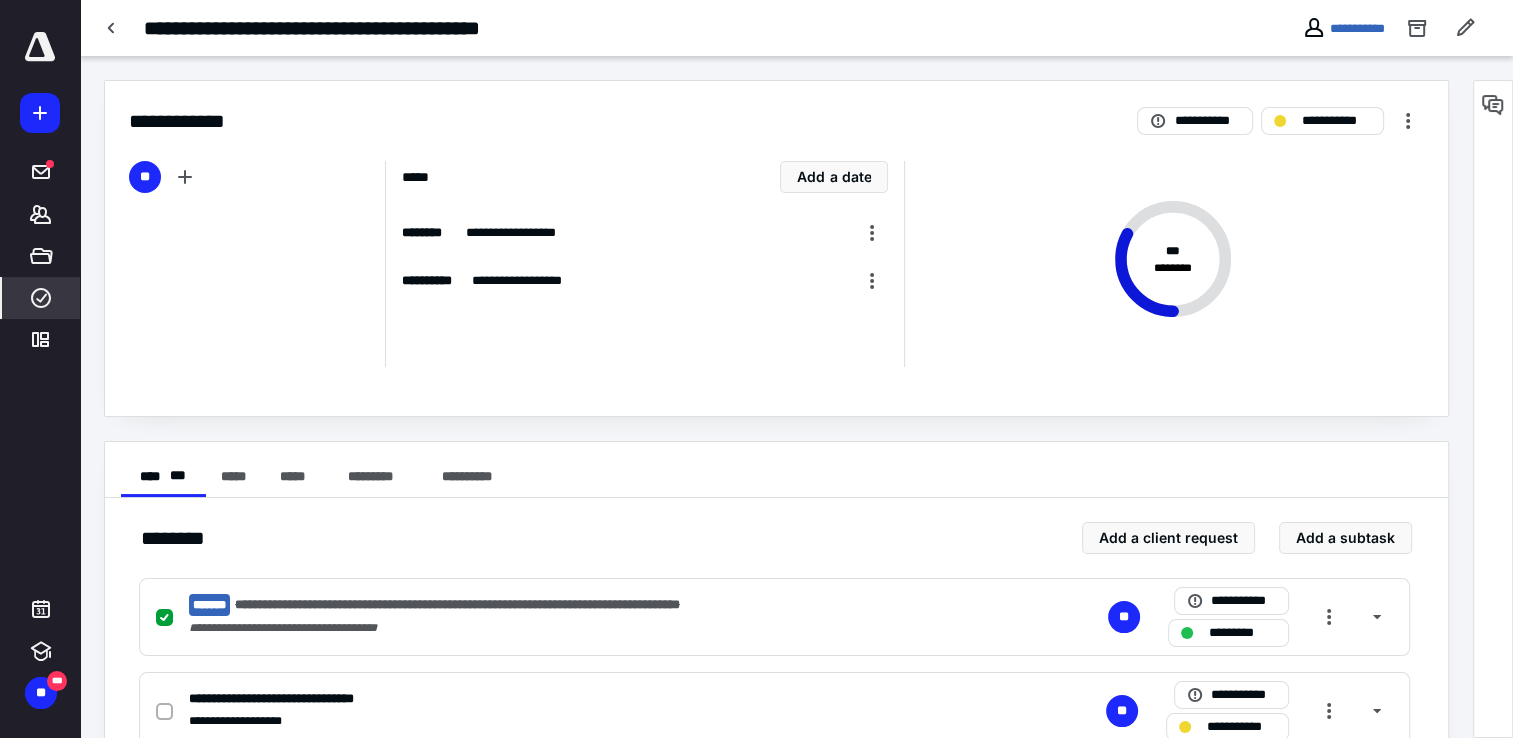 scroll, scrollTop: 154, scrollLeft: 0, axis: vertical 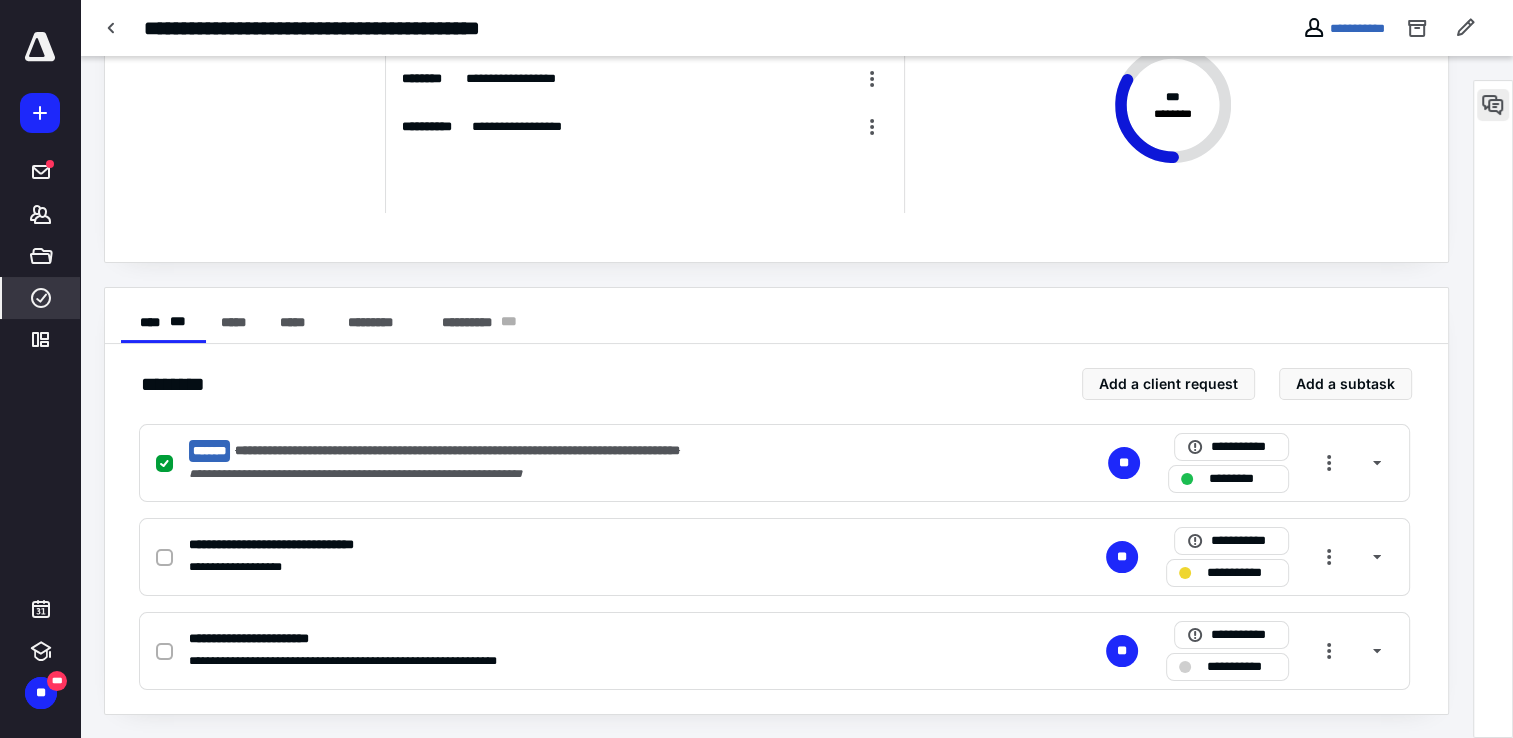 click at bounding box center [1493, 105] 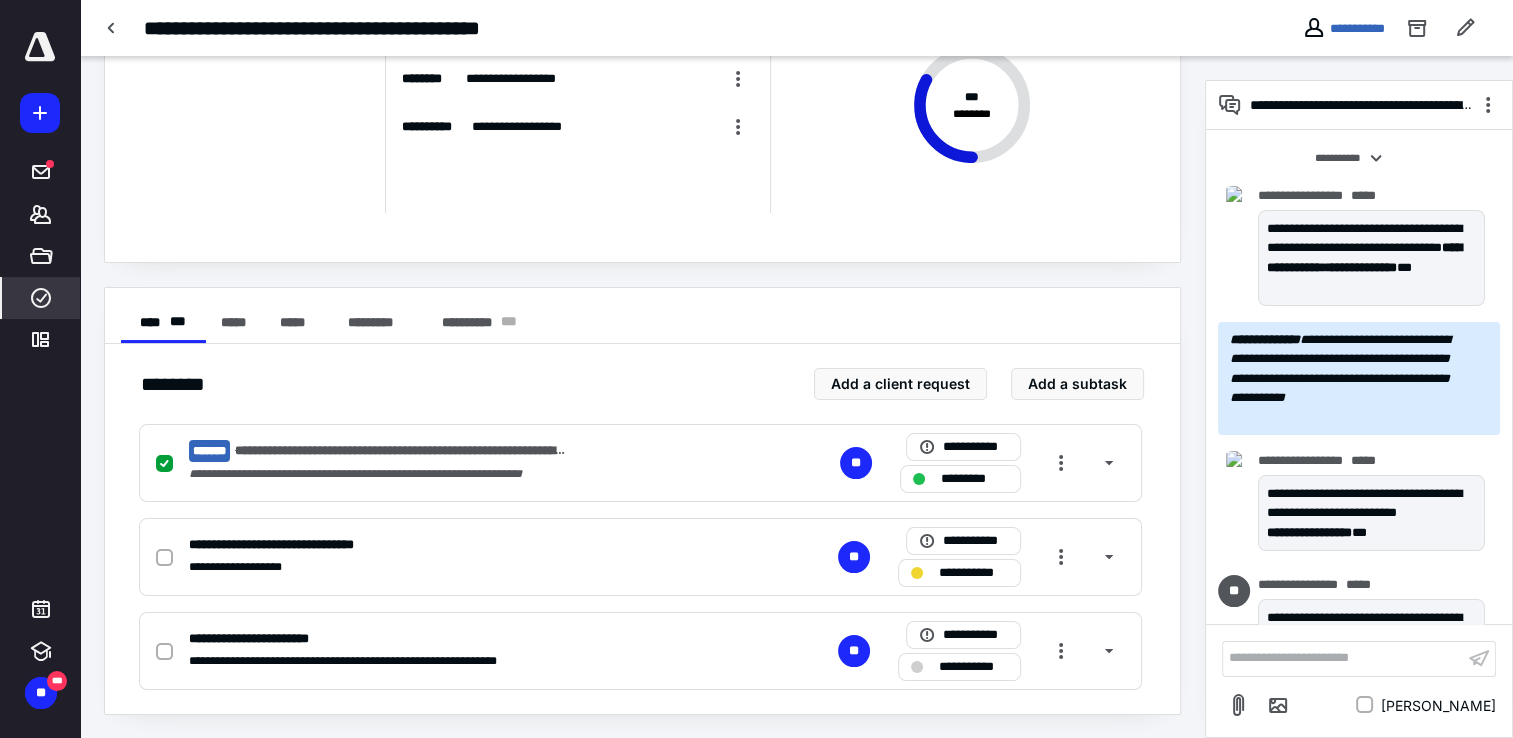 scroll, scrollTop: 356, scrollLeft: 0, axis: vertical 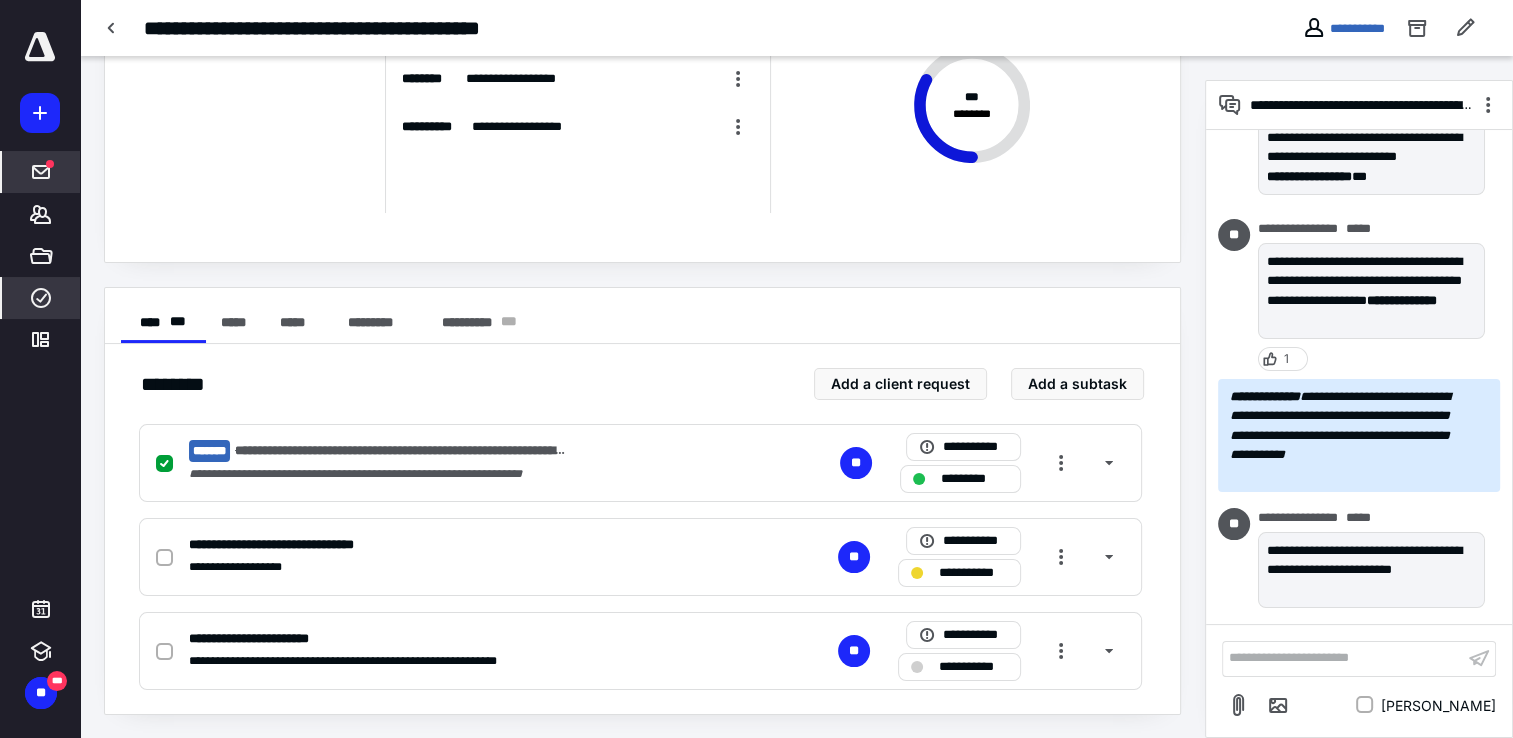 click 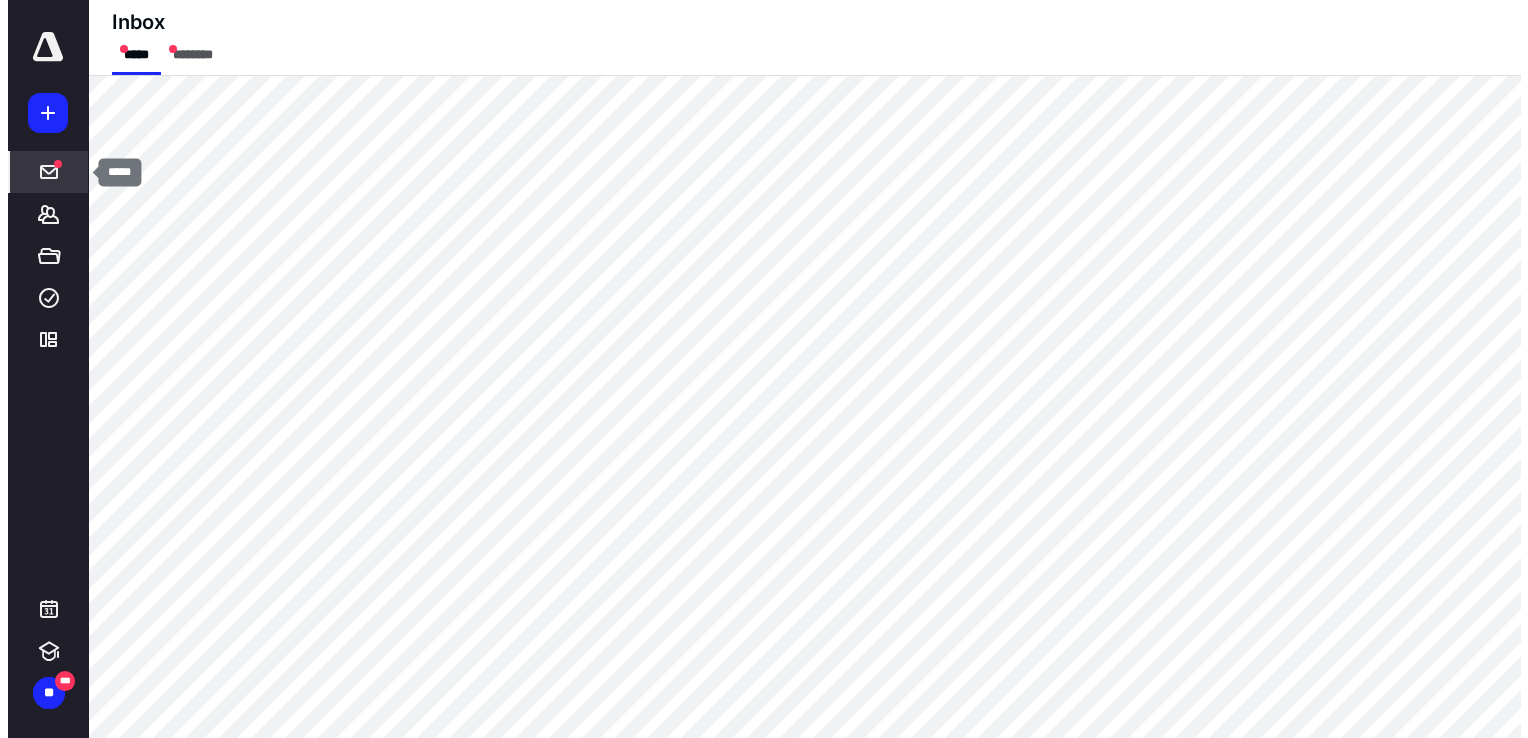 scroll, scrollTop: 0, scrollLeft: 0, axis: both 